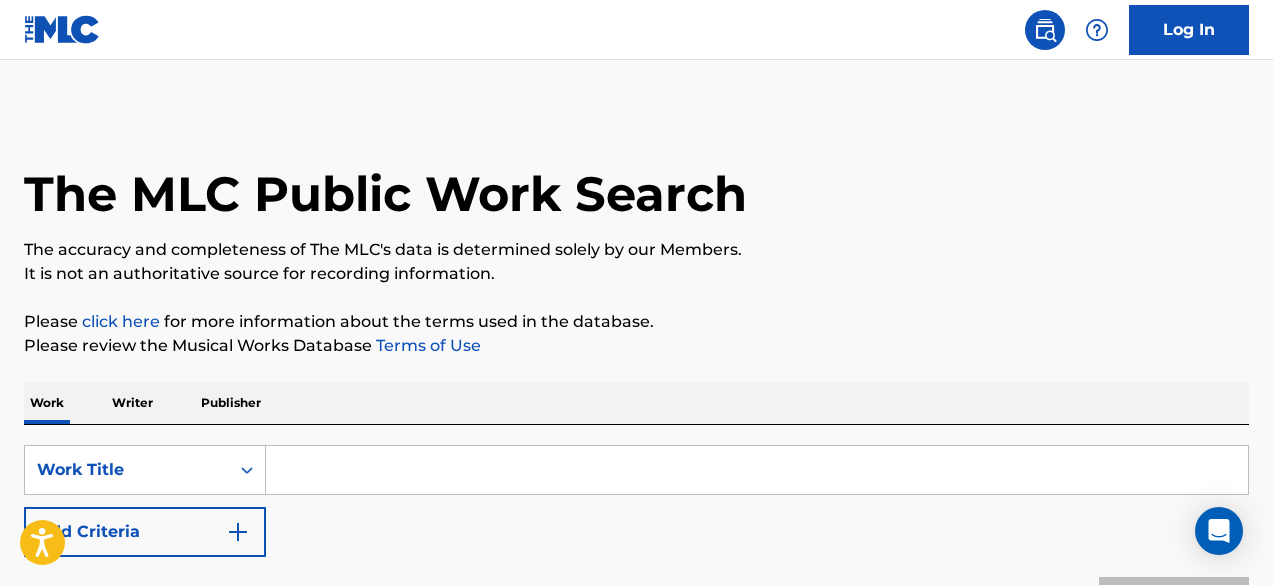 scroll, scrollTop: 130, scrollLeft: 0, axis: vertical 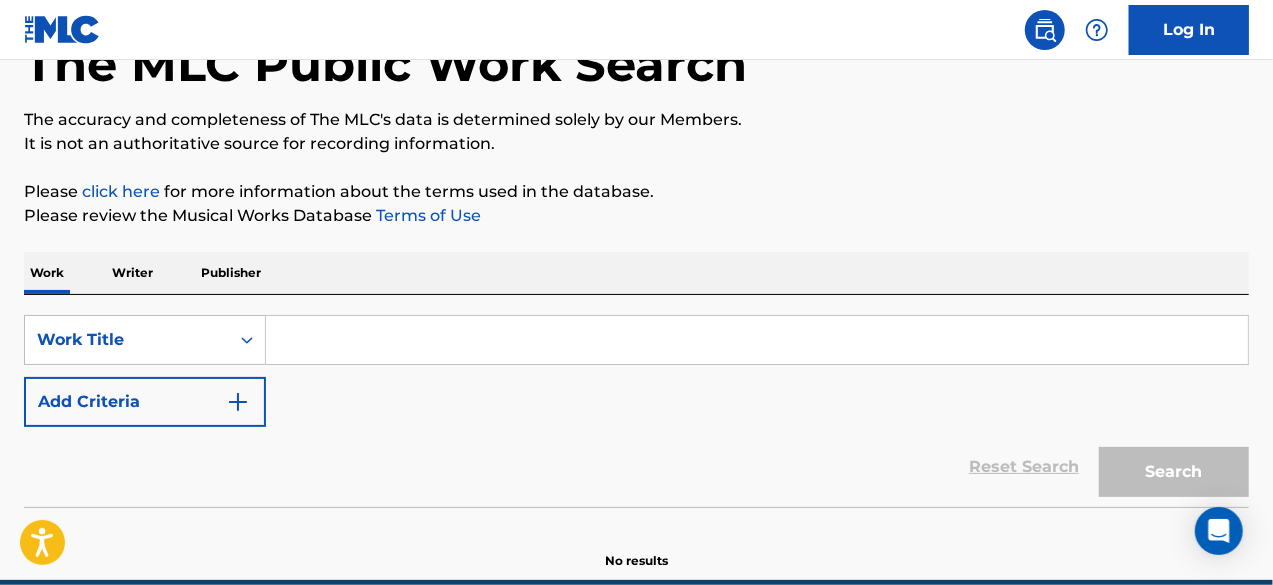 click at bounding box center [757, 340] 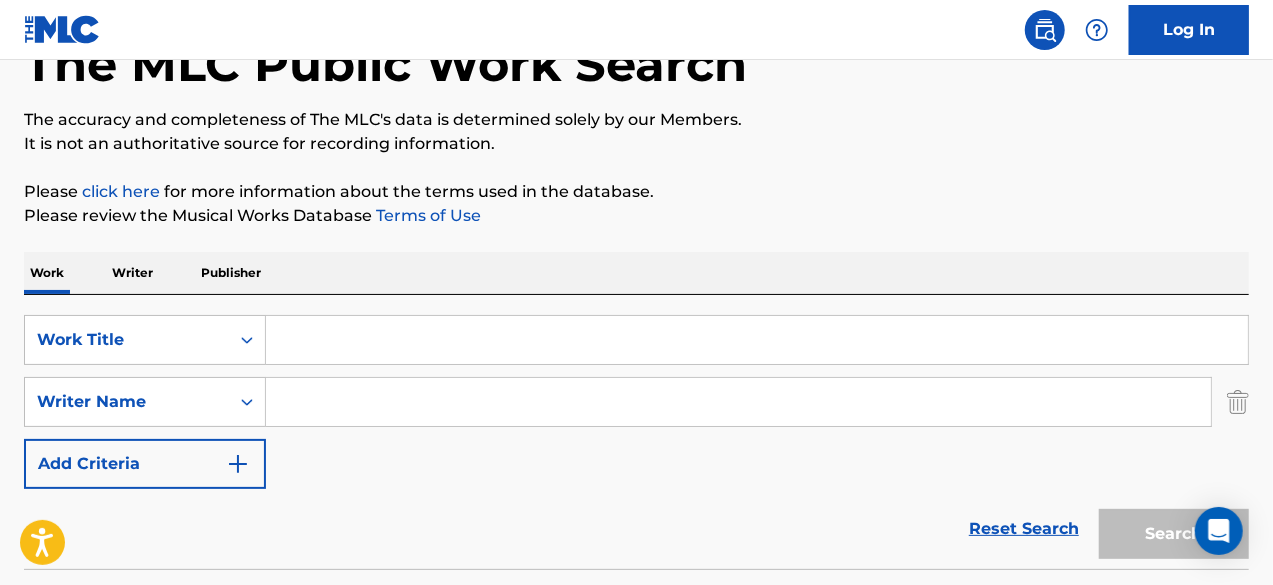 click at bounding box center [757, 340] 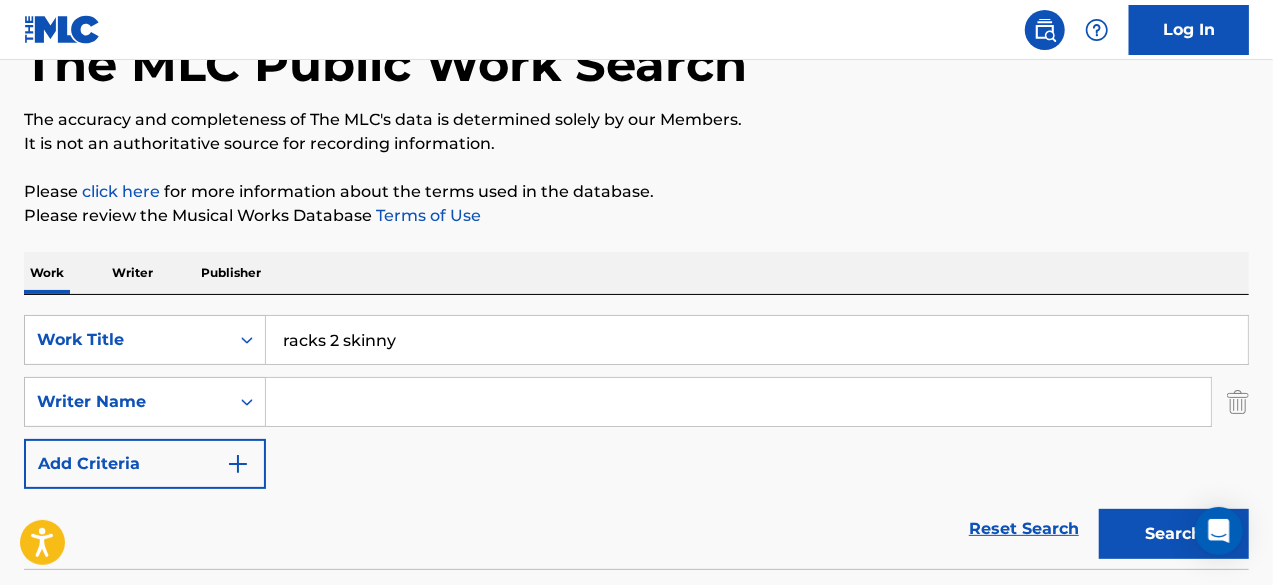 type on "racks 2 skinny" 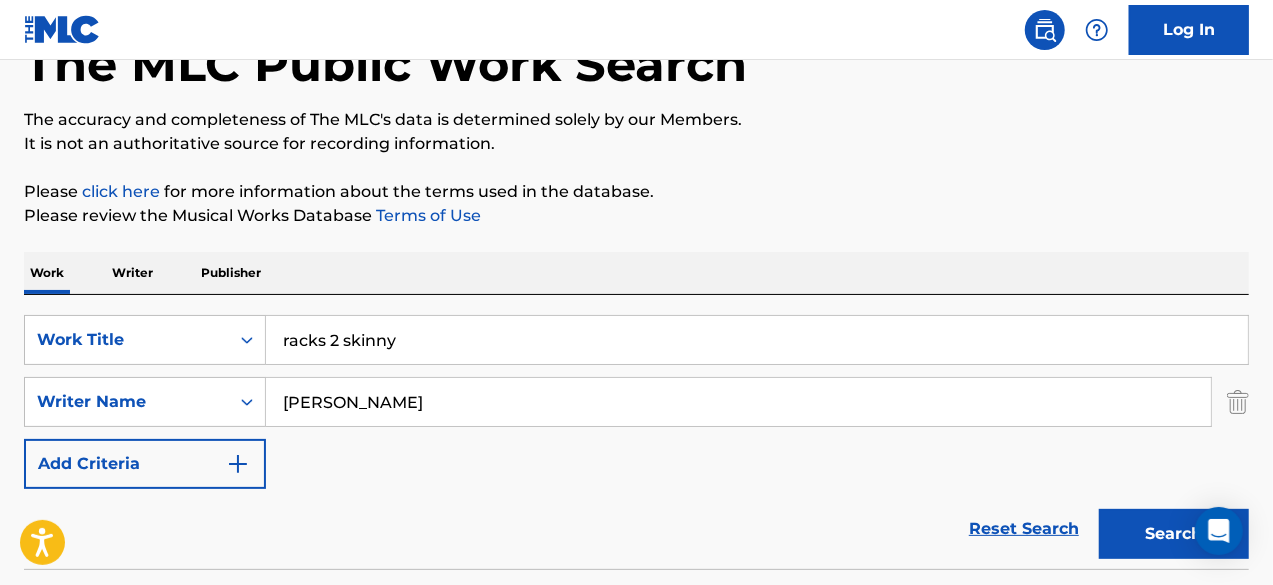 type on "[PERSON_NAME]" 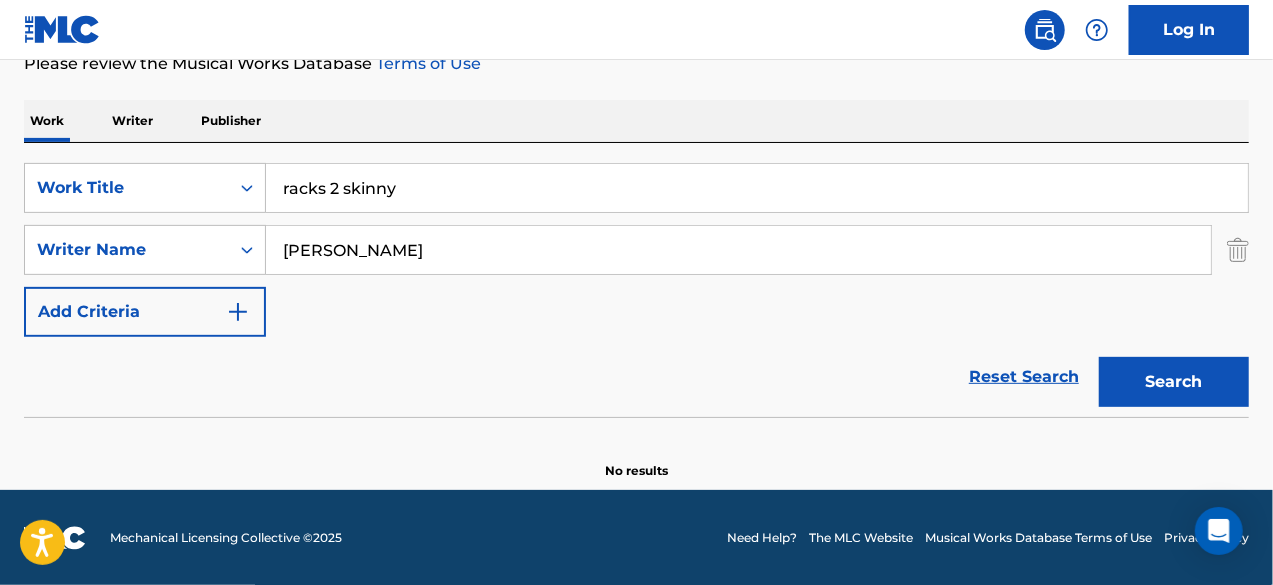 drag, startPoint x: 446, startPoint y: 246, endPoint x: 284, endPoint y: 248, distance: 162.01234 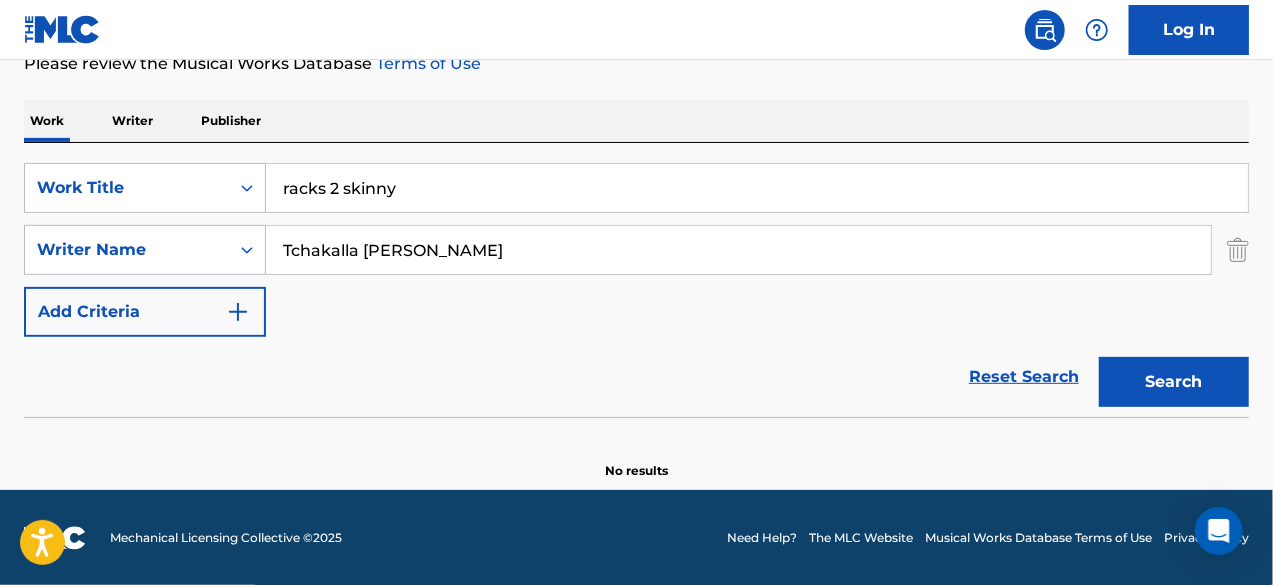 type on "Tchakalla [PERSON_NAME]" 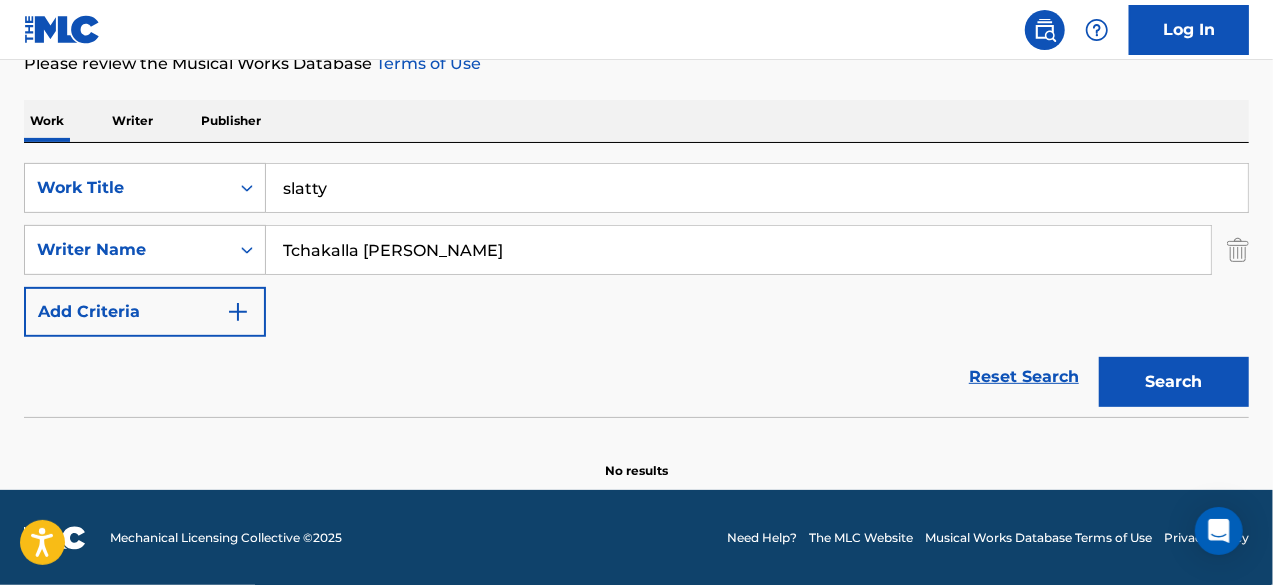 click on "Search" at bounding box center (1174, 382) 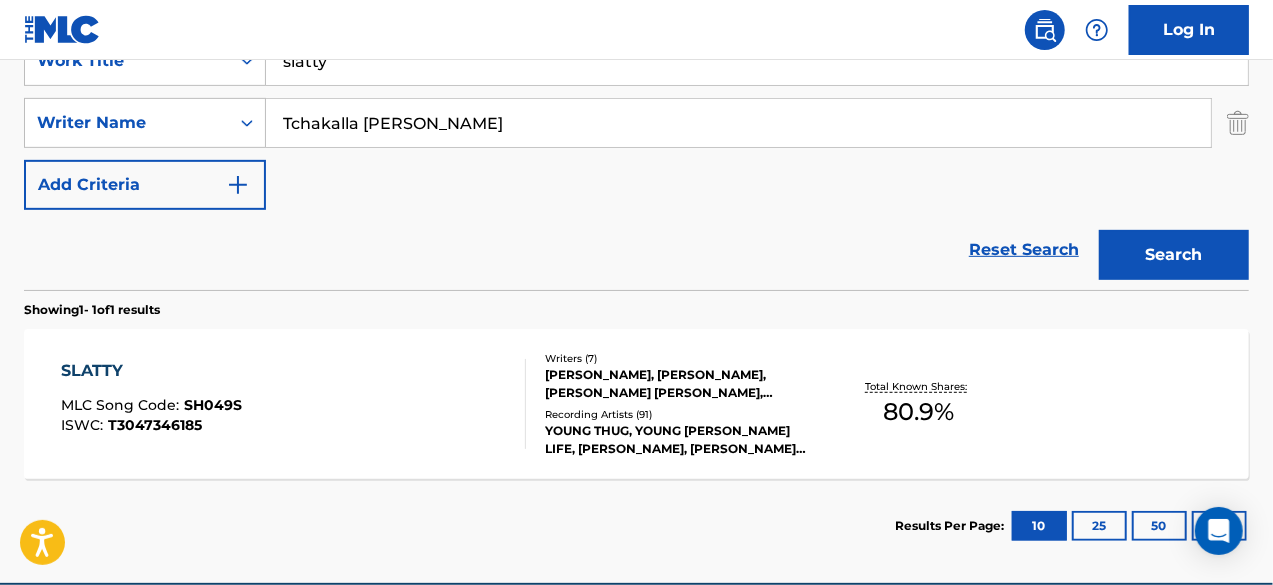 scroll, scrollTop: 425, scrollLeft: 0, axis: vertical 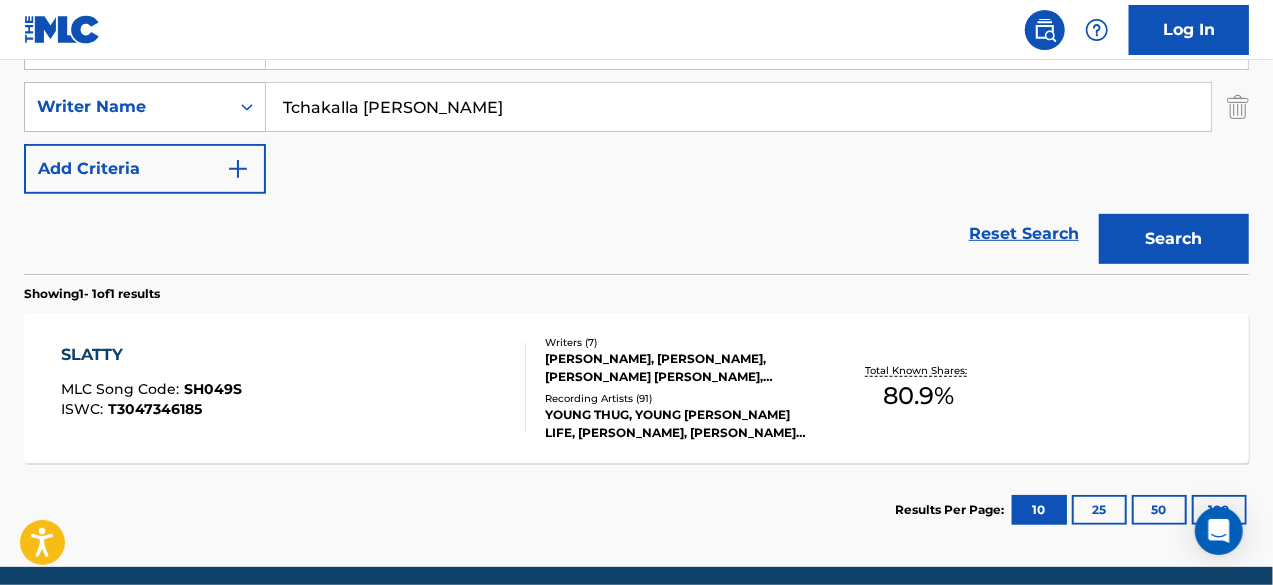 click on "SLATTY MLC Song Code : SH049S ISWC : T3047346185" at bounding box center [294, 388] 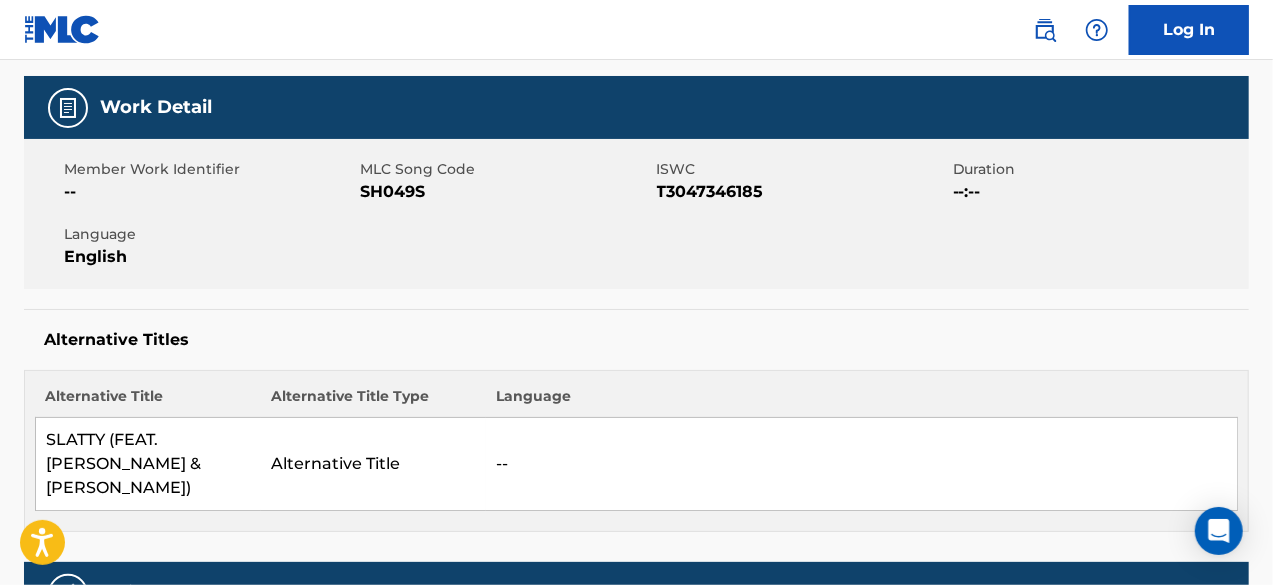 scroll, scrollTop: 0, scrollLeft: 0, axis: both 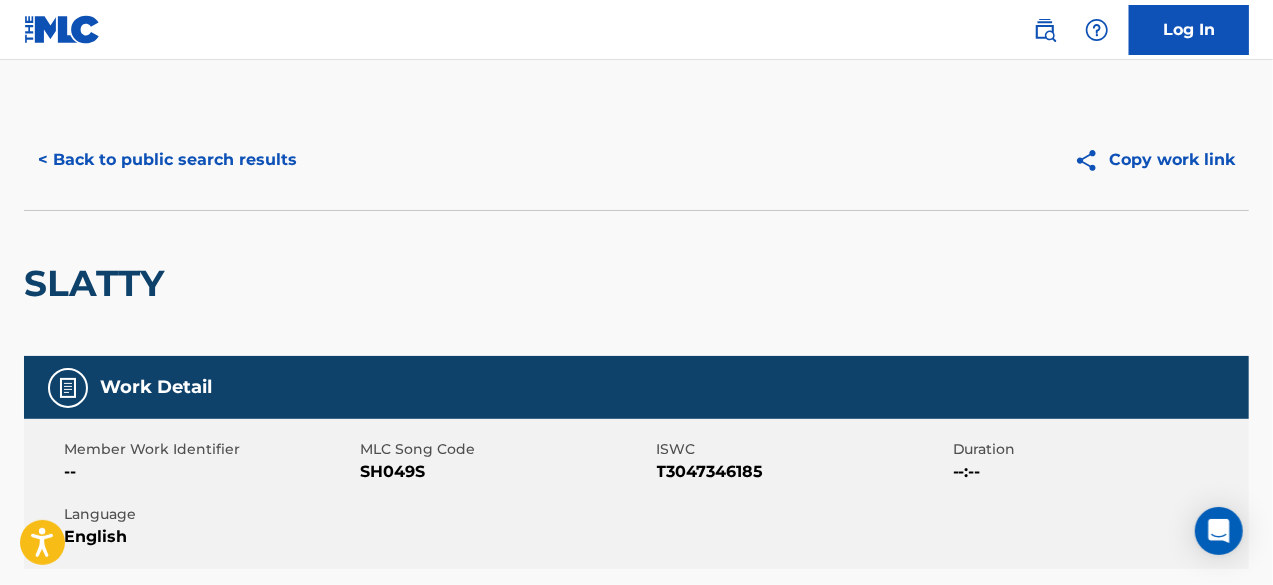 click on "< Back to public search results" at bounding box center (167, 160) 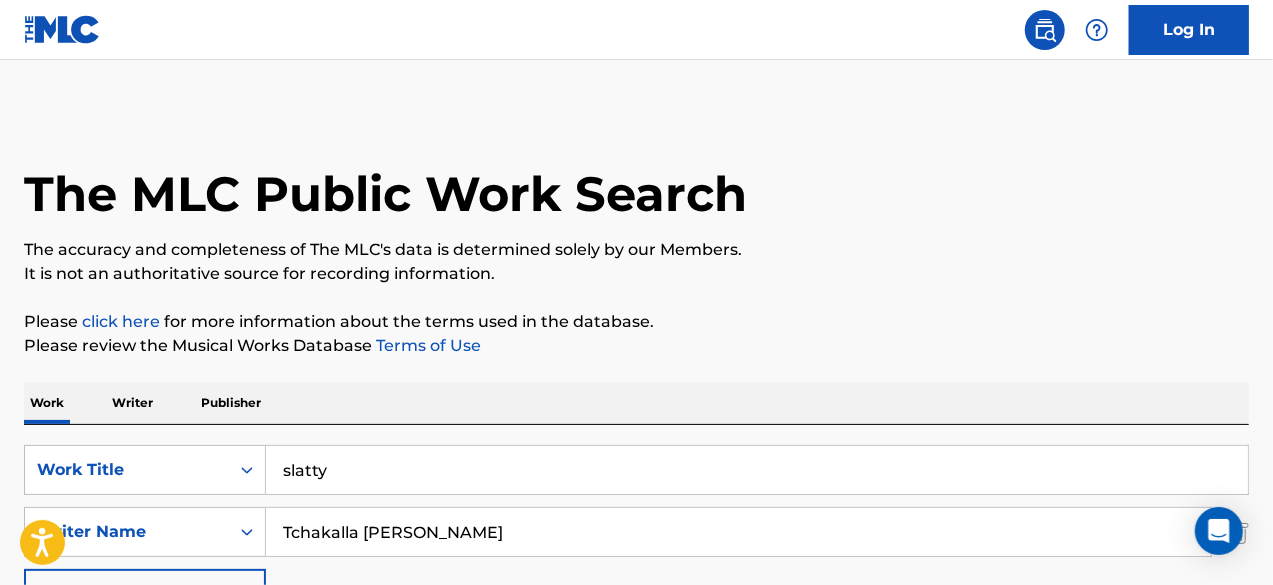 scroll, scrollTop: 388, scrollLeft: 0, axis: vertical 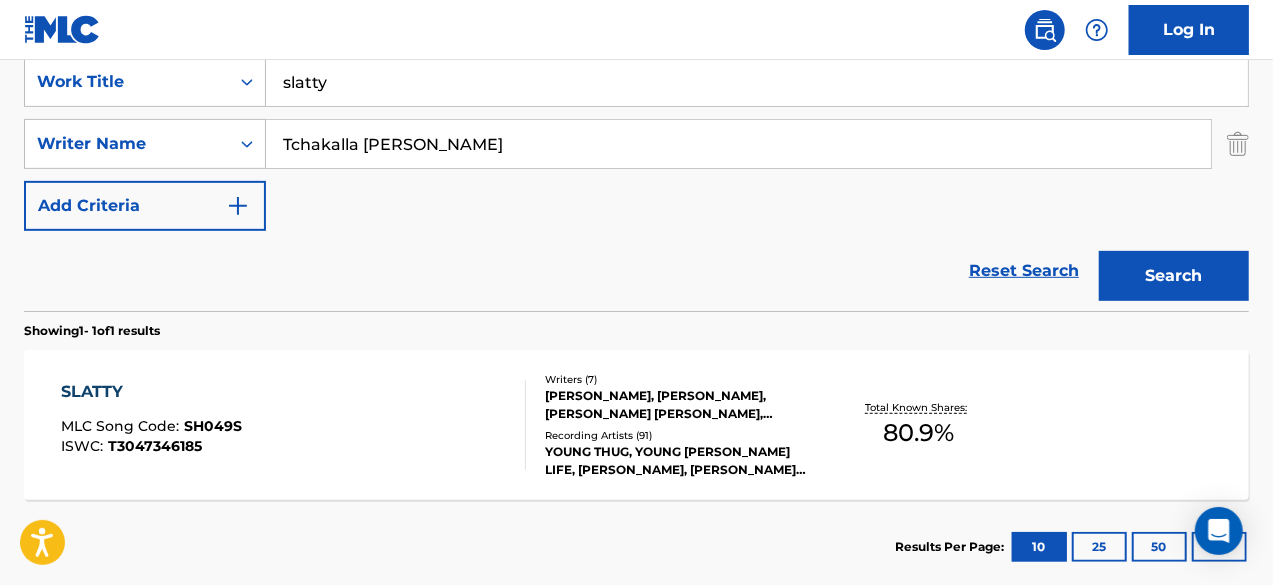 click on "slatty" at bounding box center (757, 82) 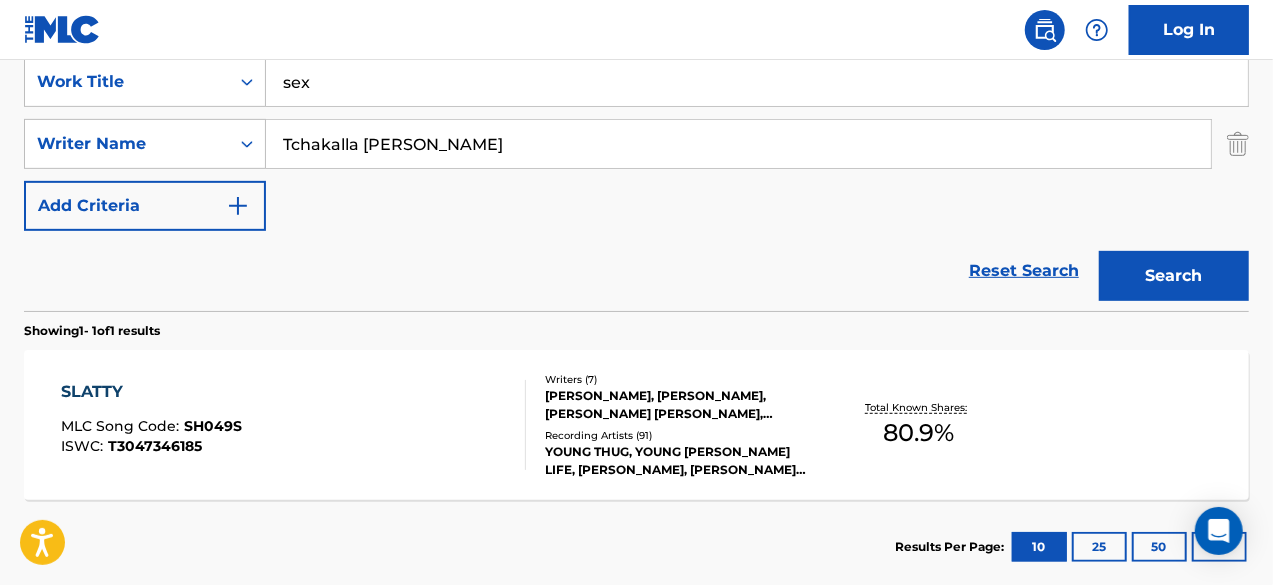 type on "sex" 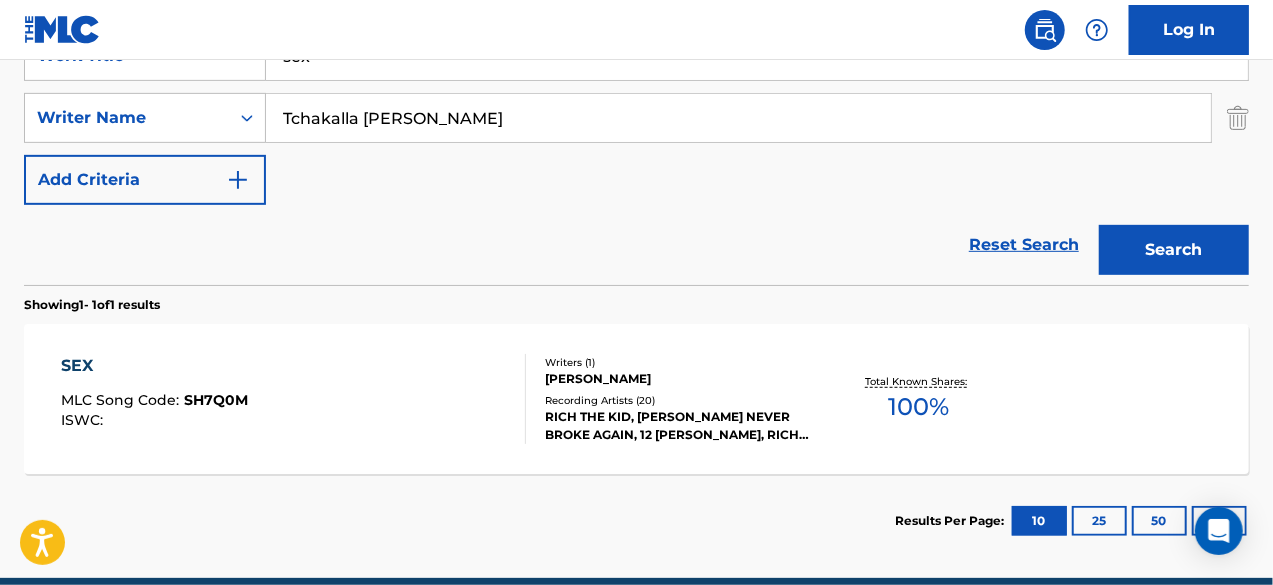 scroll, scrollTop: 417, scrollLeft: 0, axis: vertical 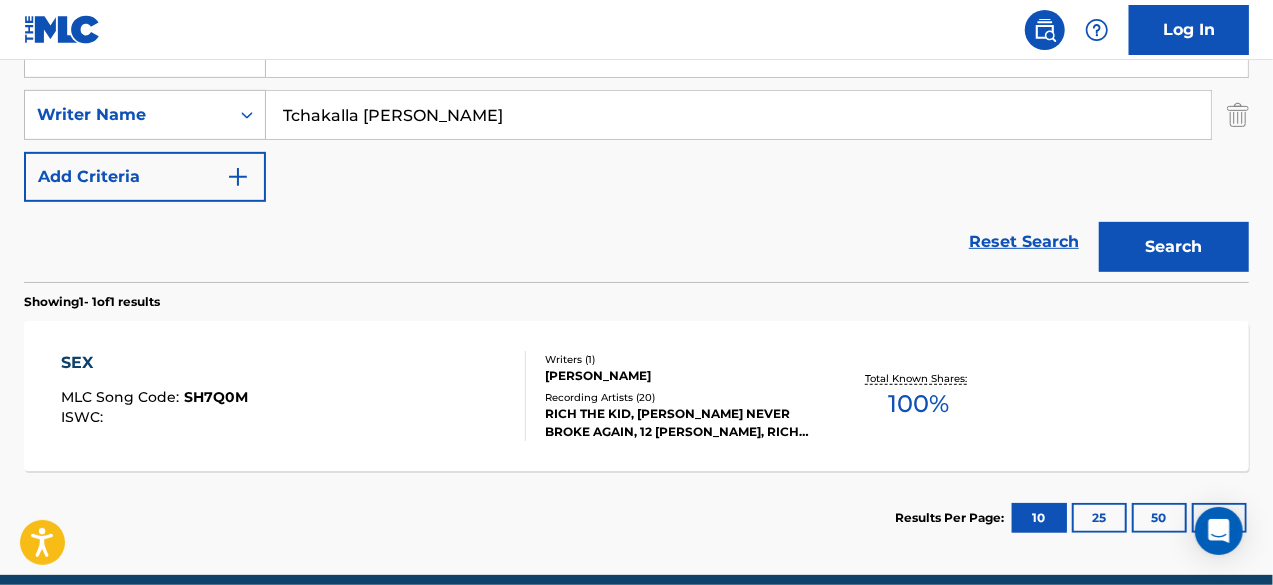 click on "SEX MLC Song Code : SH7Q0M ISWC :" at bounding box center (294, 396) 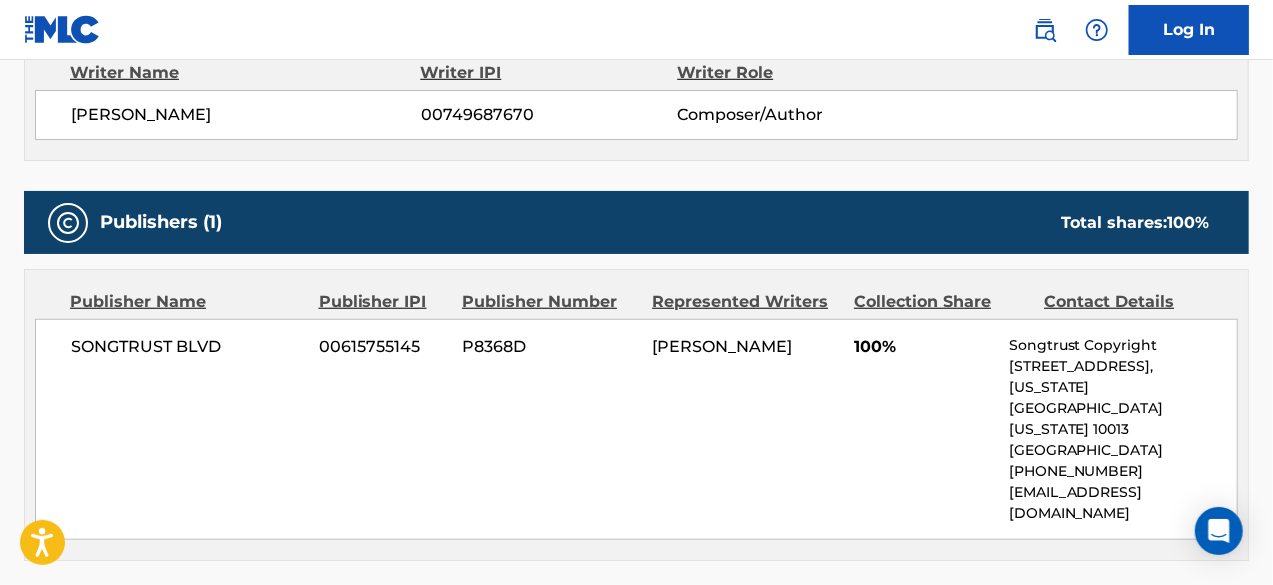 scroll, scrollTop: 0, scrollLeft: 0, axis: both 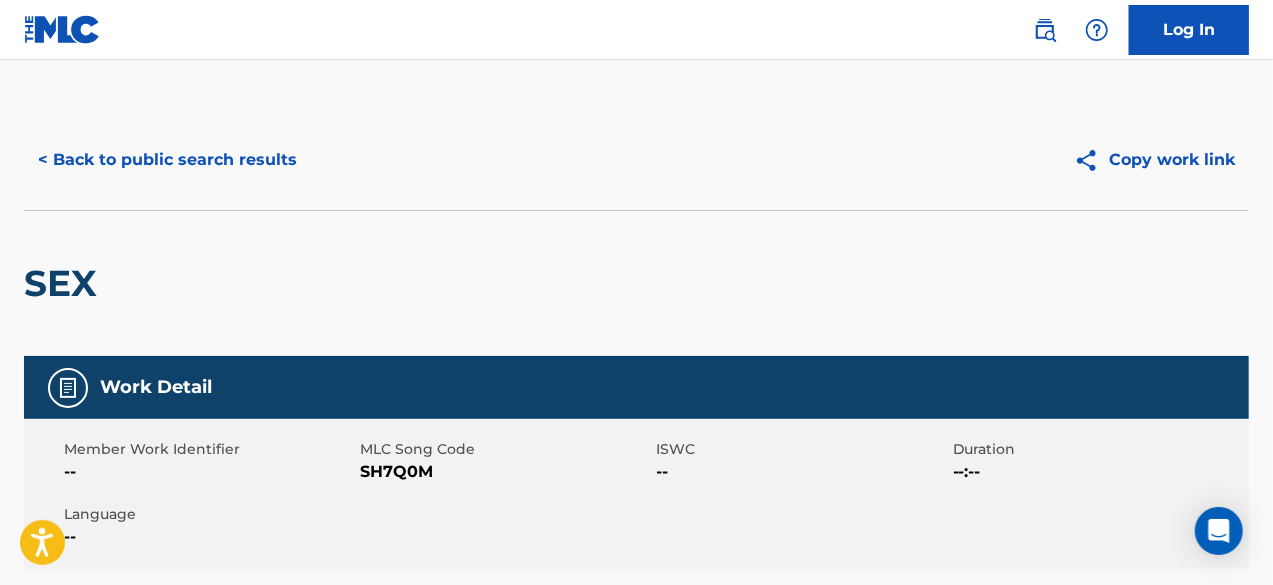click on "< Back to public search results" at bounding box center [167, 160] 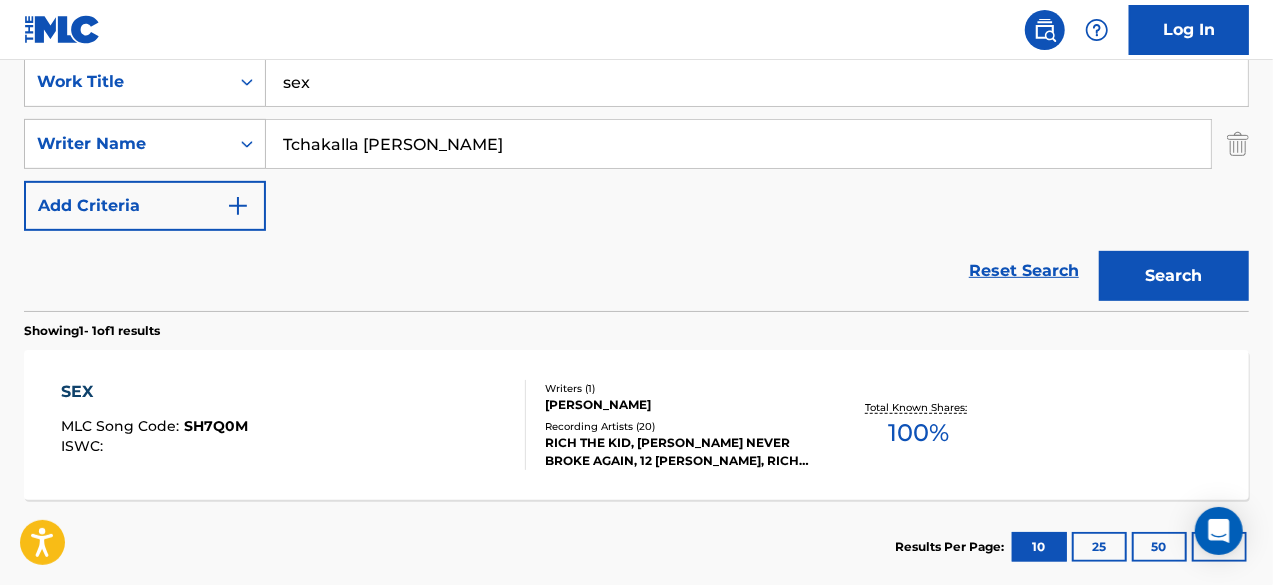 scroll, scrollTop: 317, scrollLeft: 0, axis: vertical 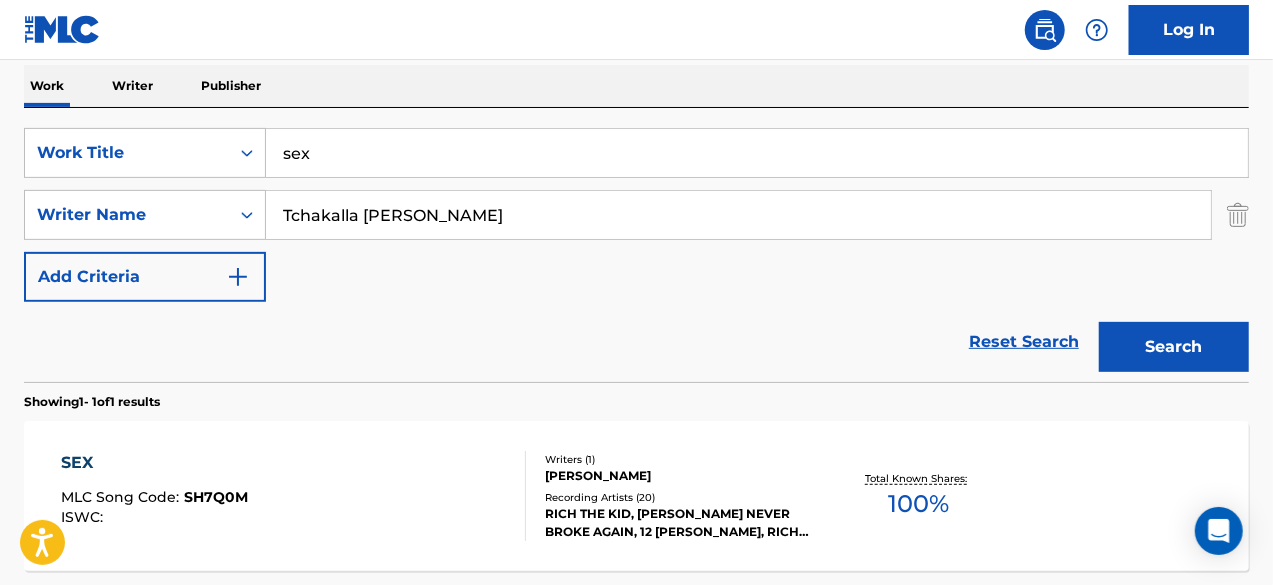 click on "sex" at bounding box center [757, 153] 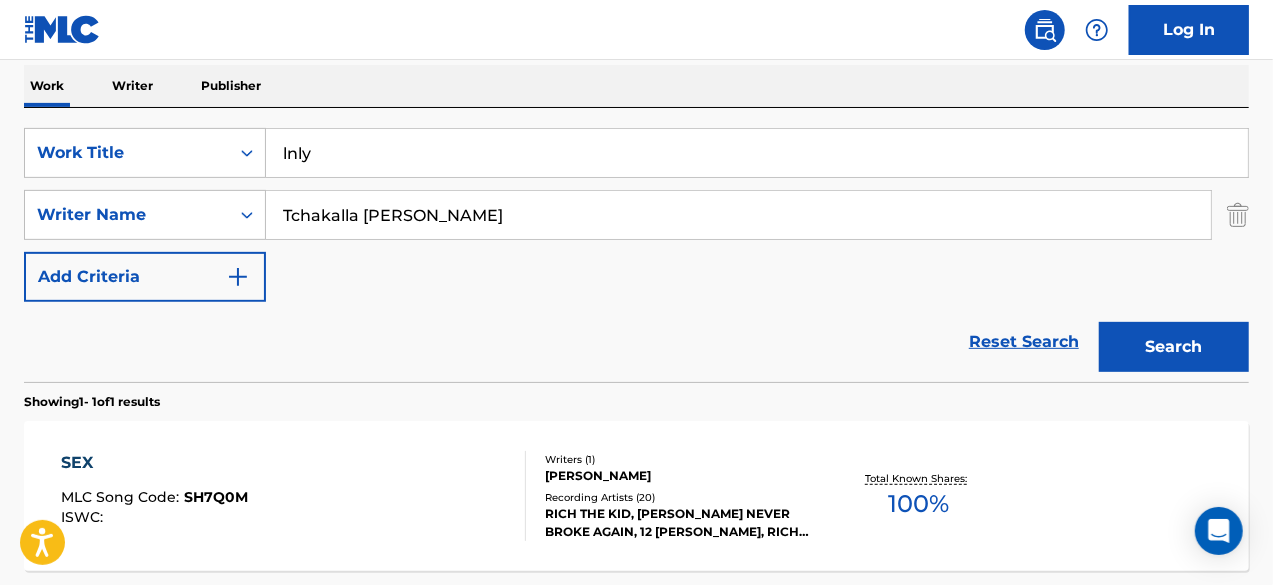 type on "lnly" 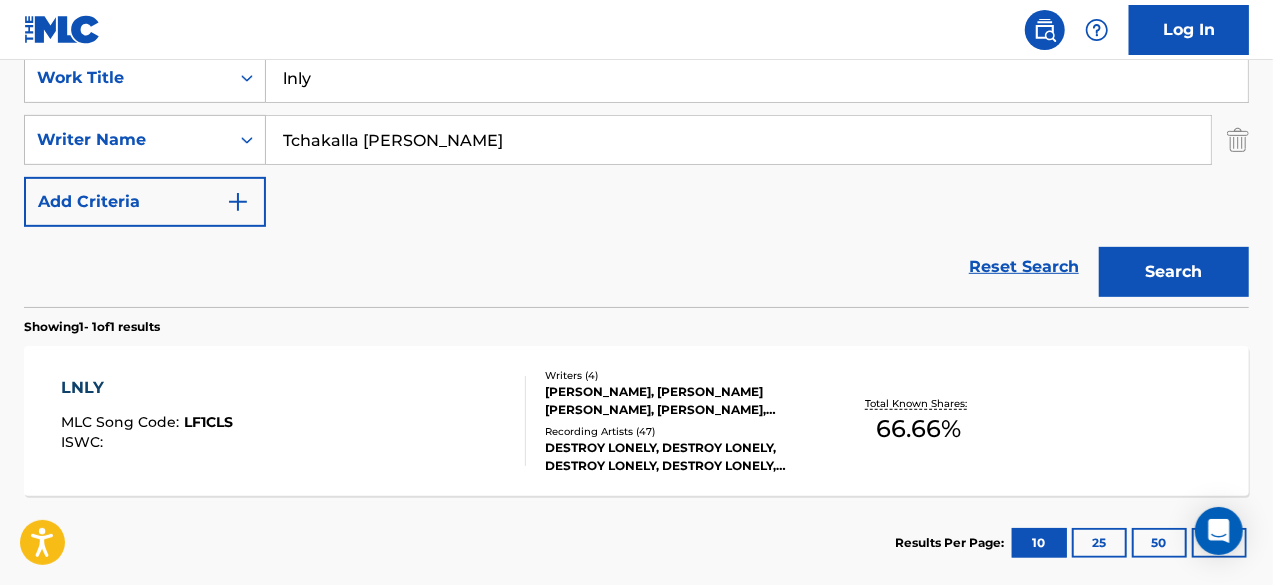 scroll, scrollTop: 401, scrollLeft: 0, axis: vertical 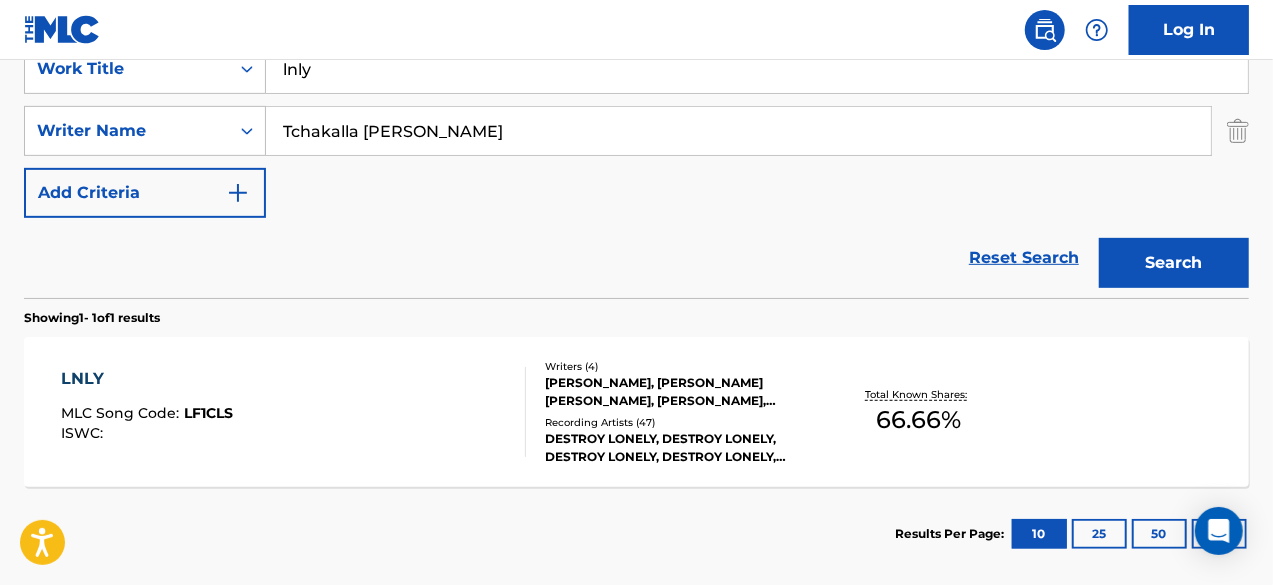 click at bounding box center (517, 412) 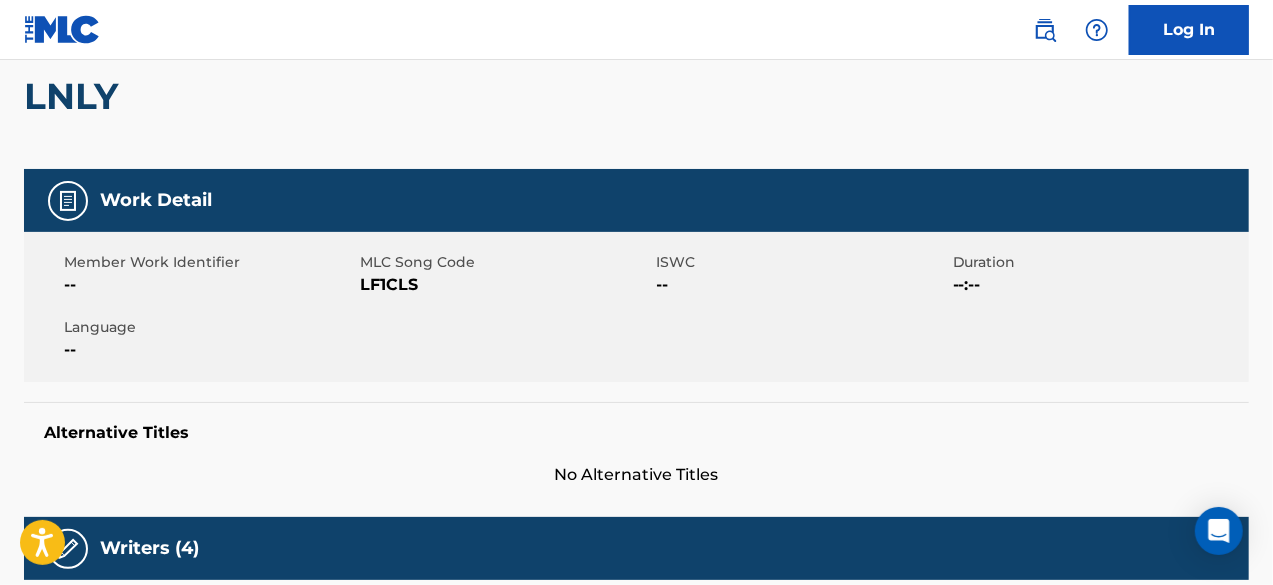 scroll, scrollTop: 69, scrollLeft: 0, axis: vertical 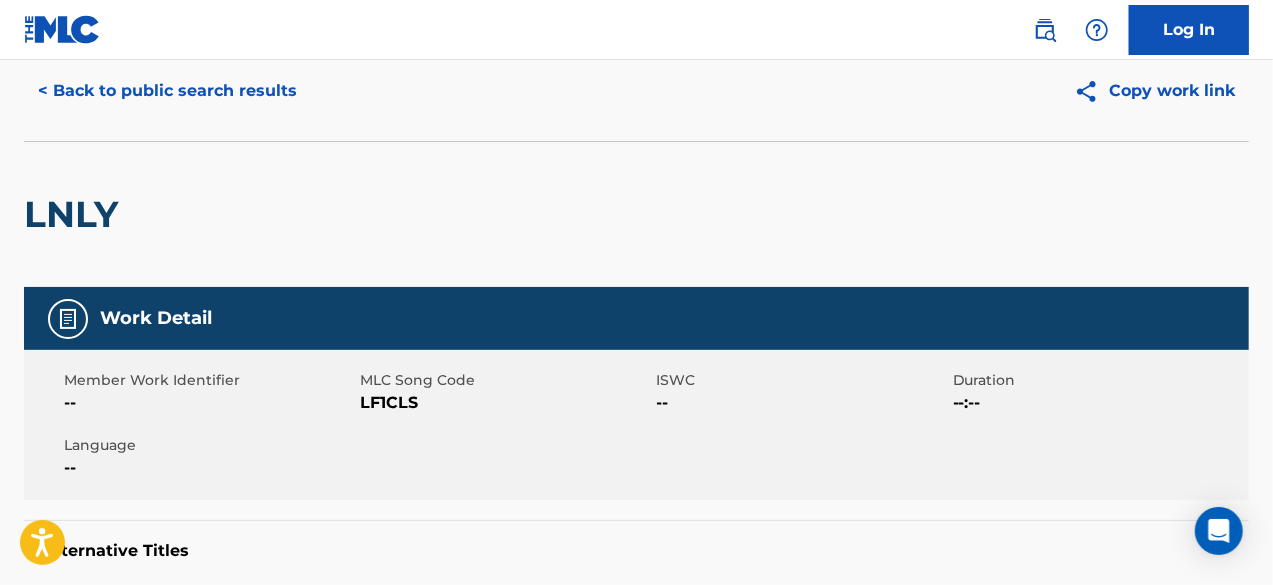 click on "< Back to public search results" at bounding box center (167, 91) 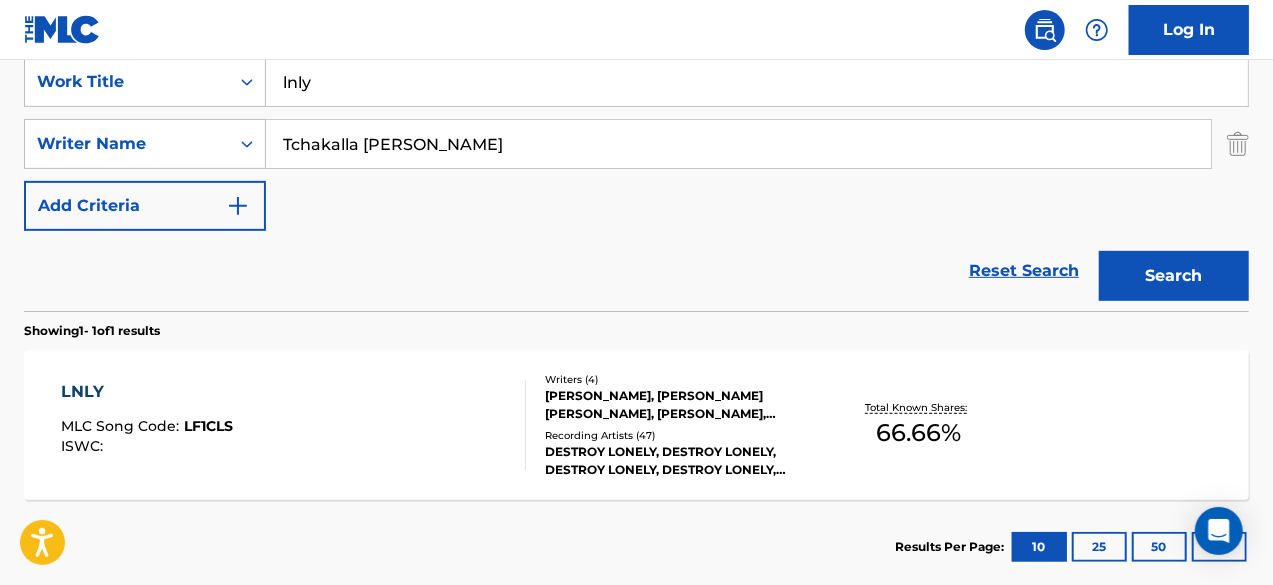 click on "lnly" at bounding box center (757, 82) 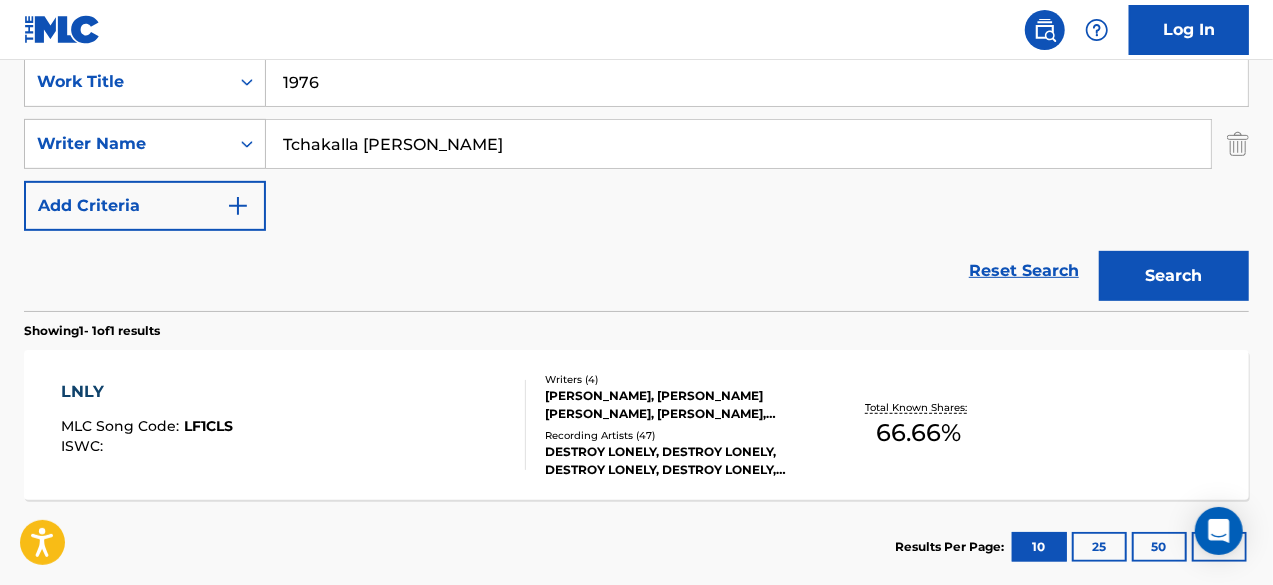 type on "1976" 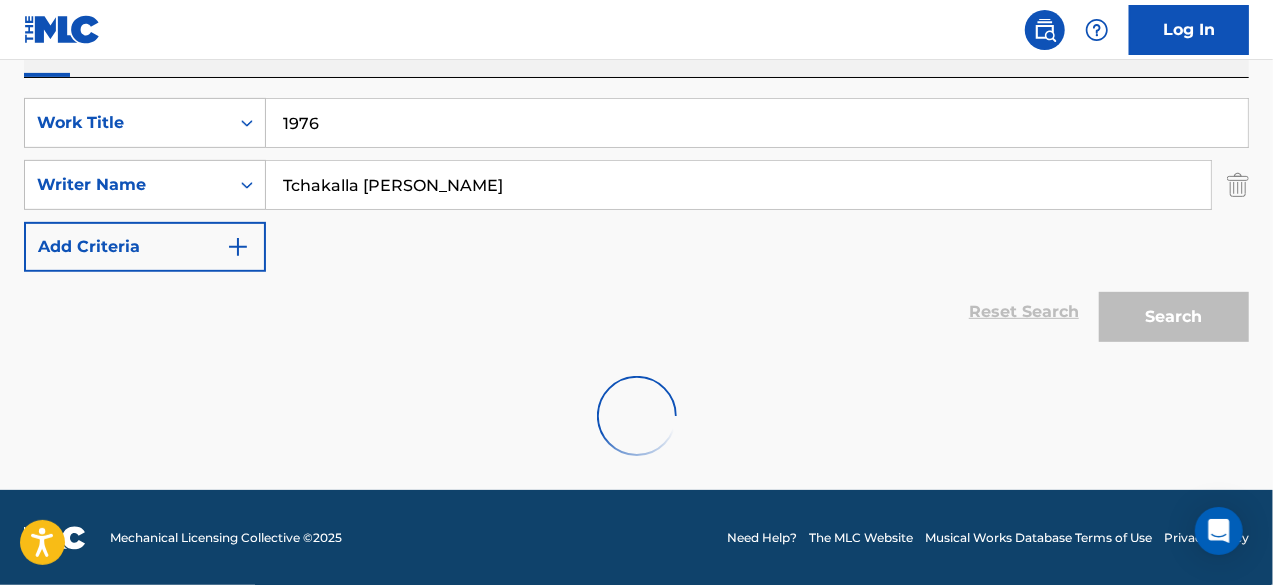 scroll, scrollTop: 388, scrollLeft: 0, axis: vertical 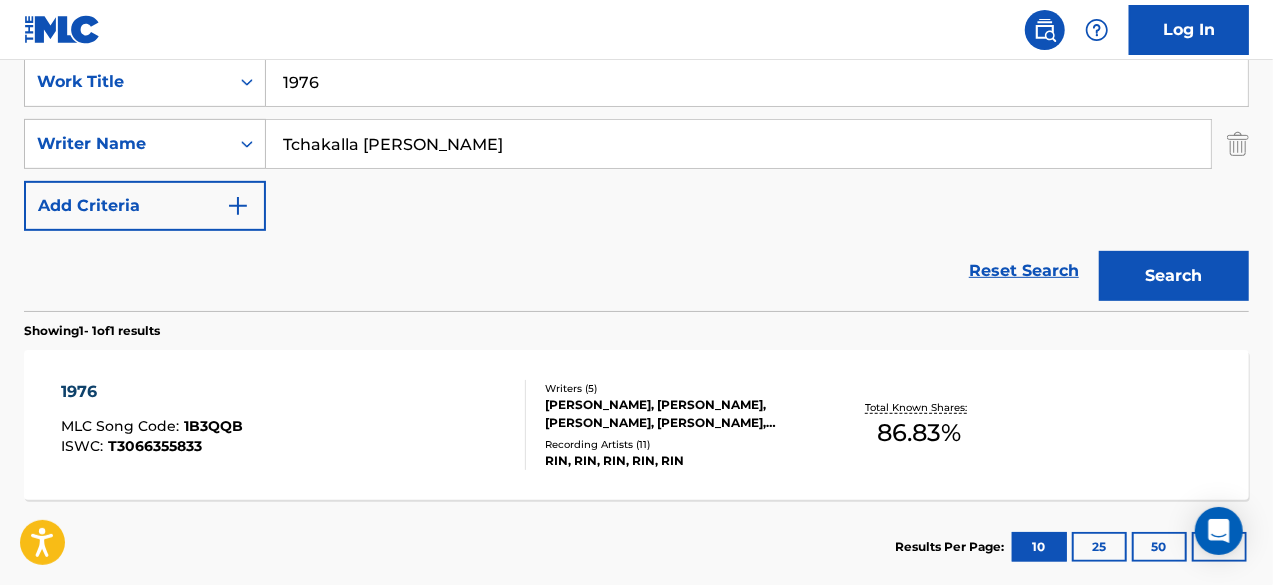 click on "1976 MLC Song Code : 1B3QQB ISWC : T3066355833" at bounding box center [294, 425] 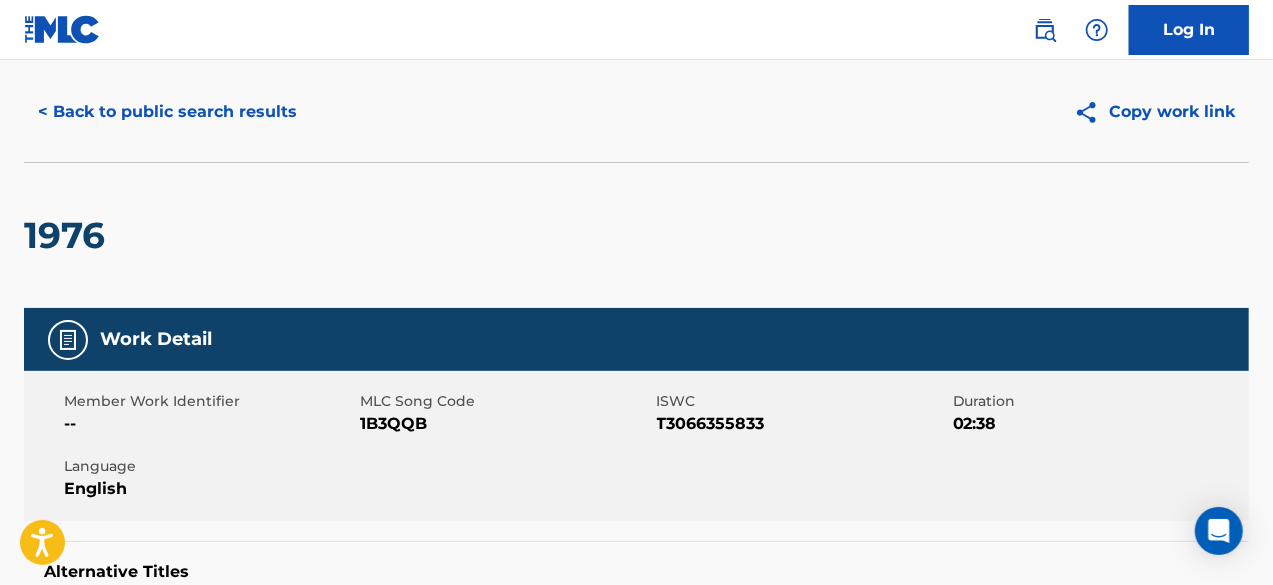 scroll, scrollTop: 0, scrollLeft: 0, axis: both 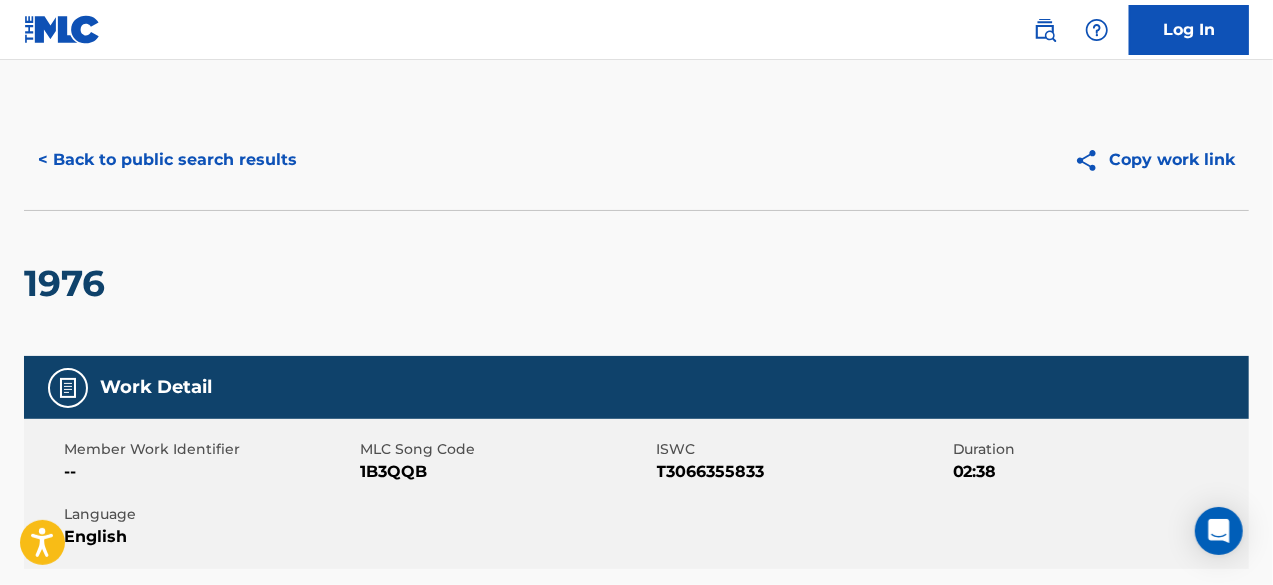 click on "< Back to public search results" at bounding box center (167, 160) 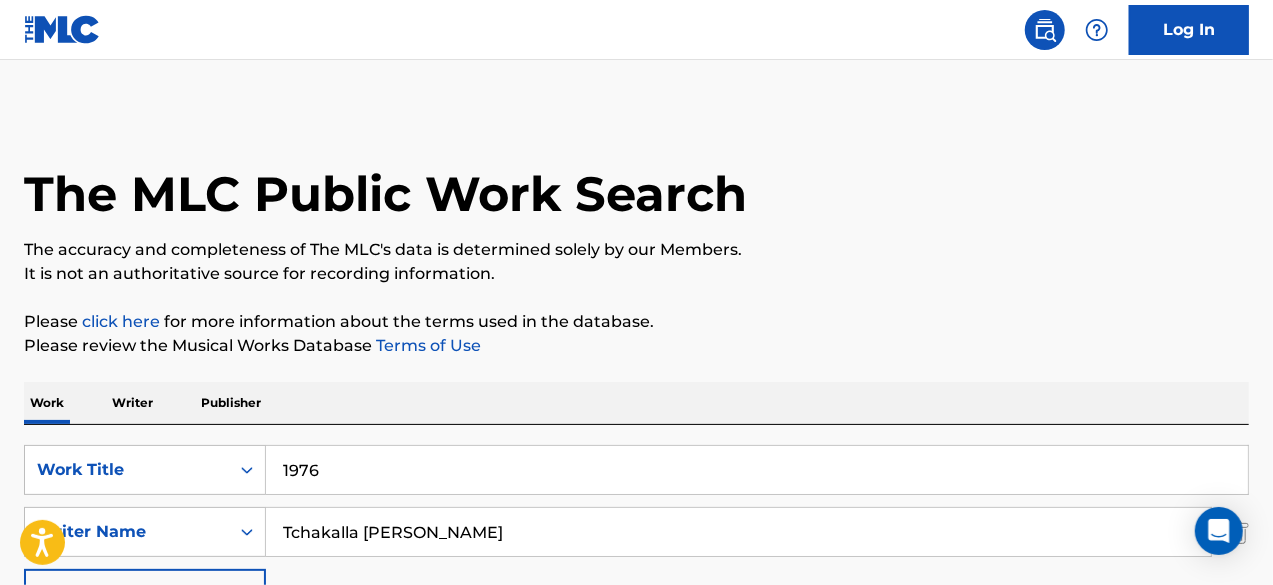 scroll, scrollTop: 388, scrollLeft: 0, axis: vertical 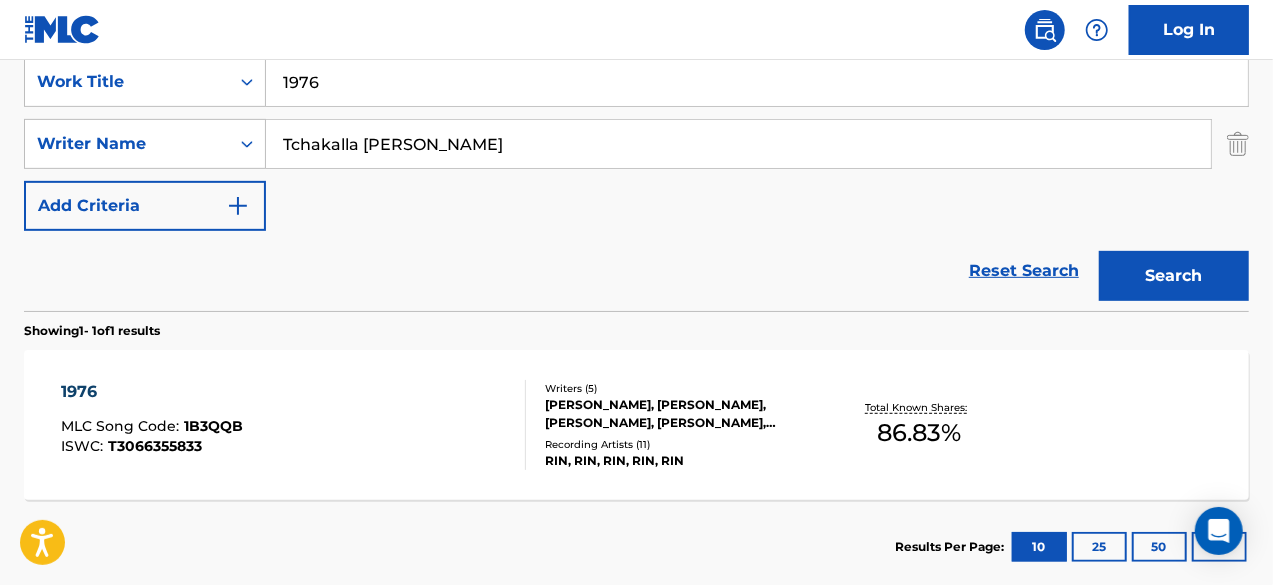 click on "1976" at bounding box center [757, 82] 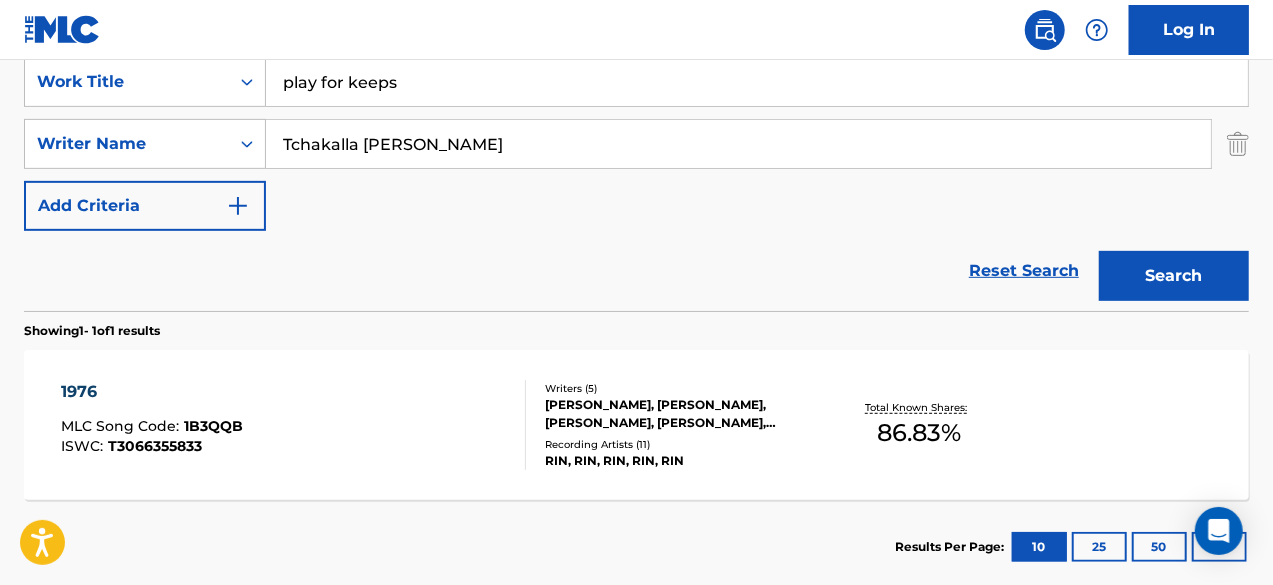 type on "play for keeps" 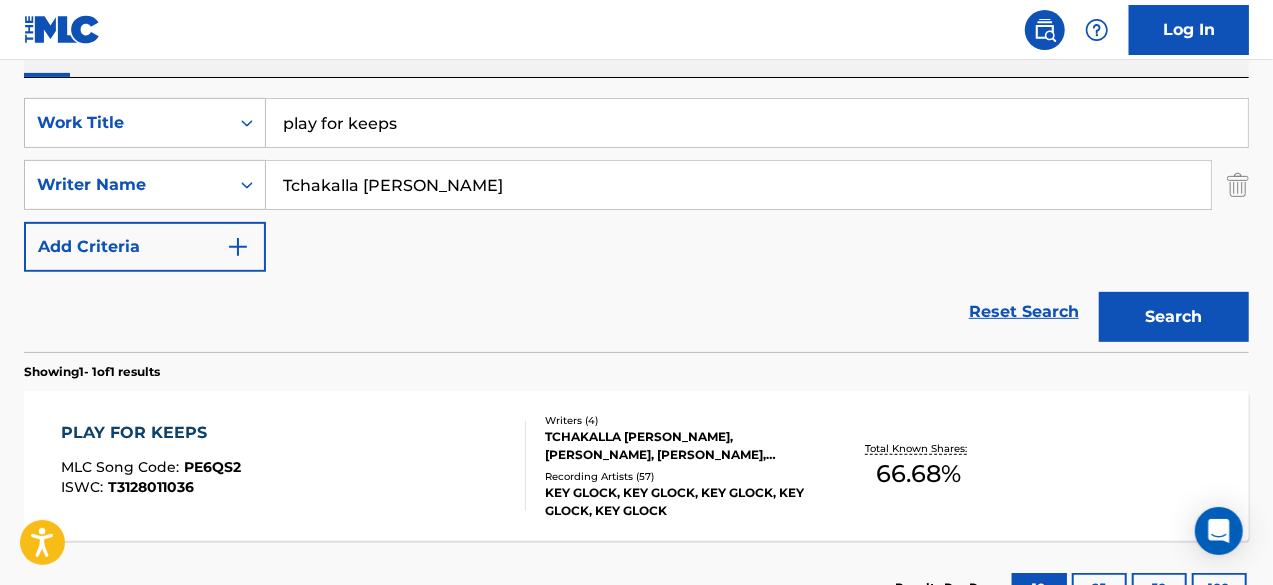scroll, scrollTop: 388, scrollLeft: 0, axis: vertical 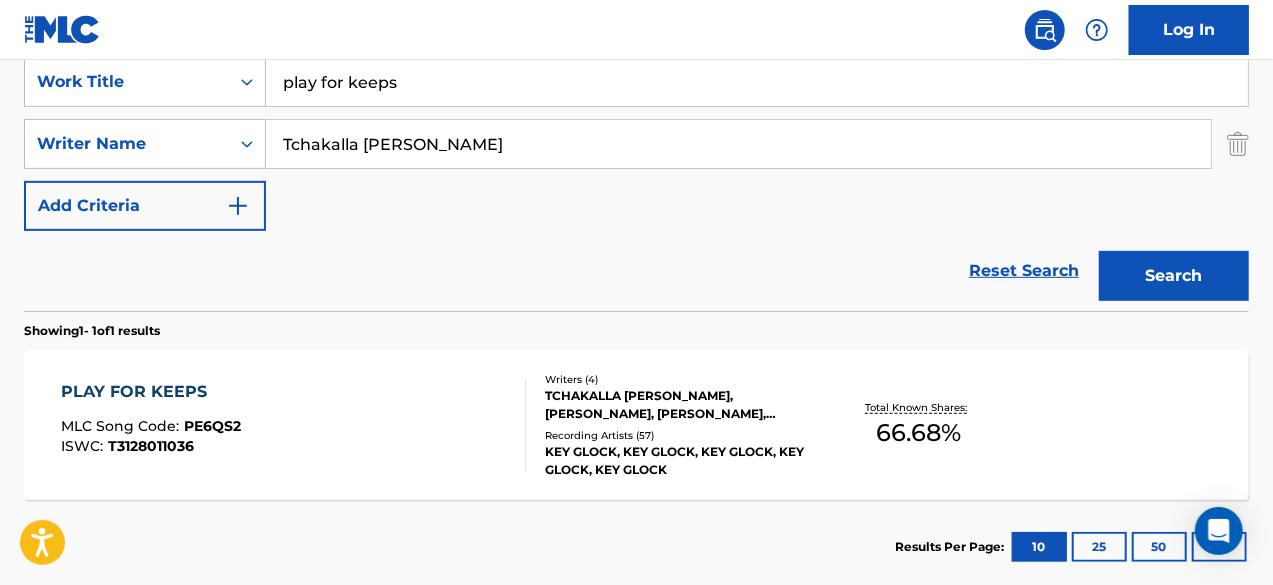 click on "PLAY FOR KEEPS MLC Song Code : PE6QS2 ISWC : T3128011036" at bounding box center (294, 425) 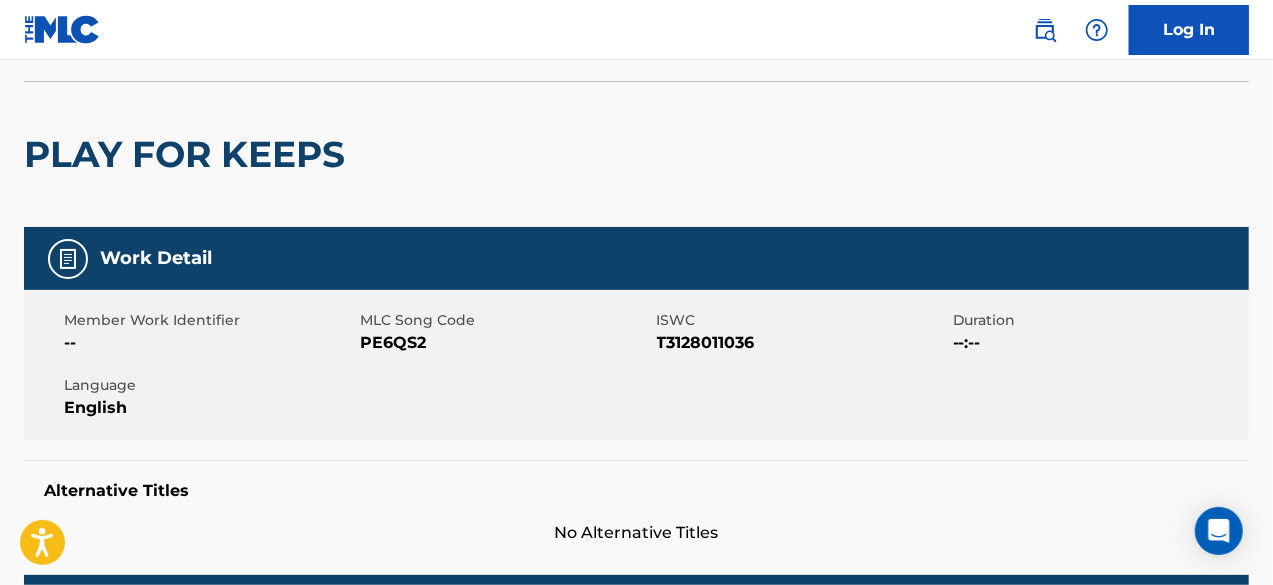 scroll, scrollTop: 0, scrollLeft: 0, axis: both 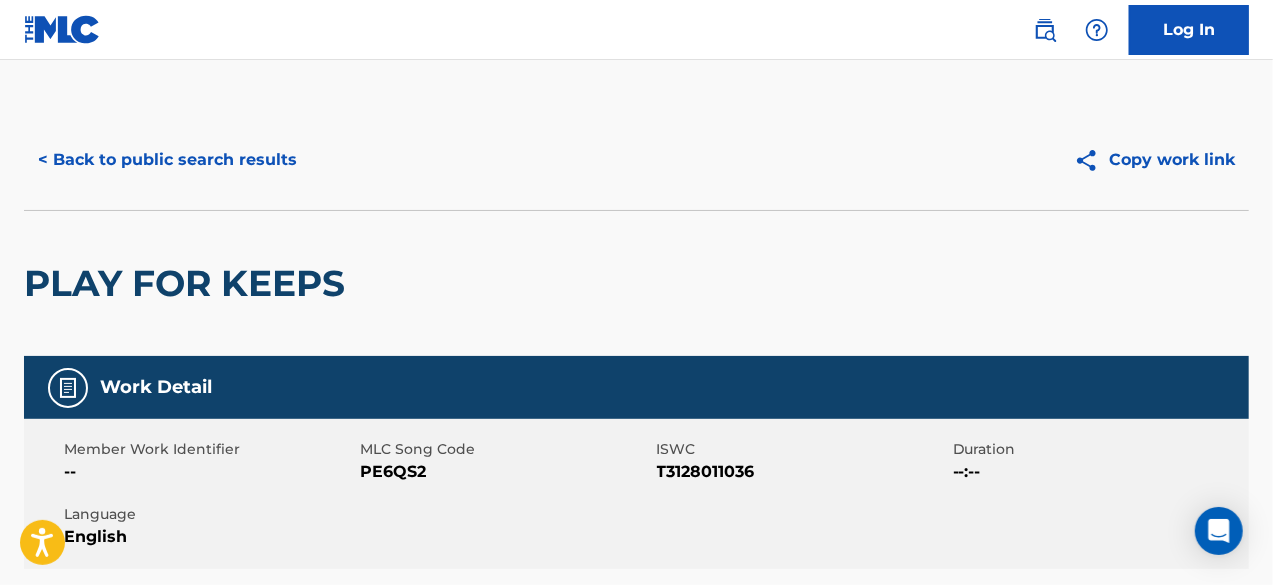 click on "< Back to public search results" at bounding box center [167, 160] 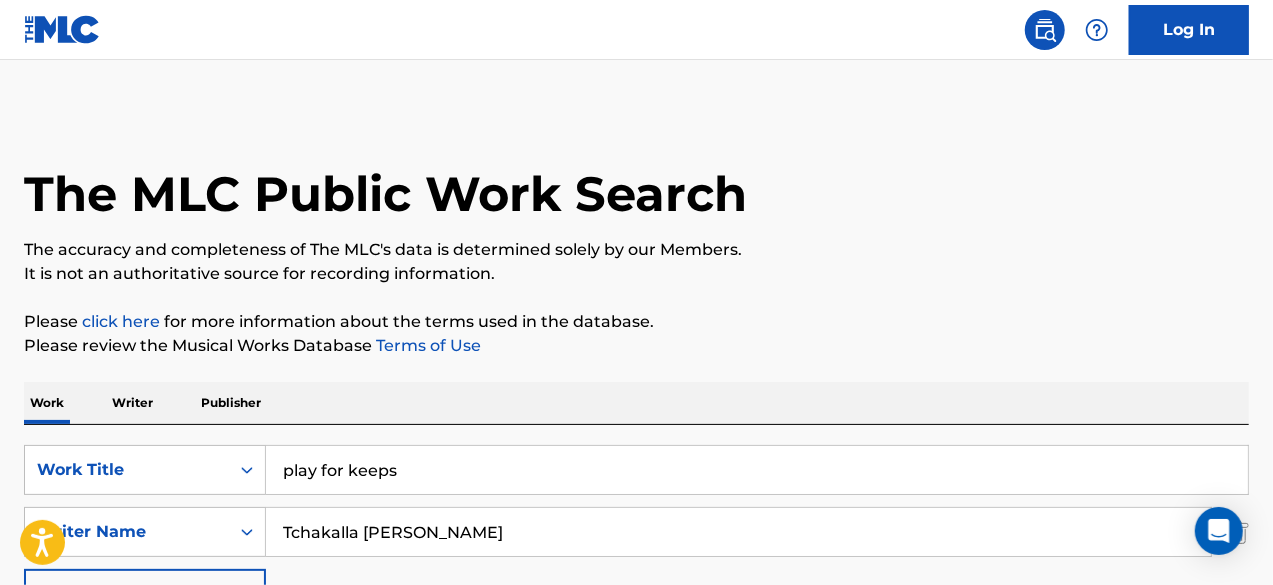 scroll, scrollTop: 388, scrollLeft: 0, axis: vertical 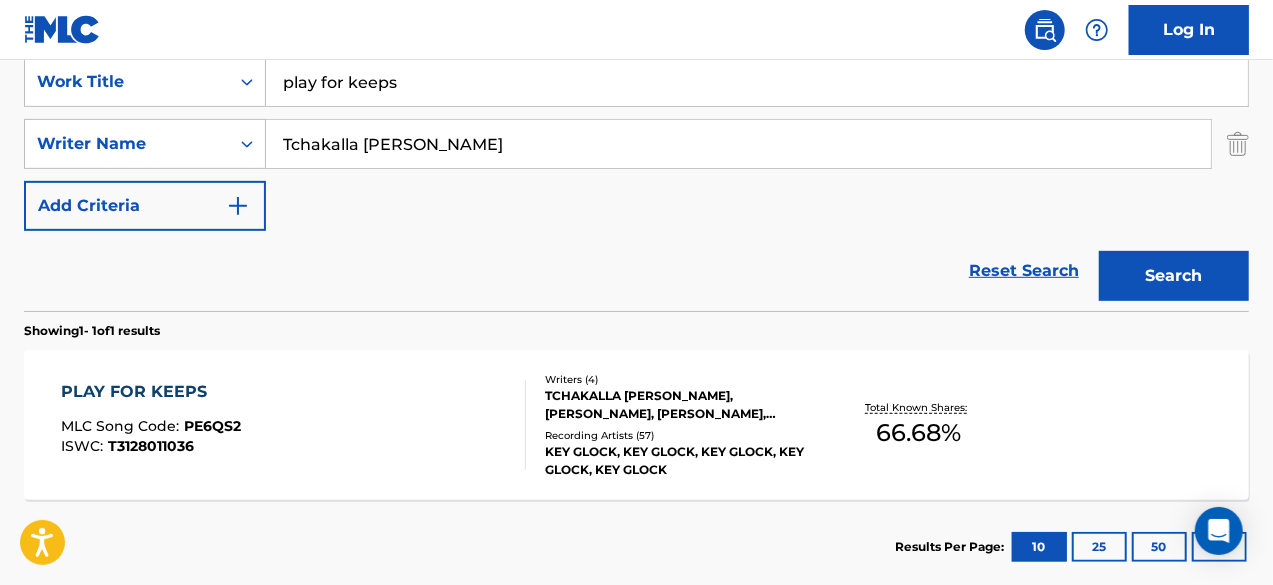 click on "play for keeps" at bounding box center [757, 82] 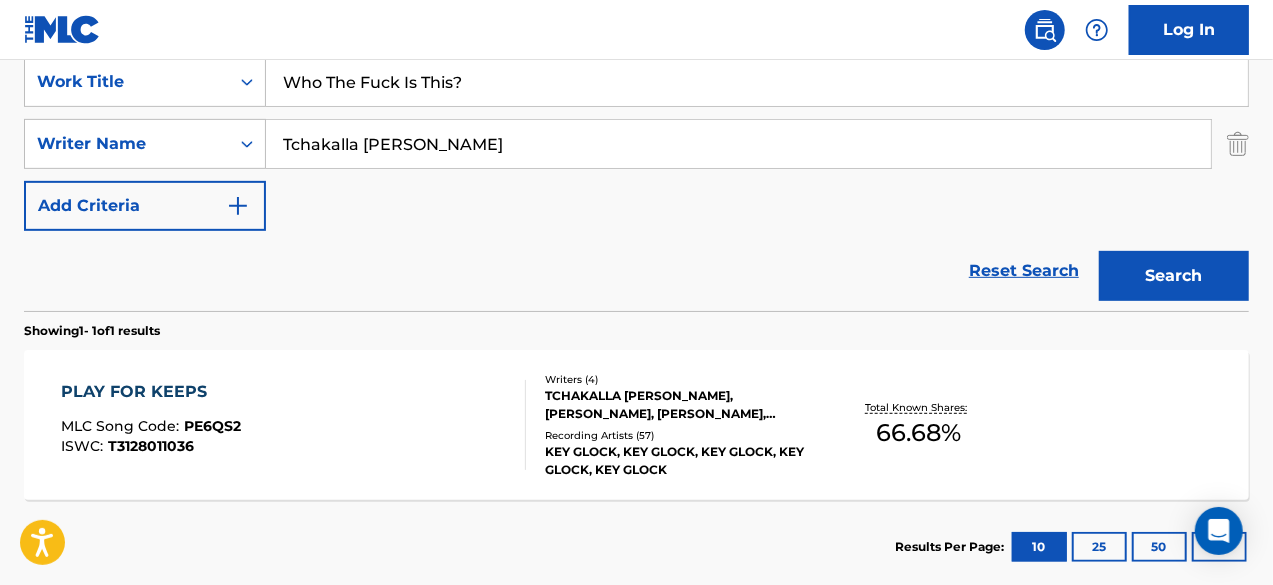 type on "Who The Fuck Is This?" 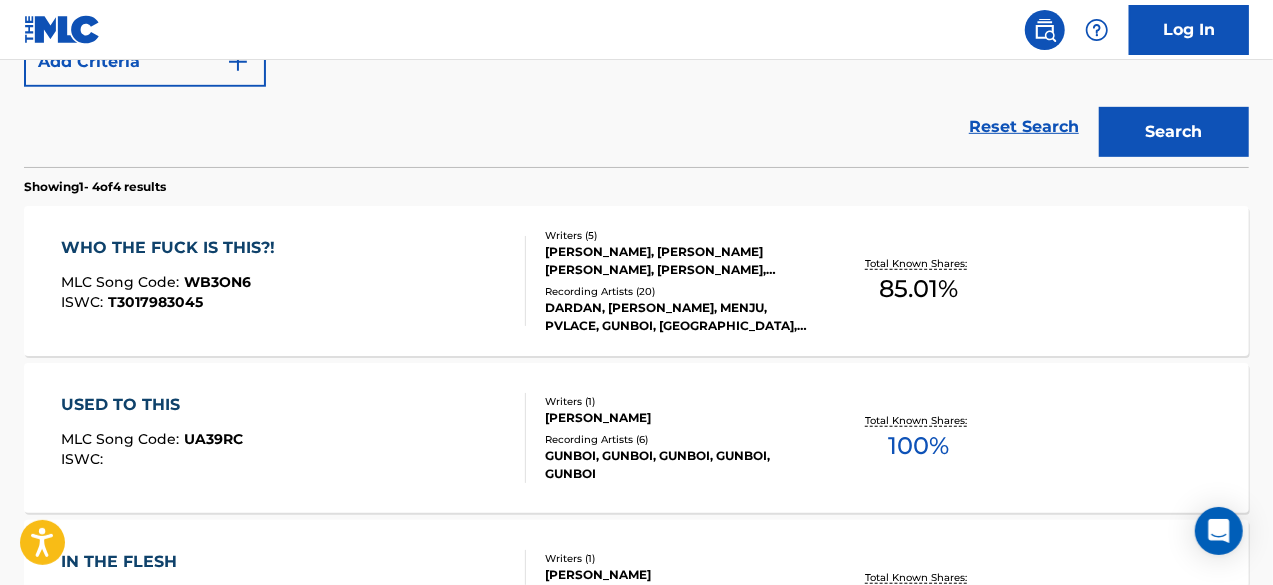 scroll, scrollTop: 533, scrollLeft: 0, axis: vertical 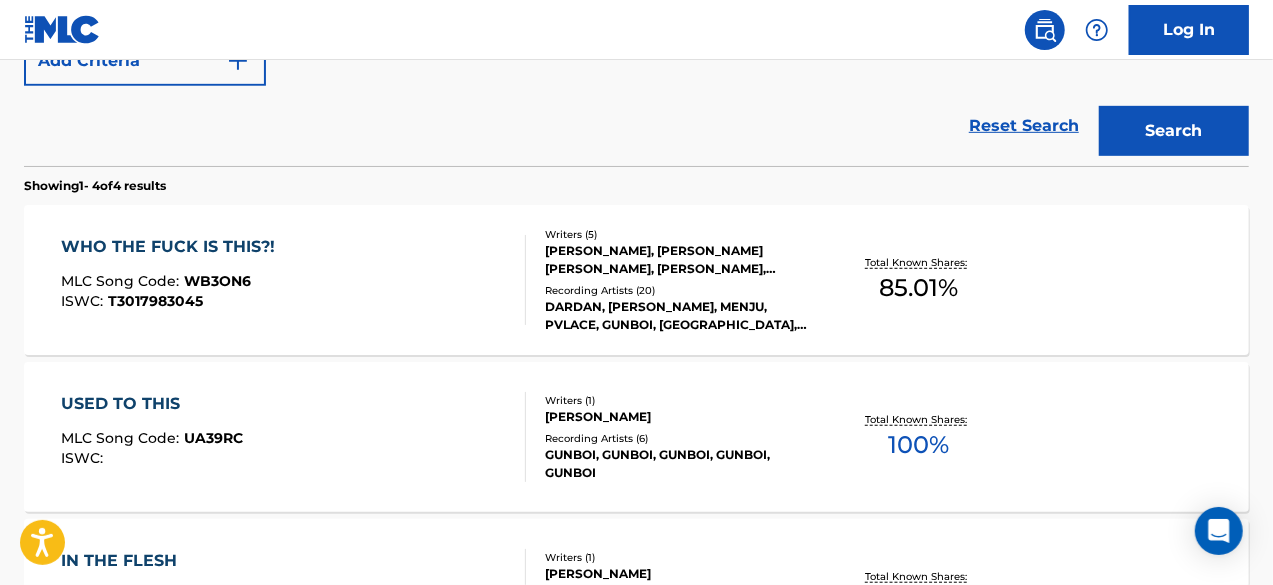 click on "WHO THE FUCK IS THIS?! MLC Song Code : WB3ON6 ISWC : T3017983045" at bounding box center (294, 280) 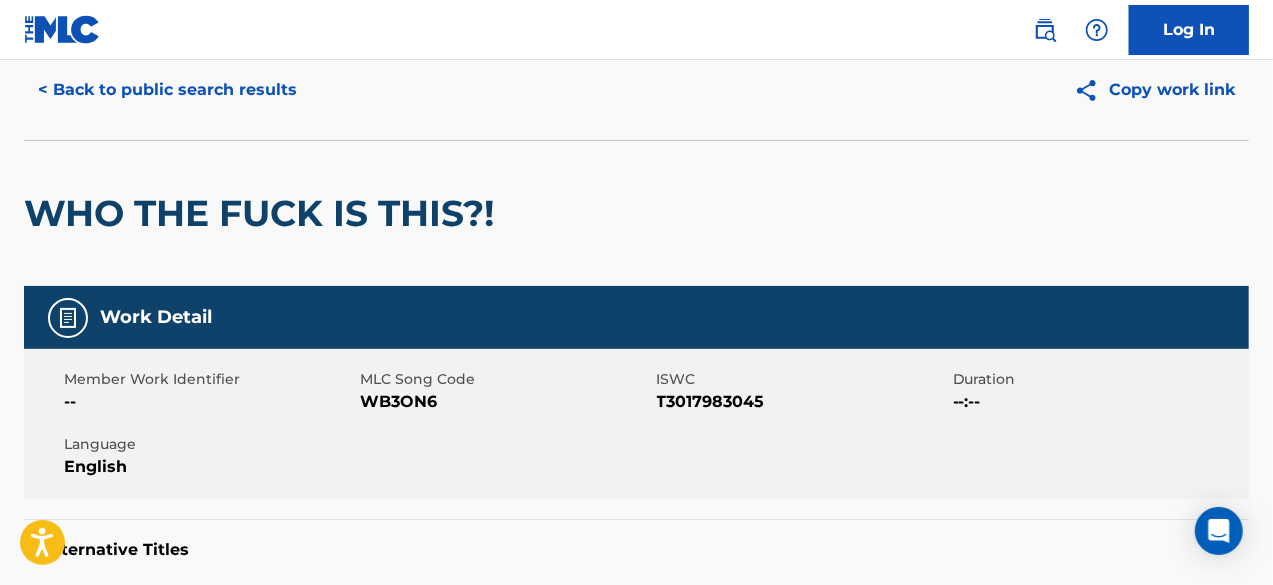 scroll, scrollTop: 0, scrollLeft: 0, axis: both 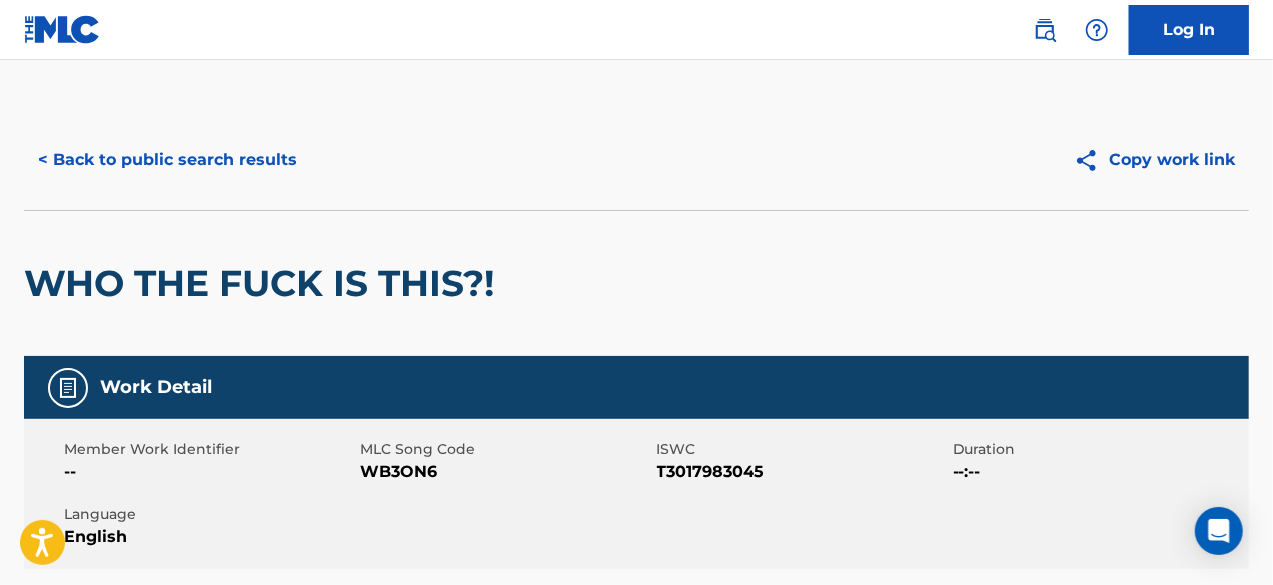 click on "< Back to public search results" at bounding box center [167, 160] 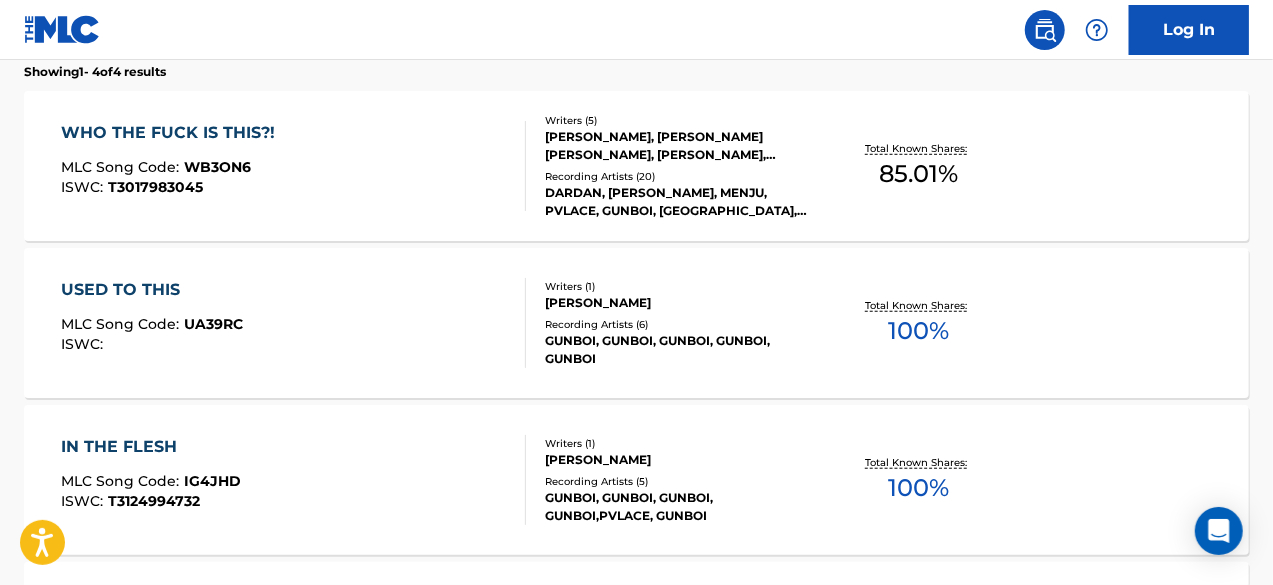 scroll, scrollTop: 0, scrollLeft: 0, axis: both 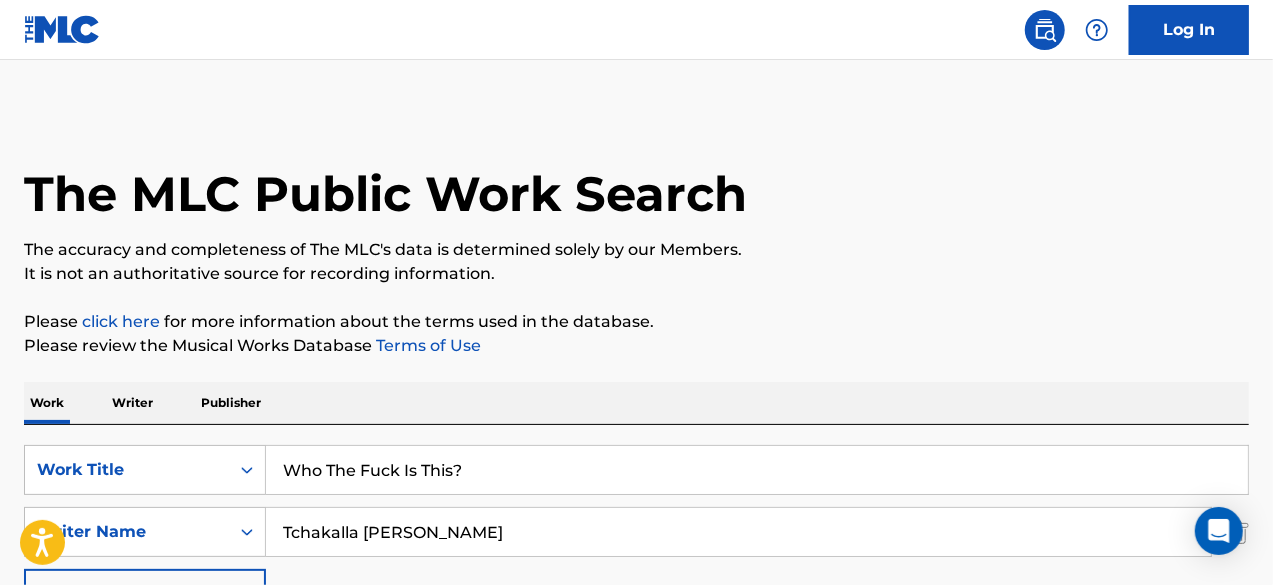 click on "Who The Fuck Is This?" at bounding box center (757, 470) 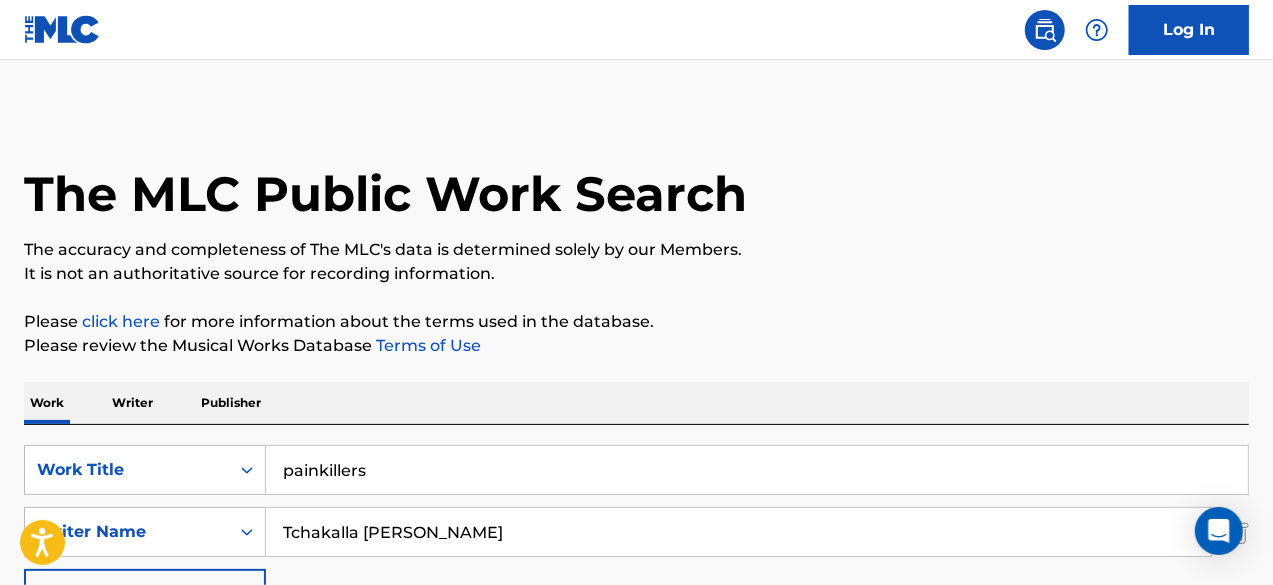 click on "Search" at bounding box center (1174, 664) 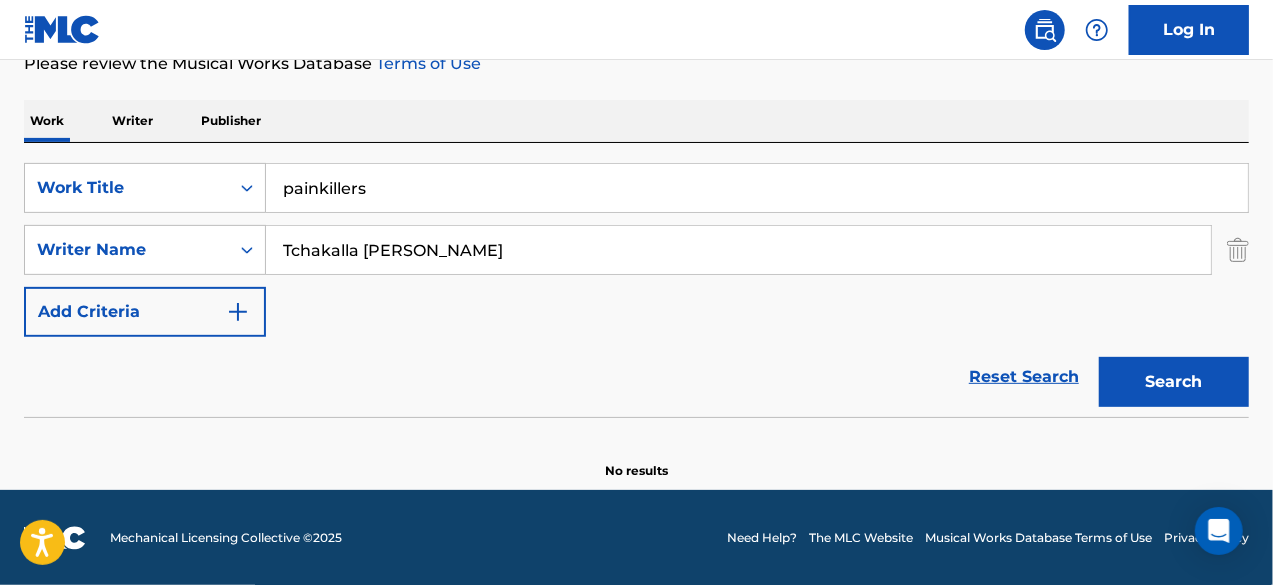 click on "Search" at bounding box center (1174, 382) 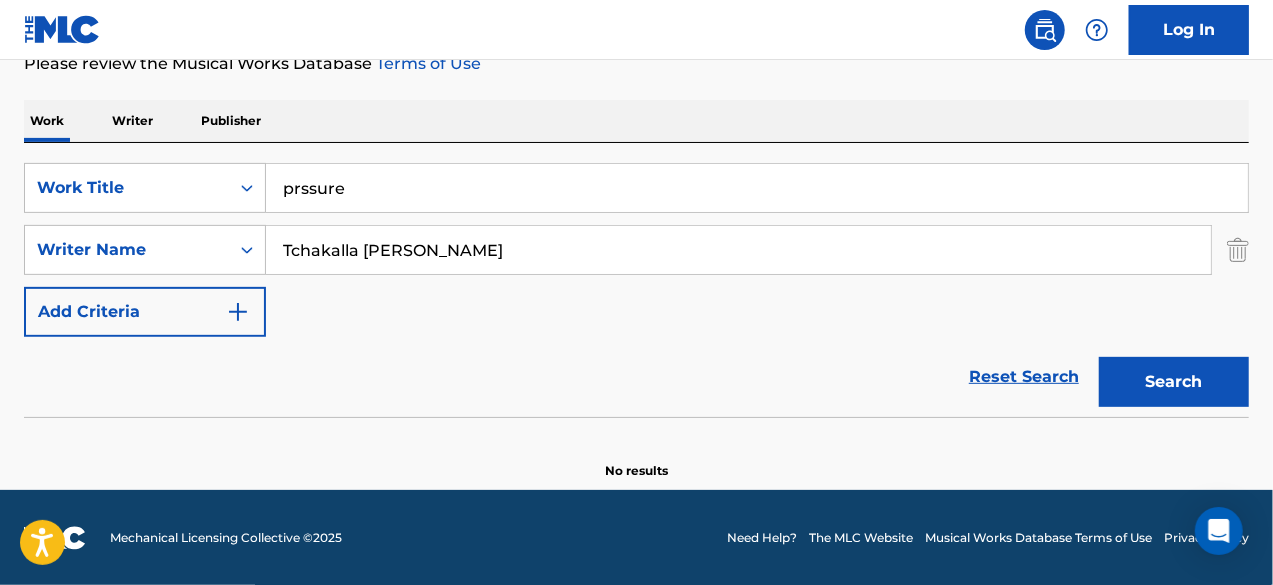 type on "prssure" 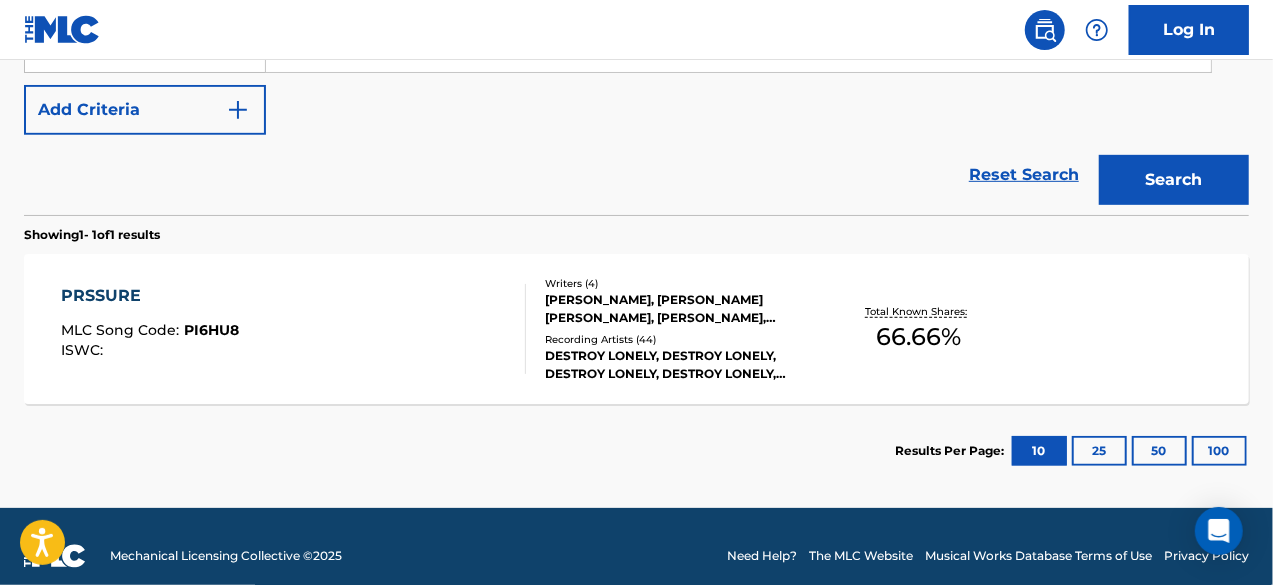 scroll, scrollTop: 487, scrollLeft: 0, axis: vertical 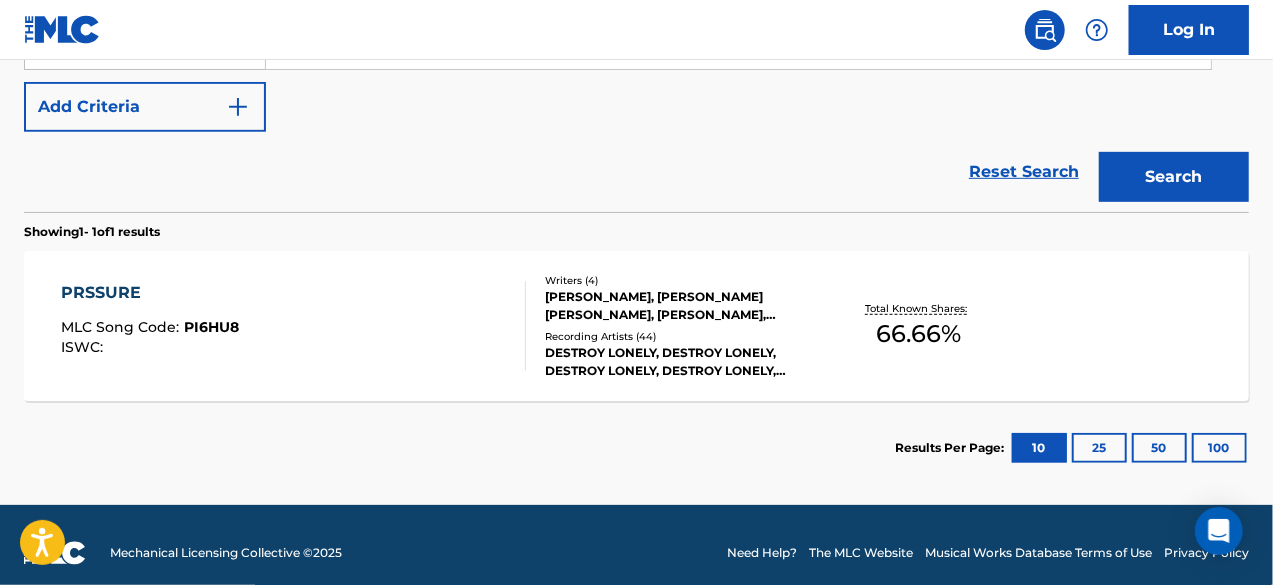 click on "PRSSURE MLC Song Code : PI6HU8 ISWC : Writers ( 4 ) [PERSON_NAME], [PERSON_NAME], [PERSON_NAME], [PERSON_NAME] BEATS Recording Artists ( 44 ) DESTROY LONELY, DESTROY LONELY, DESTROY LONELY, DESTROY LONELY, DESTROY LONELY Total Known Shares: 66.66 %" at bounding box center [636, 326] 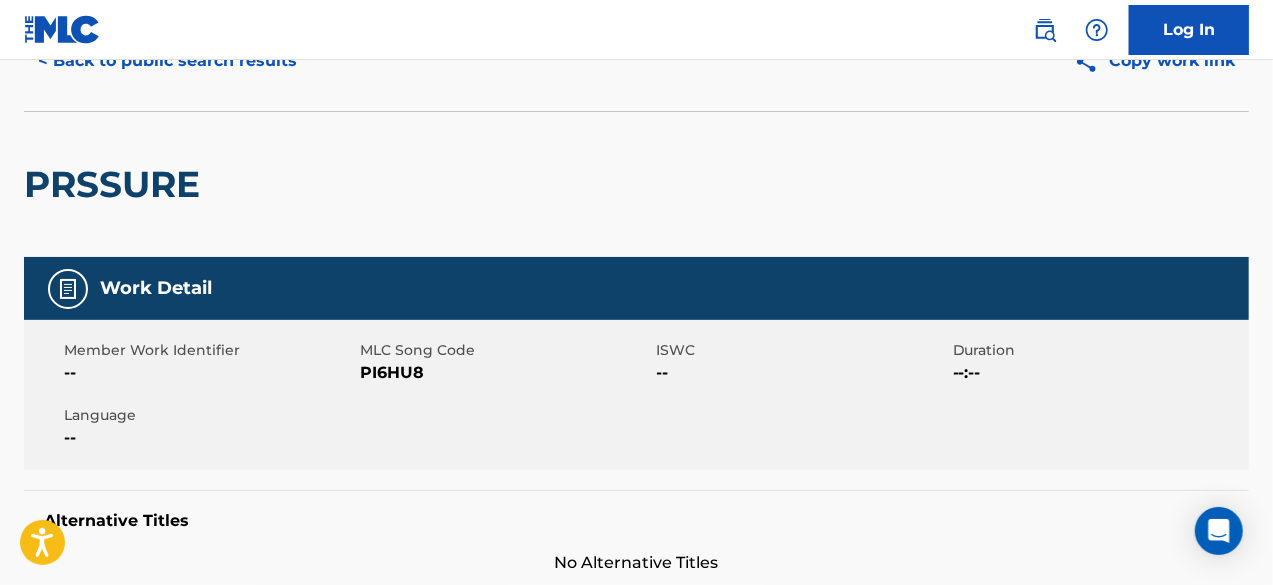 scroll, scrollTop: 0, scrollLeft: 0, axis: both 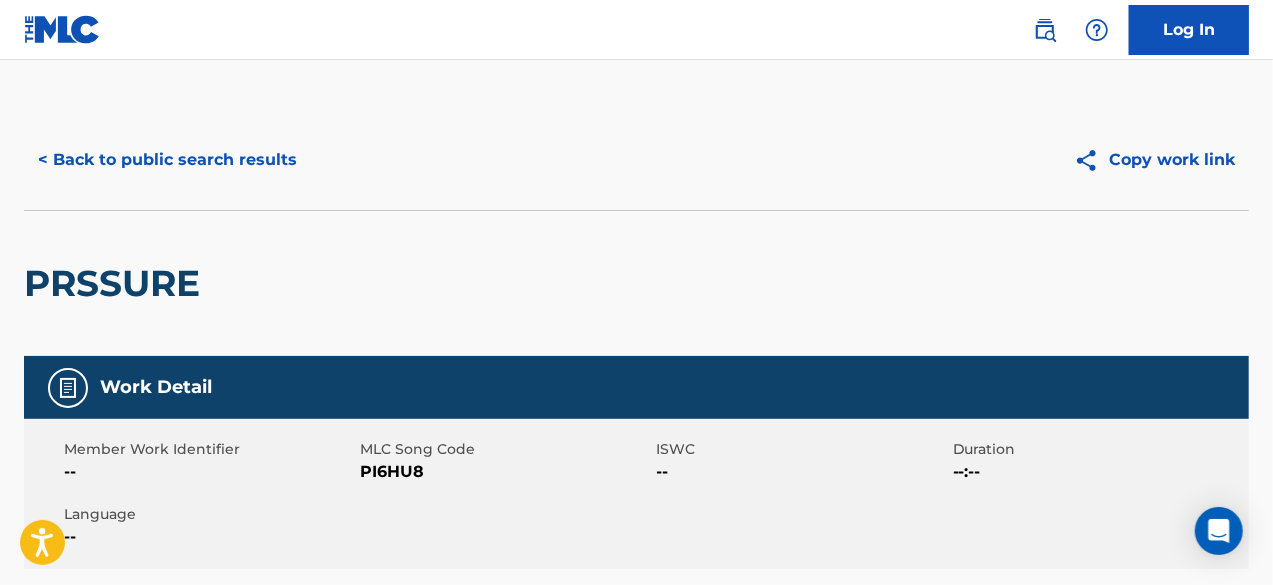 click on "< Back to public search results" at bounding box center (167, 160) 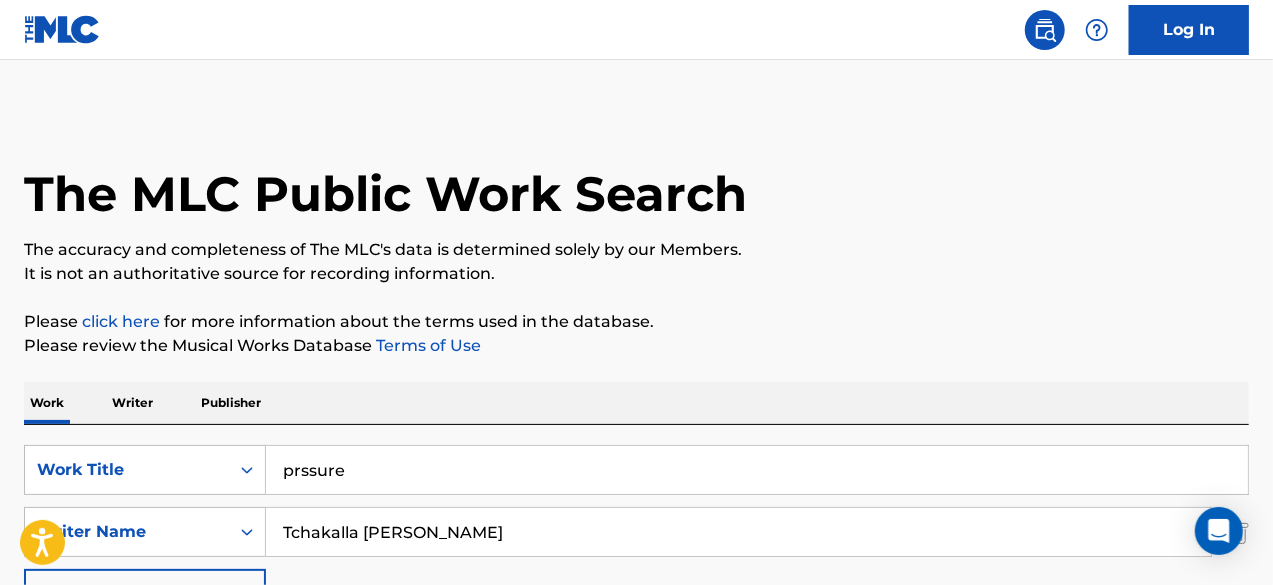 scroll, scrollTop: 388, scrollLeft: 0, axis: vertical 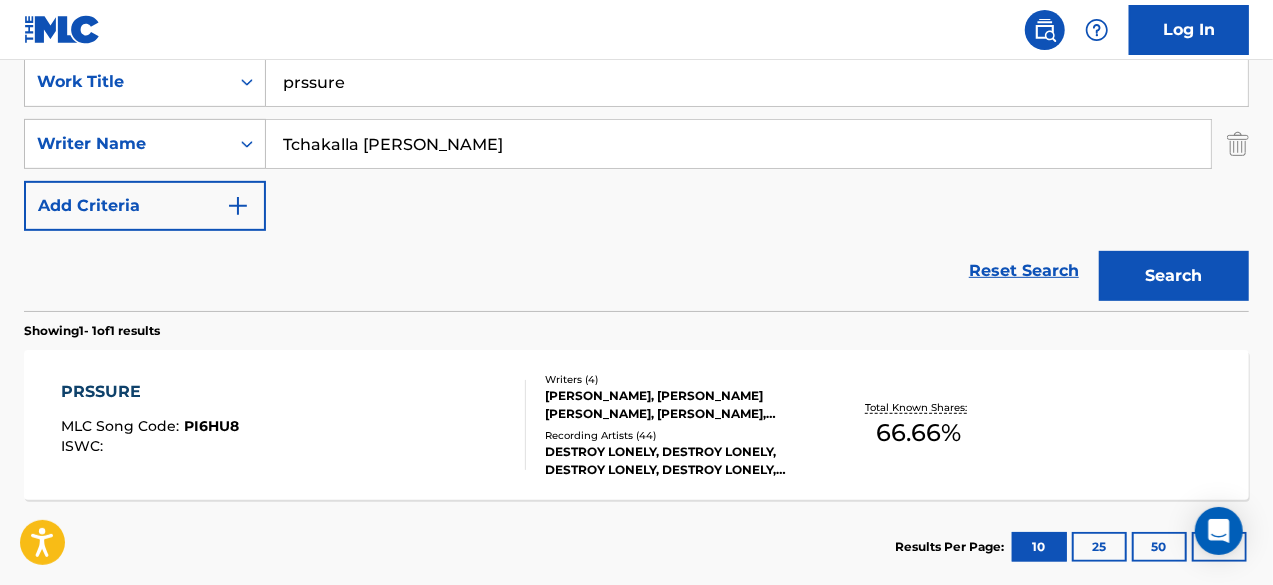 click on "Log In" at bounding box center [636, 30] 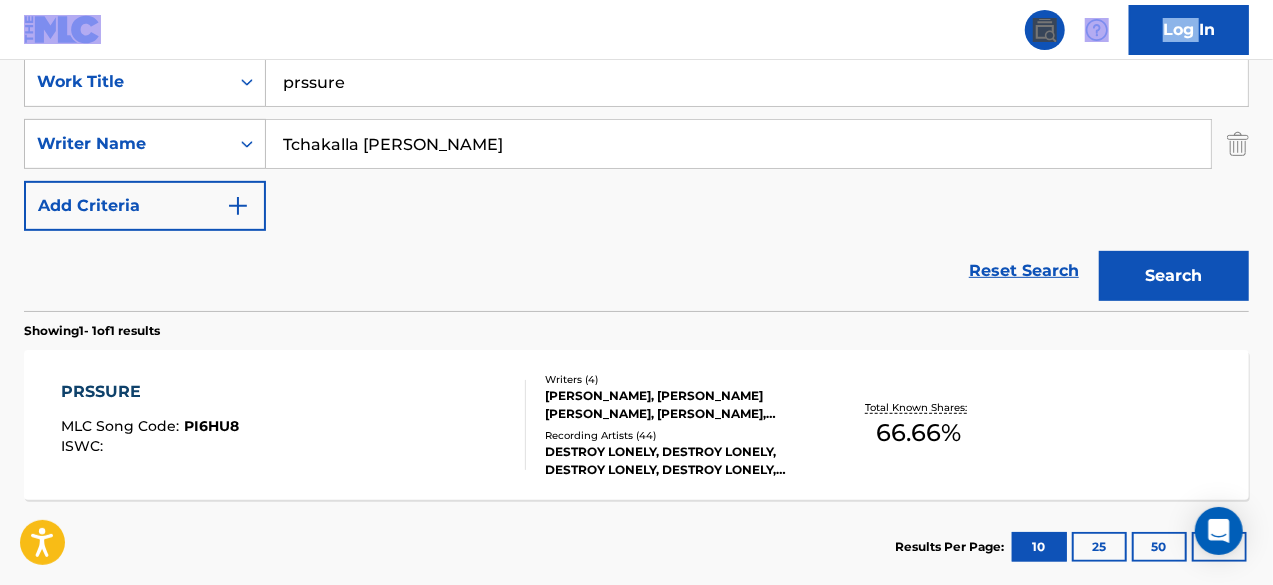click on "Log In" at bounding box center [636, 30] 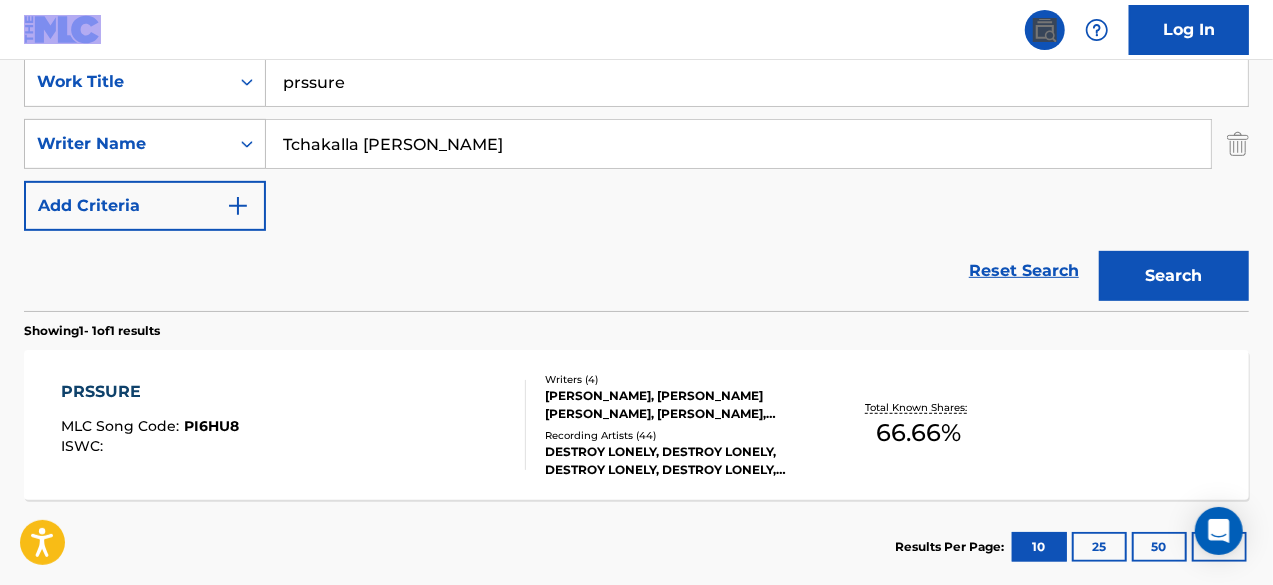 click on "Log In" at bounding box center [636, 30] 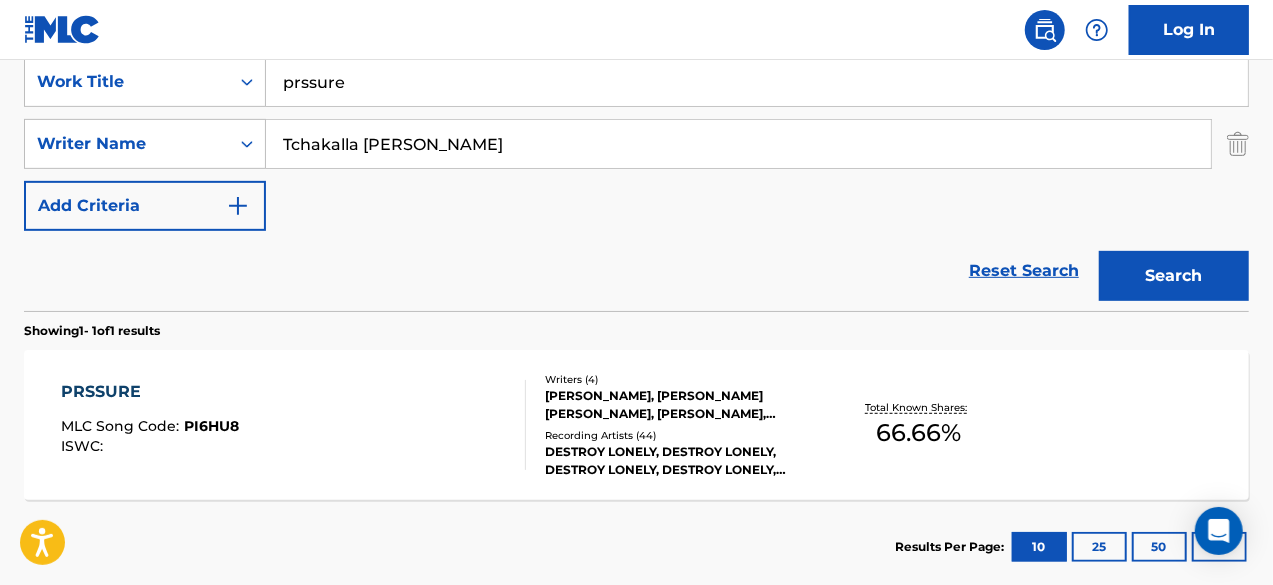 click on "prssure" at bounding box center (757, 82) 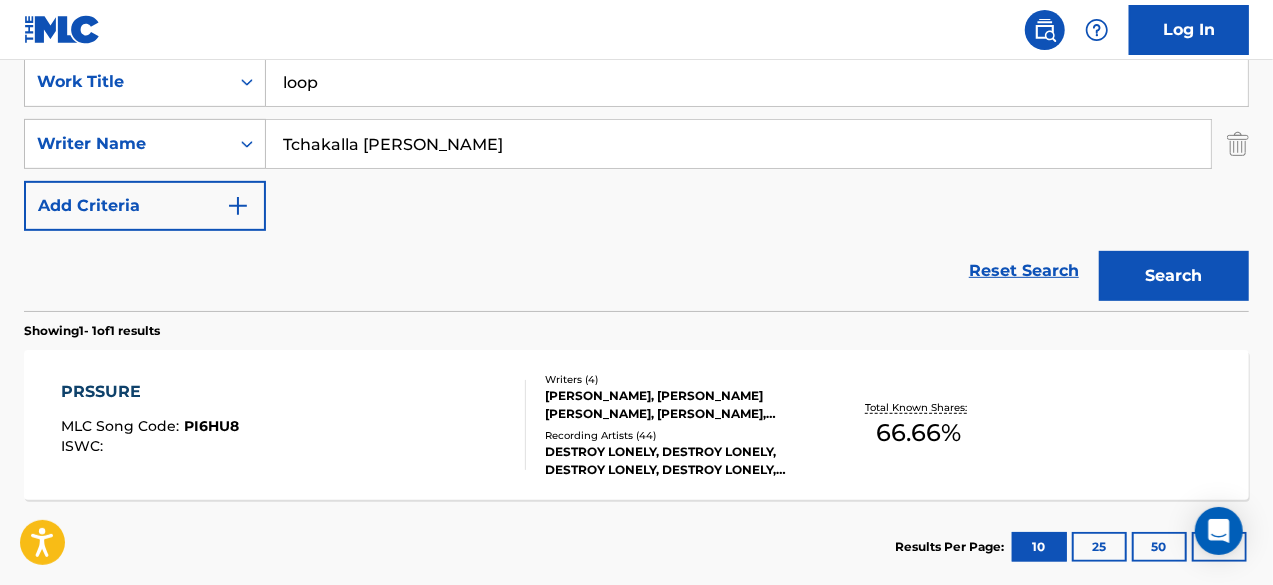 type on "loop" 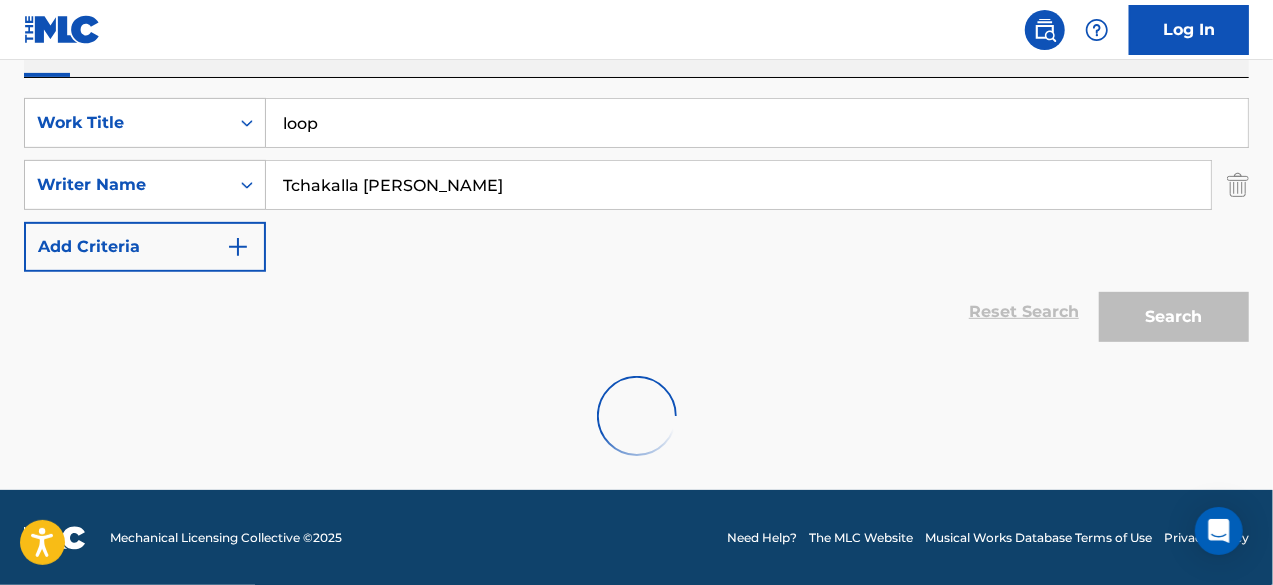 scroll, scrollTop: 388, scrollLeft: 0, axis: vertical 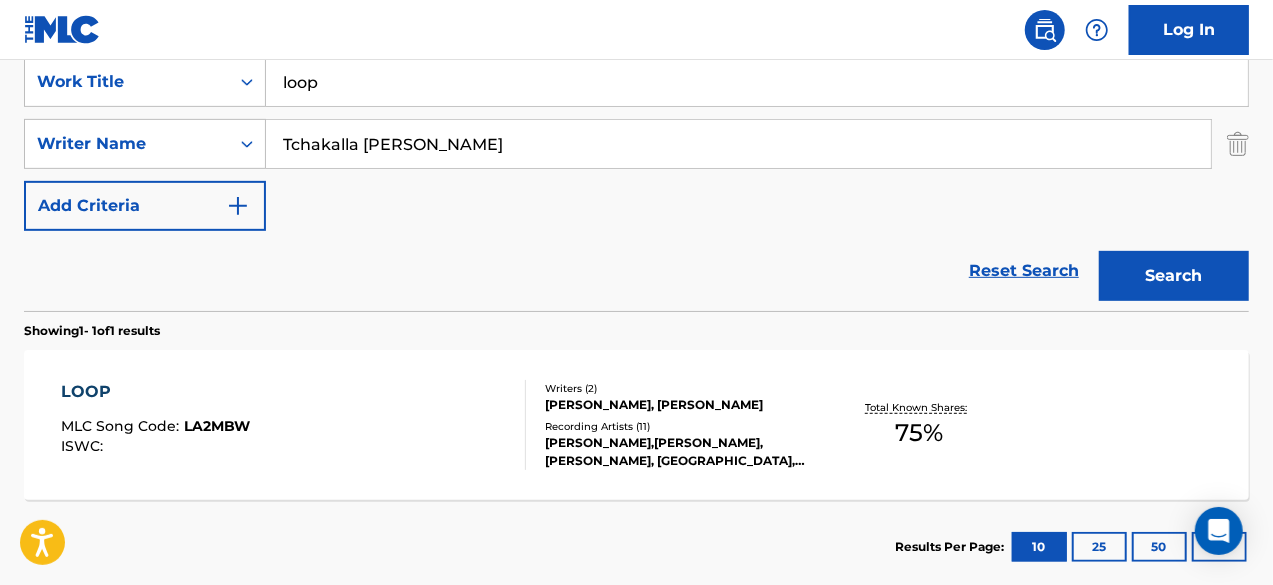 click on "LOOP MLC Song Code : LA2MBW ISWC :" at bounding box center (294, 425) 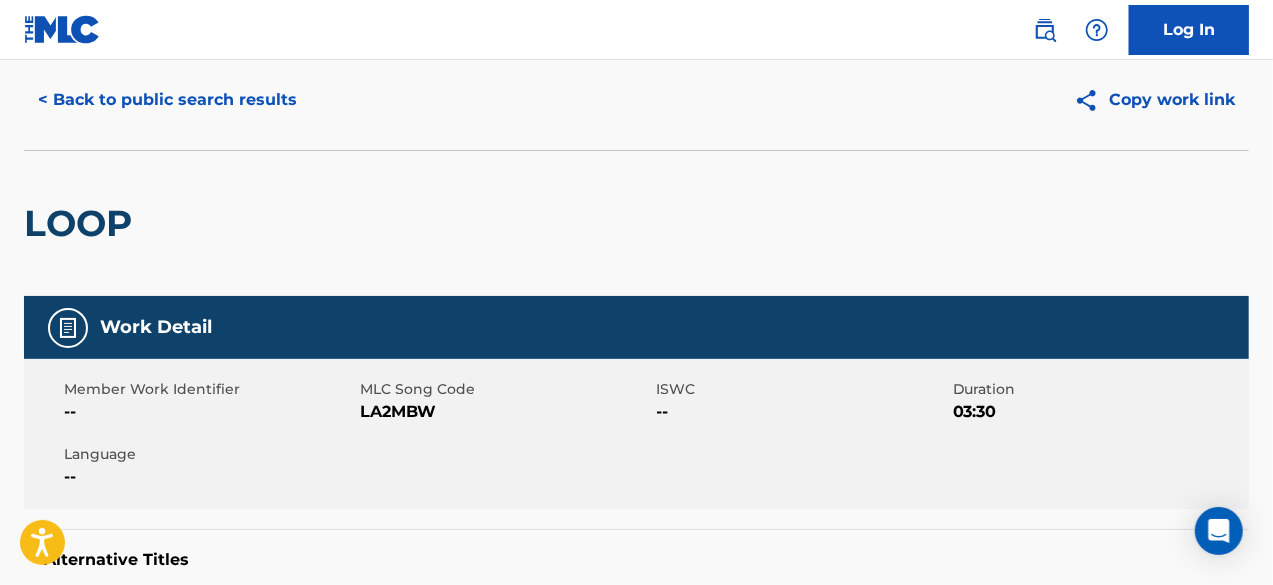scroll, scrollTop: 0, scrollLeft: 0, axis: both 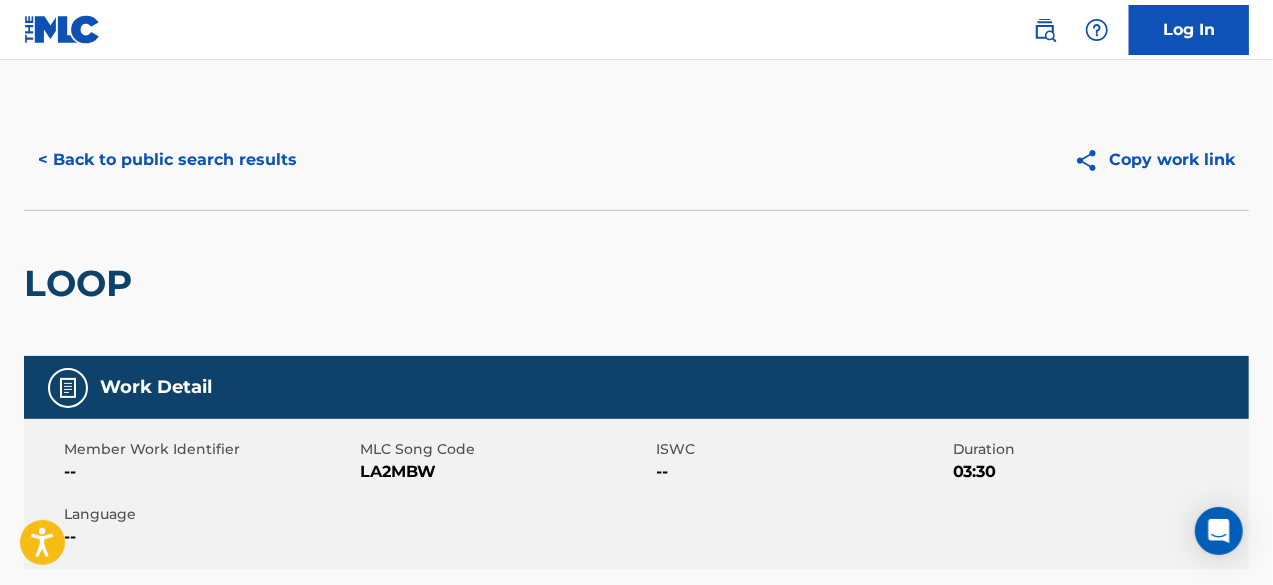 click on "< Back to public search results" at bounding box center [167, 160] 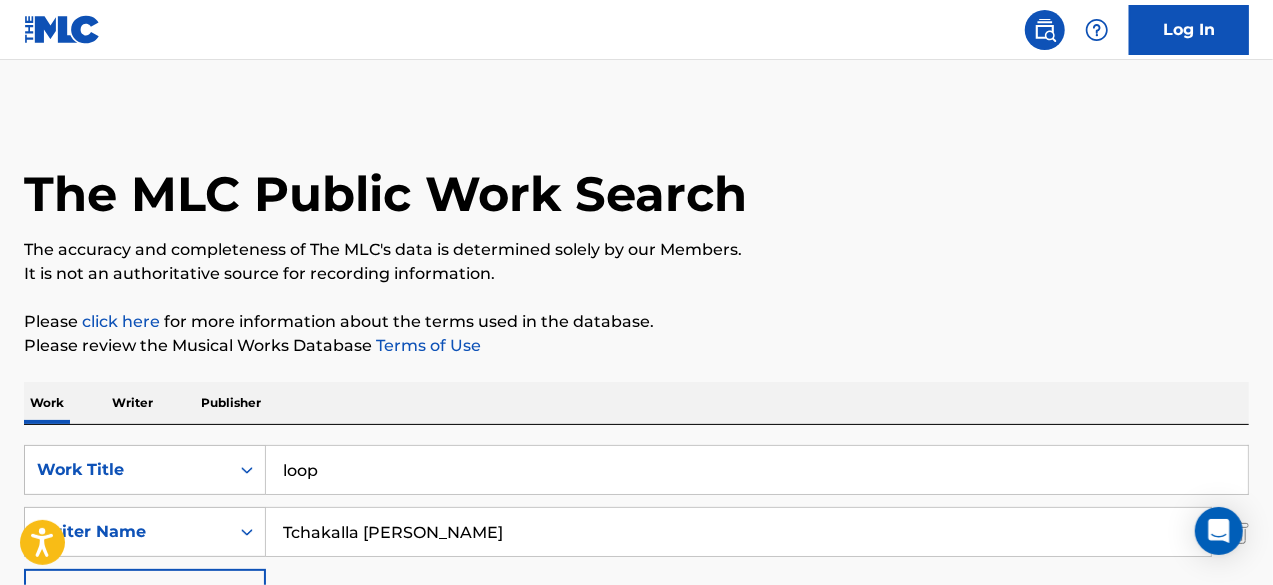 scroll, scrollTop: 388, scrollLeft: 0, axis: vertical 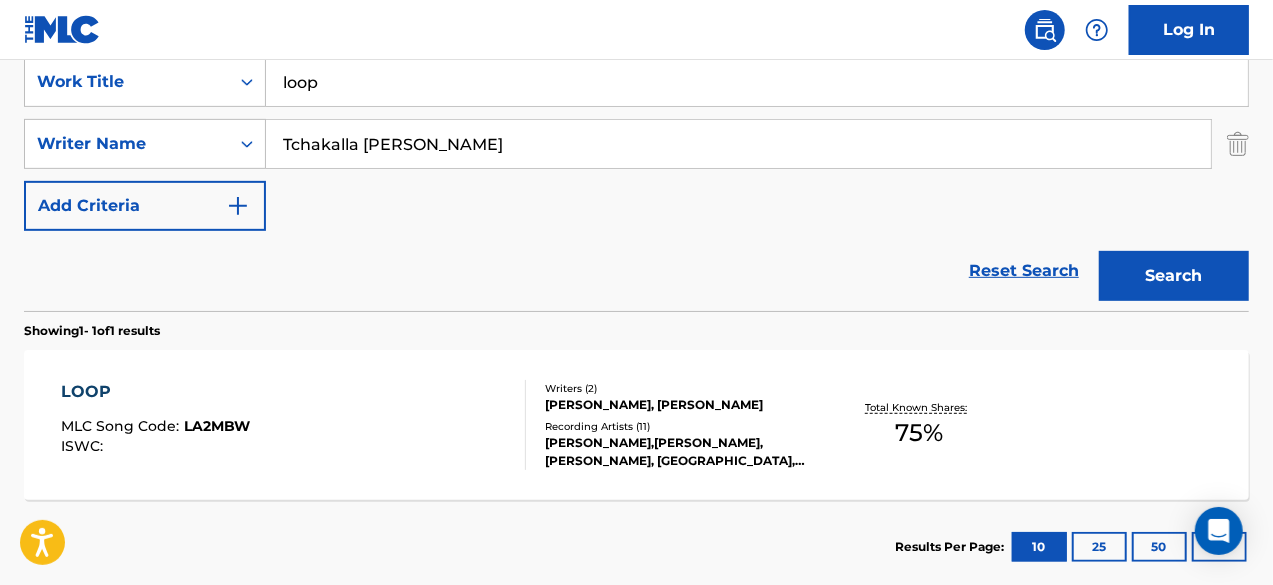 click on "loop" at bounding box center [757, 82] 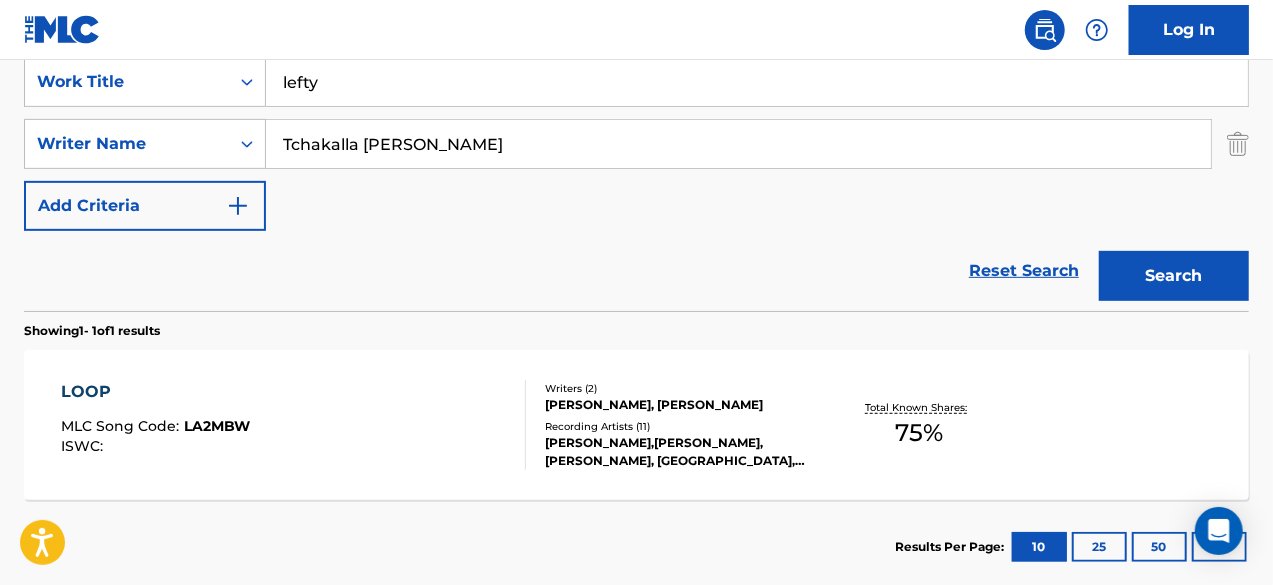 click on "Search" at bounding box center (1174, 276) 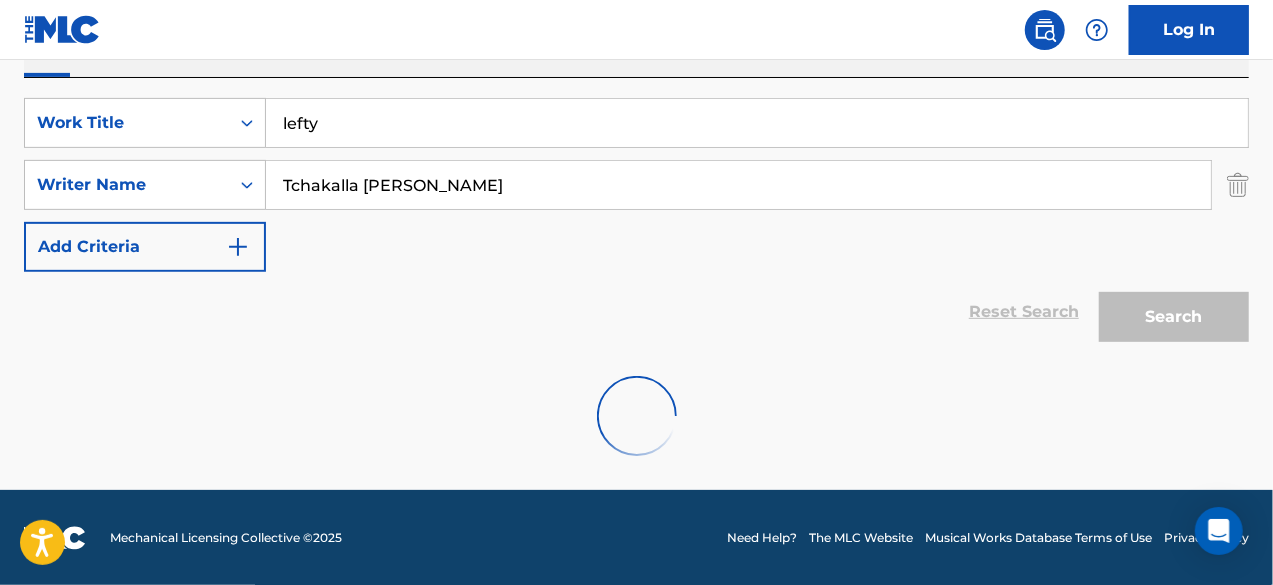 scroll, scrollTop: 282, scrollLeft: 0, axis: vertical 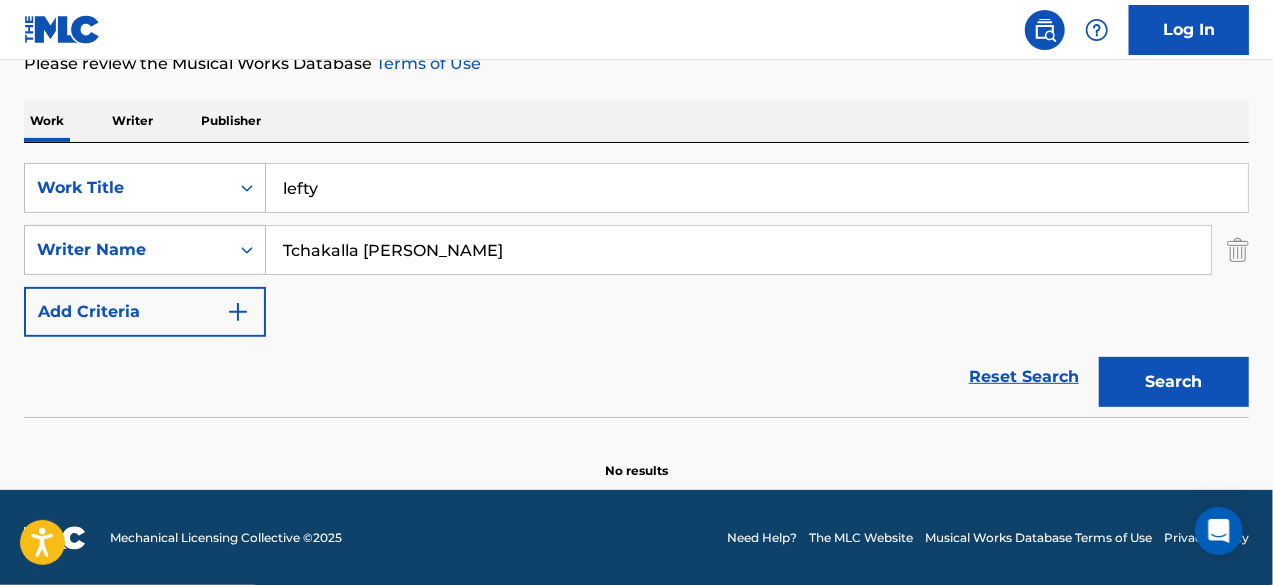 click on "lefty" at bounding box center (757, 188) 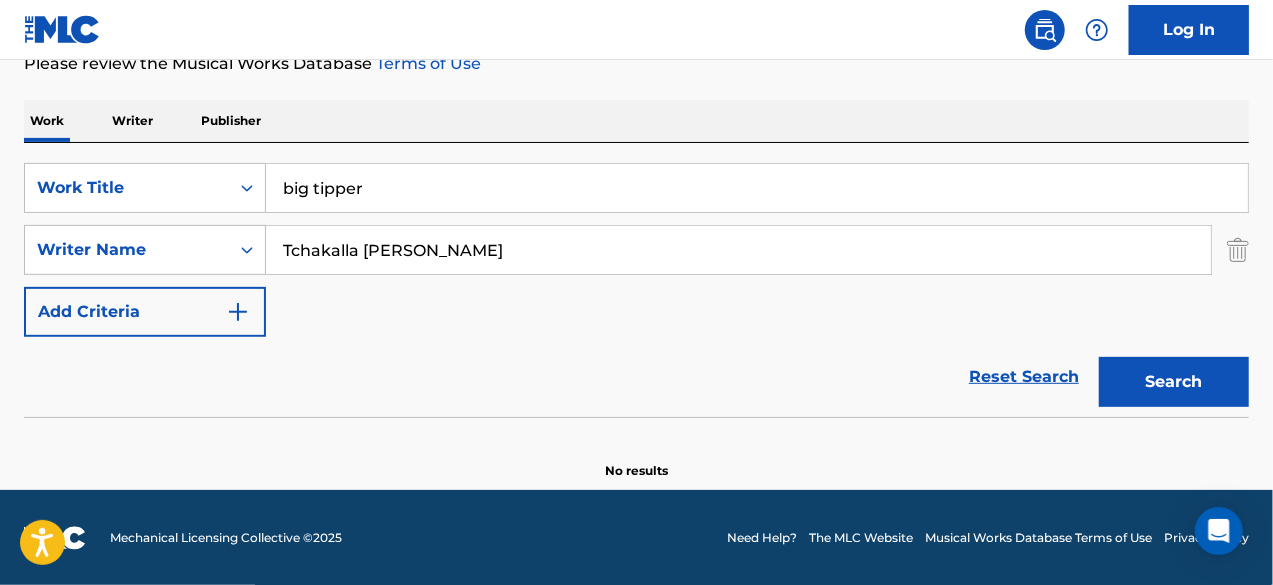 click on "Search" at bounding box center [1174, 382] 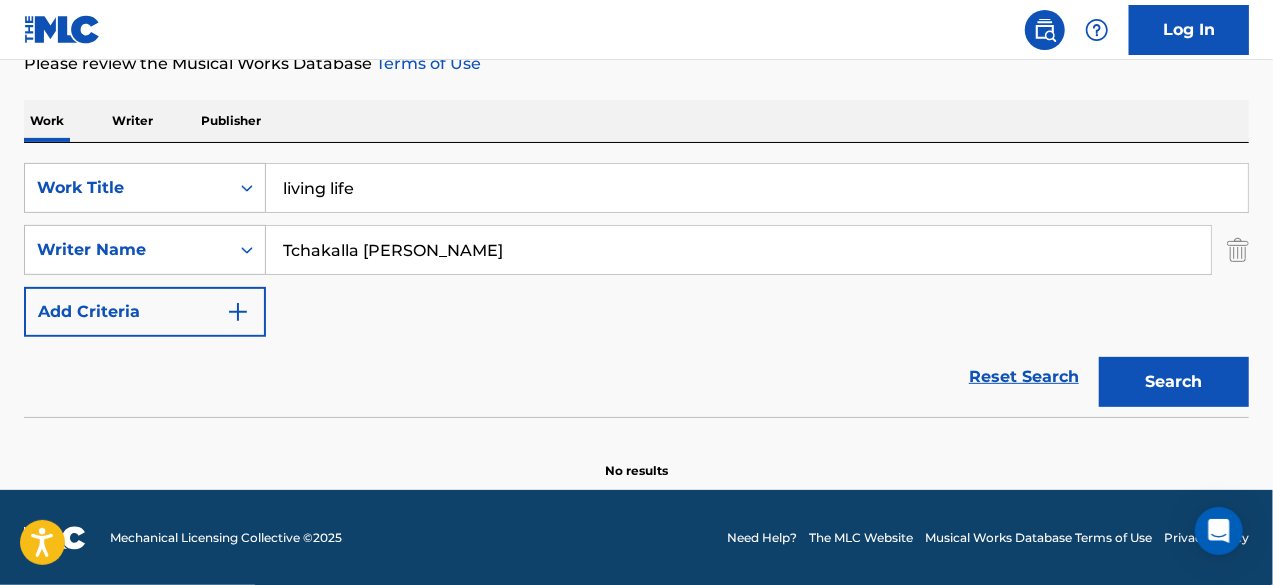 type on "living life" 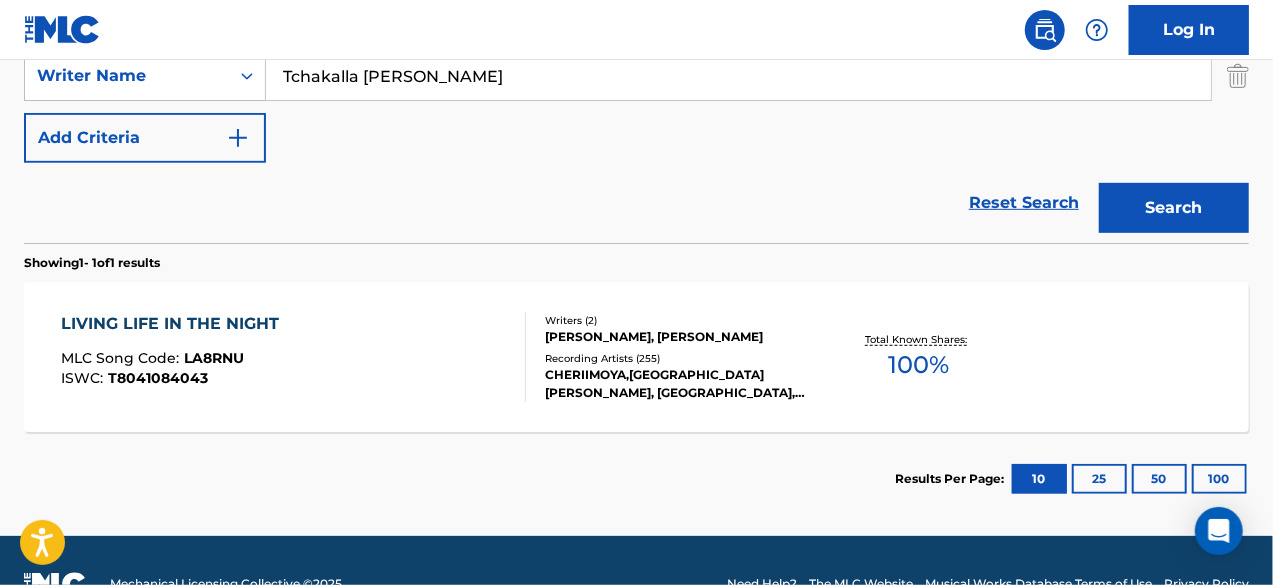 scroll, scrollTop: 470, scrollLeft: 0, axis: vertical 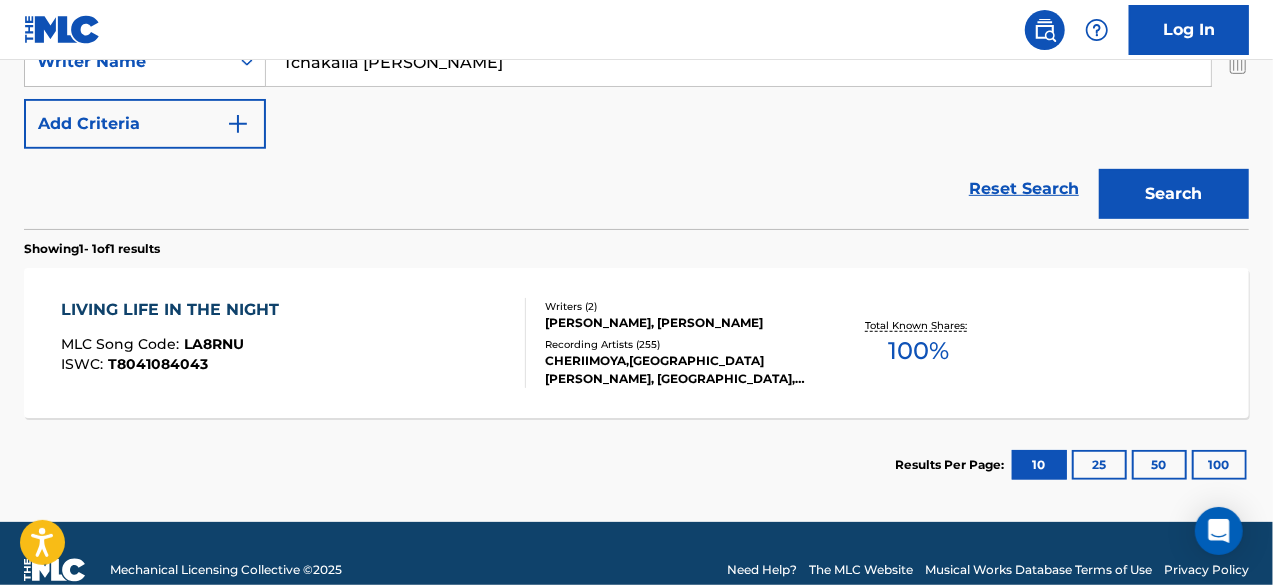 click on "LIVING LIFE IN THE NIGHT MLC Song Code : LA8RNU ISWC : T8041084043" at bounding box center (294, 343) 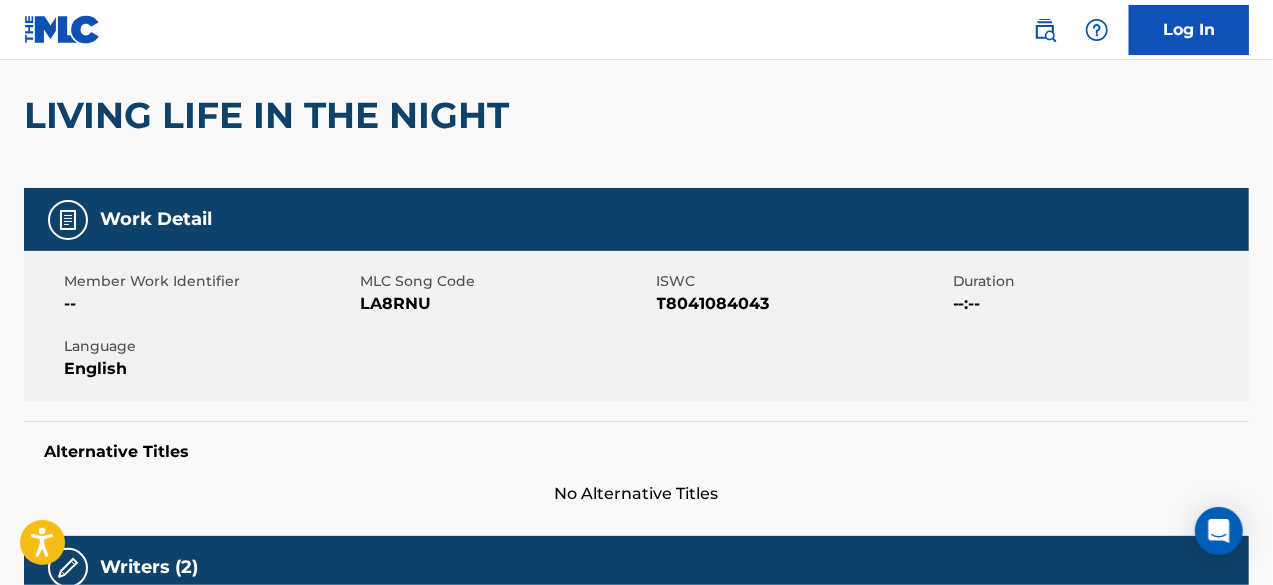 scroll, scrollTop: 0, scrollLeft: 0, axis: both 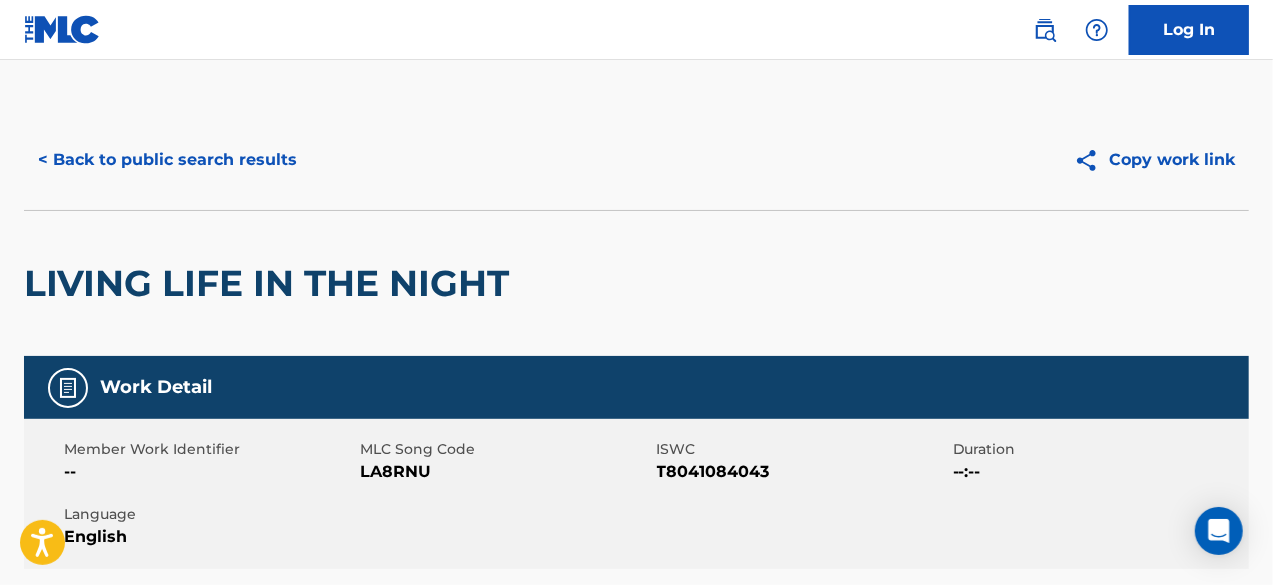 click on "< Back to public search results" at bounding box center [167, 160] 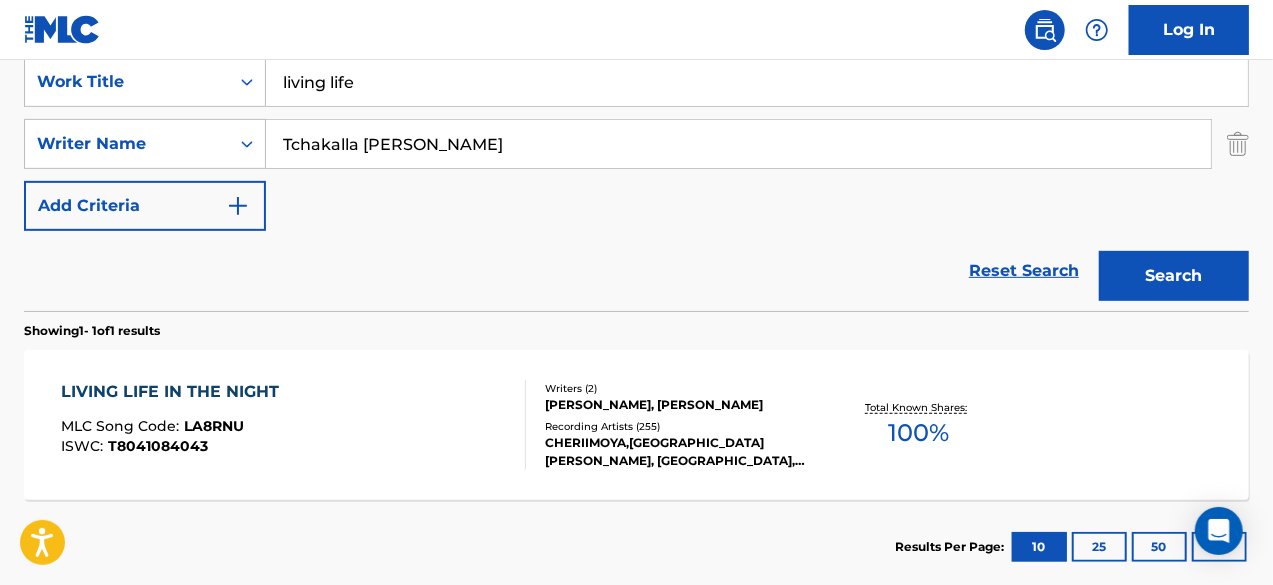 click on "living life" at bounding box center (757, 82) 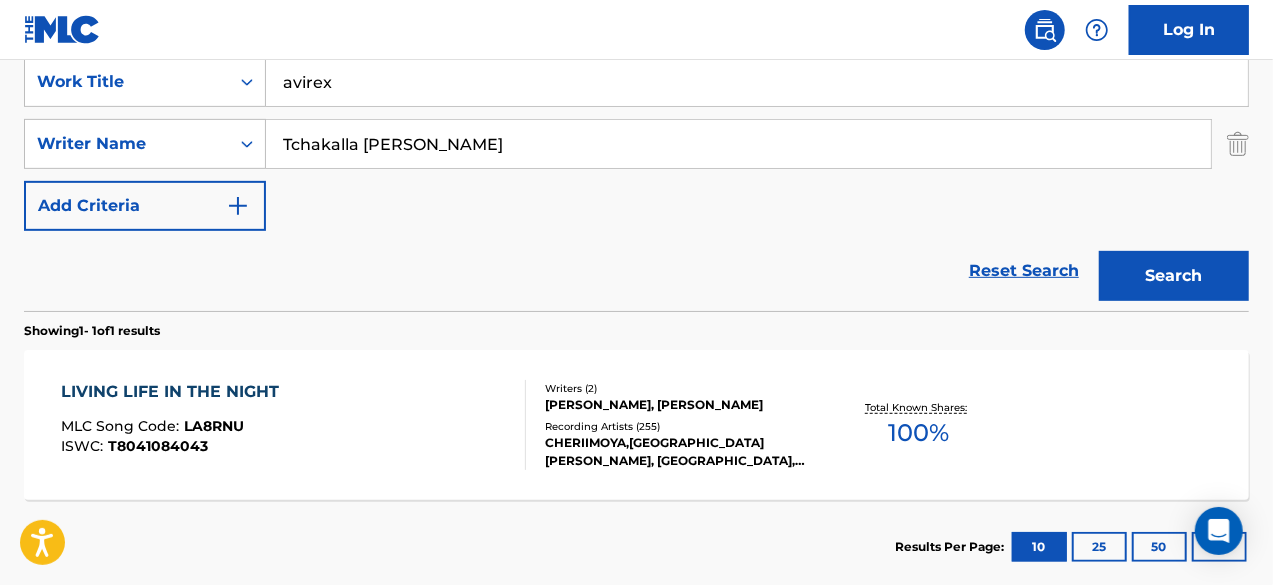 type on "avirex" 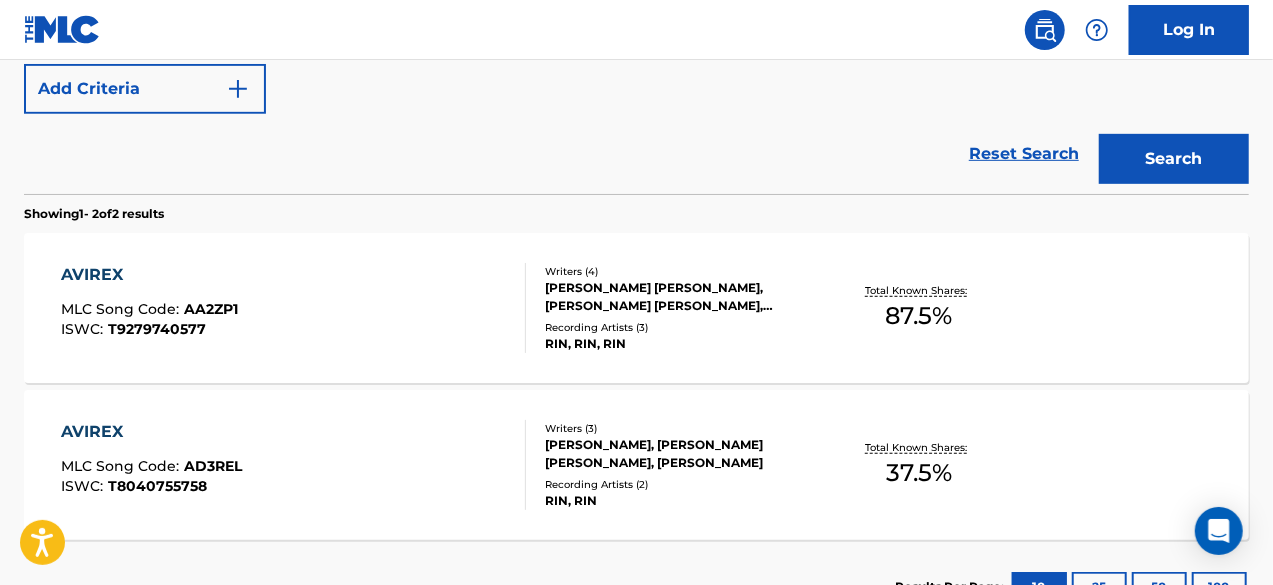 scroll, scrollTop: 506, scrollLeft: 0, axis: vertical 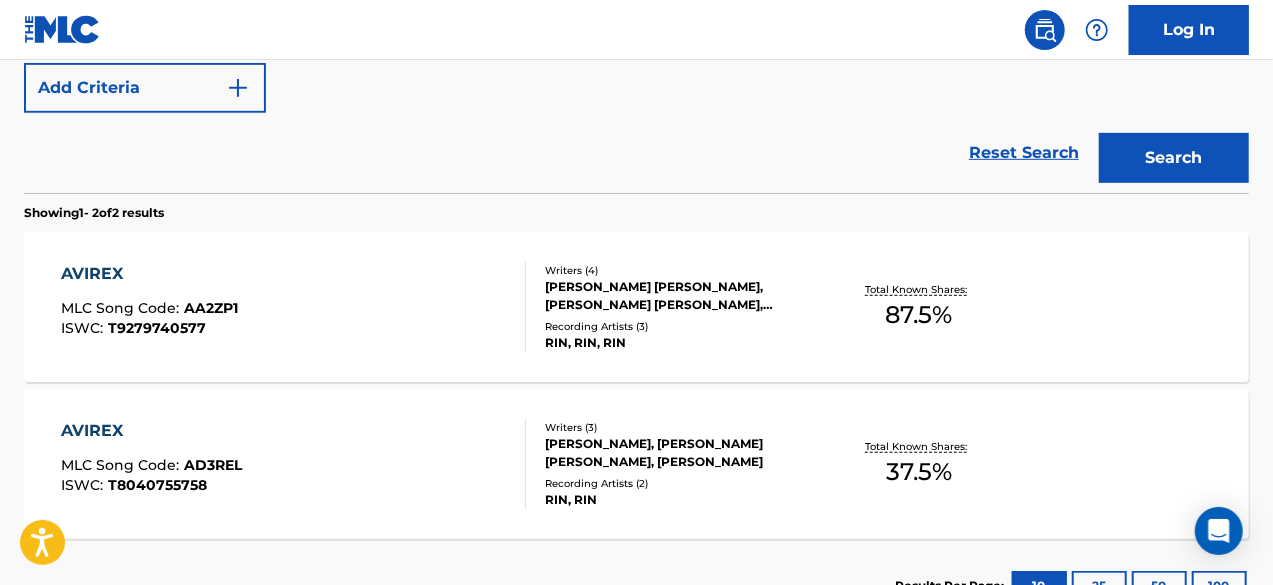 click on "AVIREX MLC Song Code : AA2ZP1 ISWC : T9279740577" at bounding box center [294, 307] 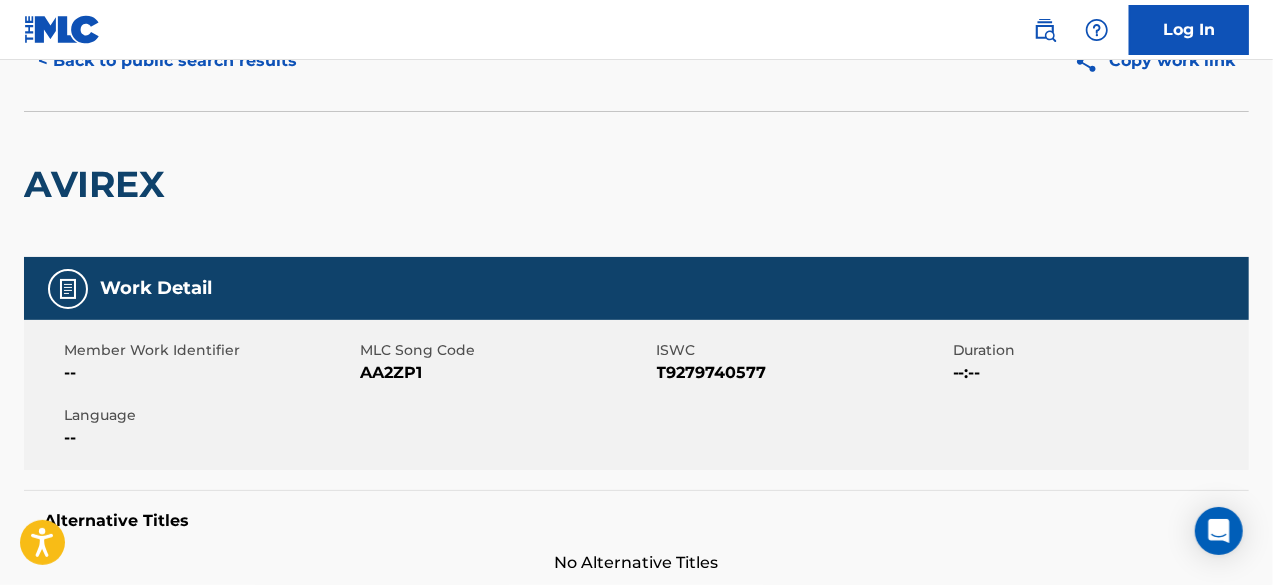 scroll, scrollTop: 0, scrollLeft: 0, axis: both 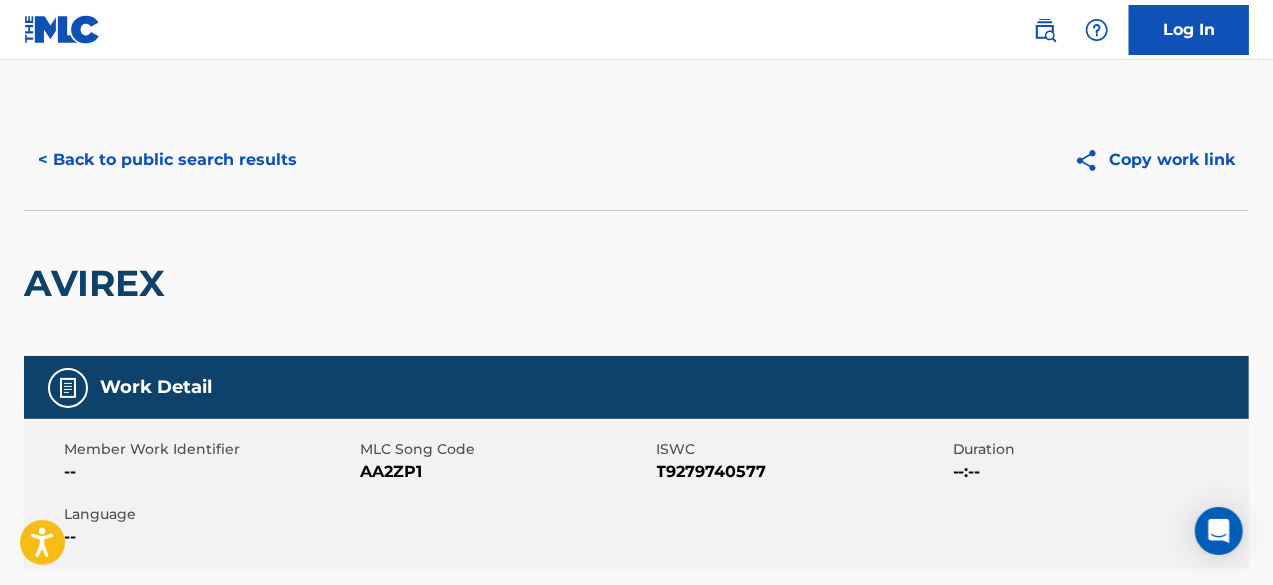 click on "< Back to public search results" at bounding box center (167, 160) 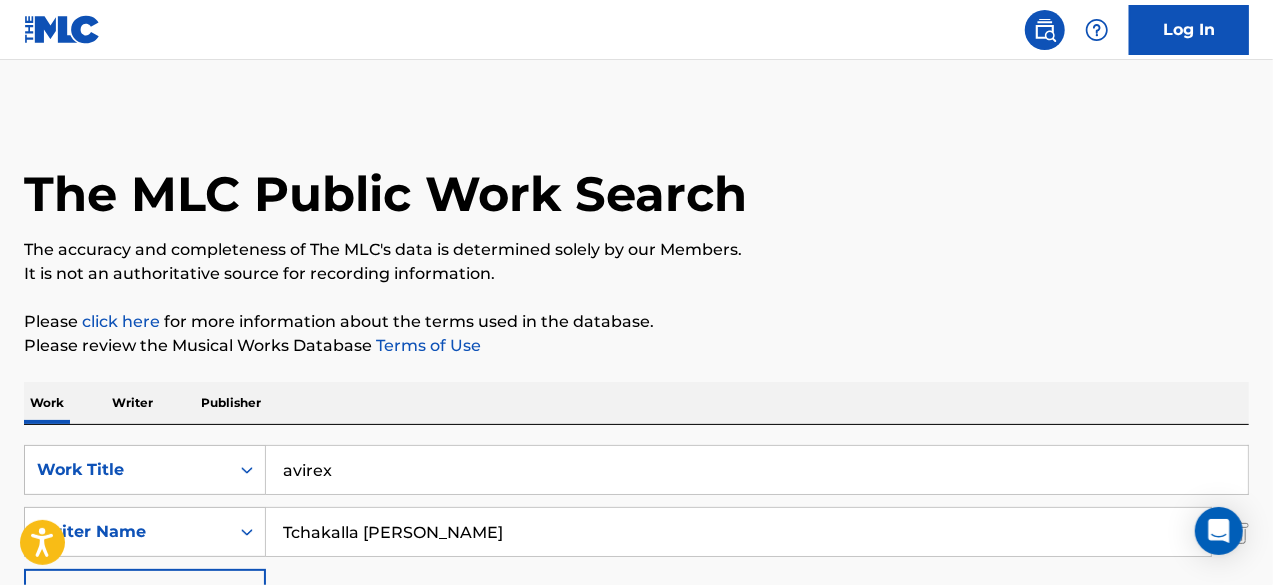 scroll, scrollTop: 620, scrollLeft: 0, axis: vertical 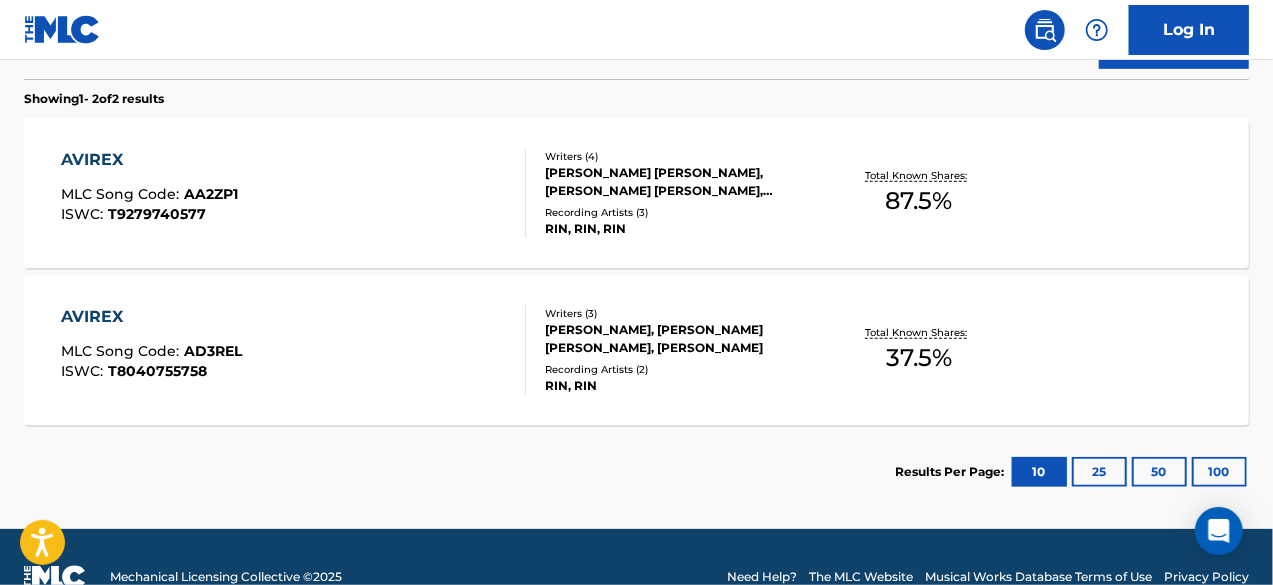 click on "AVIREX MLC Song Code : AD3REL ISWC : T8040755758" at bounding box center (294, 350) 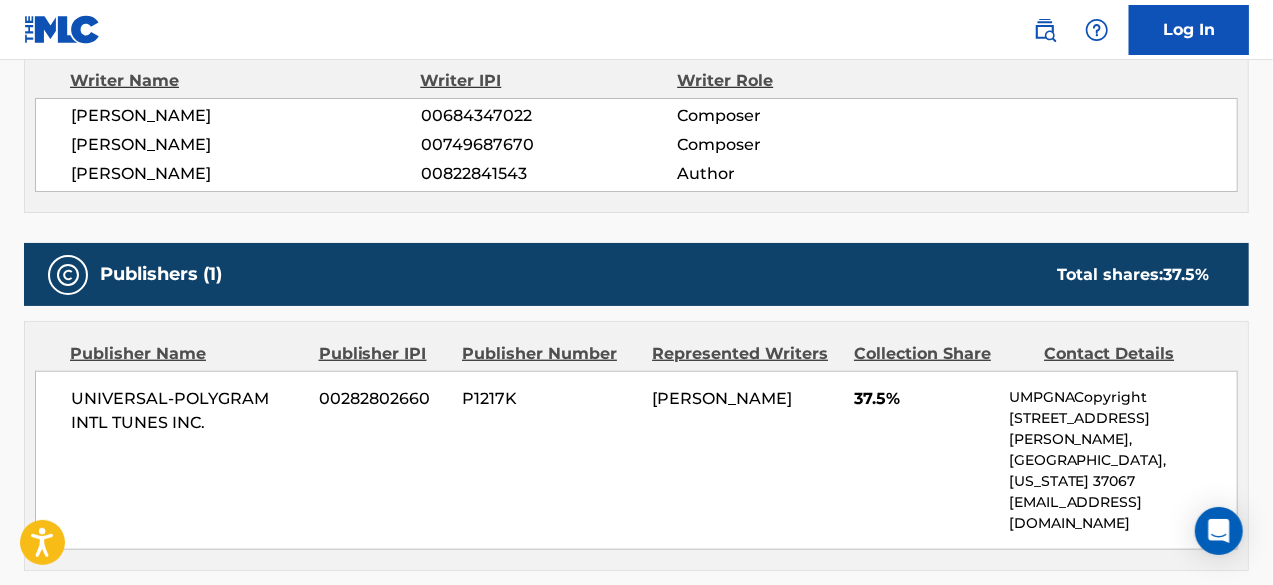 scroll, scrollTop: 0, scrollLeft: 0, axis: both 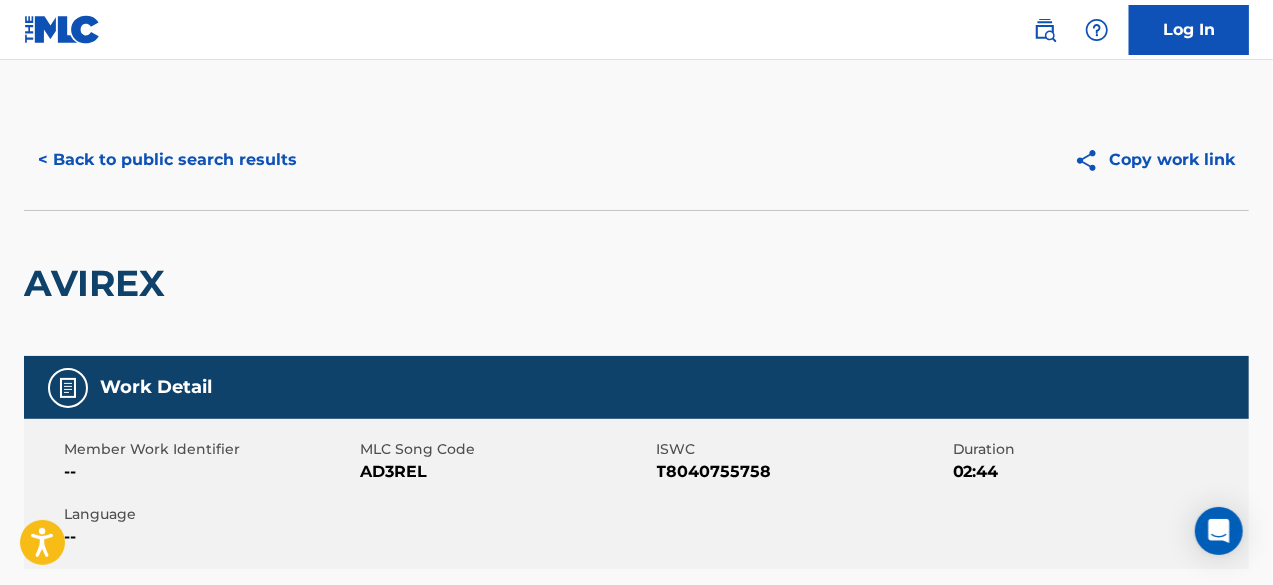 click on "< Back to public search results" at bounding box center (167, 160) 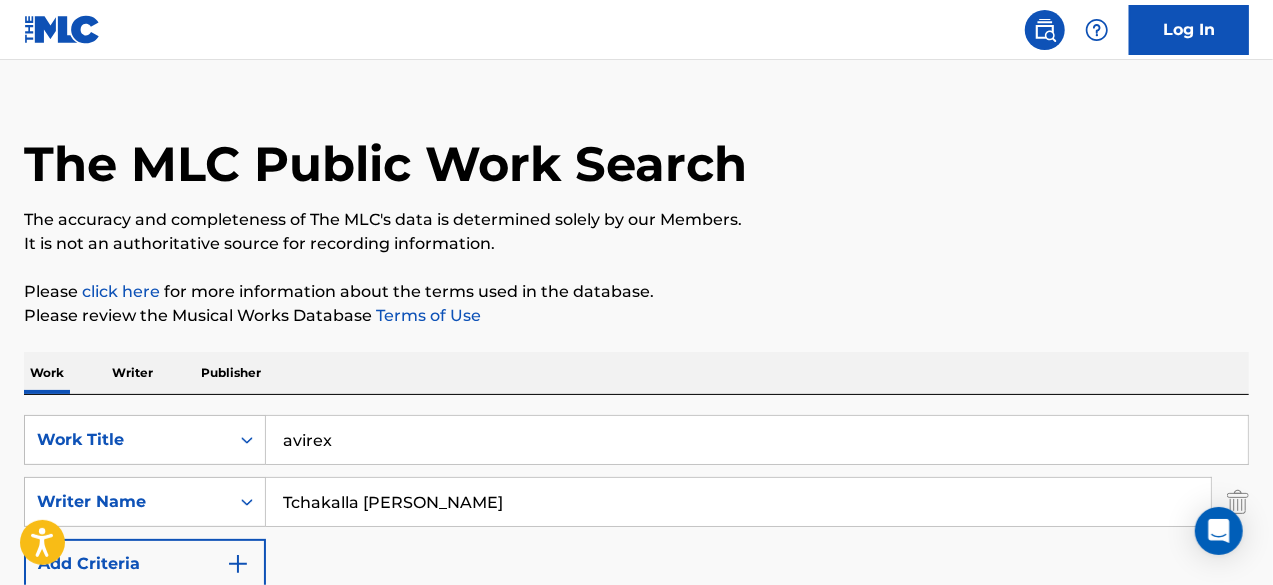 scroll, scrollTop: 0, scrollLeft: 0, axis: both 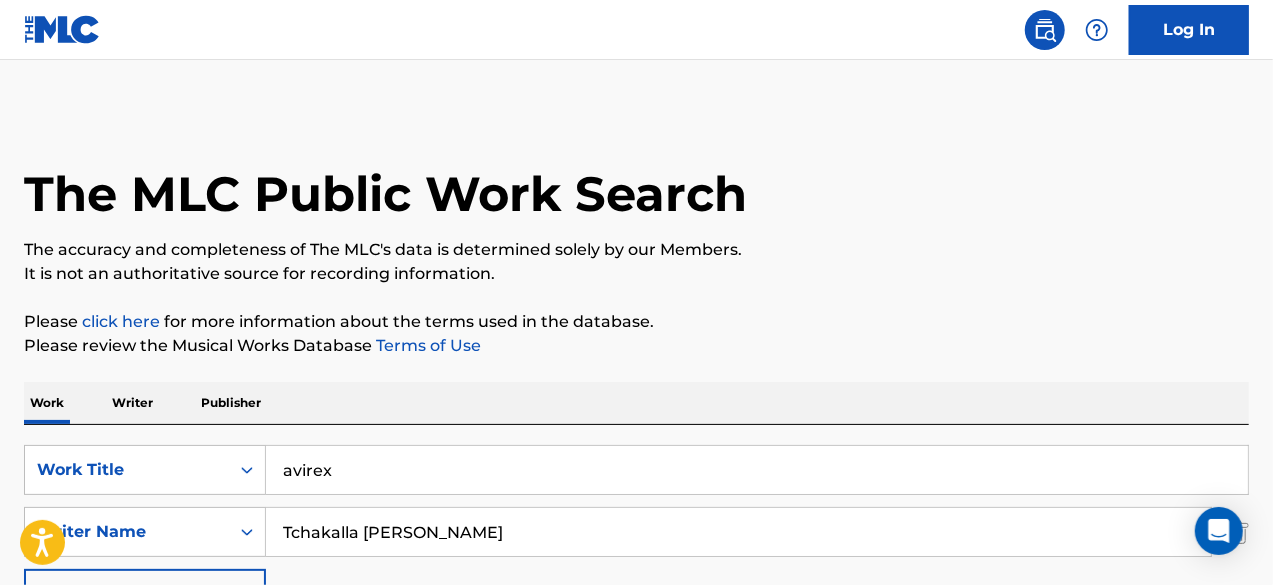 click on "avirex" at bounding box center [757, 470] 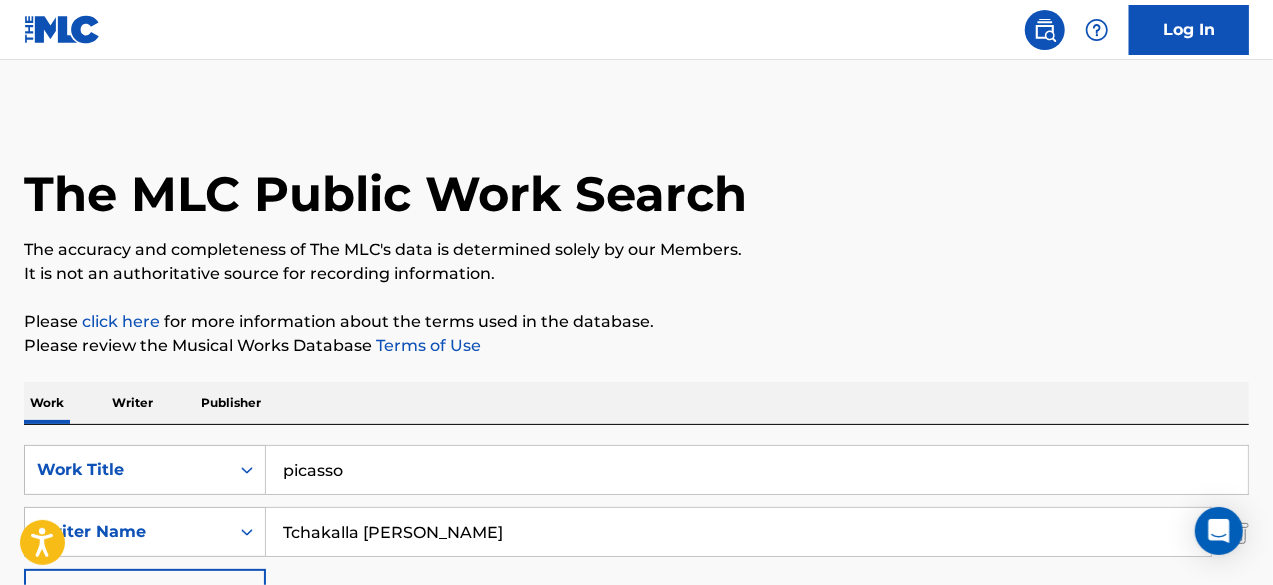 type on "picasso" 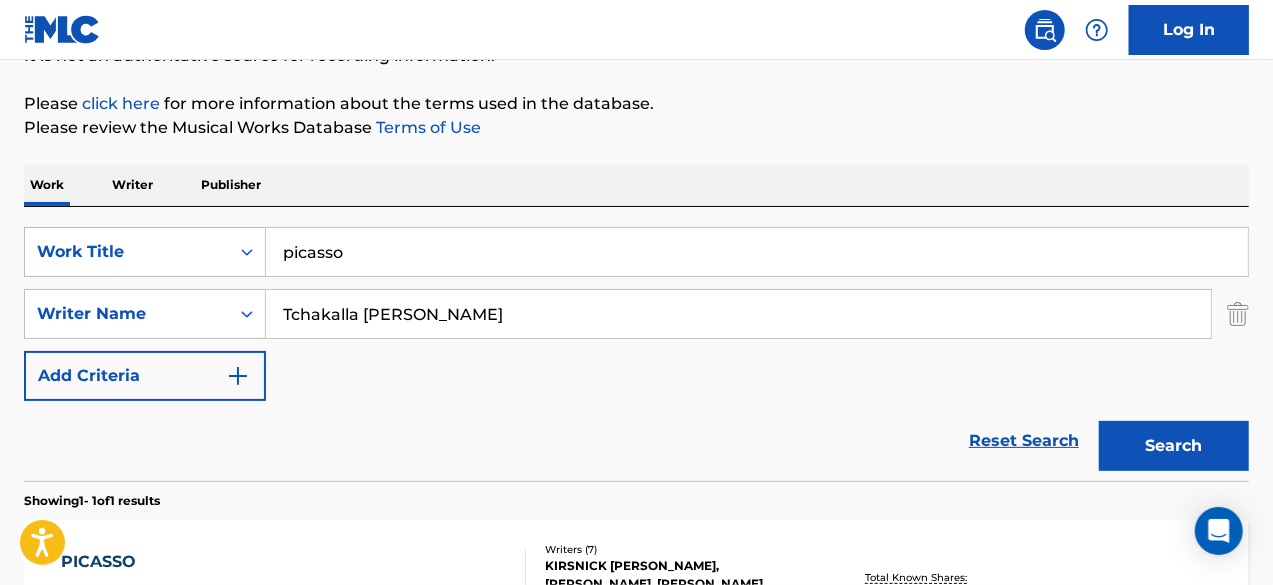 scroll, scrollTop: 221, scrollLeft: 0, axis: vertical 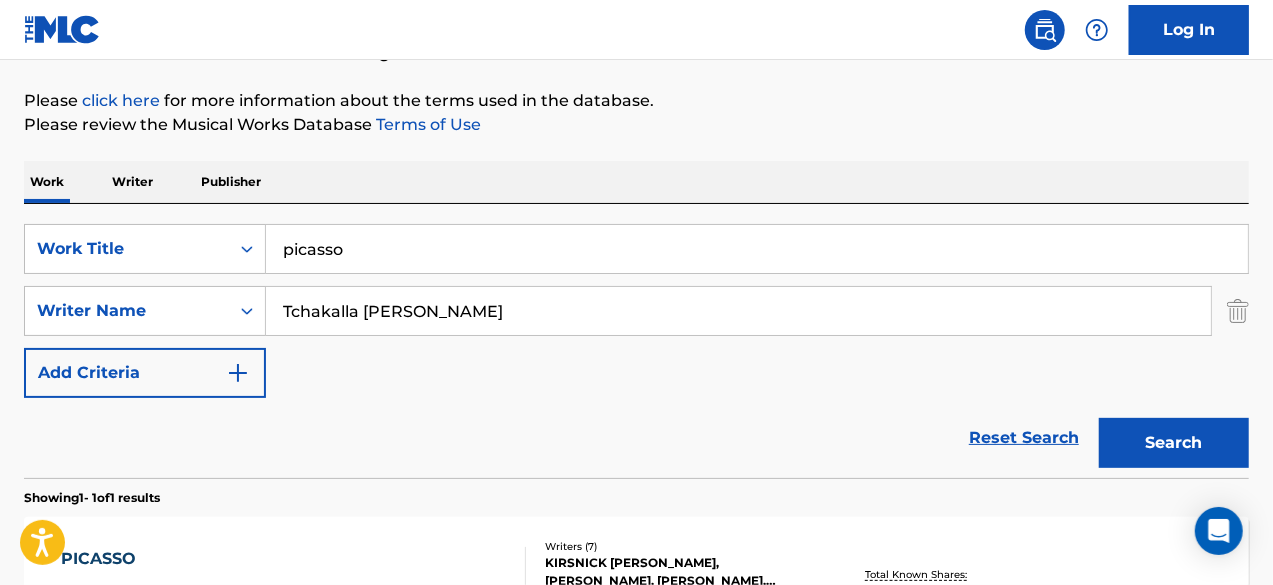 click on "Search" at bounding box center (1174, 443) 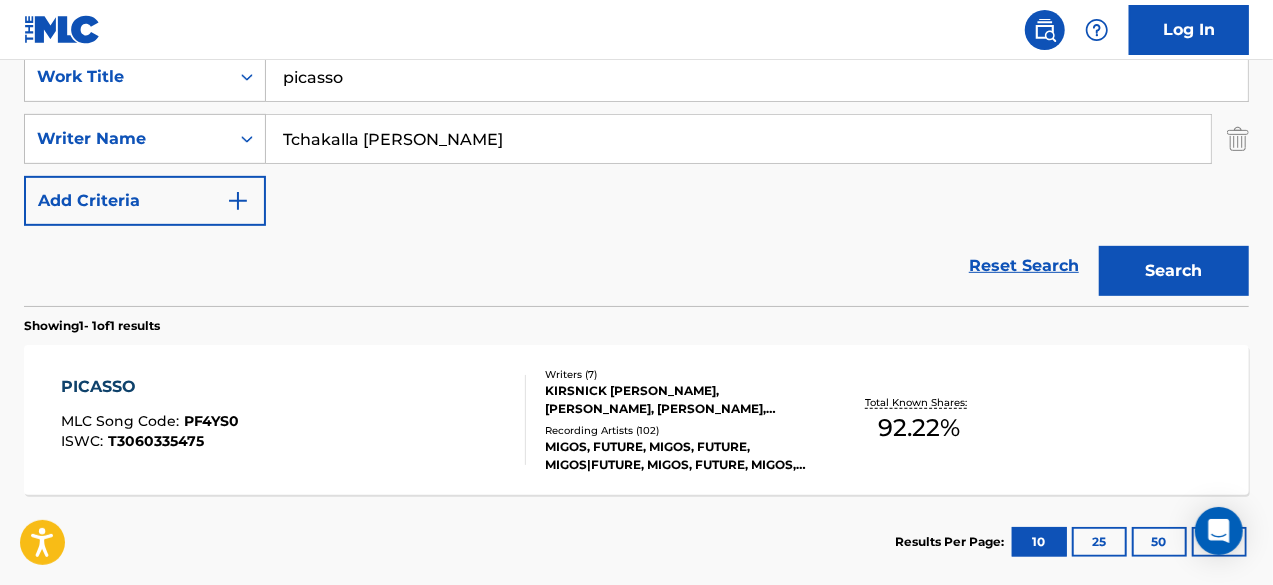 scroll, scrollTop: 397, scrollLeft: 0, axis: vertical 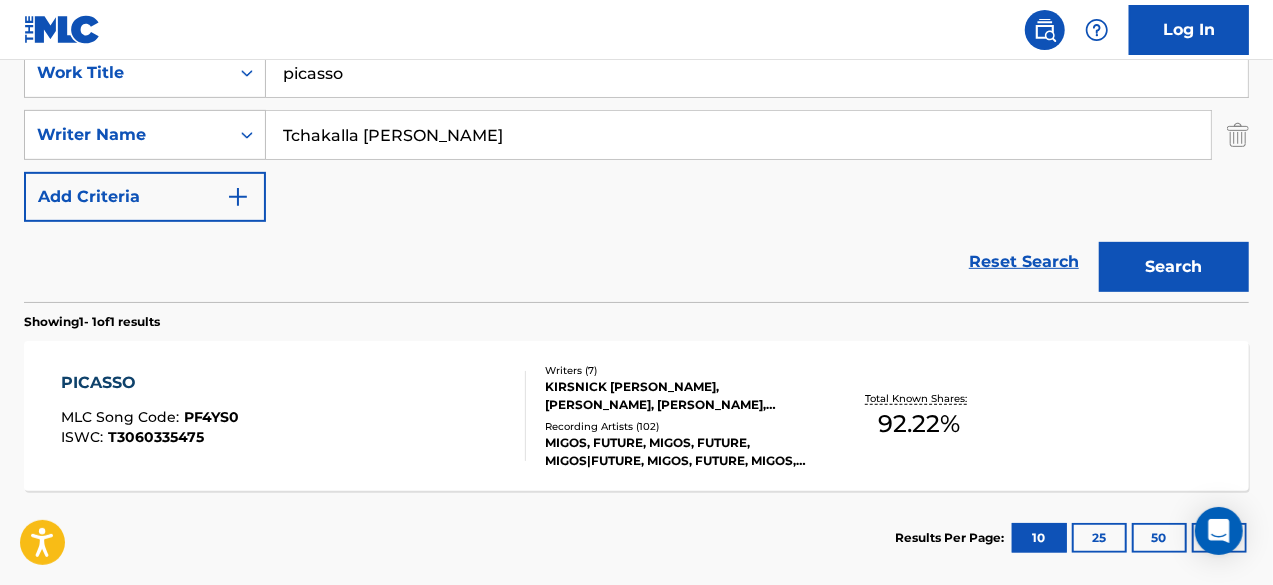 click on "PICASSO MLC Song Code : PF4YS0 ISWC : T3060335475" at bounding box center (294, 416) 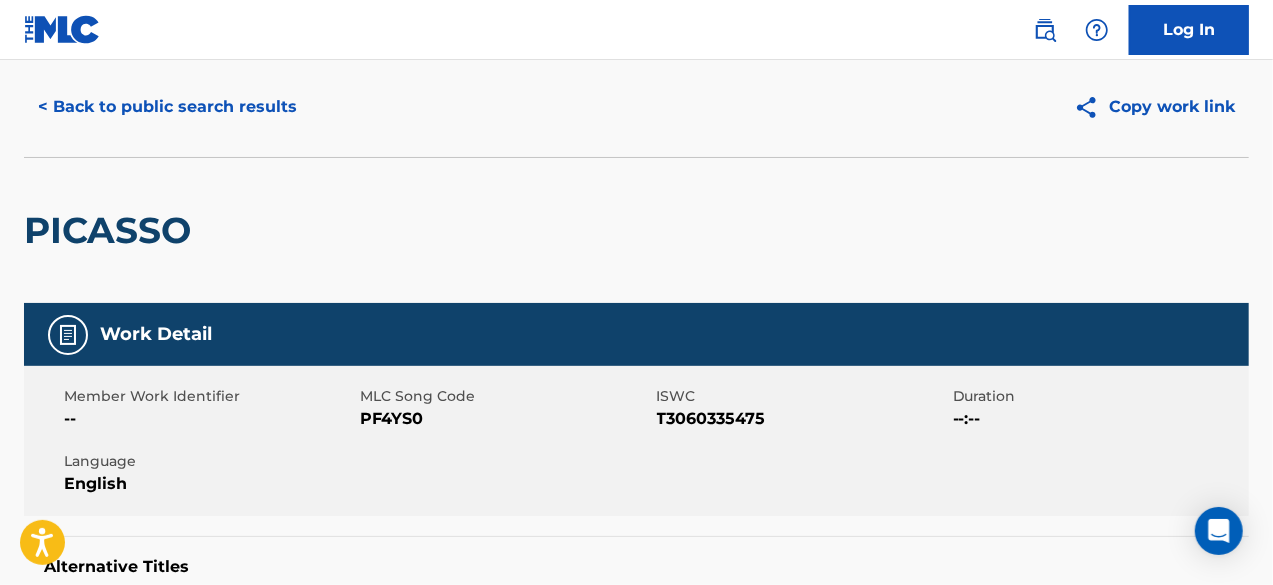 scroll, scrollTop: 0, scrollLeft: 0, axis: both 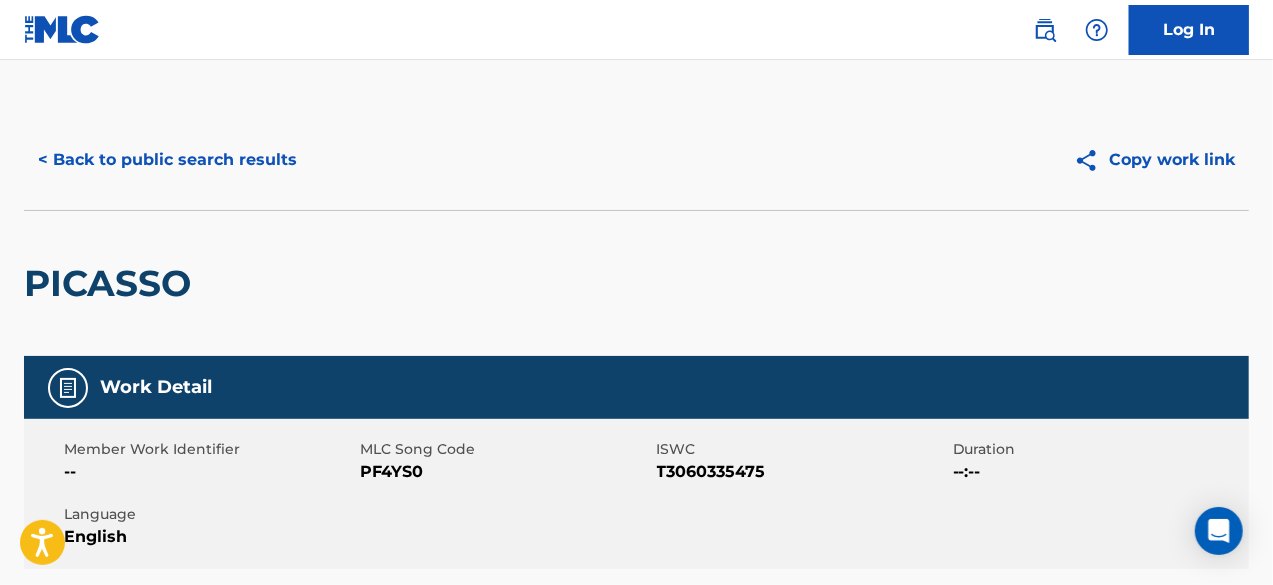 click on "< Back to public search results" at bounding box center [167, 160] 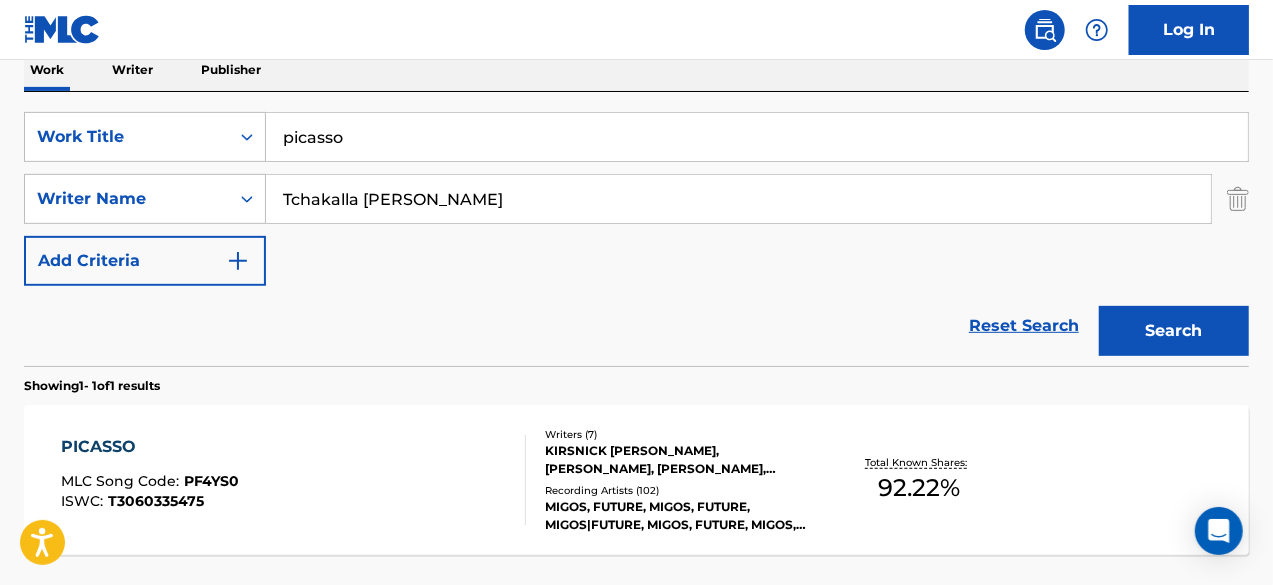 scroll, scrollTop: 332, scrollLeft: 0, axis: vertical 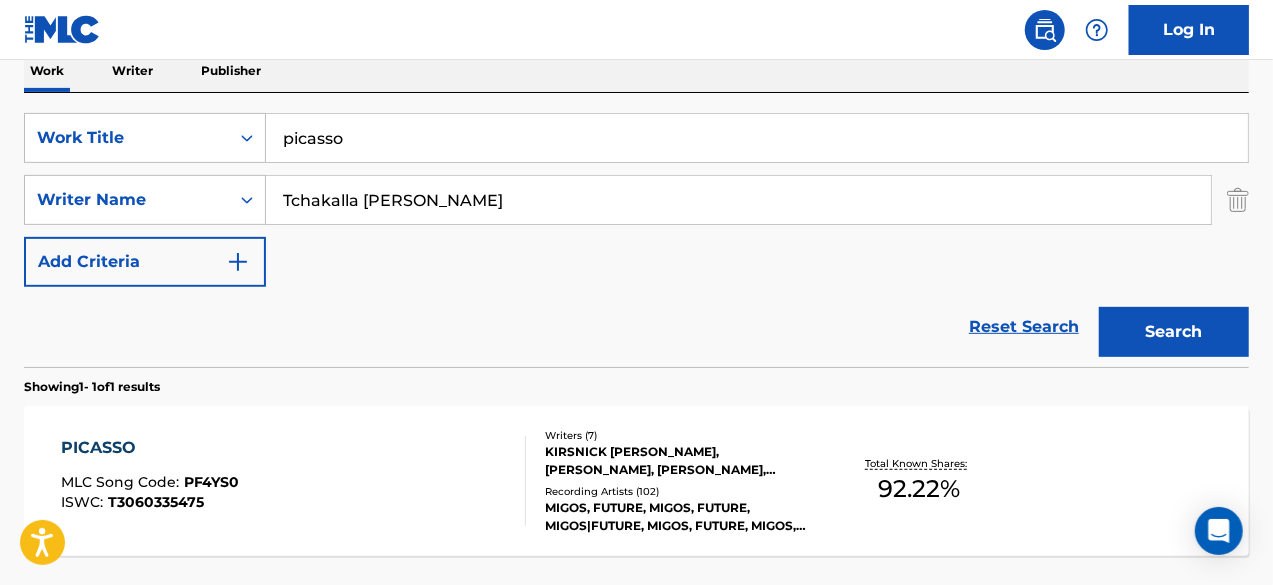 click on "picasso" at bounding box center (757, 138) 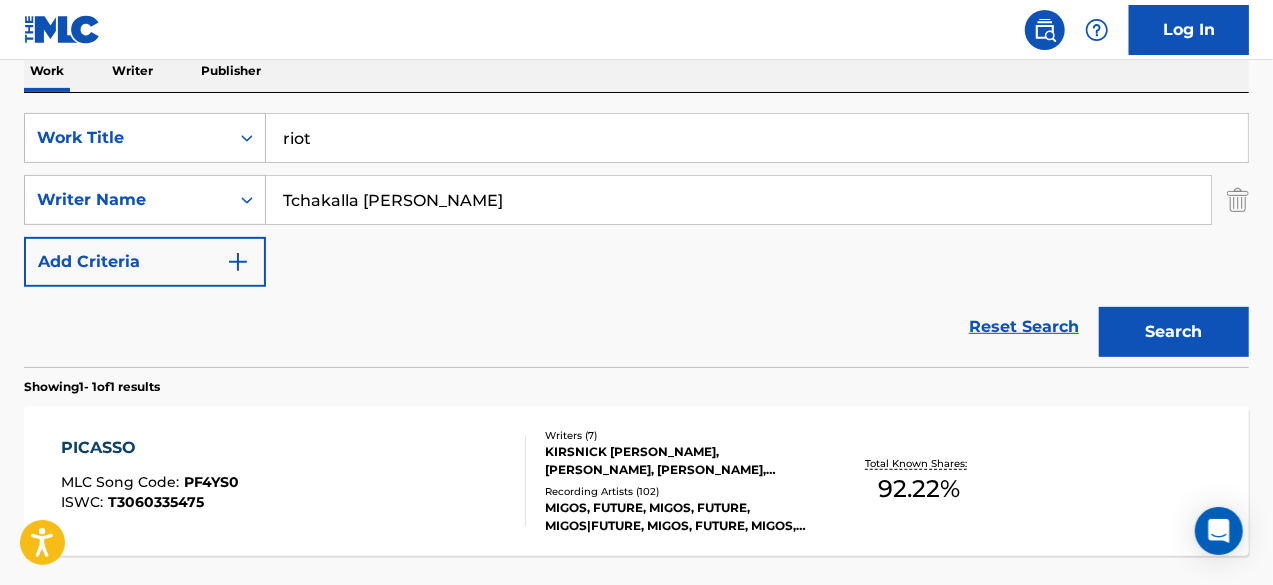type on "riot" 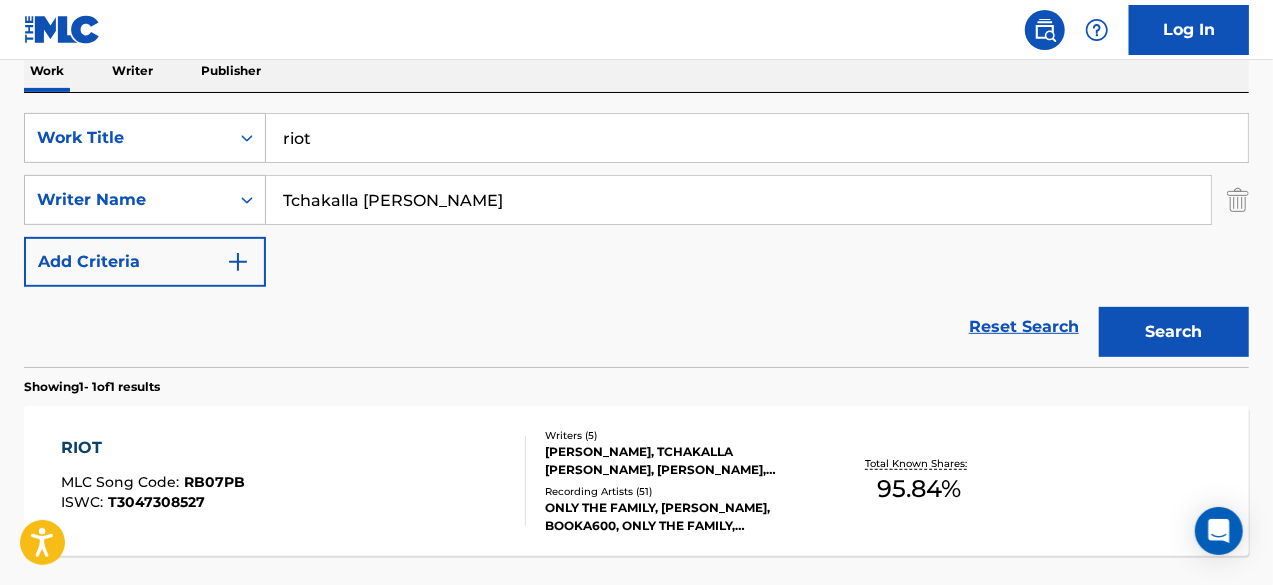 scroll, scrollTop: 459, scrollLeft: 0, axis: vertical 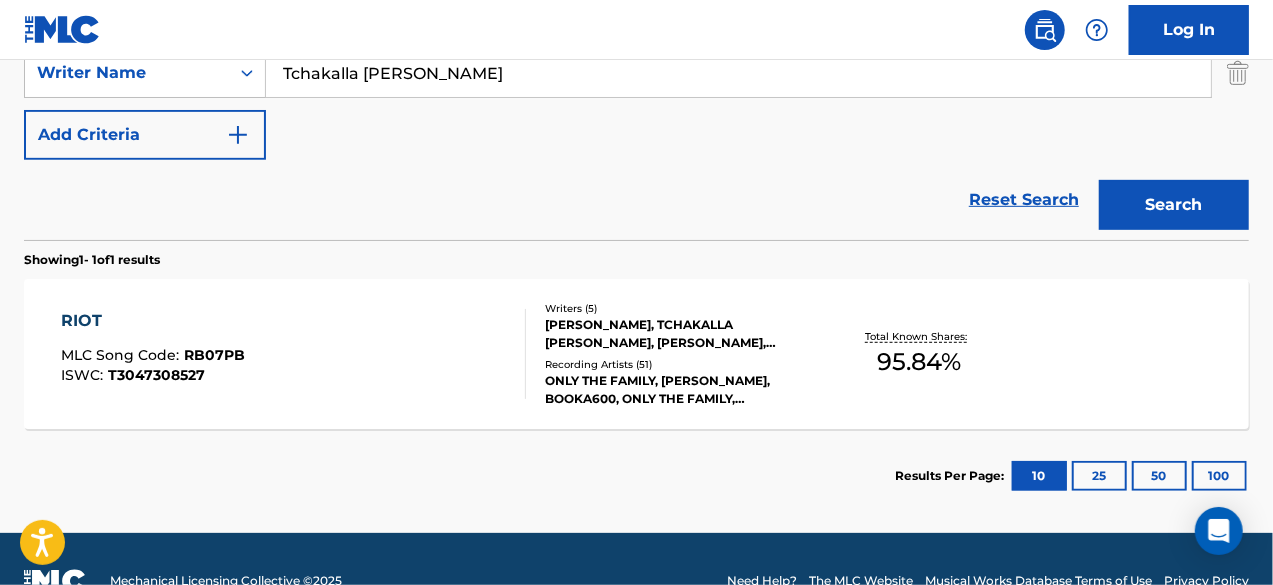 click on "RIOT MLC Song Code : RB07PB ISWC : T3047308527" at bounding box center [294, 354] 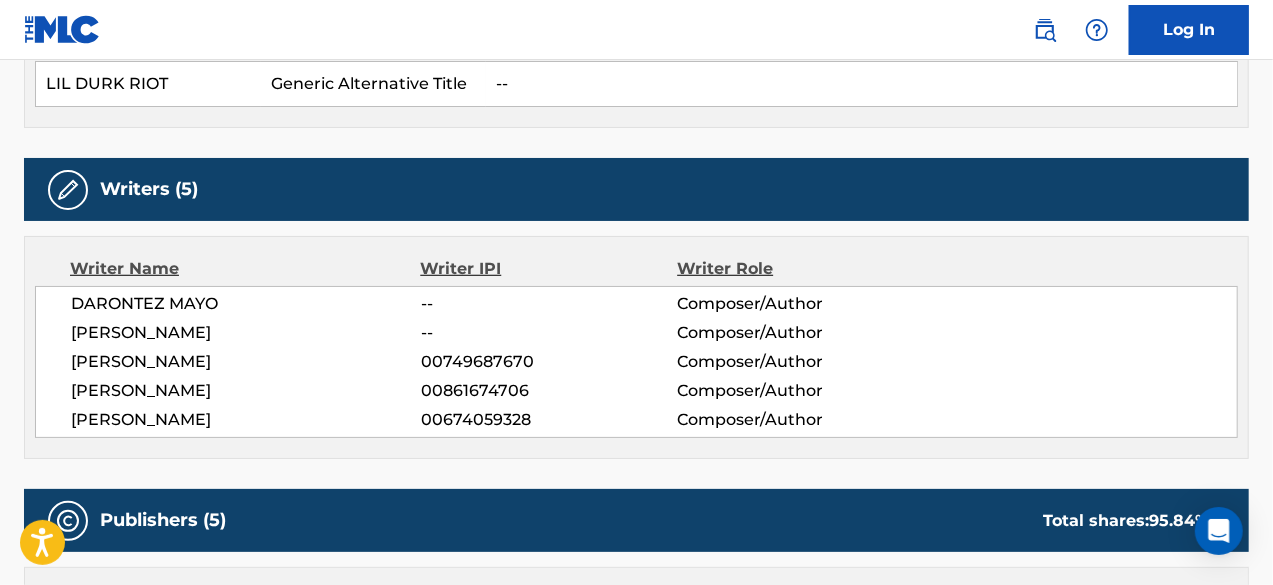 scroll, scrollTop: 0, scrollLeft: 0, axis: both 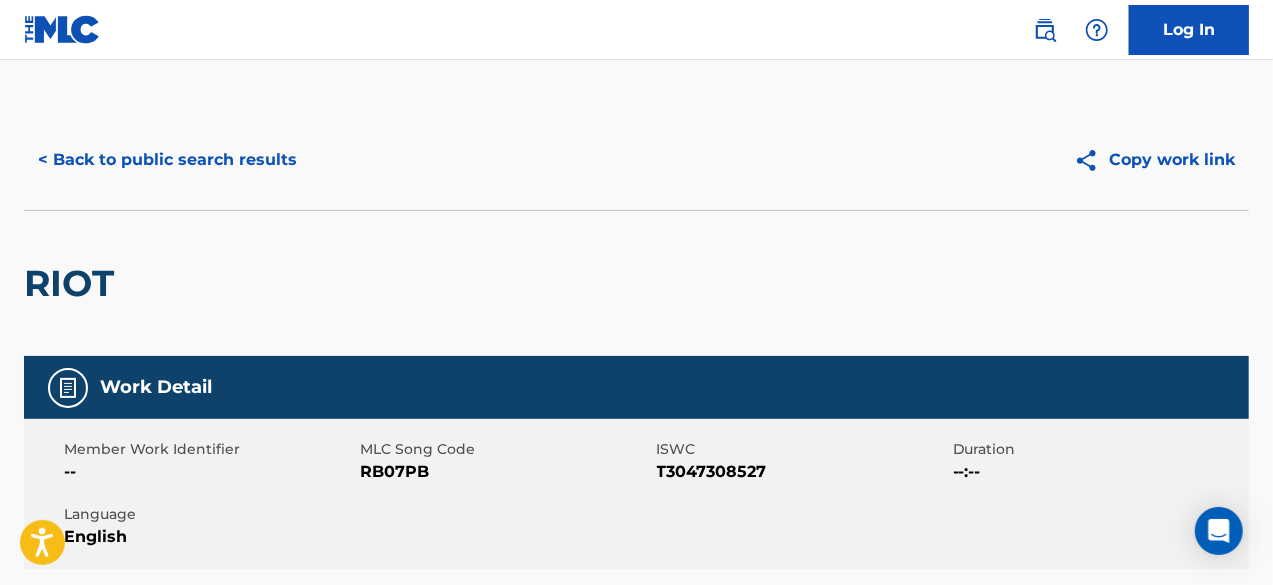 click on "< Back to public search results" at bounding box center (167, 160) 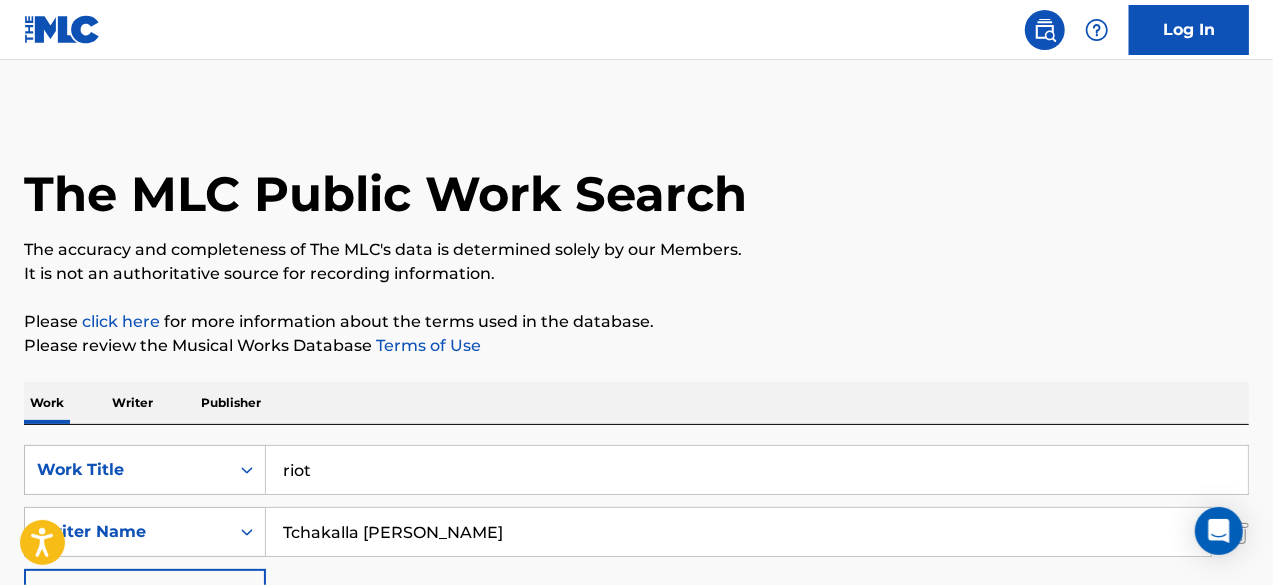 scroll, scrollTop: 388, scrollLeft: 0, axis: vertical 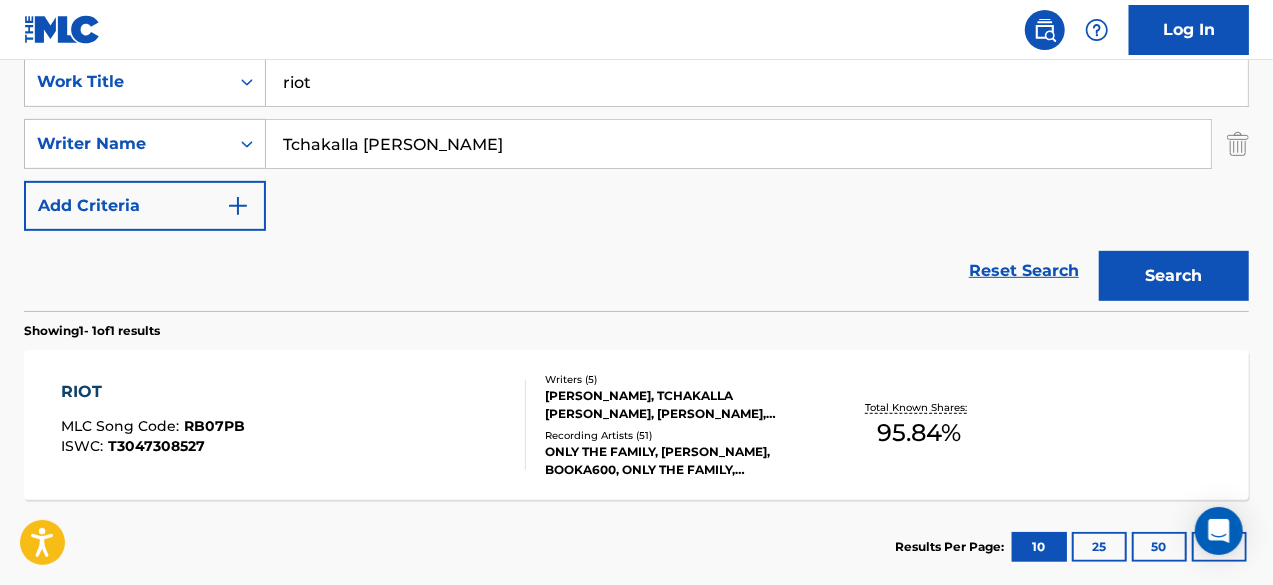 click on "riot" at bounding box center [757, 82] 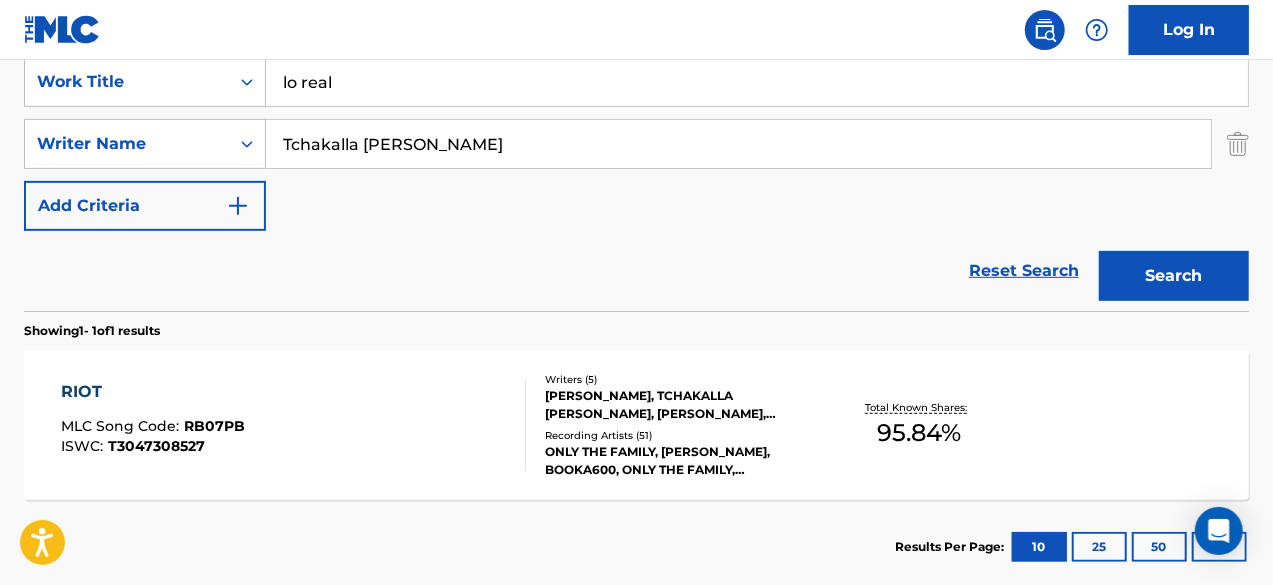 type on "lo real" 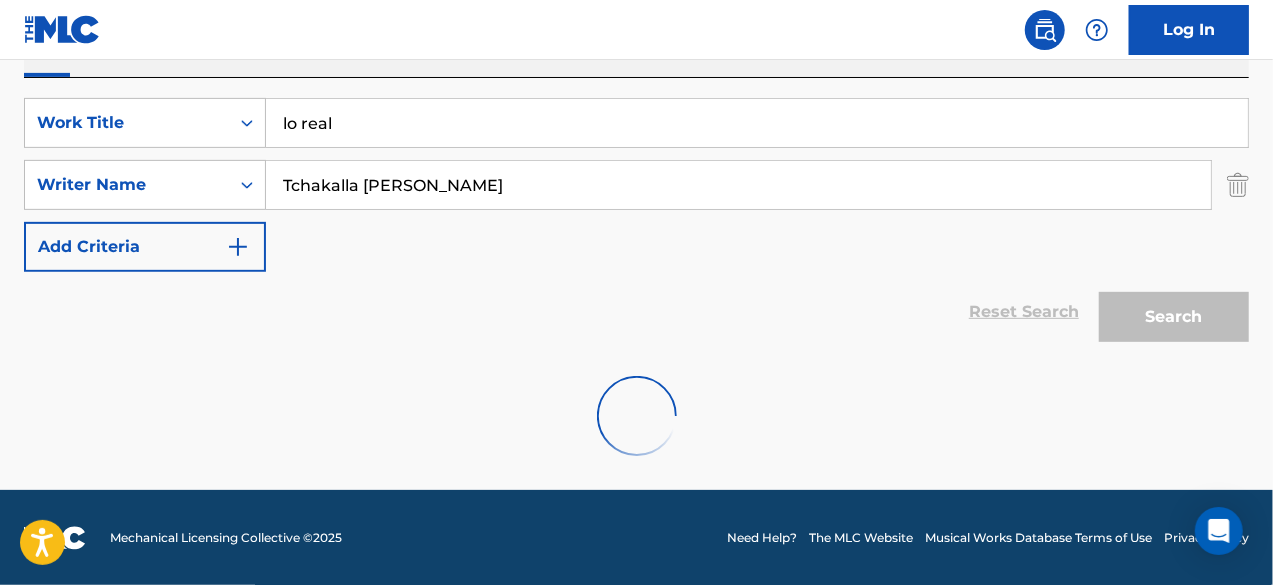 scroll, scrollTop: 388, scrollLeft: 0, axis: vertical 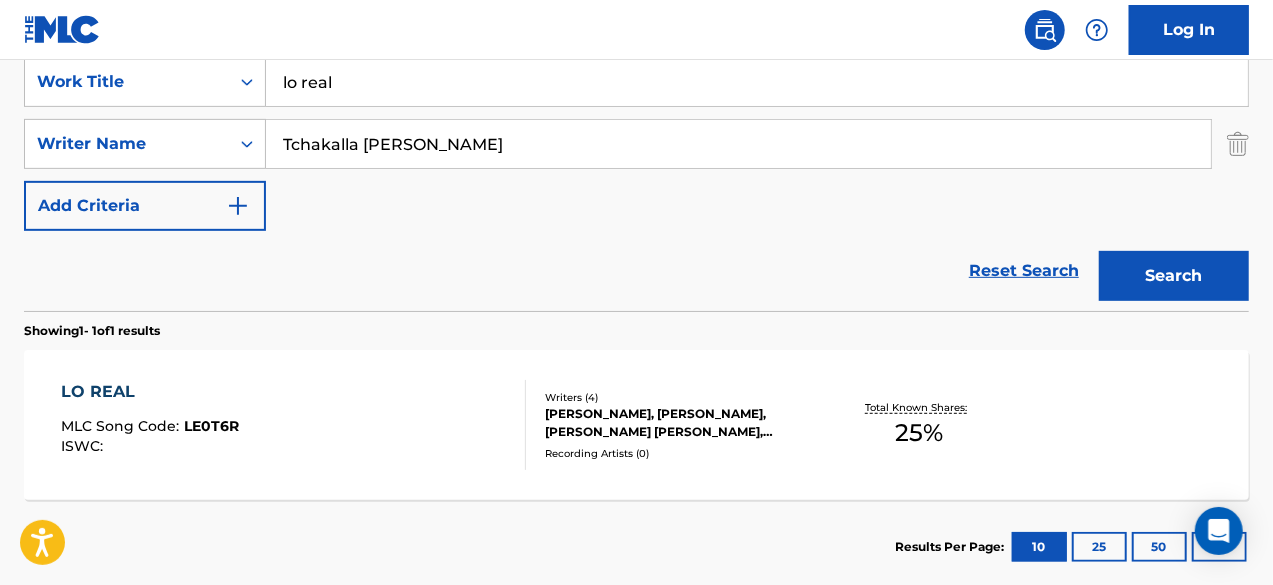 click on "LO REAL MLC Song Code : LE0T6R ISWC :" at bounding box center (294, 425) 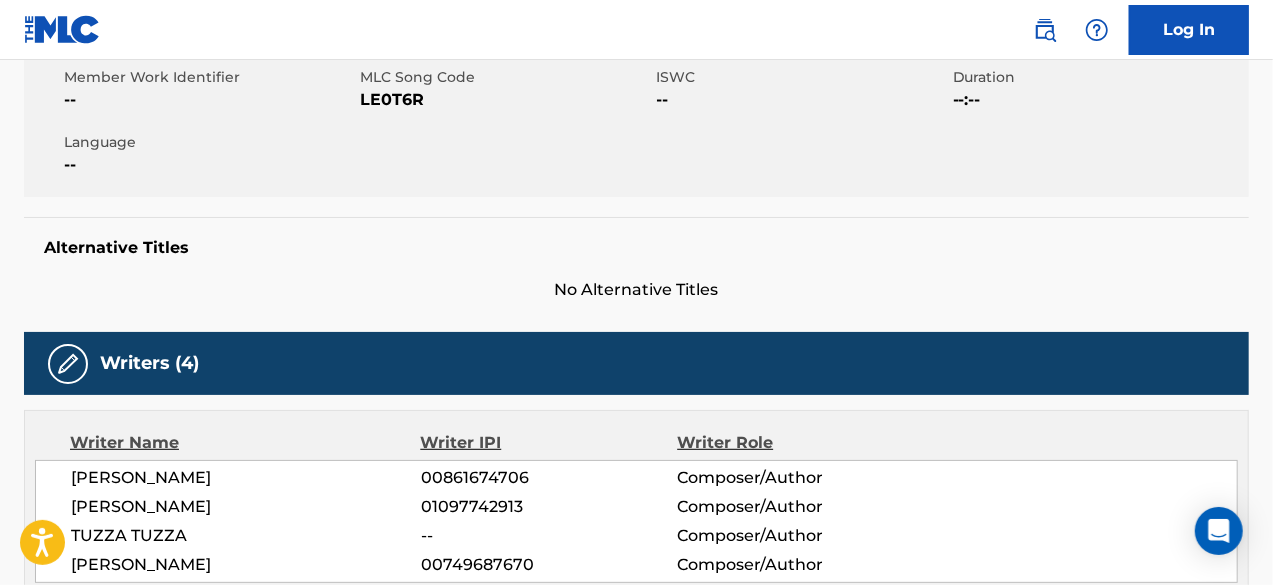 scroll, scrollTop: 0, scrollLeft: 0, axis: both 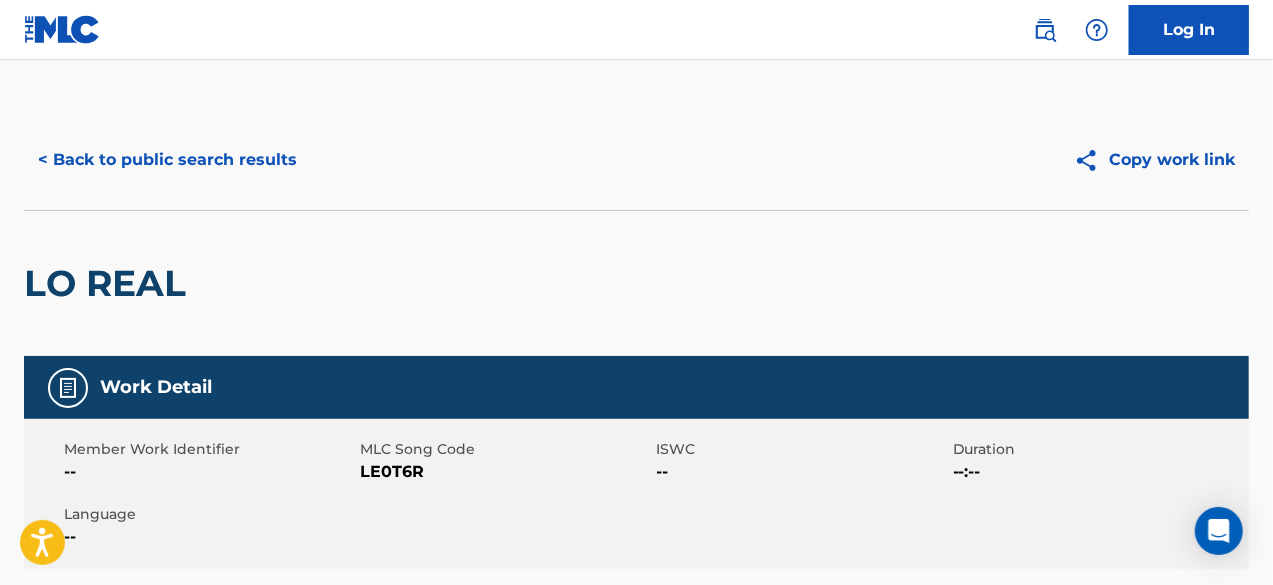 click on "< Back to public search results" at bounding box center (167, 160) 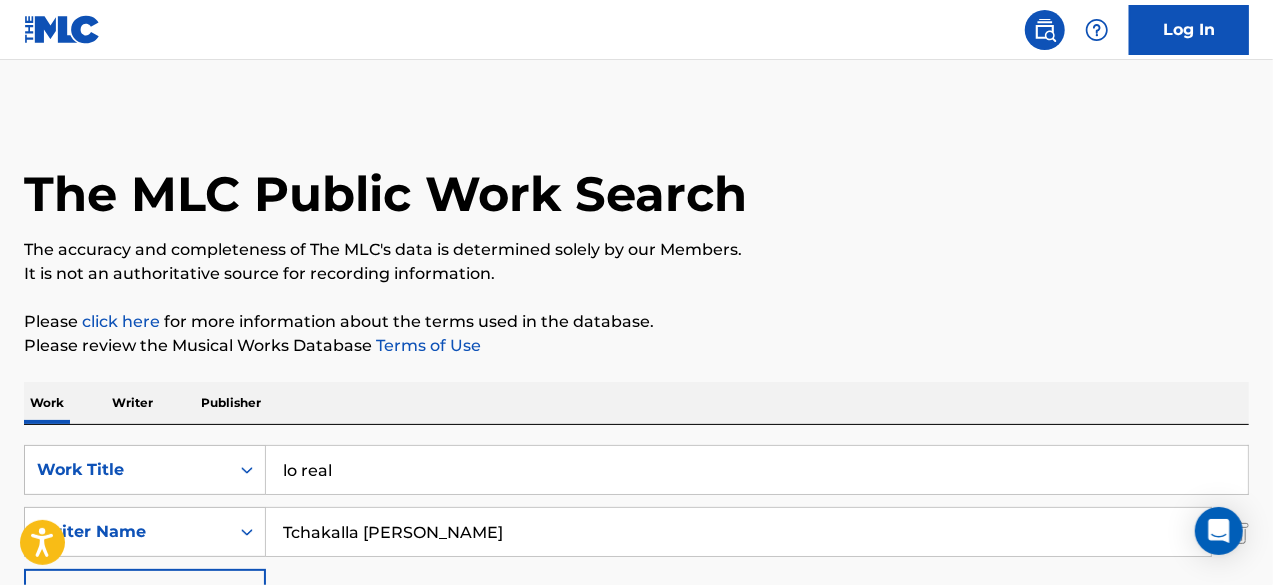 scroll, scrollTop: 388, scrollLeft: 0, axis: vertical 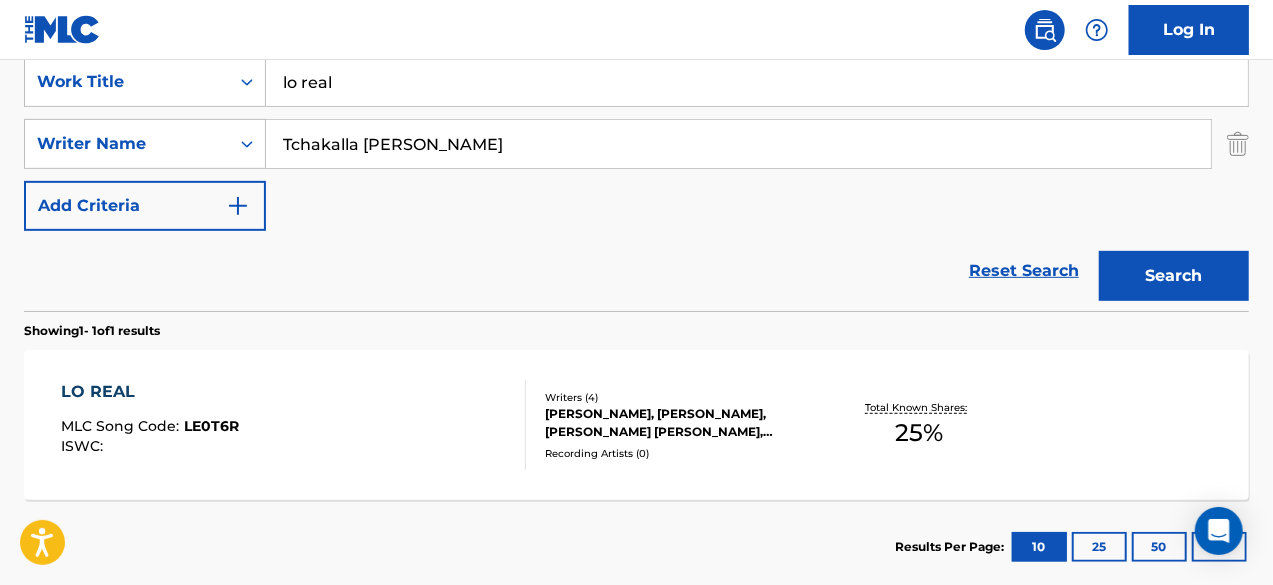 click on "lo real" at bounding box center [757, 82] 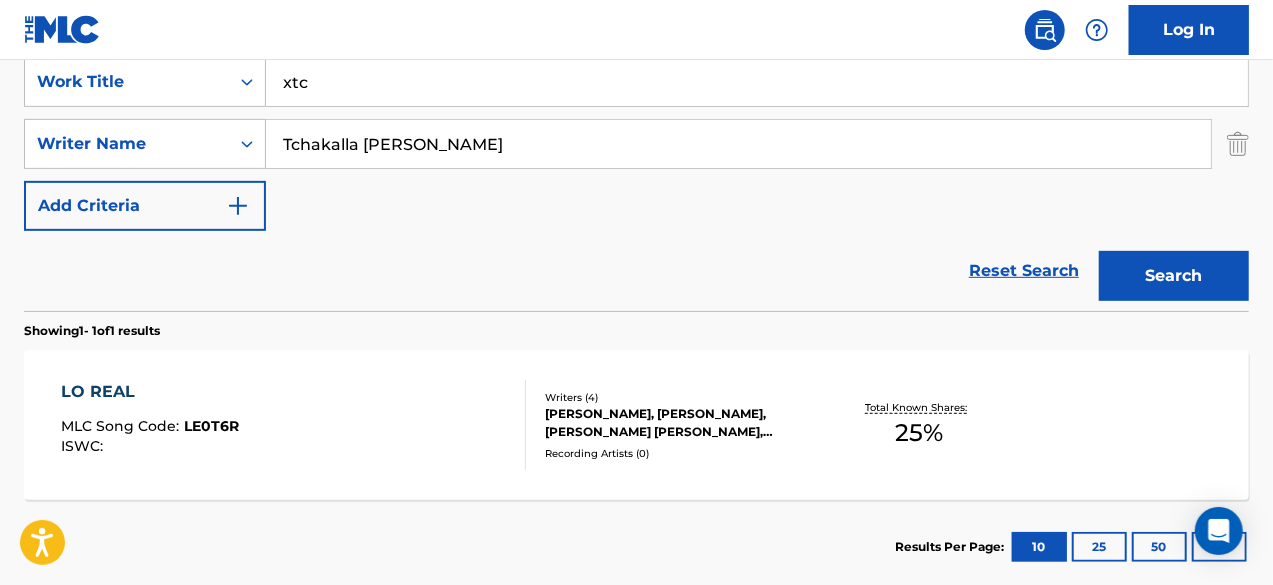 type on "xtc" 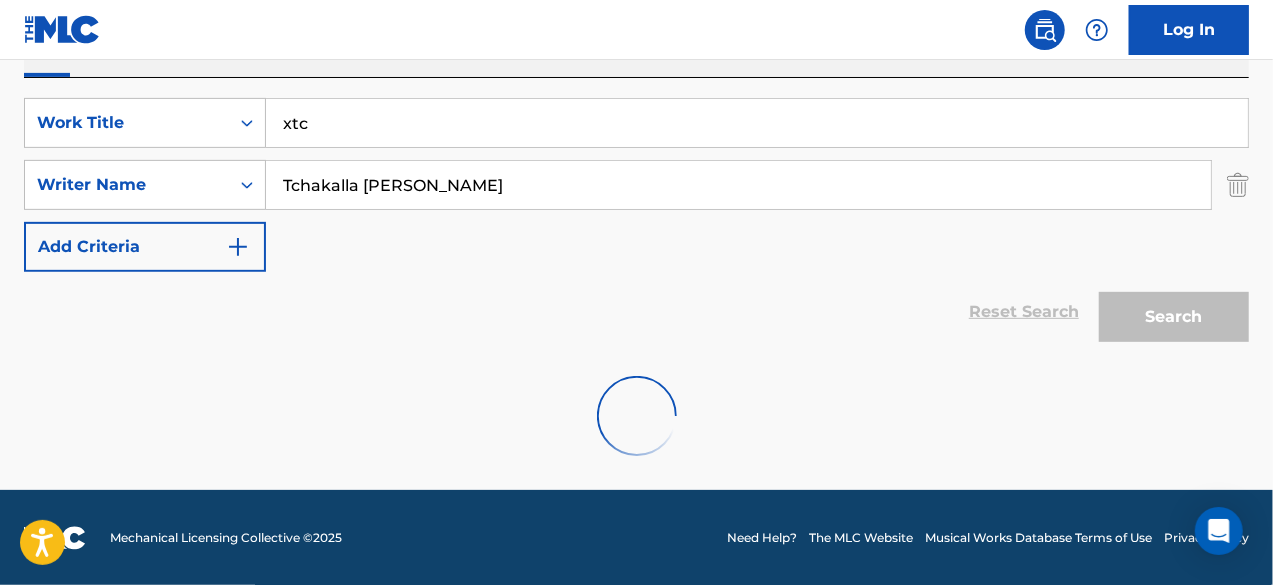 scroll, scrollTop: 388, scrollLeft: 0, axis: vertical 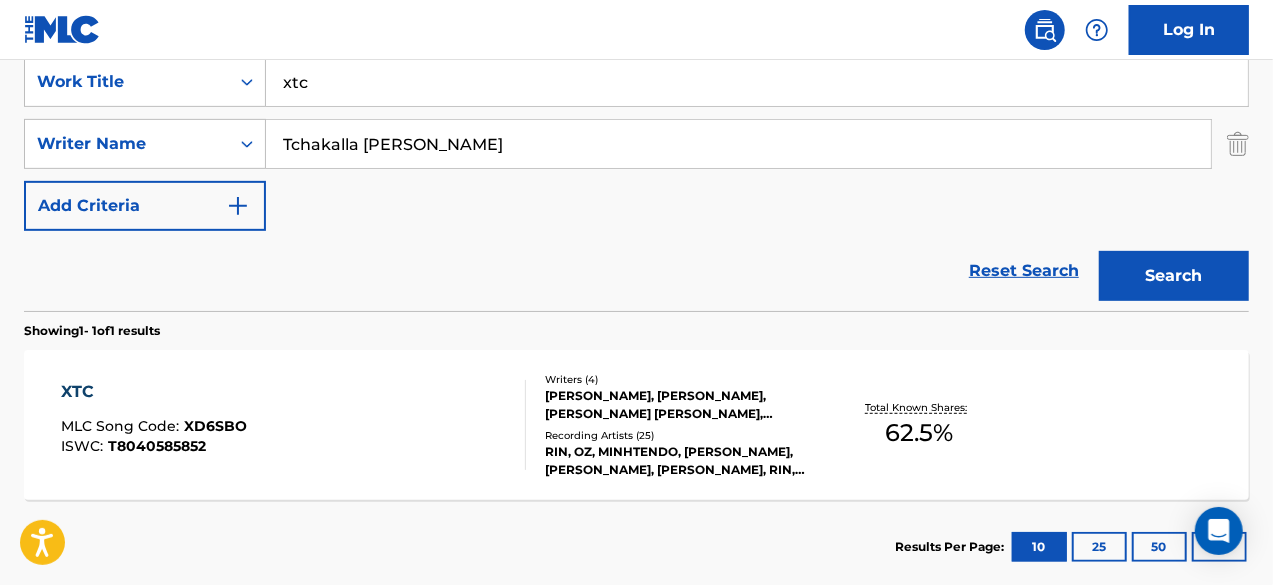 click on "XTC MLC Song Code : XD6SBO ISWC : T8040585852" at bounding box center (294, 425) 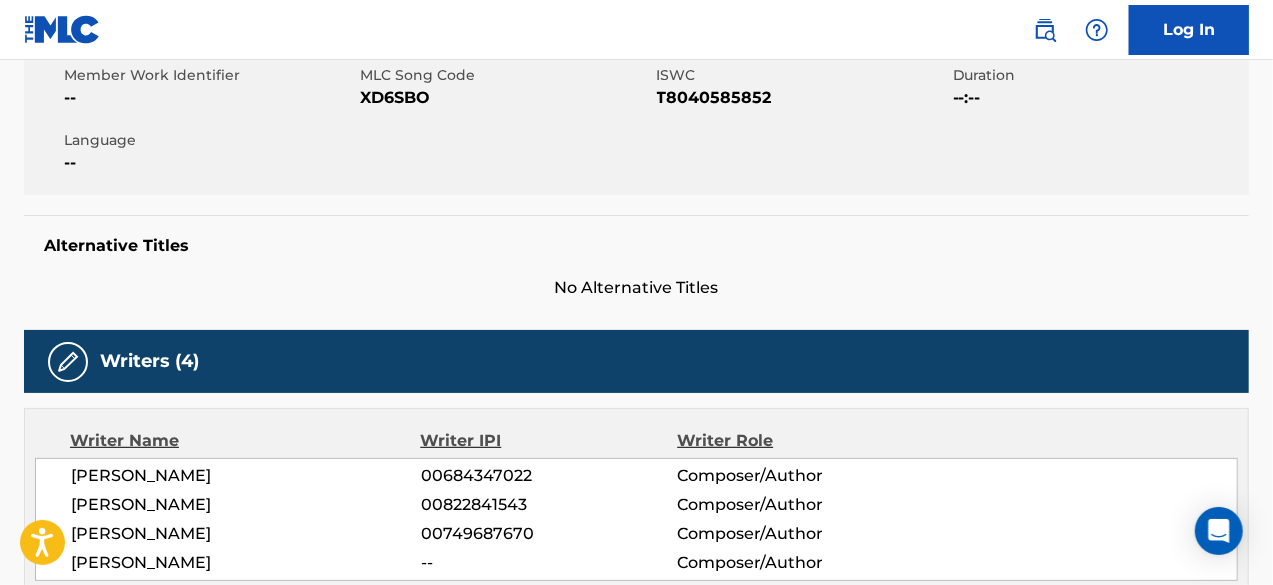 scroll, scrollTop: 0, scrollLeft: 0, axis: both 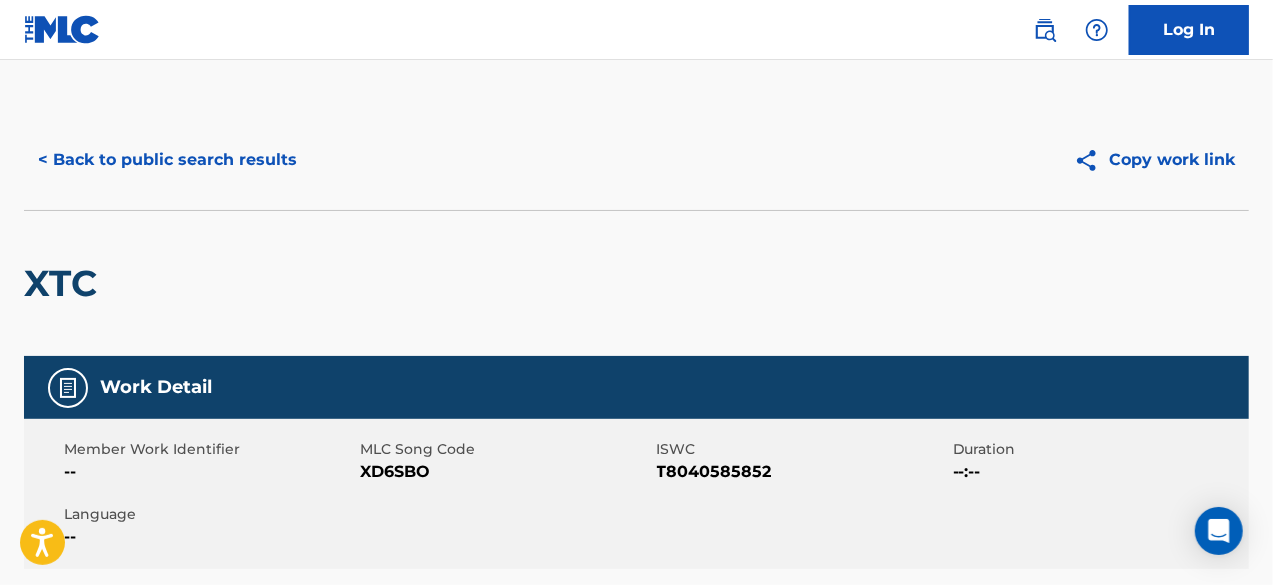 click on "< Back to public search results" at bounding box center (167, 160) 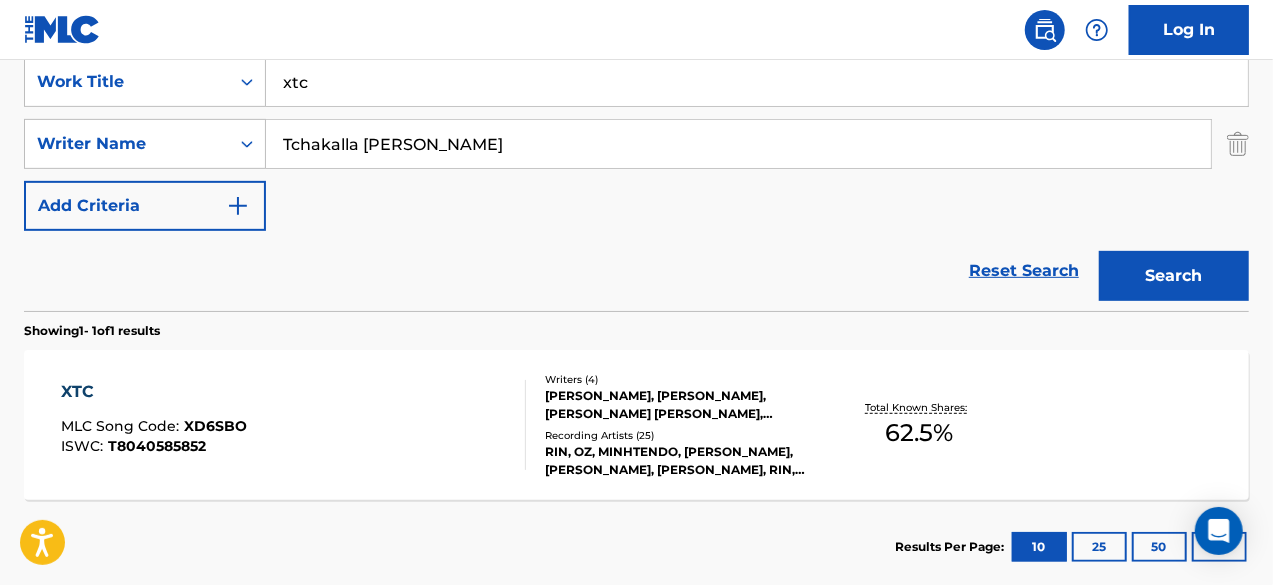 click on "xtc" at bounding box center (757, 82) 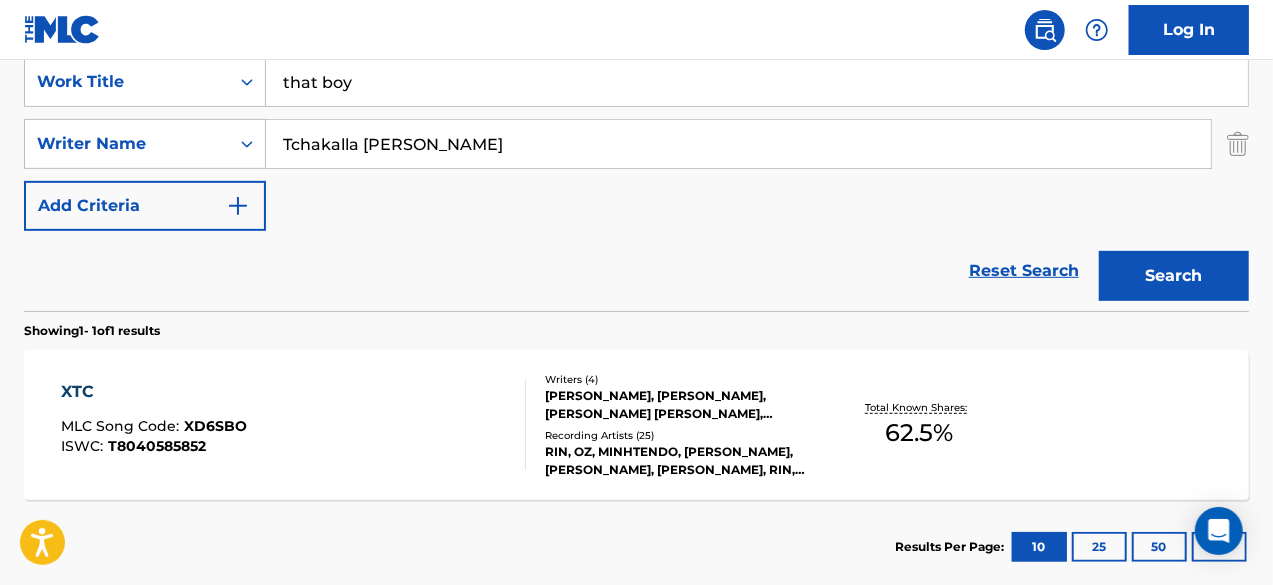 click on "Search" at bounding box center (1174, 276) 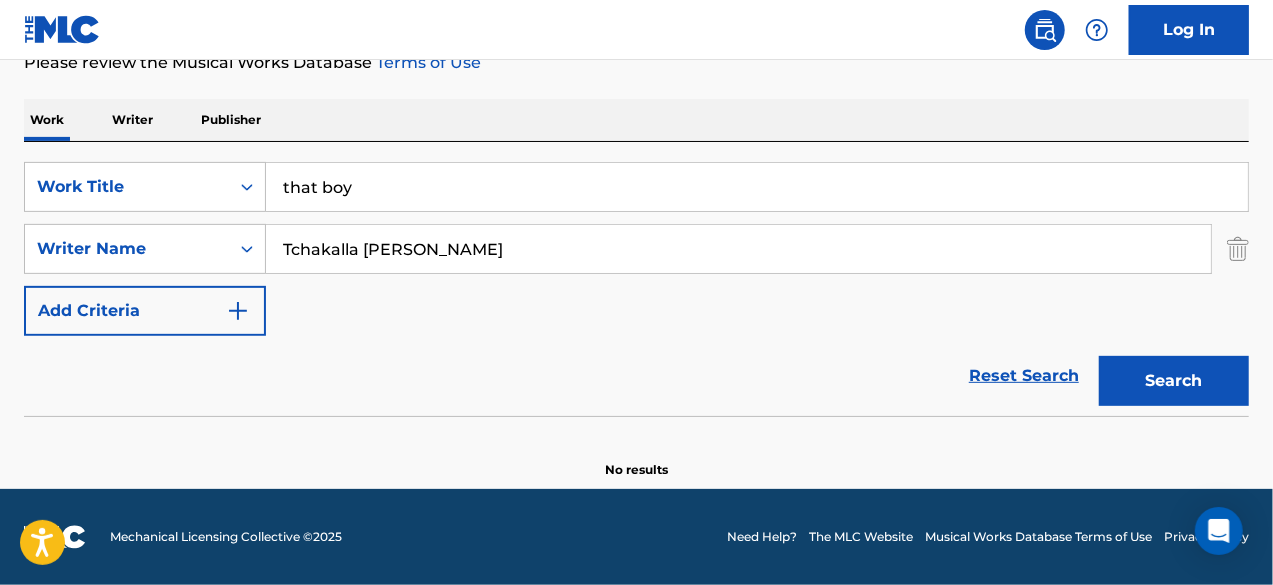 scroll, scrollTop: 282, scrollLeft: 0, axis: vertical 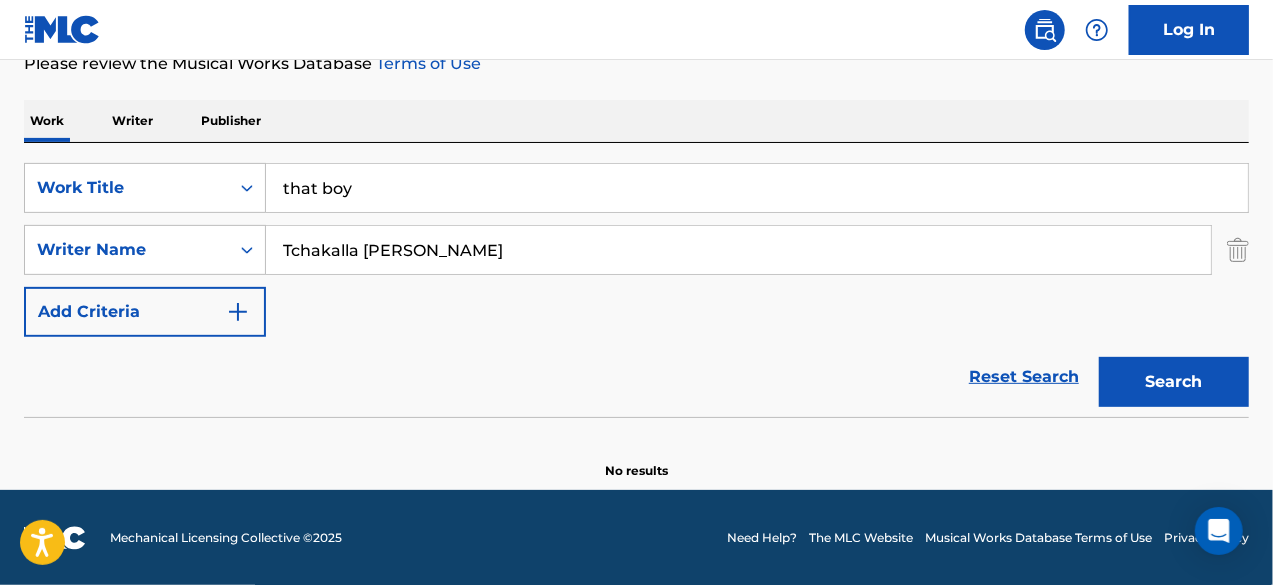 click on "that boy" at bounding box center (757, 188) 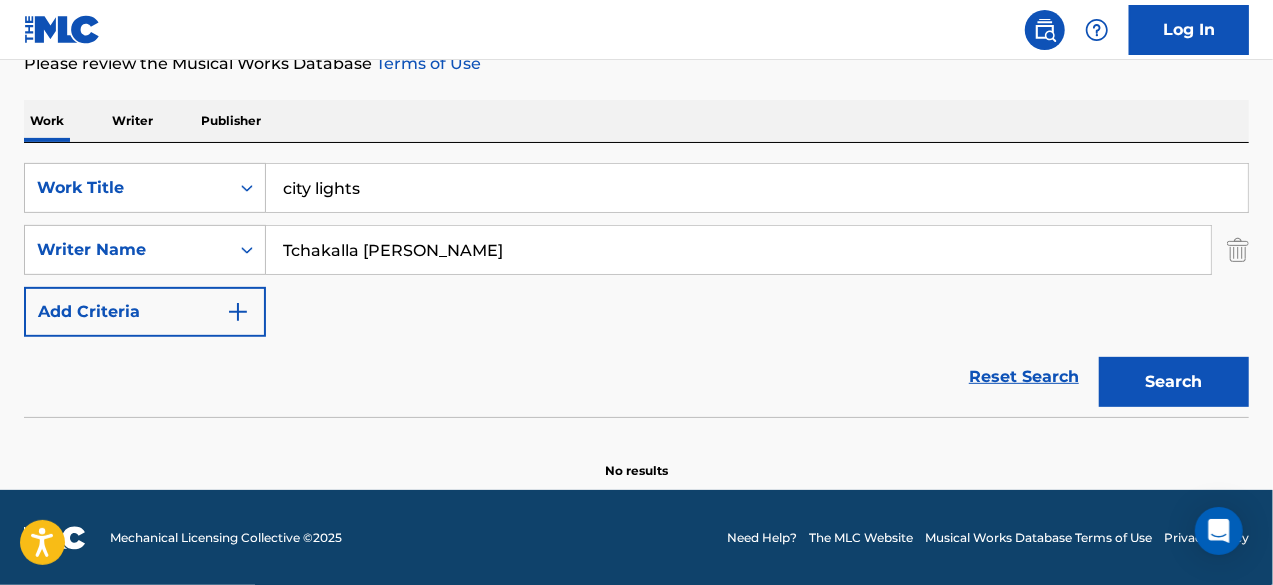 type on "city lights" 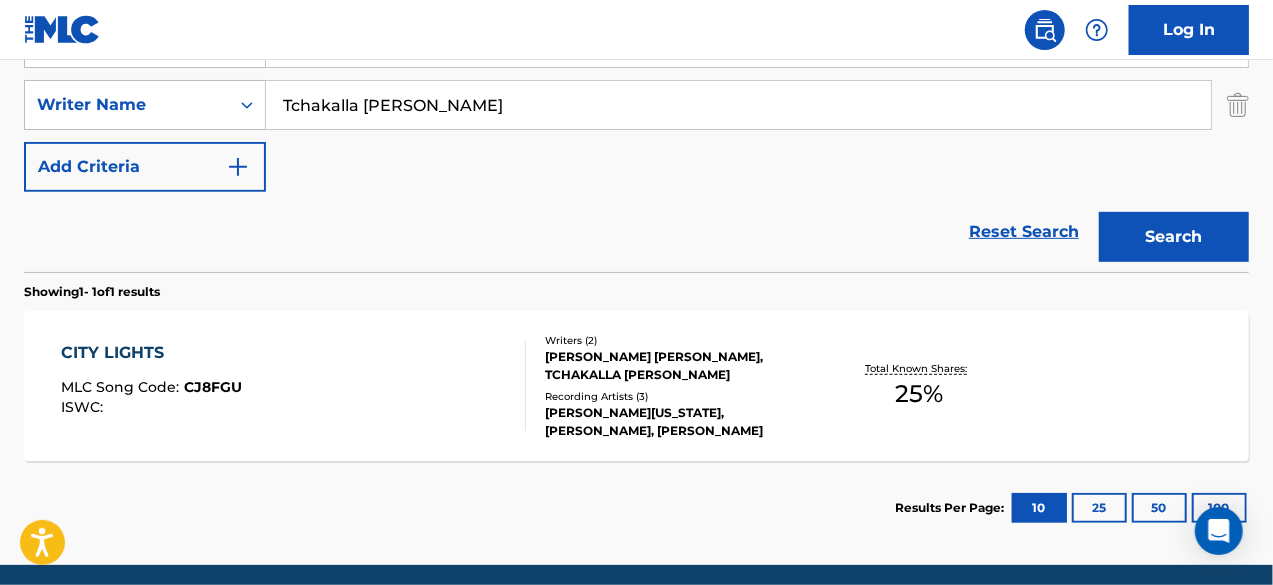 scroll, scrollTop: 431, scrollLeft: 0, axis: vertical 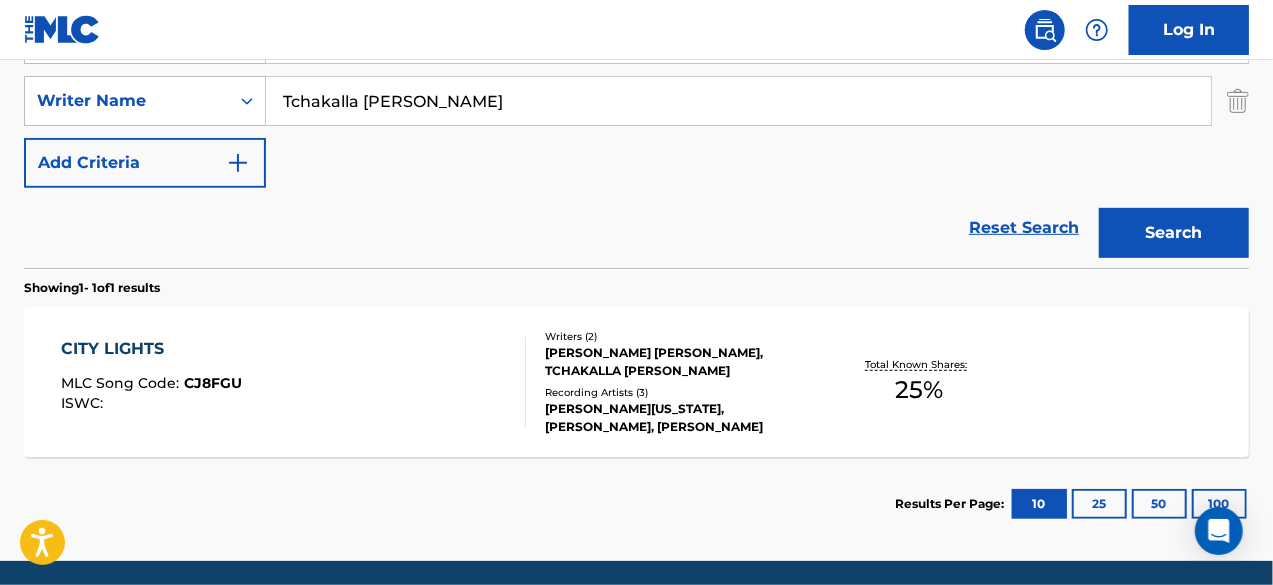 click on "CITY LIGHTS MLC Song Code : CJ8FGU ISWC :" at bounding box center [294, 382] 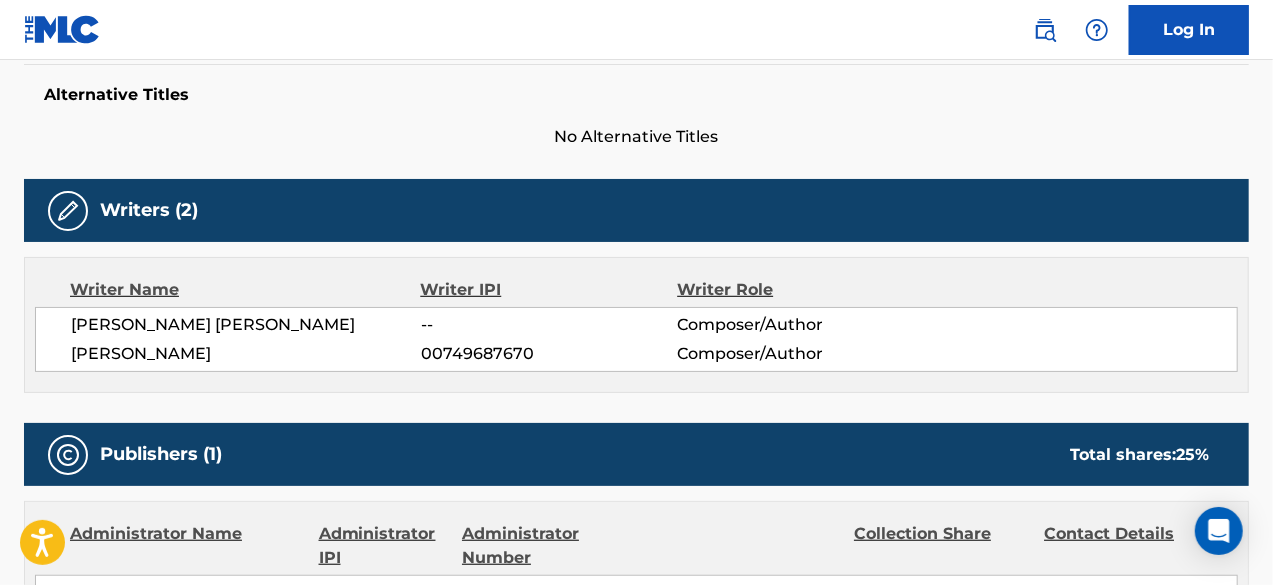 scroll, scrollTop: 0, scrollLeft: 0, axis: both 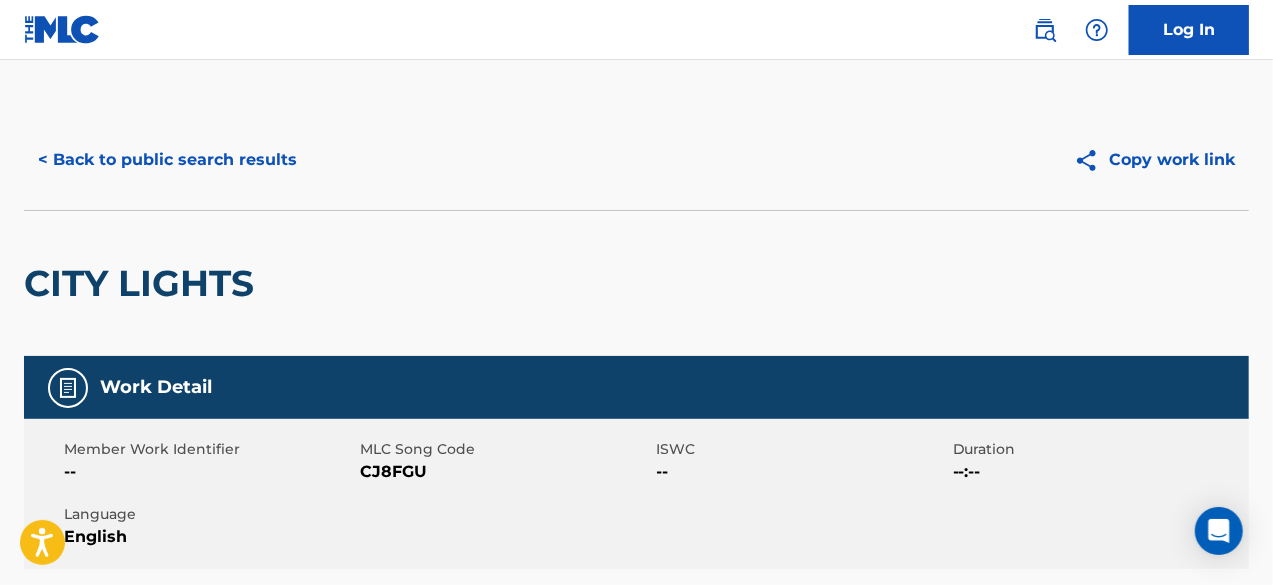 click on "< Back to public search results" at bounding box center [167, 160] 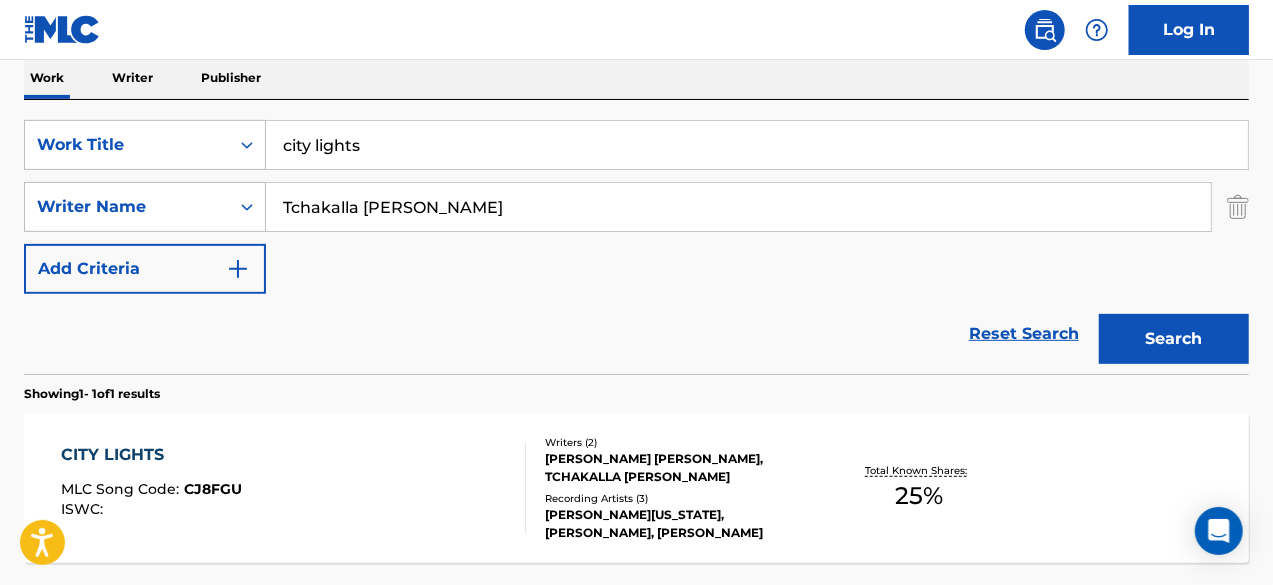 scroll, scrollTop: 320, scrollLeft: 0, axis: vertical 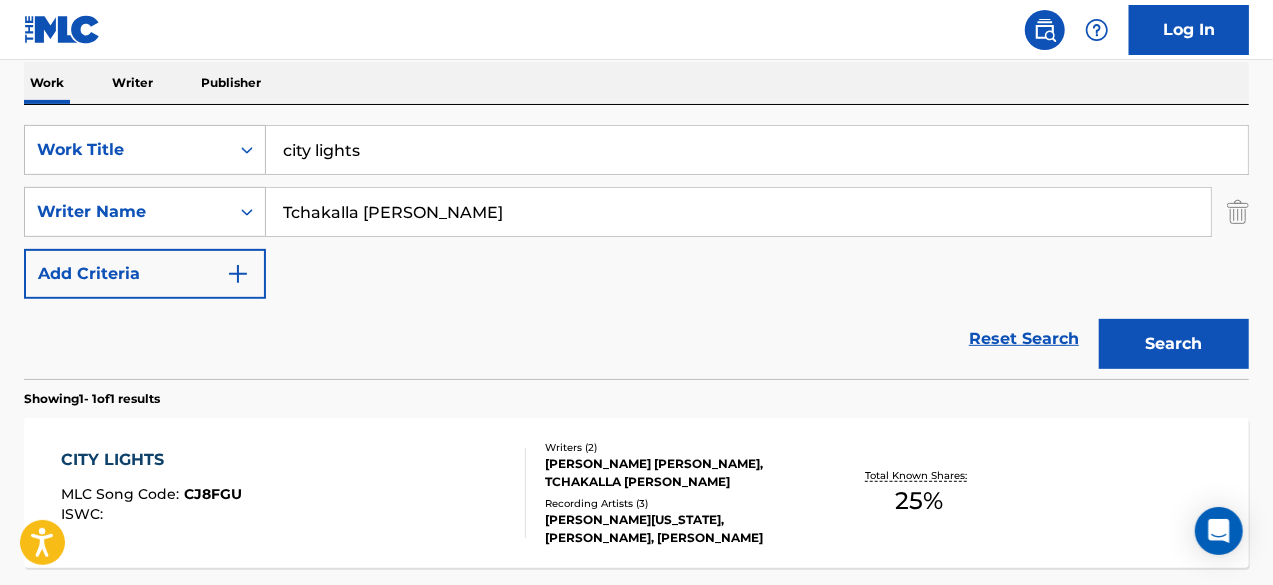 click on "city lights" at bounding box center (757, 150) 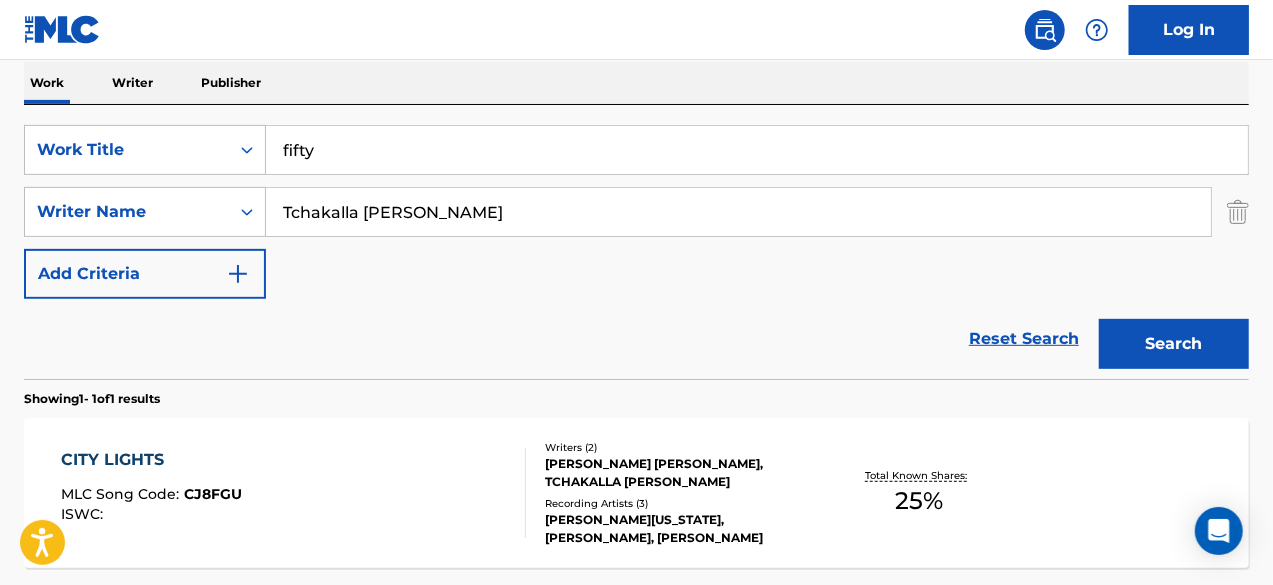 type on "fifty" 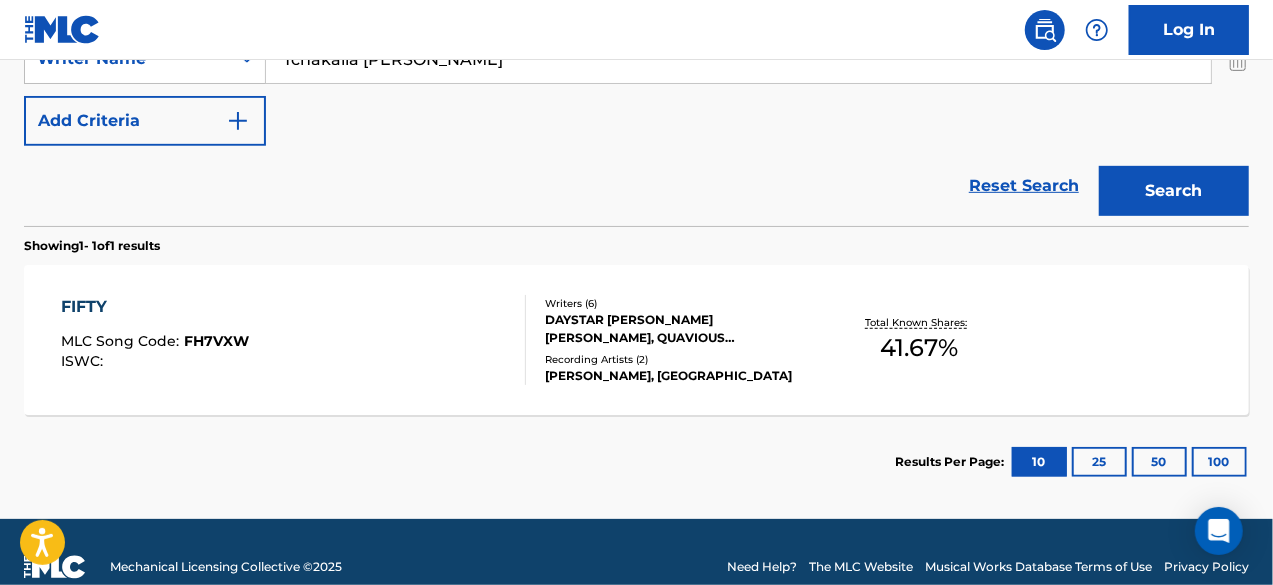 scroll, scrollTop: 474, scrollLeft: 0, axis: vertical 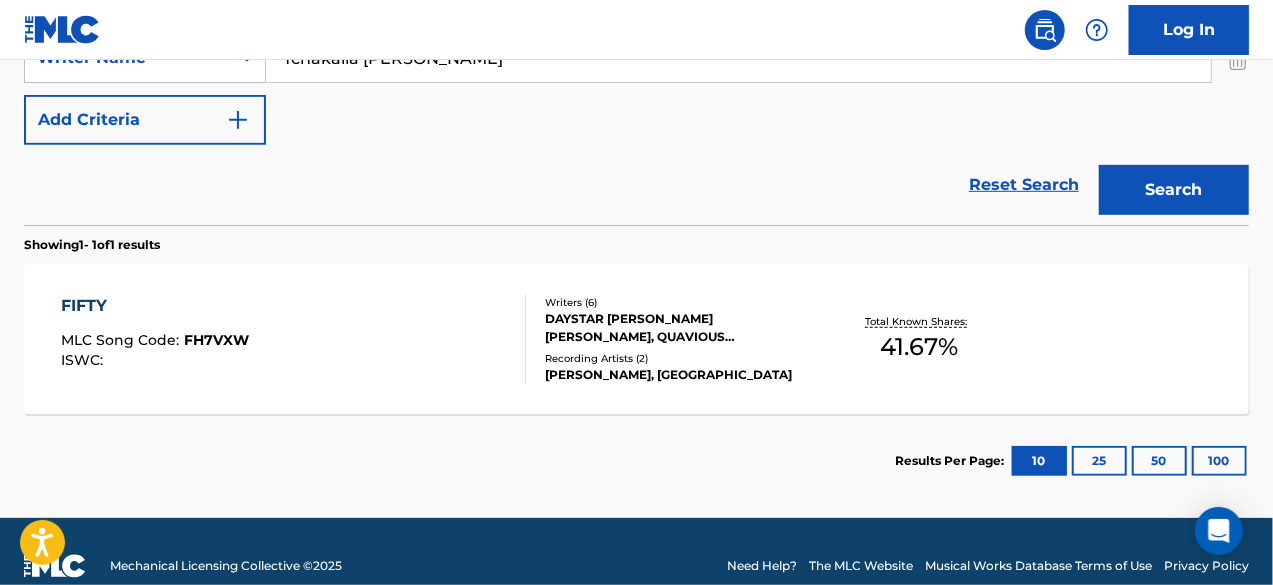 click on "FIFTY MLC Song Code : FH7VXW ISWC :" at bounding box center [294, 339] 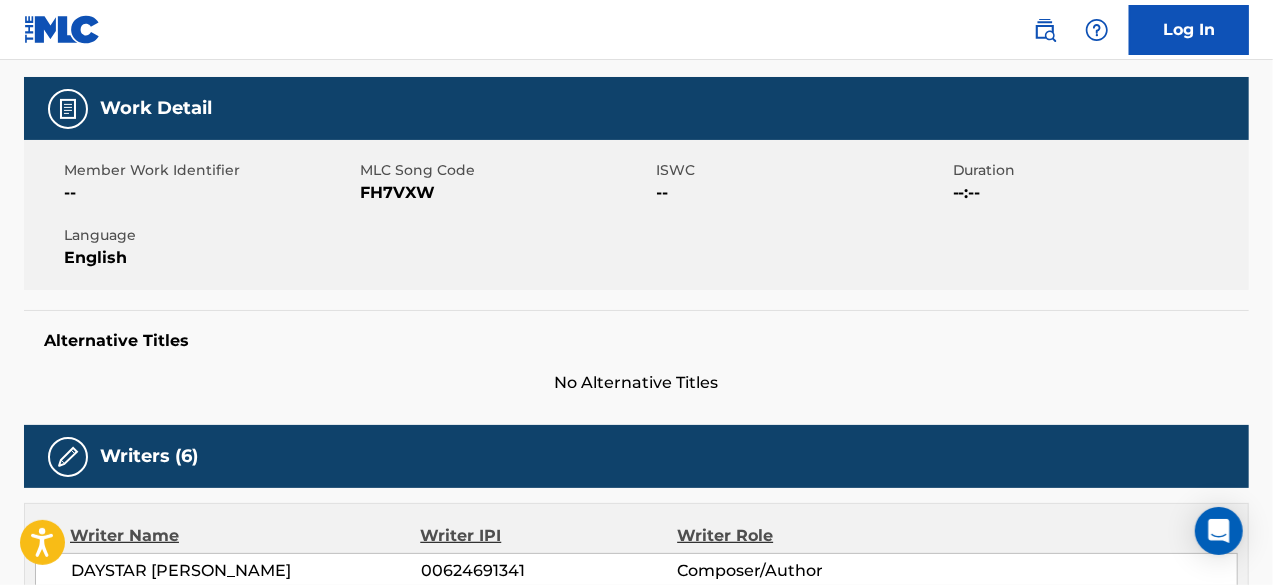 scroll, scrollTop: 0, scrollLeft: 0, axis: both 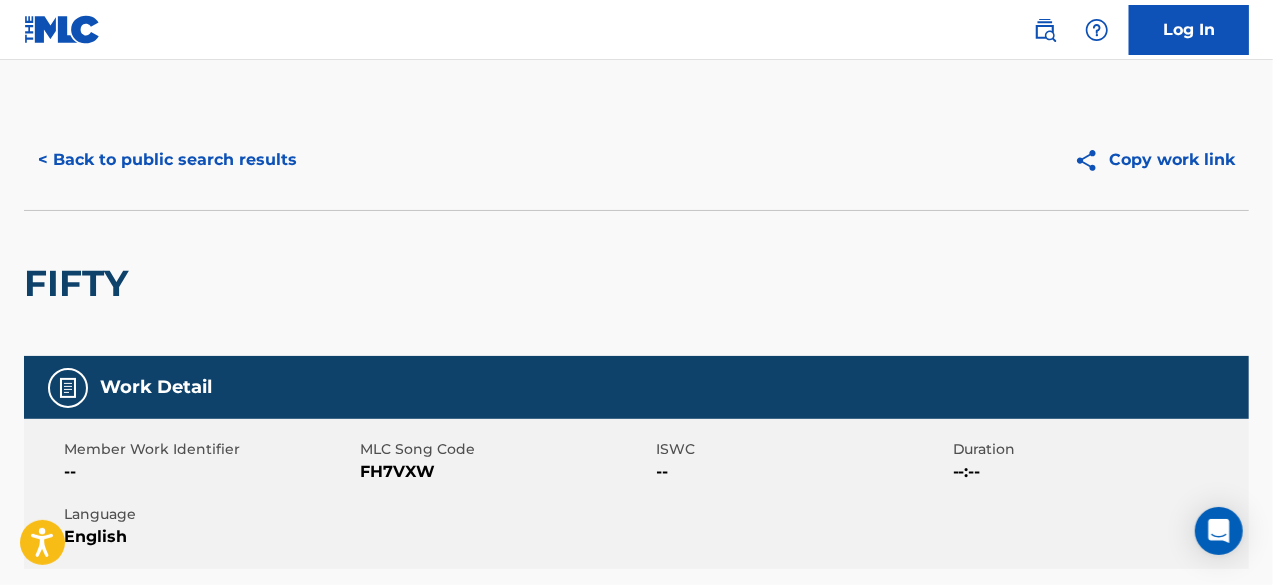 click on "< Back to public search results" at bounding box center [167, 160] 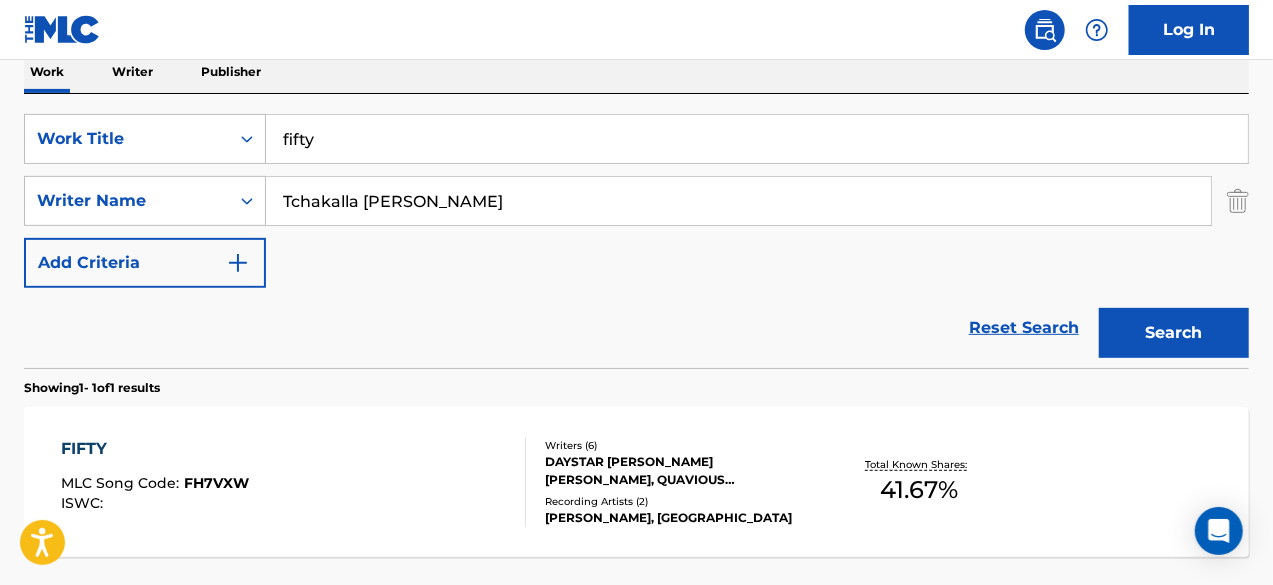 scroll, scrollTop: 329, scrollLeft: 0, axis: vertical 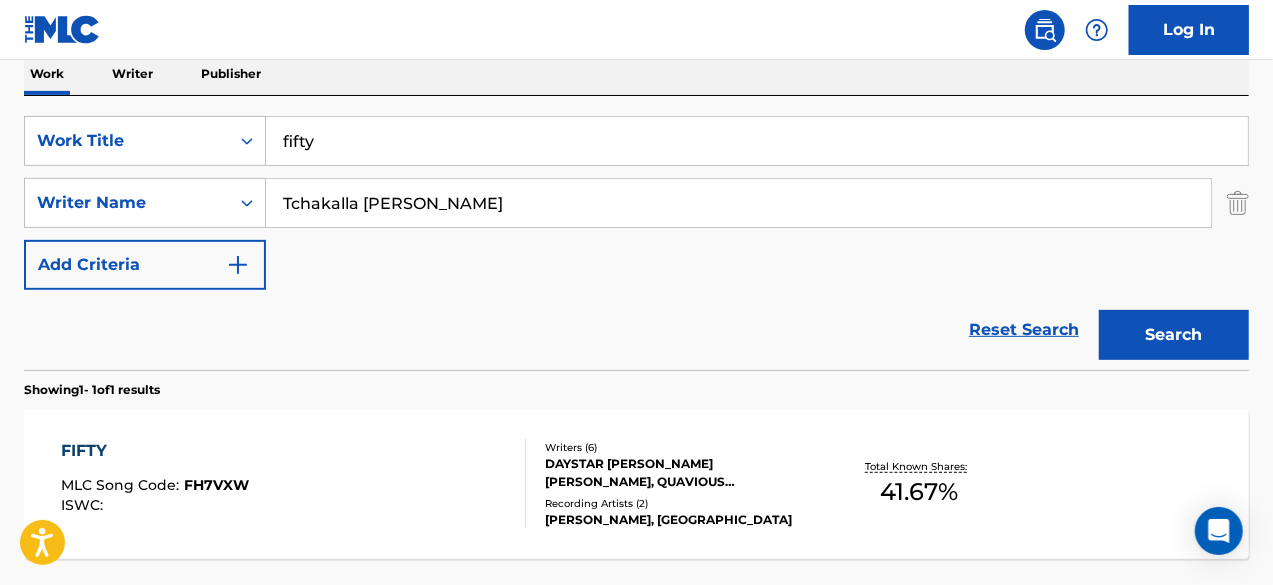click on "fifty" at bounding box center [757, 141] 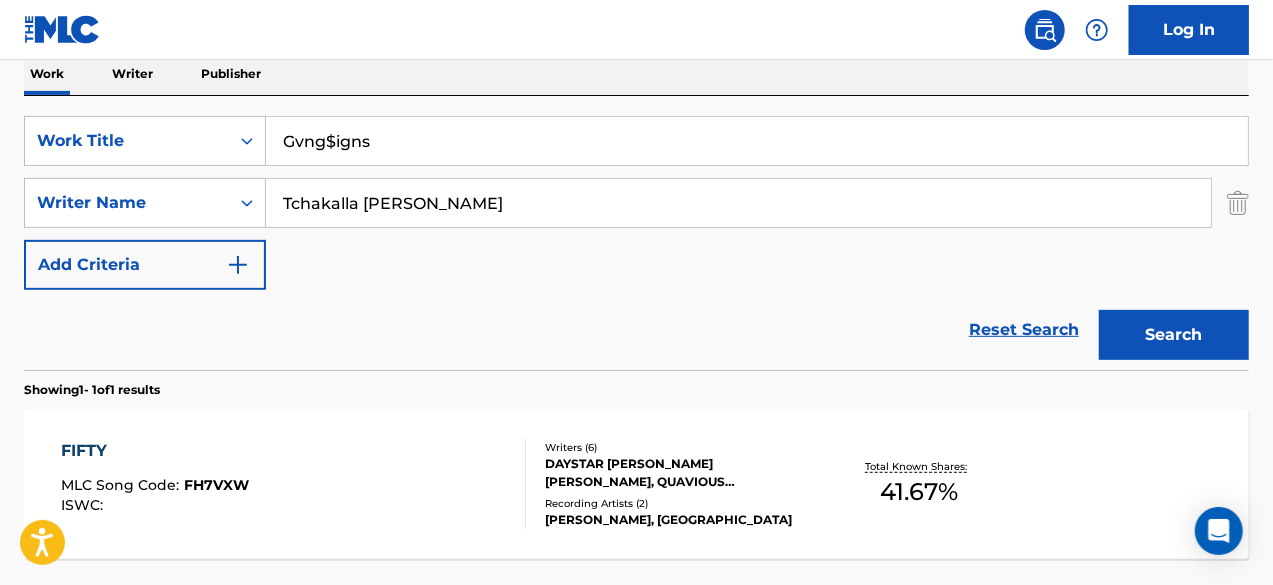 type on "Gvng$igns" 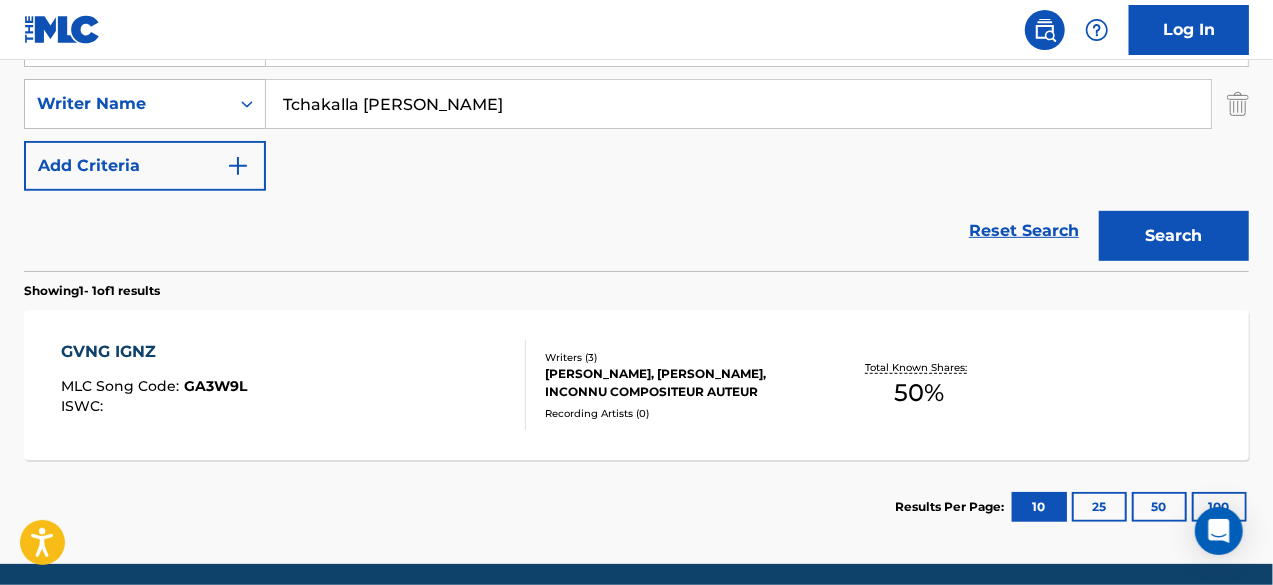 scroll, scrollTop: 436, scrollLeft: 0, axis: vertical 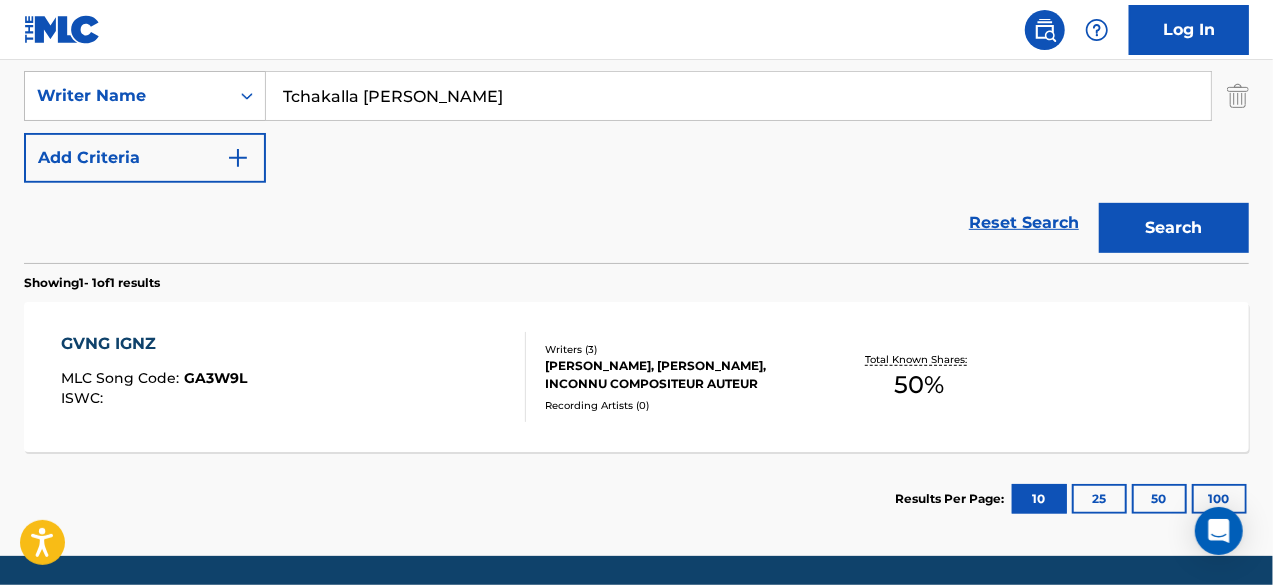 click on "GVNG IGNZ MLC Song Code : GA3W9L ISWC :" at bounding box center (294, 377) 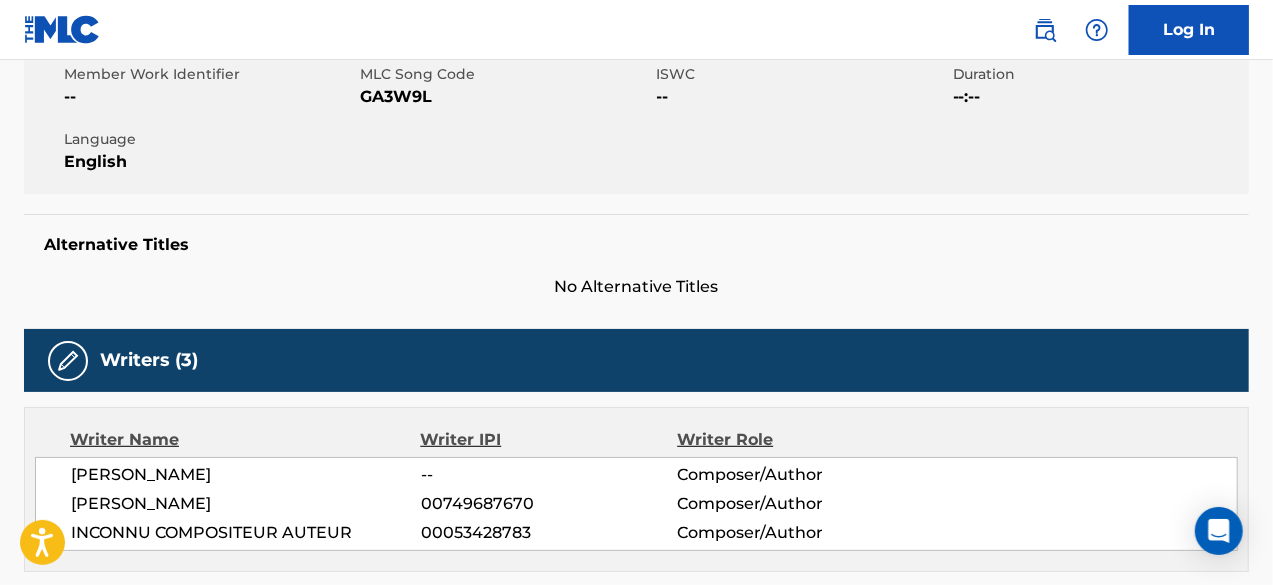 scroll, scrollTop: 0, scrollLeft: 0, axis: both 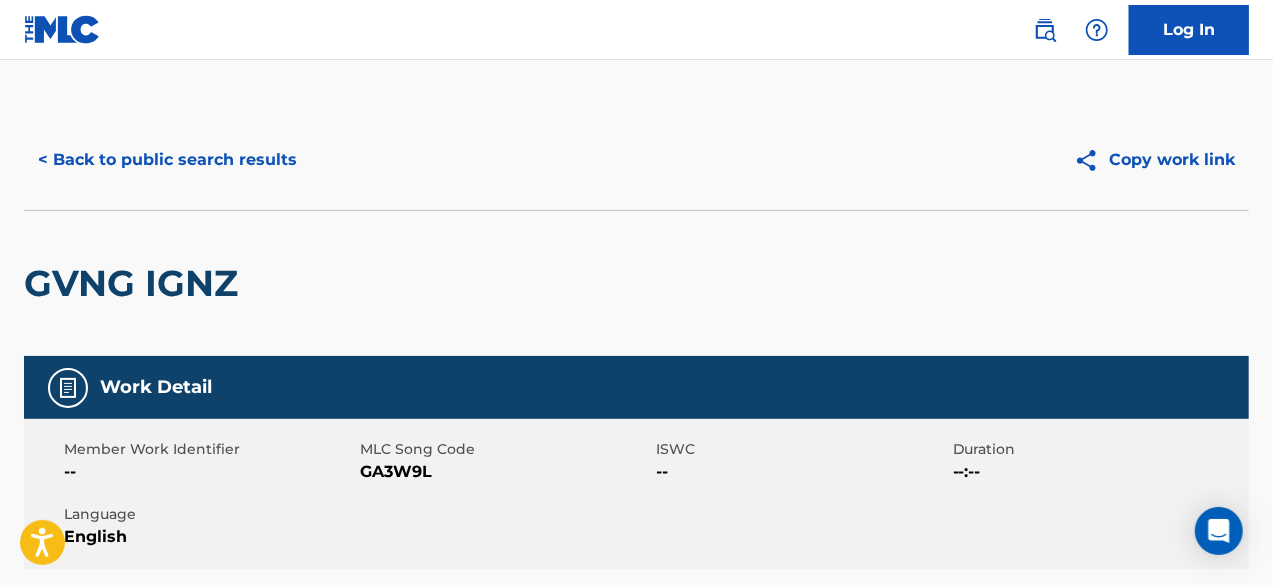 click on "< Back to public search results" at bounding box center (167, 160) 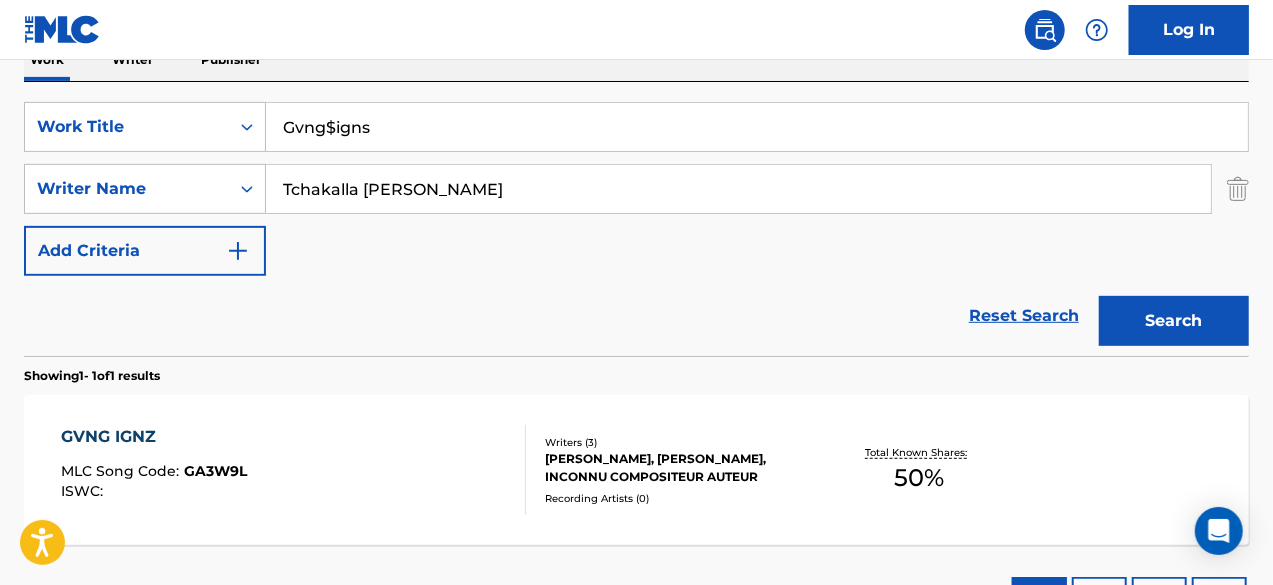 scroll, scrollTop: 342, scrollLeft: 0, axis: vertical 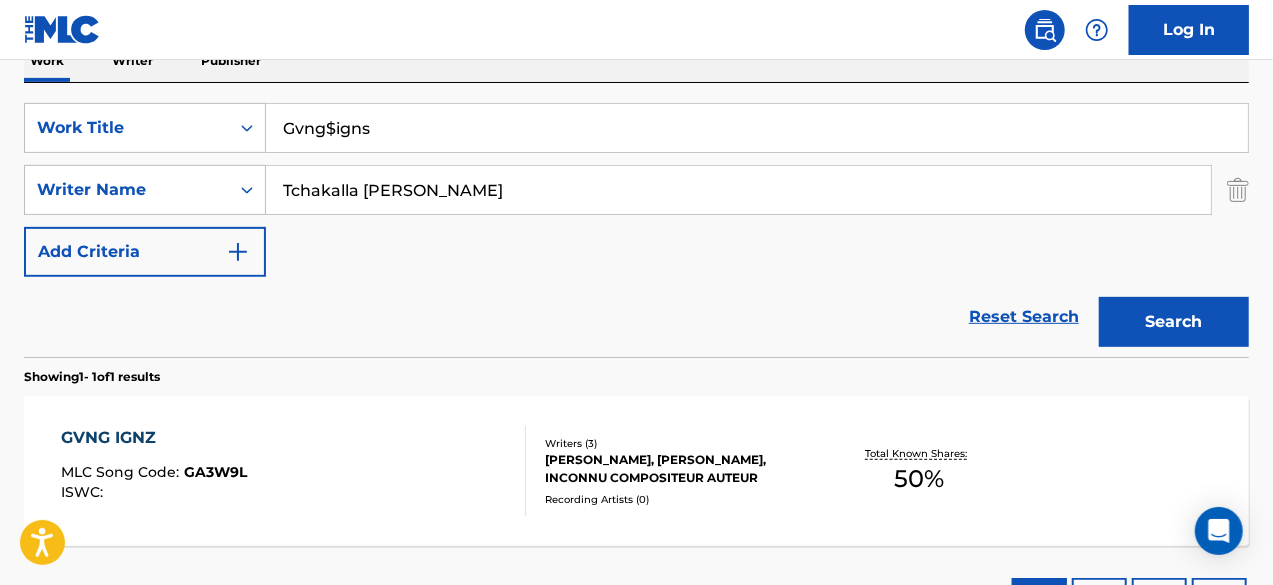 click on "Gvng$igns" at bounding box center (757, 128) 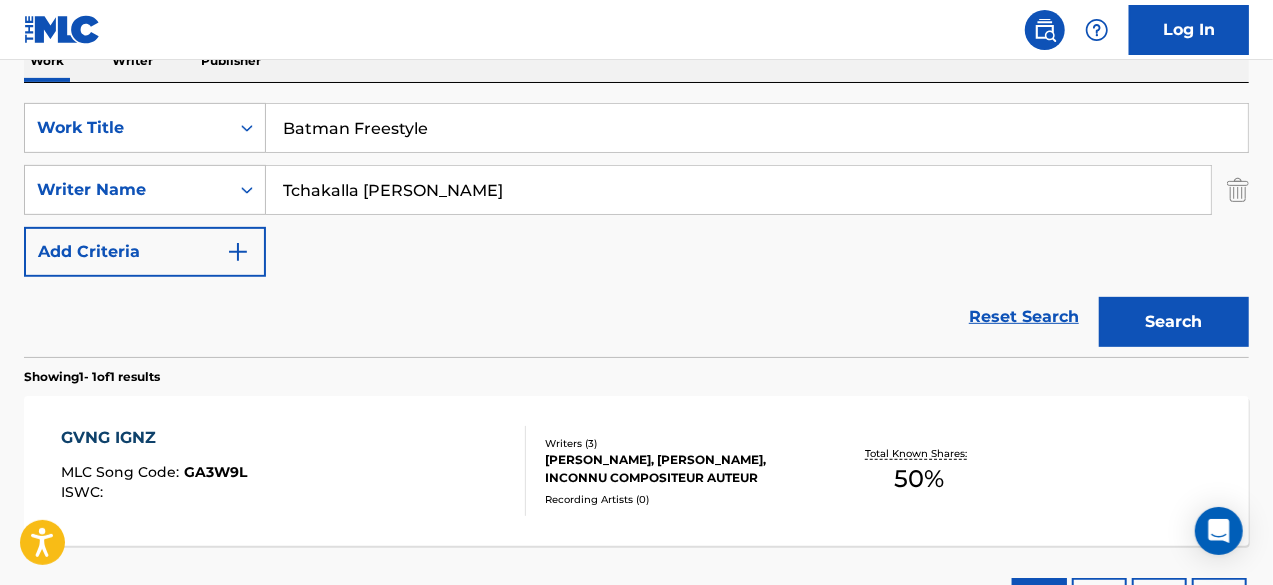 click on "Search" at bounding box center (1174, 322) 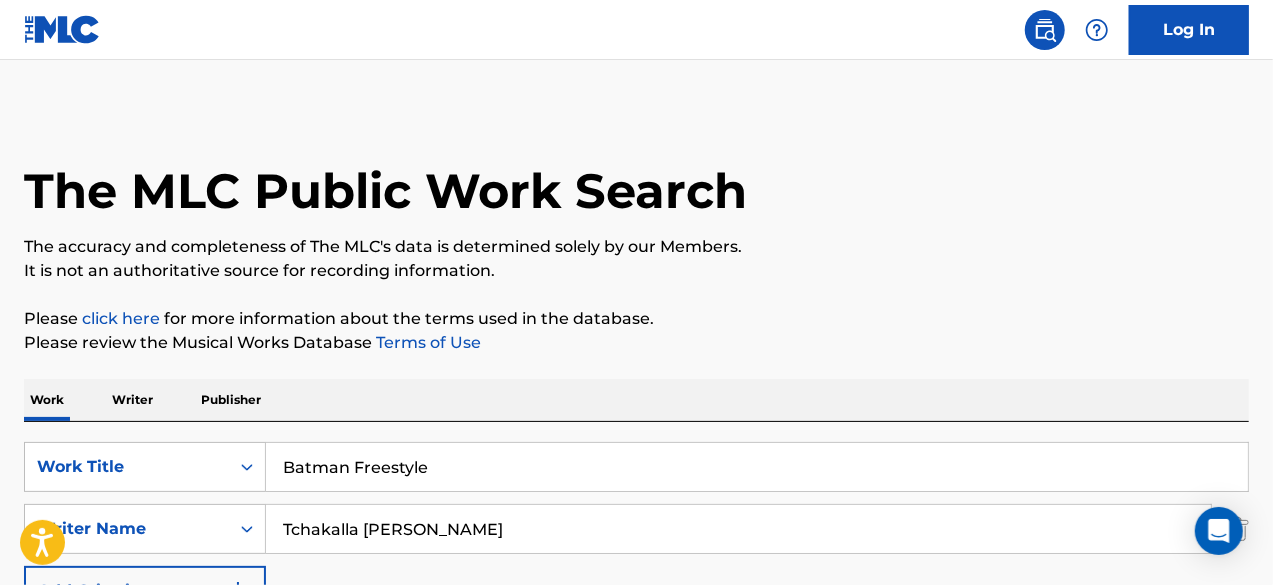 scroll, scrollTop: 2, scrollLeft: 0, axis: vertical 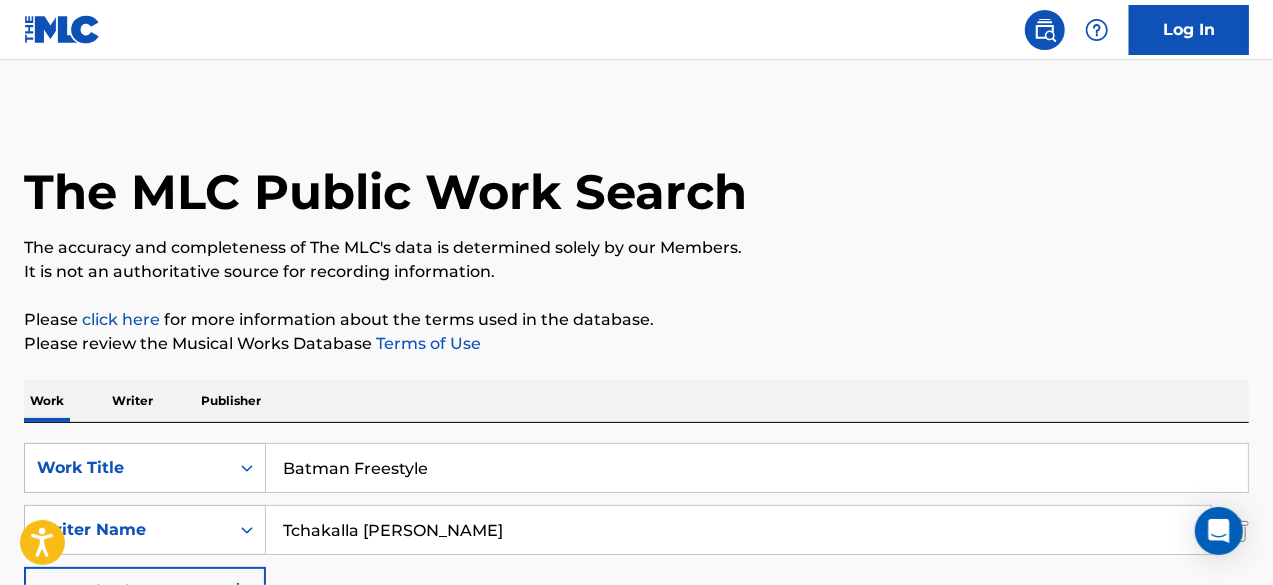click on "Batman Freestyle" at bounding box center [757, 468] 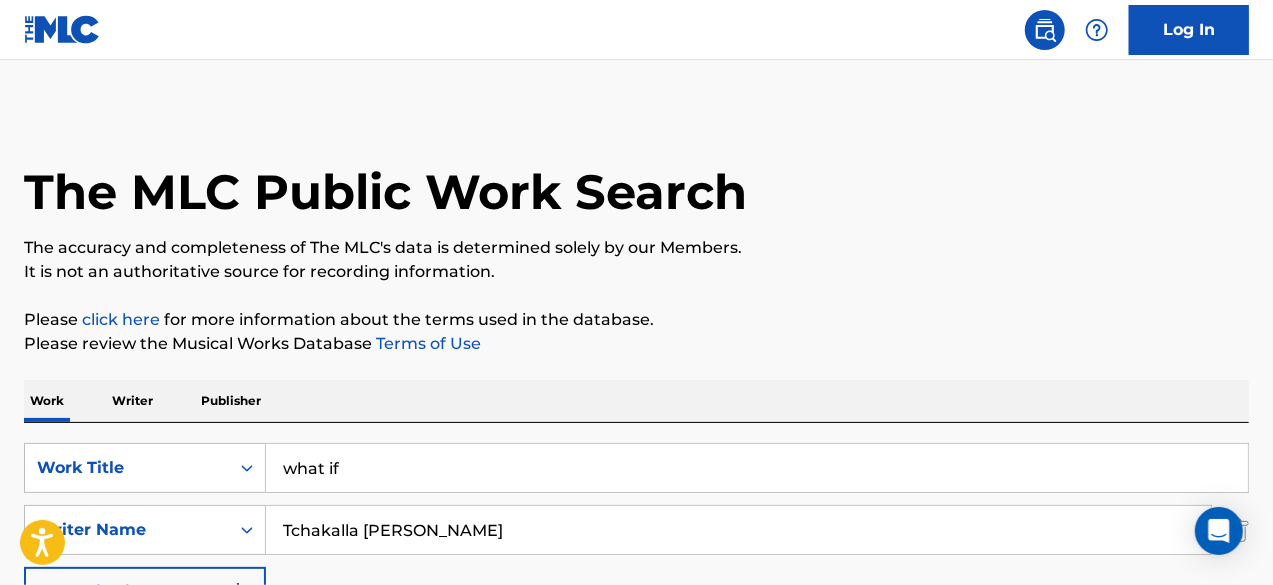 type on "what if" 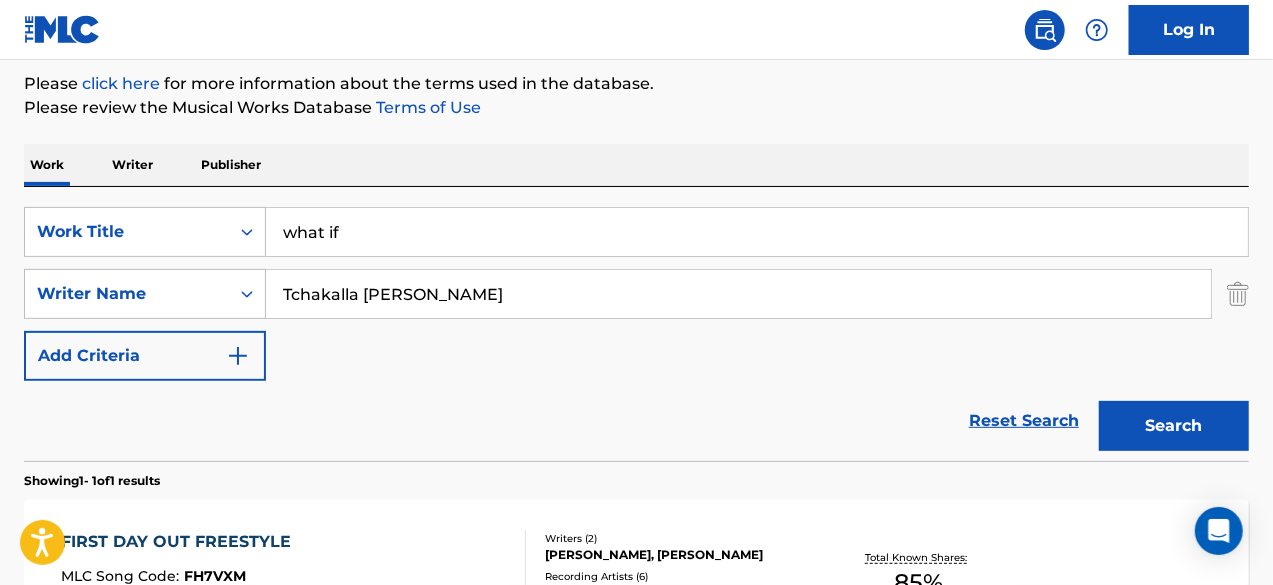 scroll, scrollTop: 254, scrollLeft: 0, axis: vertical 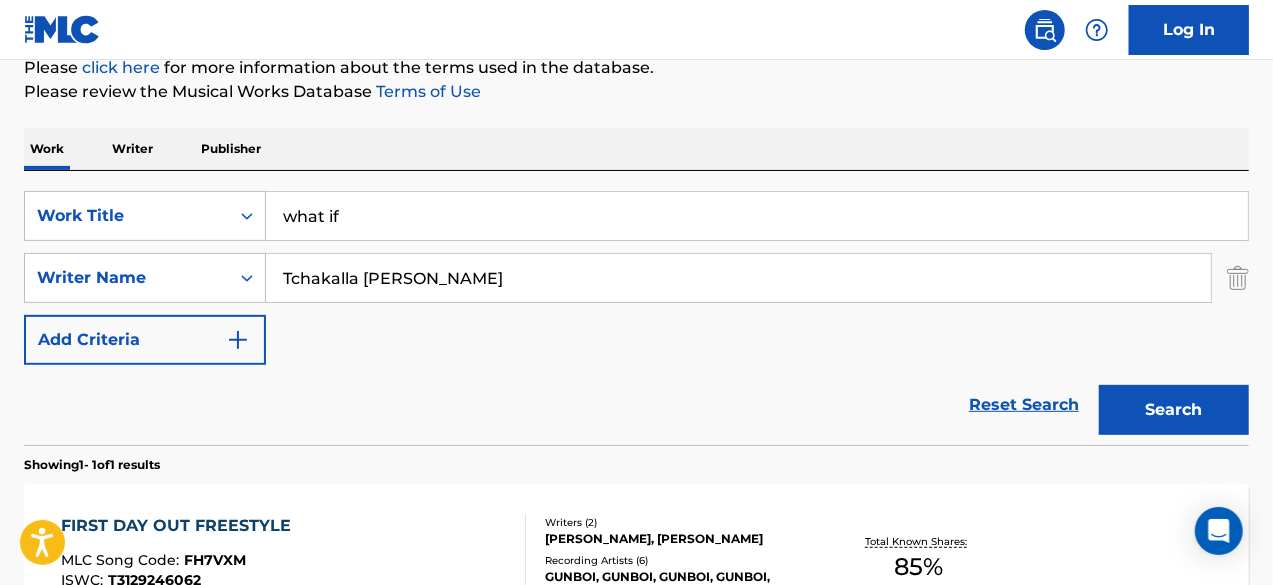 click on "Search" at bounding box center [1174, 410] 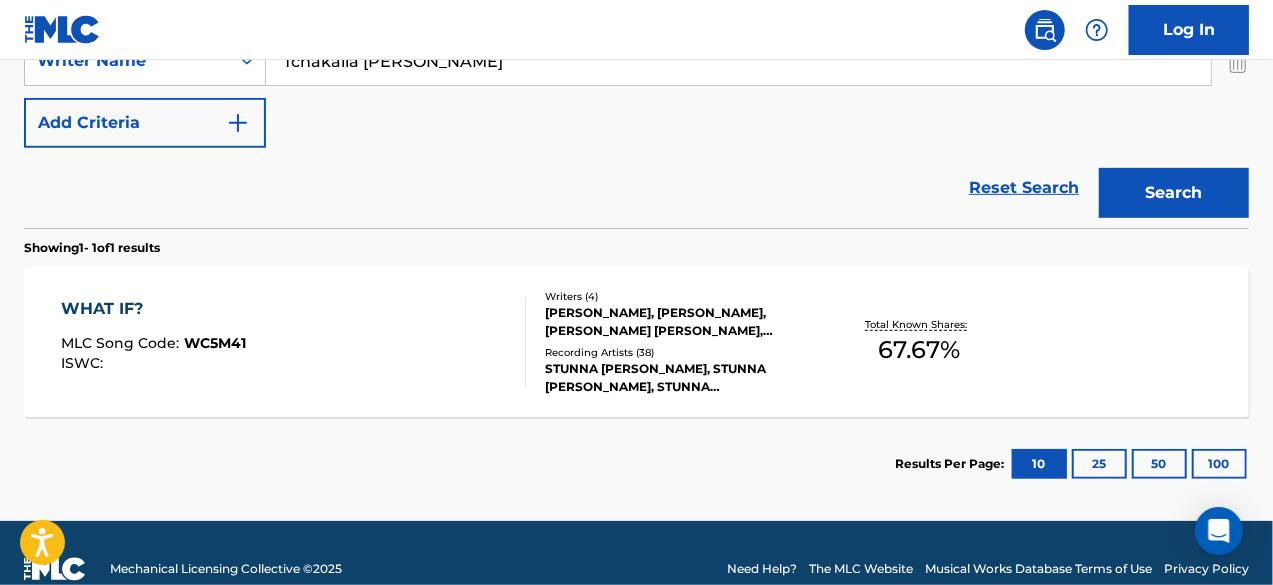 scroll, scrollTop: 472, scrollLeft: 0, axis: vertical 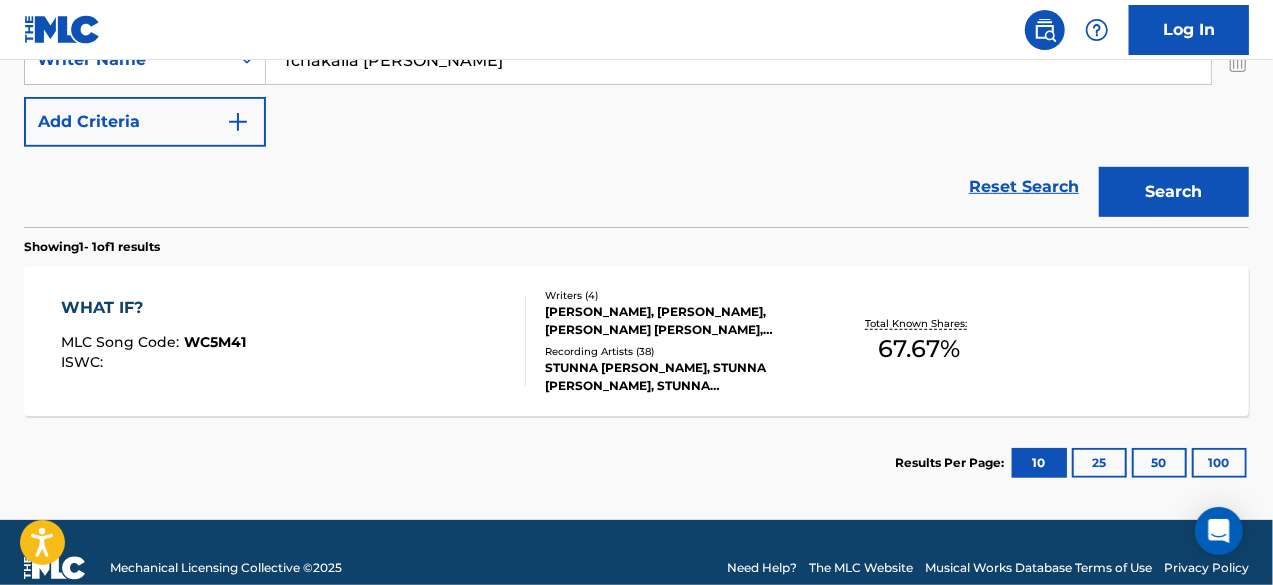 click on "WHAT IF? MLC Song Code : WC5M41 ISWC :" at bounding box center (294, 341) 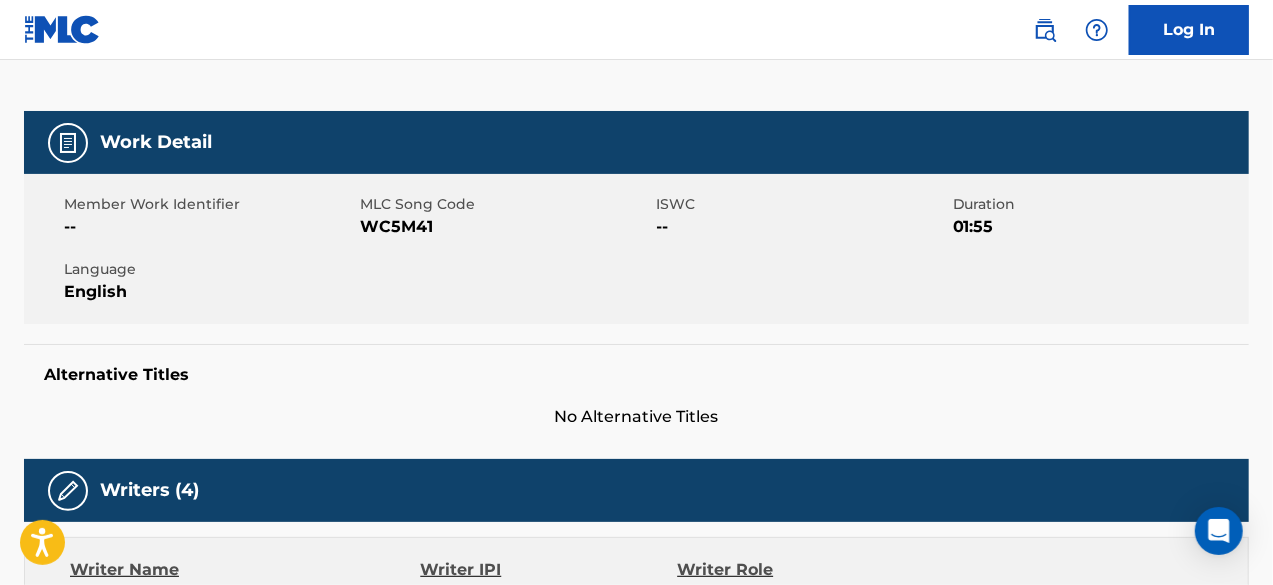 scroll, scrollTop: 0, scrollLeft: 0, axis: both 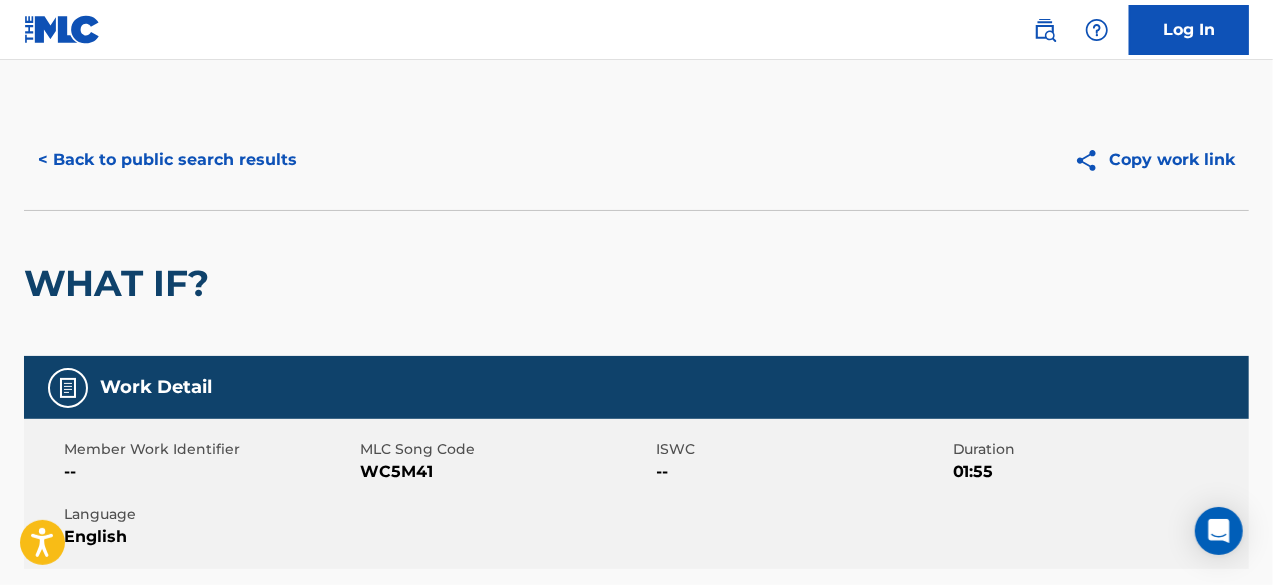 click on "< Back to public search results" at bounding box center (167, 160) 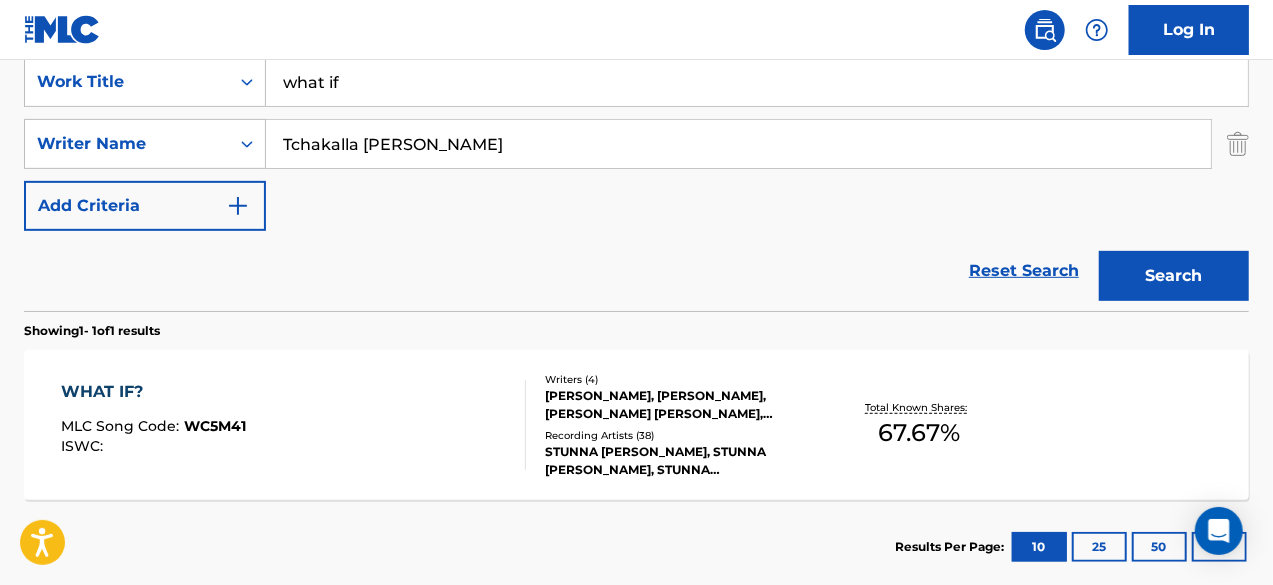 scroll, scrollTop: 361, scrollLeft: 0, axis: vertical 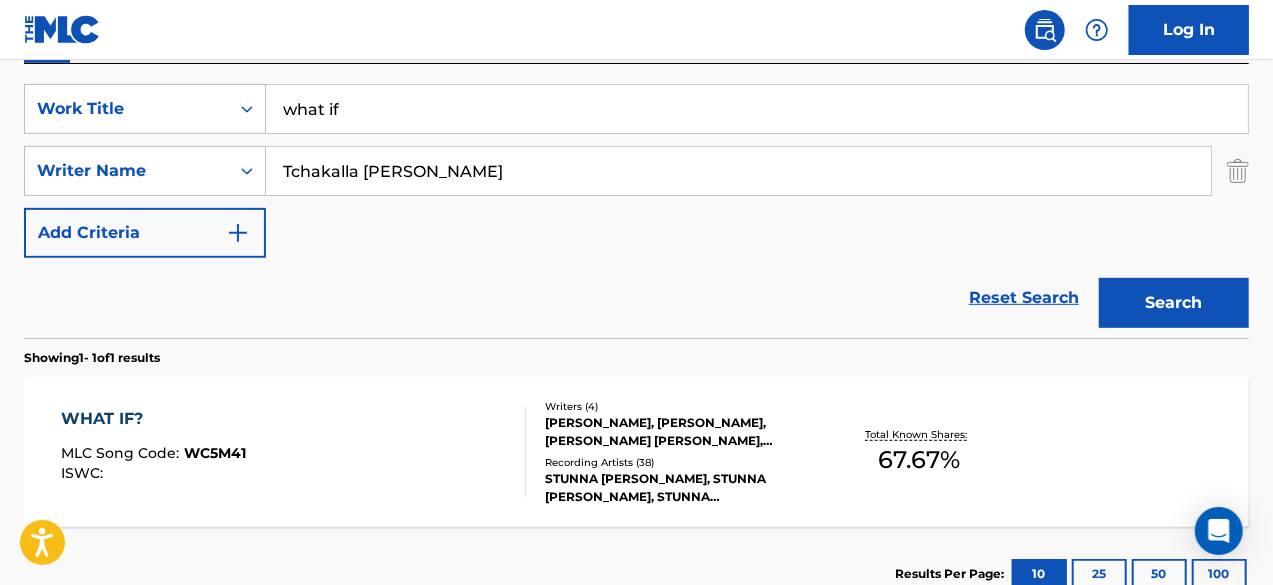 click on "what if" at bounding box center (757, 109) 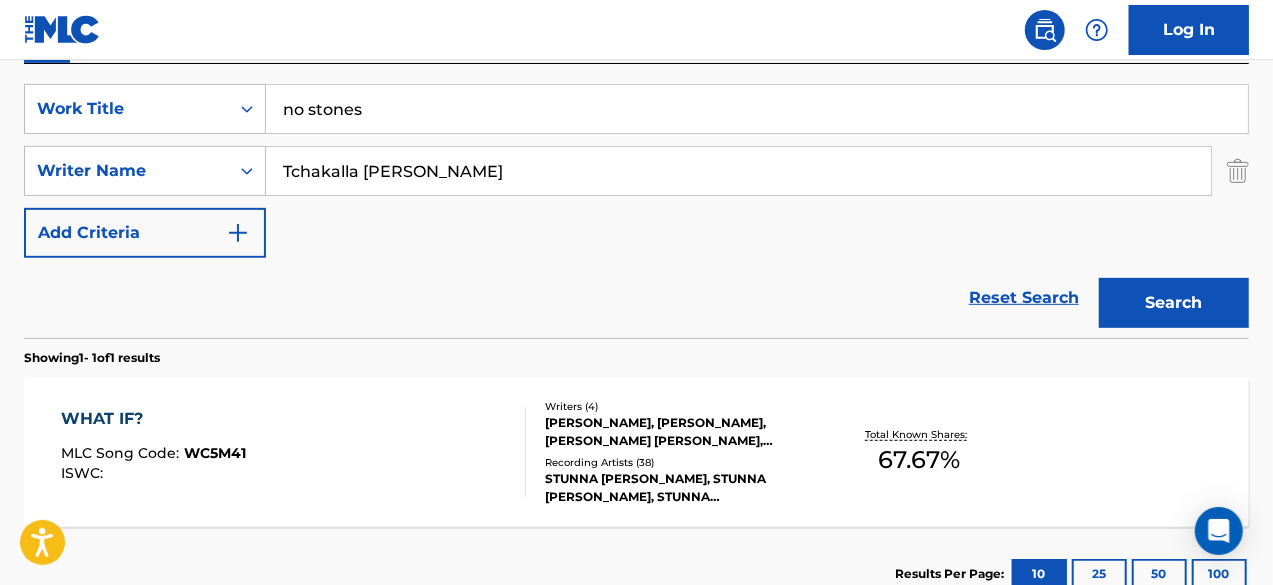 type on "no stones" 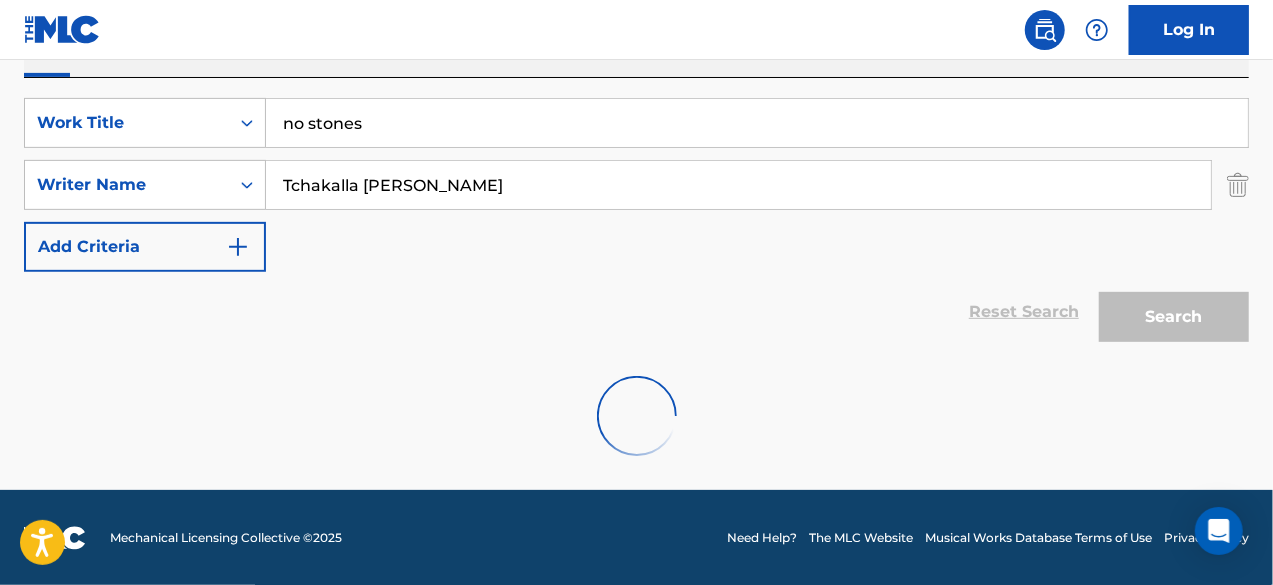 scroll, scrollTop: 361, scrollLeft: 0, axis: vertical 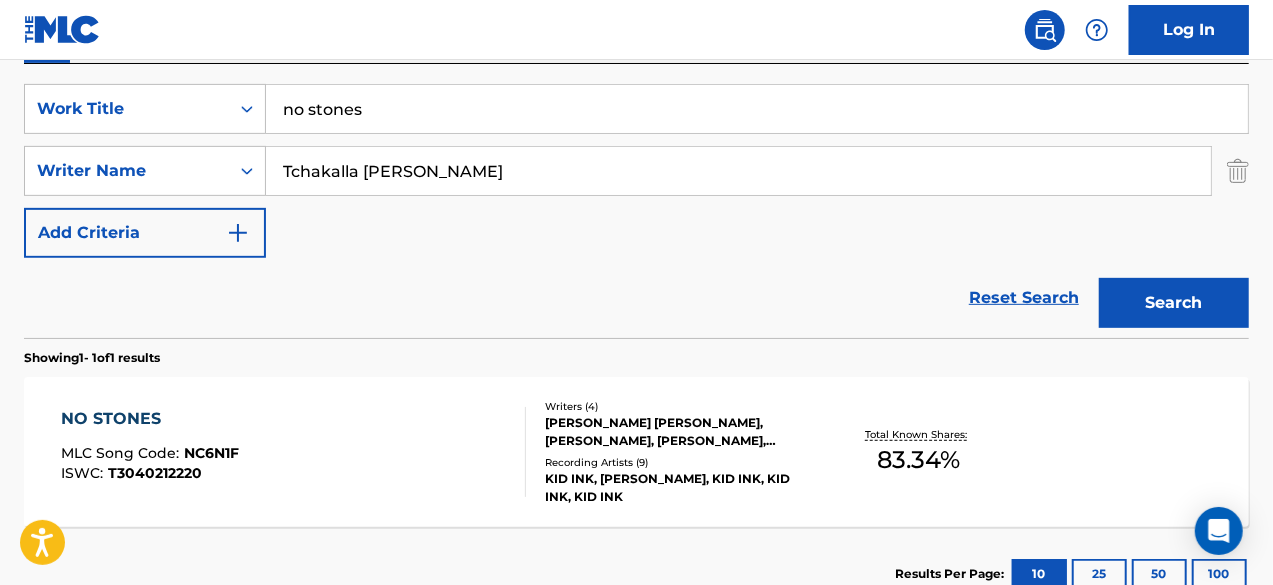 click on "NO STONES MLC Song Code : NC6N1F ISWC : T3040212220" at bounding box center [294, 452] 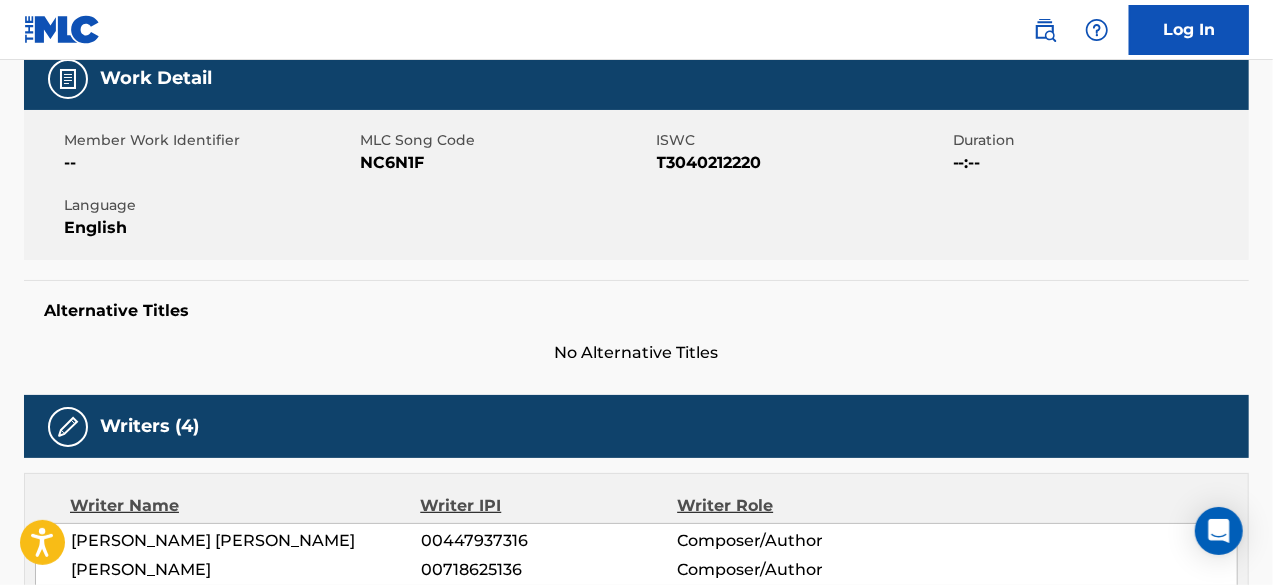 scroll, scrollTop: 0, scrollLeft: 0, axis: both 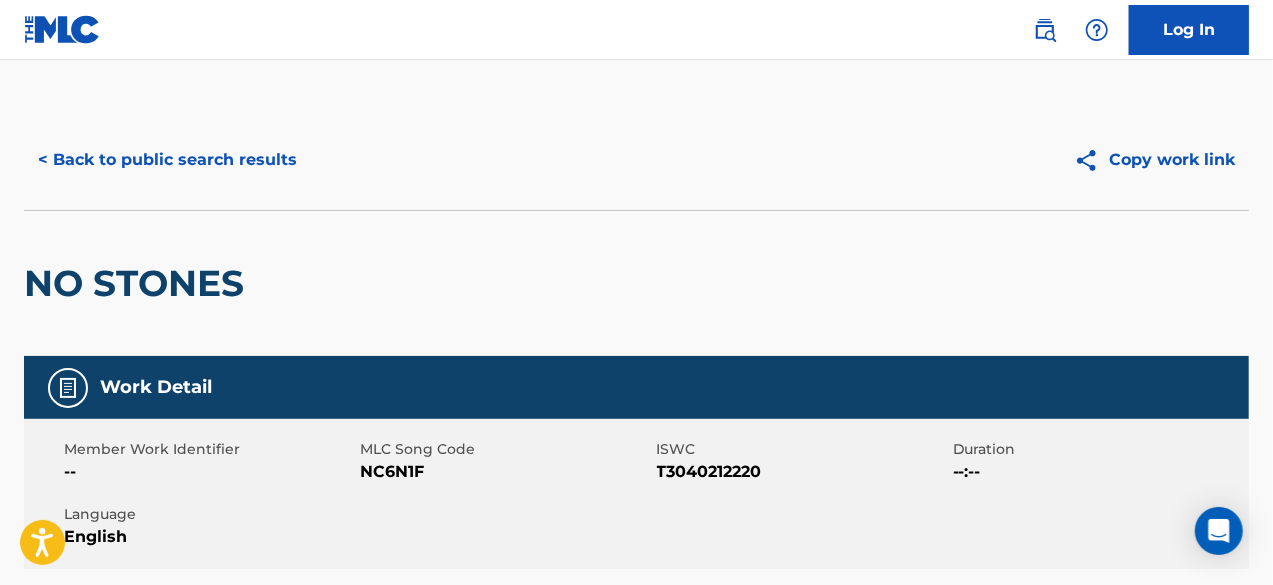 click on "< Back to public search results" at bounding box center (167, 160) 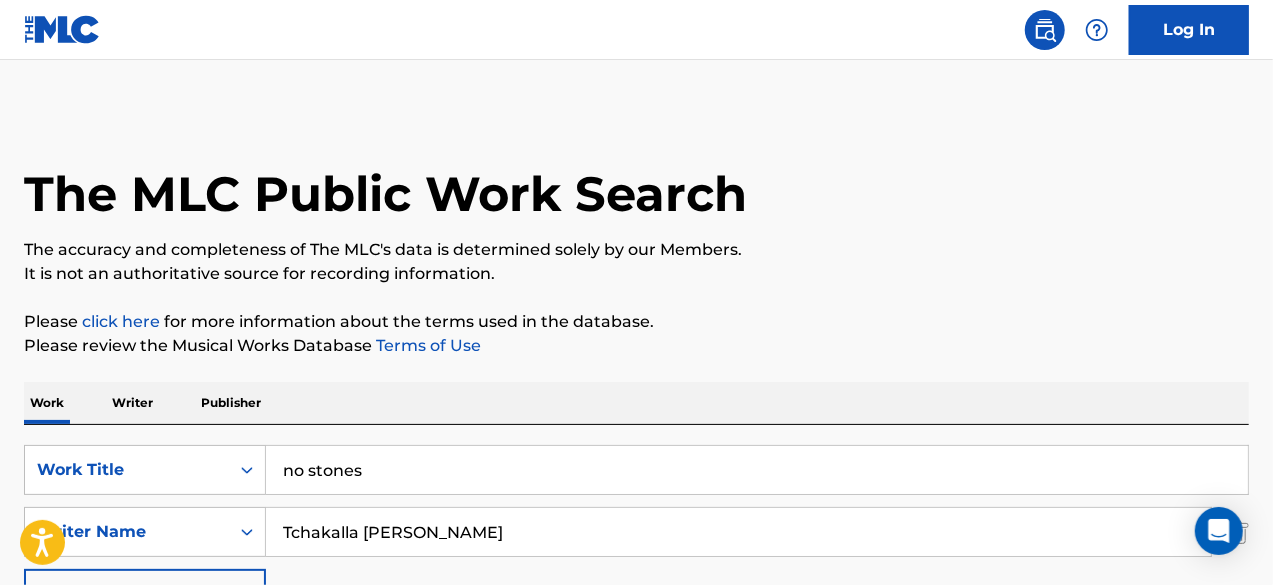 scroll, scrollTop: 361, scrollLeft: 0, axis: vertical 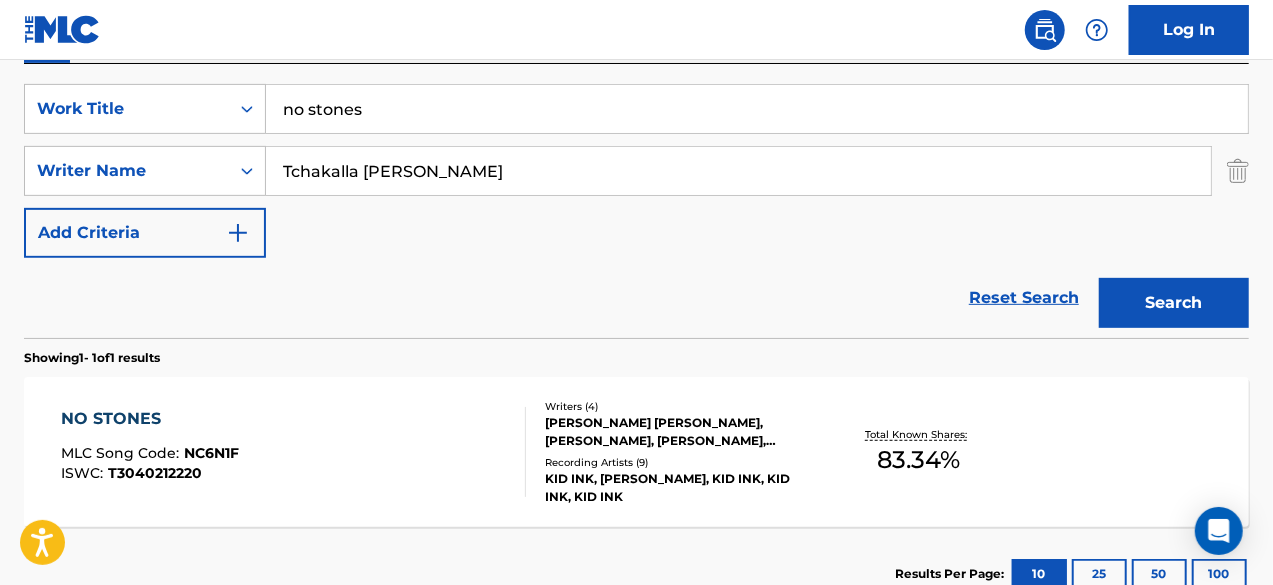 click on "no stones" at bounding box center (757, 109) 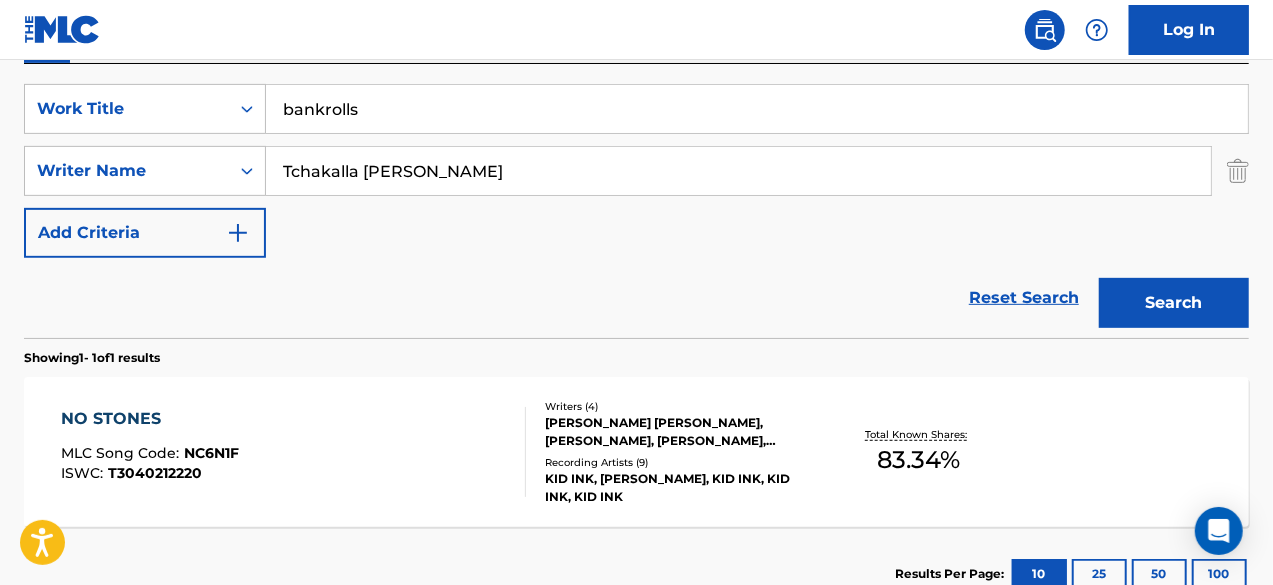 type on "bankrolls" 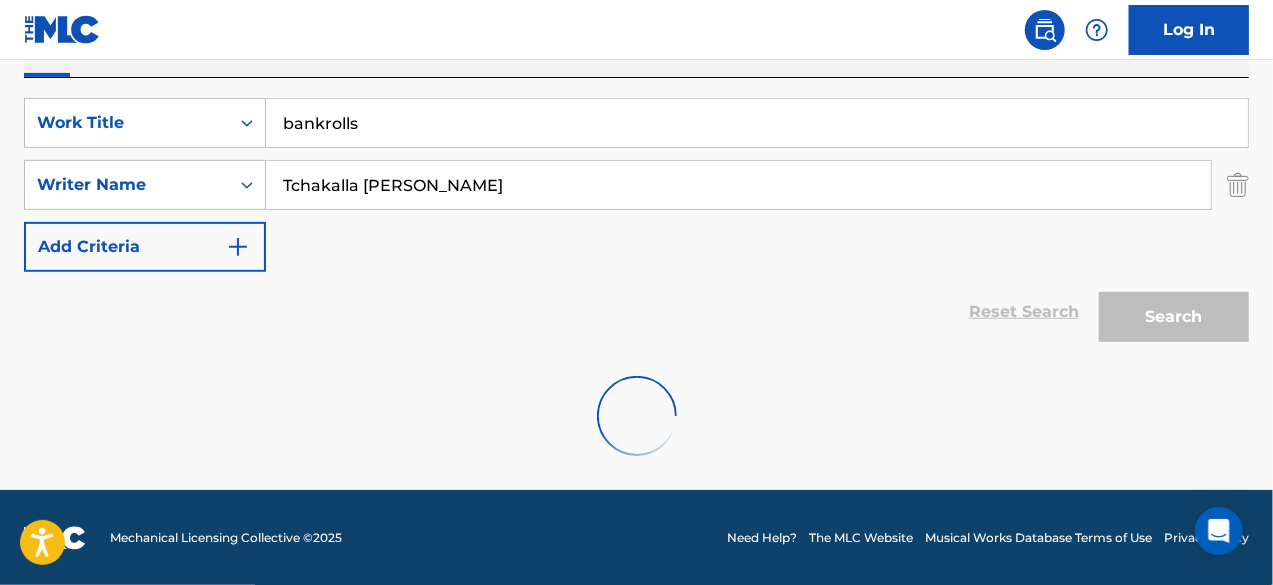 scroll, scrollTop: 361, scrollLeft: 0, axis: vertical 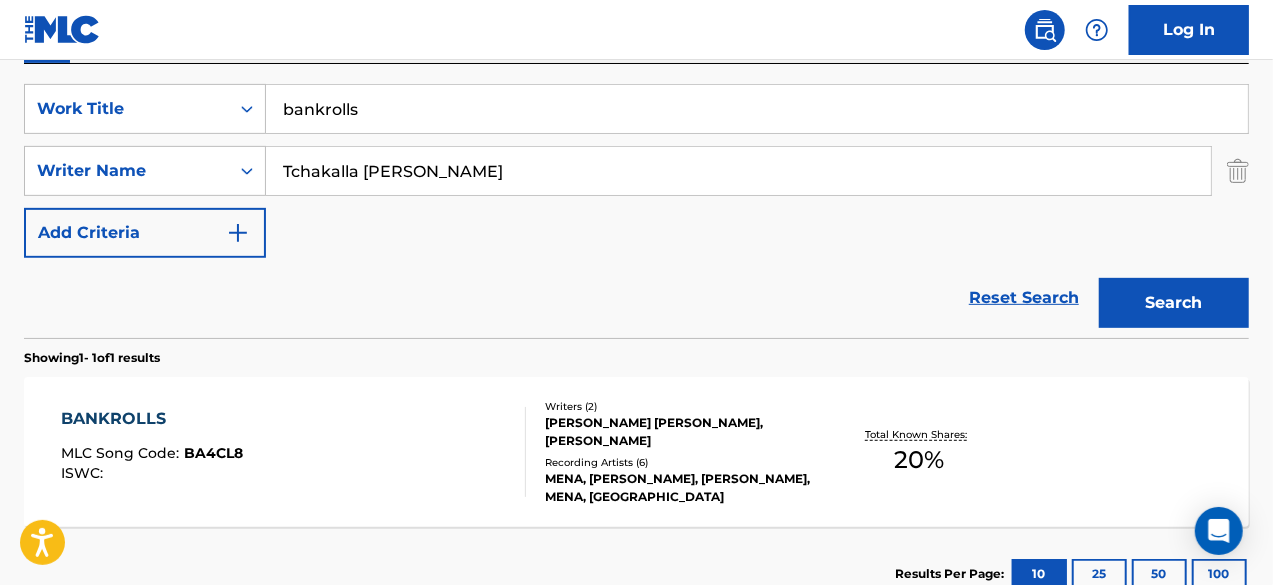 click on "BANKROLLS MLC Song Code : BA4CL8 ISWC :" at bounding box center (294, 452) 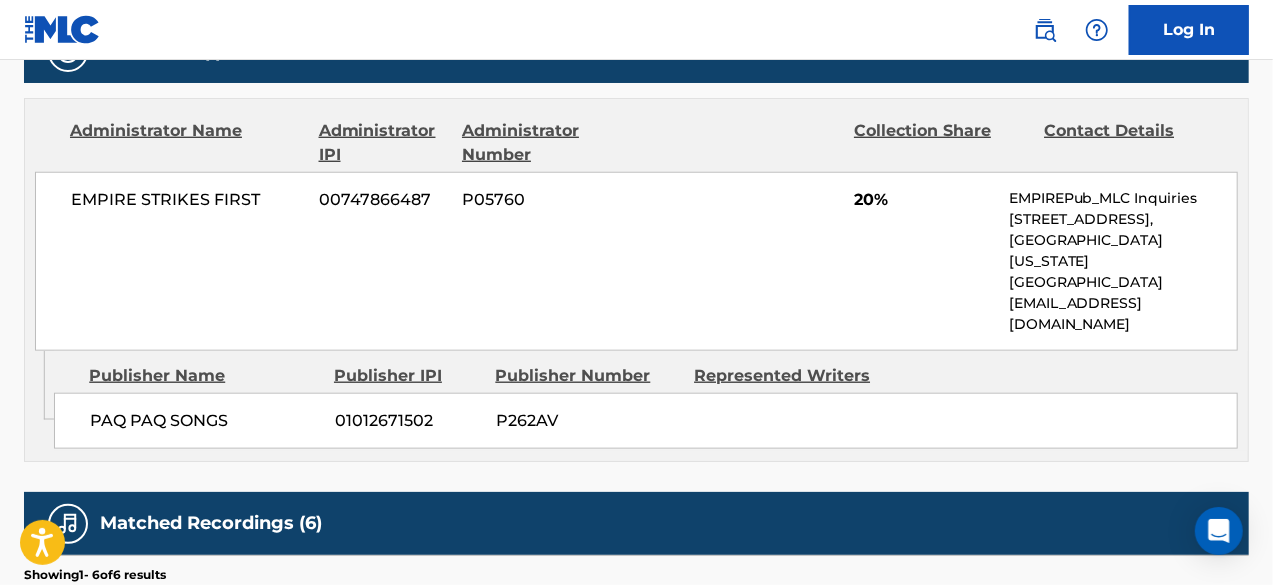 scroll, scrollTop: 0, scrollLeft: 0, axis: both 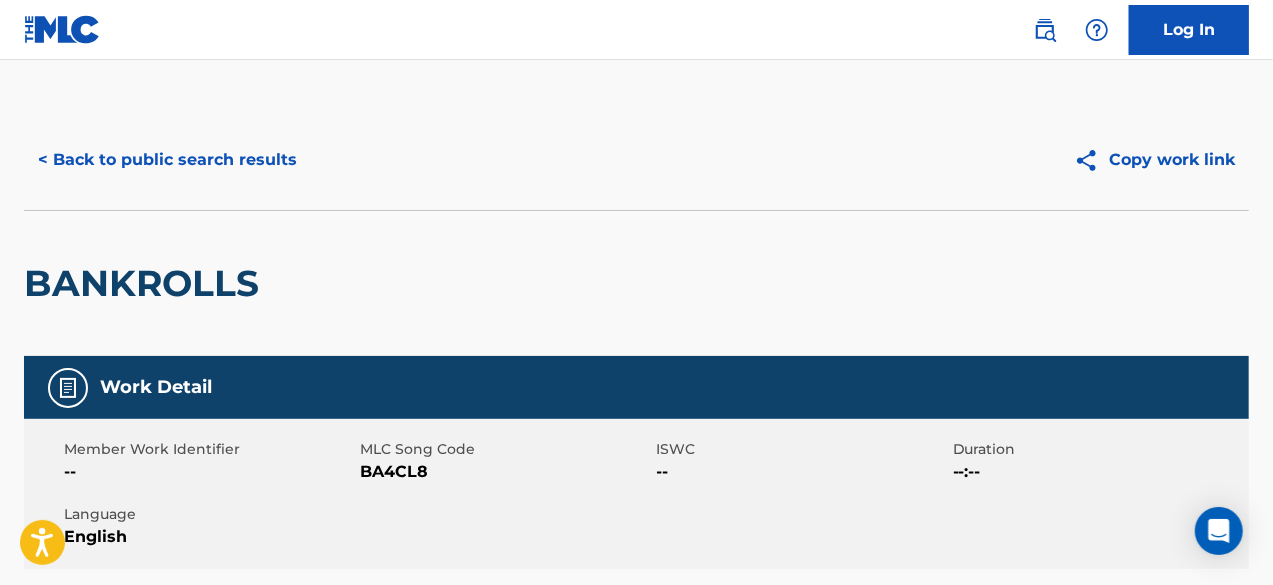 click on "< Back to public search results" at bounding box center [167, 160] 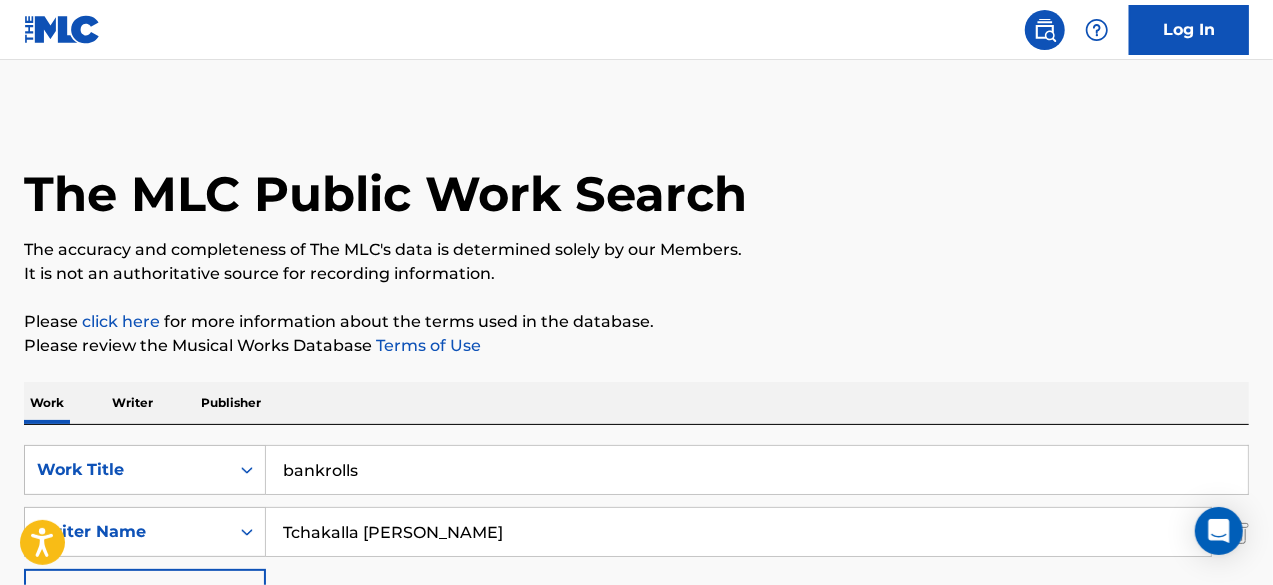 scroll, scrollTop: 361, scrollLeft: 0, axis: vertical 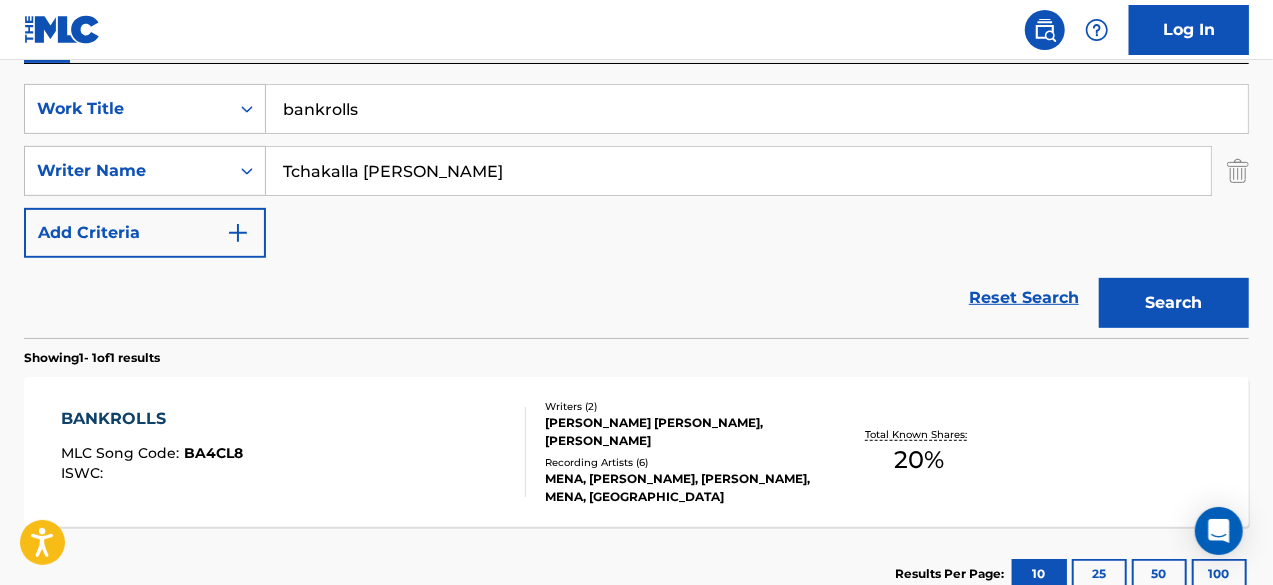 click on "SearchWithCriteria869bac11-18c4-43a1-bff0-f14af207bcb6 Work Title bankrolls SearchWithCriteria0611e933-b9b2-4dbc-8169-58256b1e24a0 Writer Name [PERSON_NAME] Add Criteria" at bounding box center (636, 171) 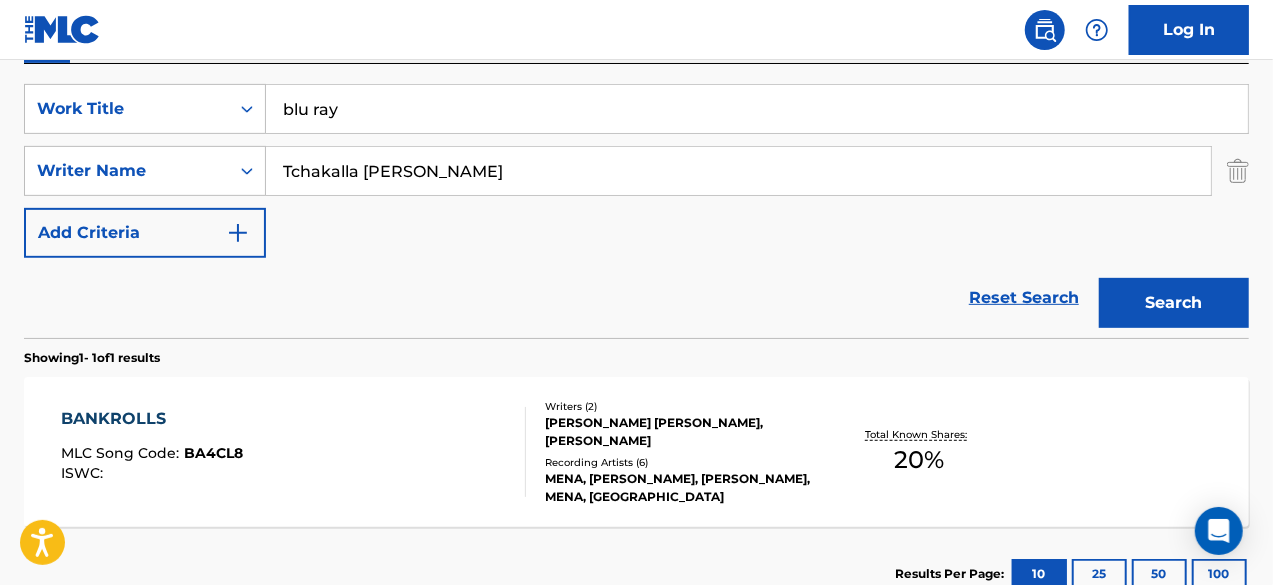 type on "blu ray" 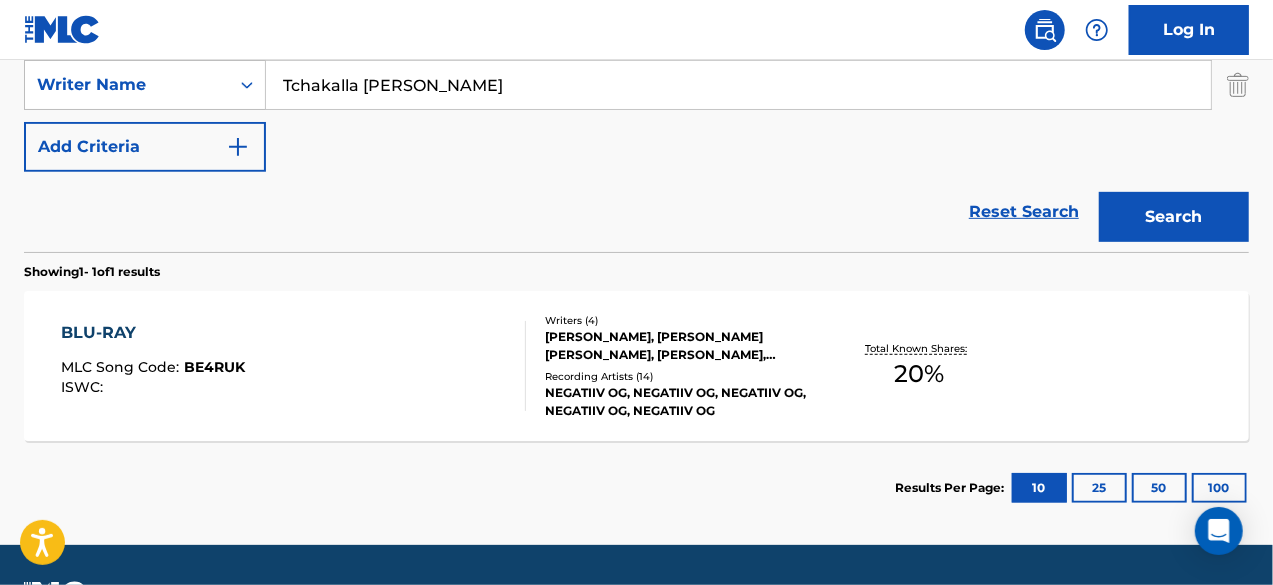 scroll, scrollTop: 448, scrollLeft: 0, axis: vertical 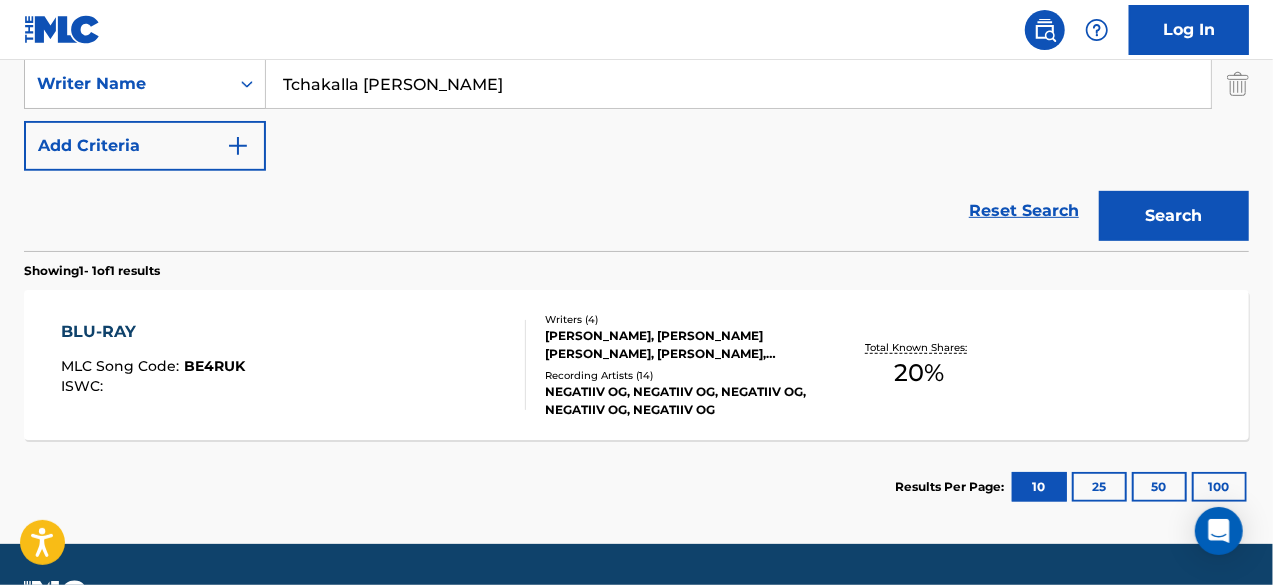 click on "BLU-RAY MLC Song Code : BE4RUK ISWC :" at bounding box center (294, 365) 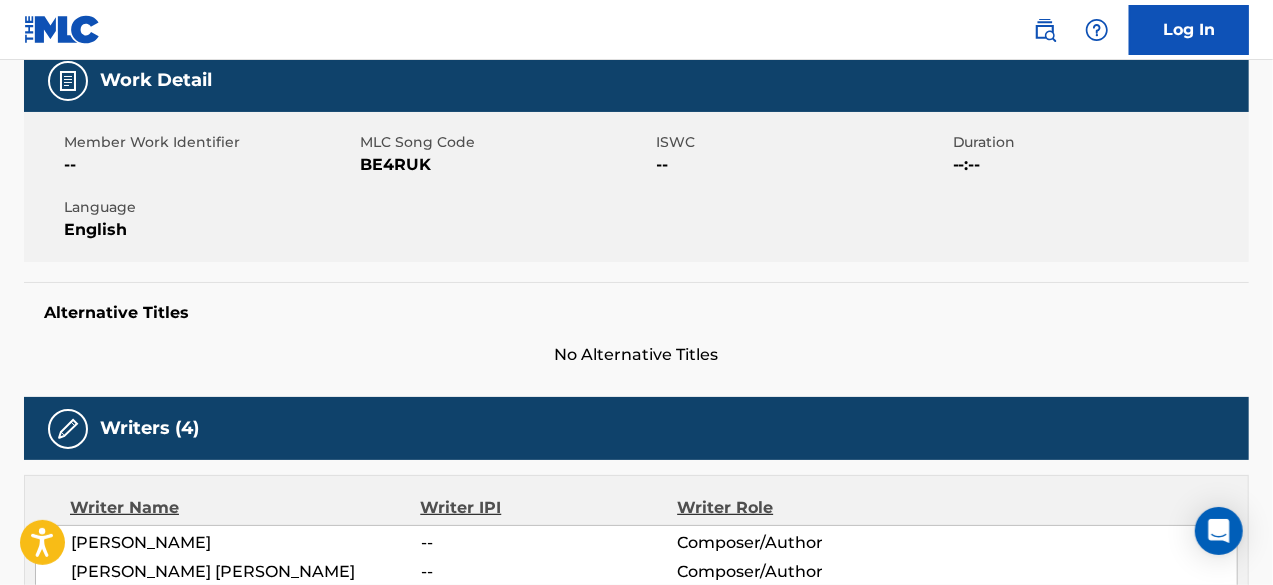 scroll, scrollTop: 0, scrollLeft: 0, axis: both 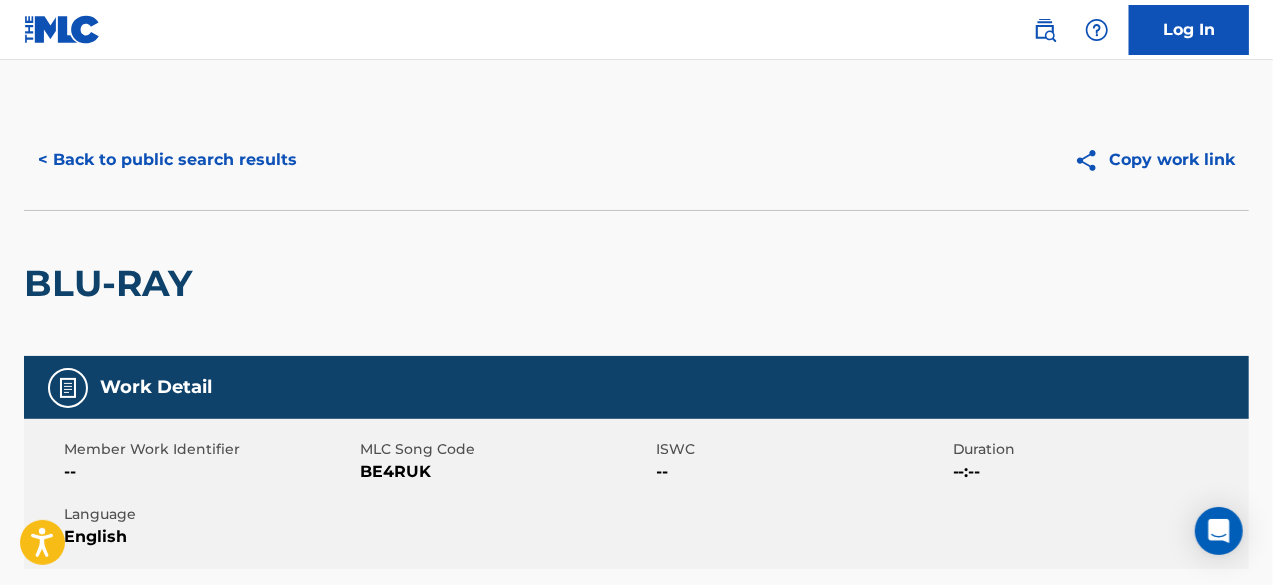 click on "< Back to public search results" at bounding box center (167, 160) 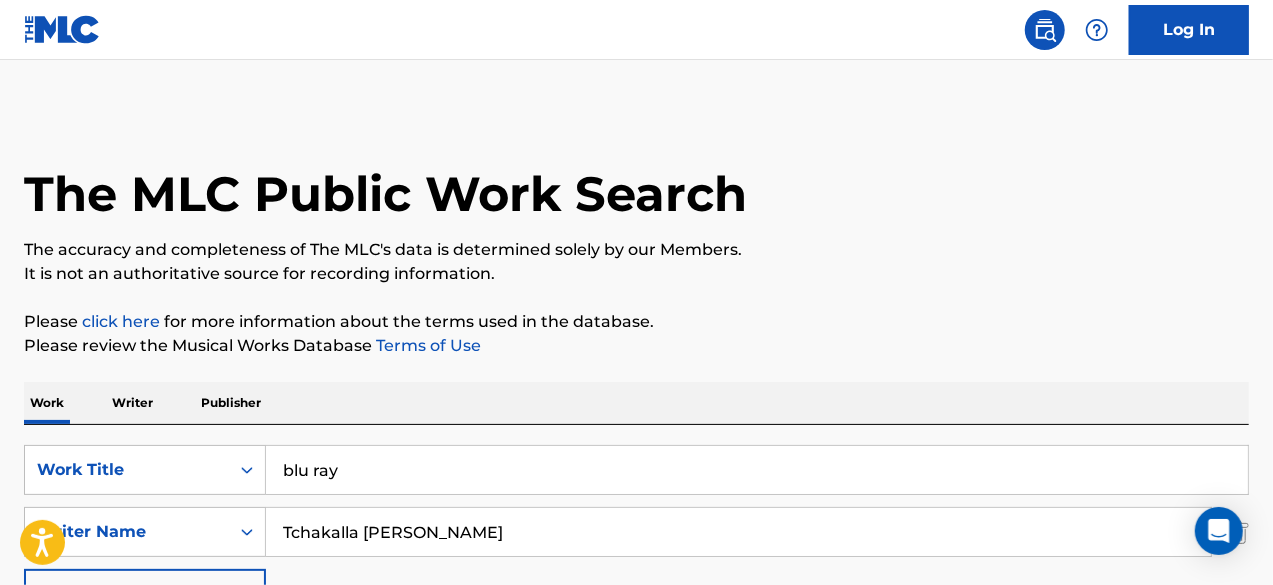 scroll, scrollTop: 388, scrollLeft: 0, axis: vertical 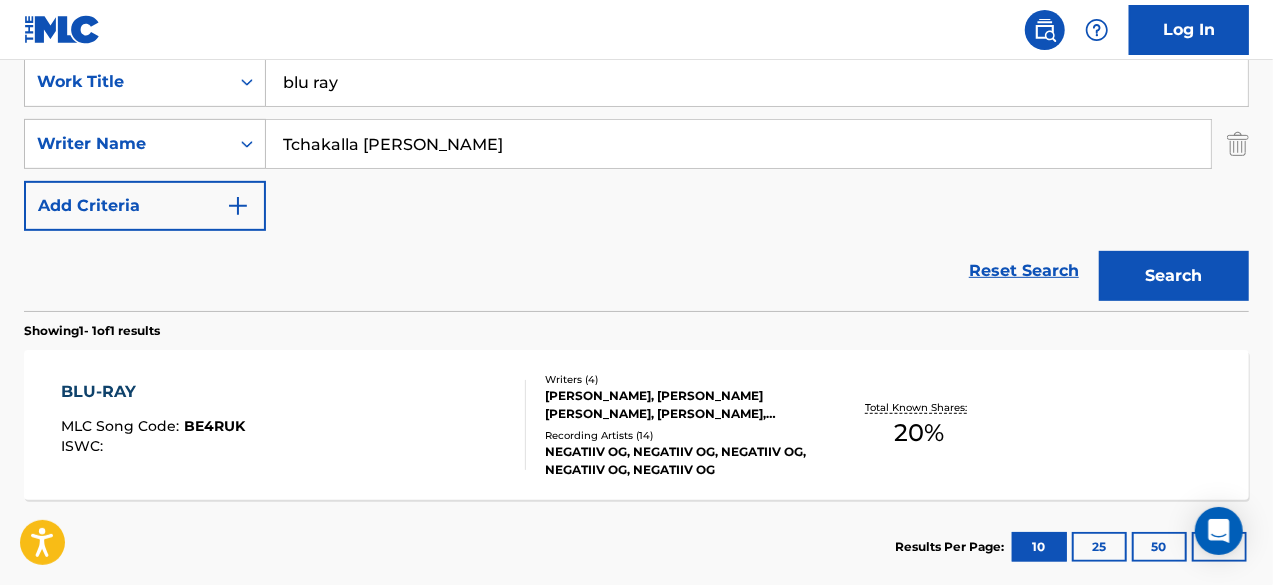 click on "blu ray" at bounding box center (757, 82) 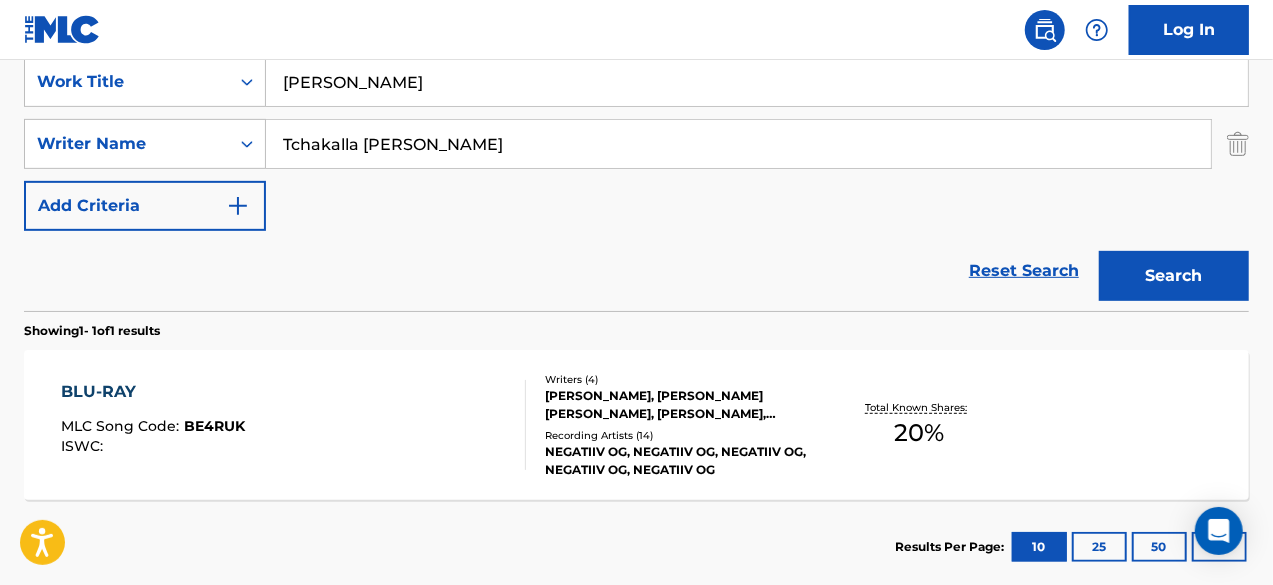 type on "[PERSON_NAME]" 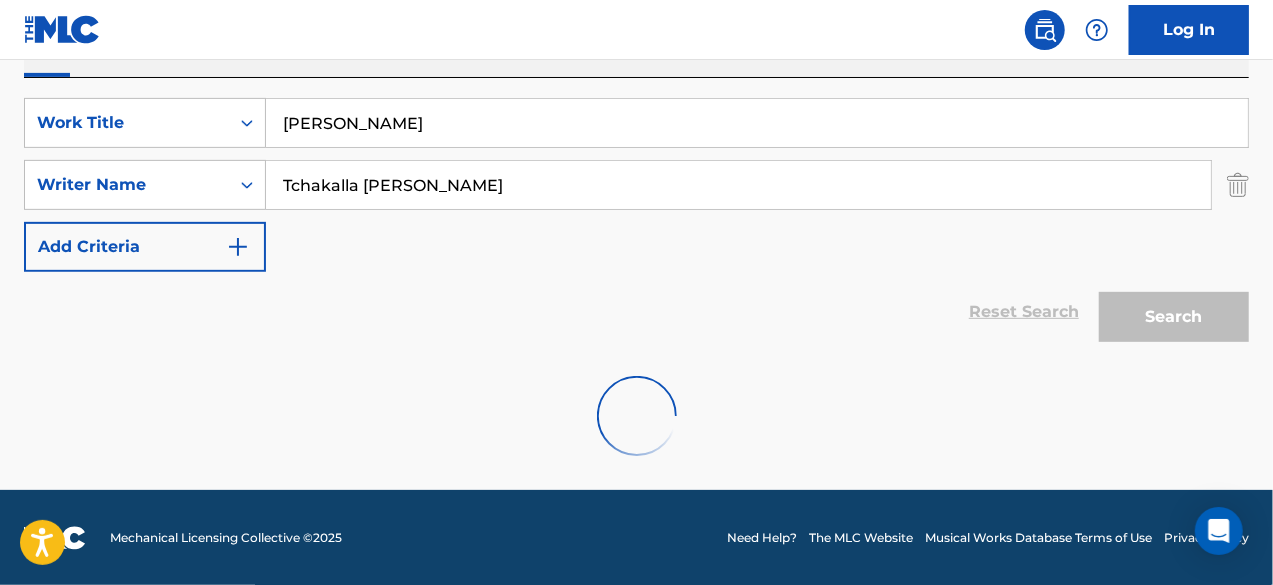 scroll, scrollTop: 388, scrollLeft: 0, axis: vertical 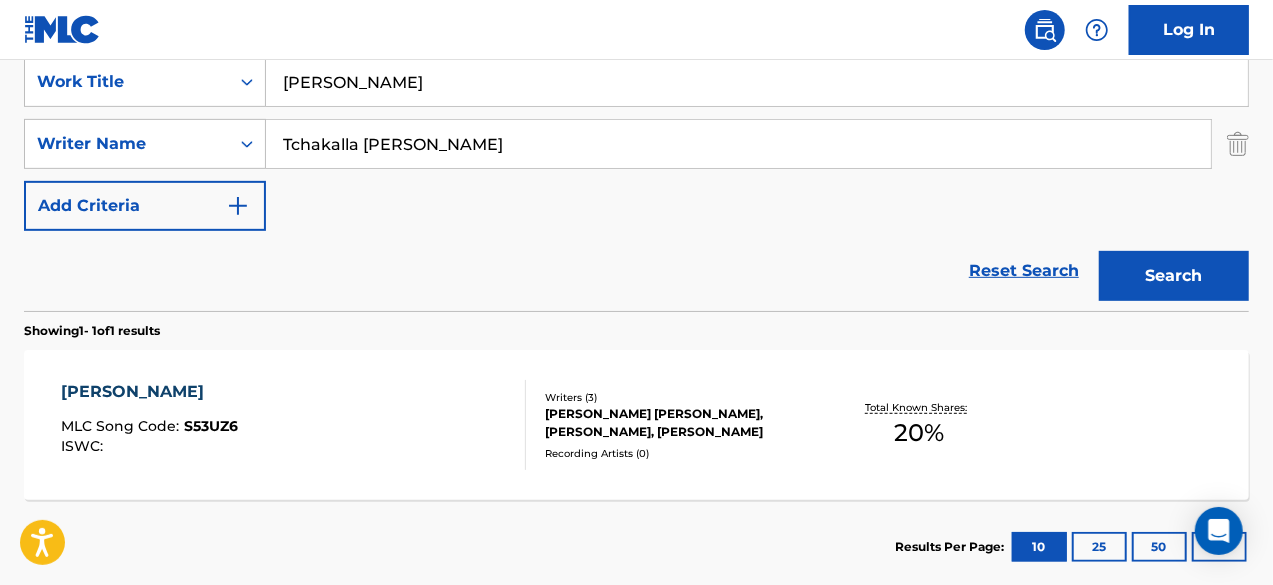 click on "[PERSON_NAME] MLC Song Code : S53UZ6 ISWC : Writers ( 3 ) [PERSON_NAME] [PERSON_NAME], [PERSON_NAME], [PERSON_NAME] Recording Artists ( 0 ) Total Known Shares: 20 %" at bounding box center (636, 425) 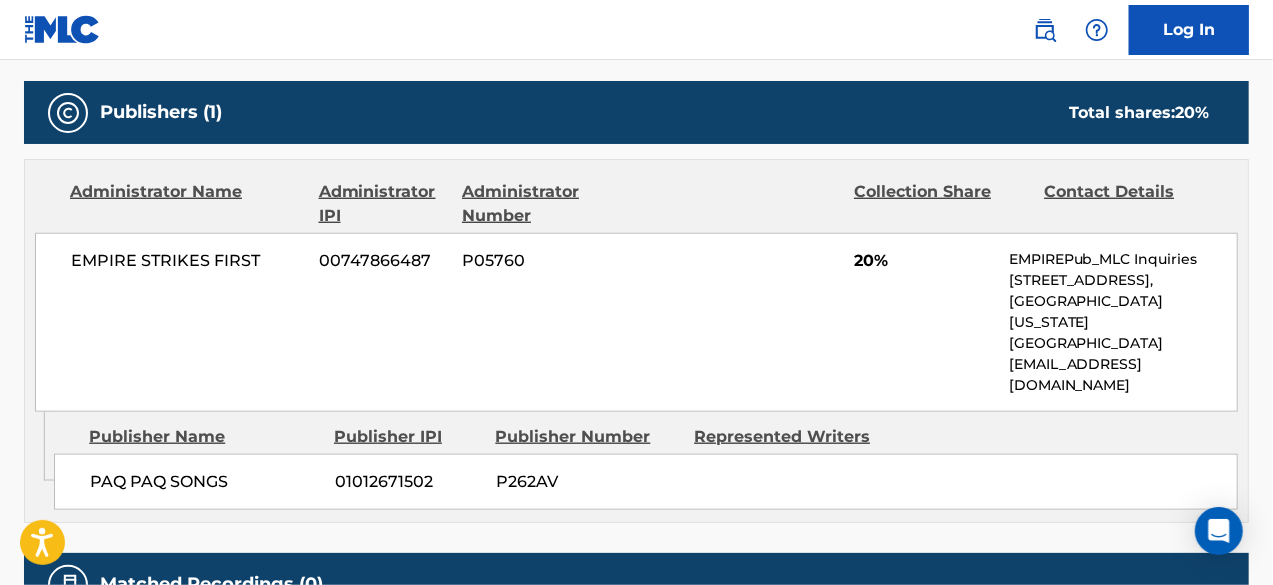 scroll, scrollTop: 0, scrollLeft: 0, axis: both 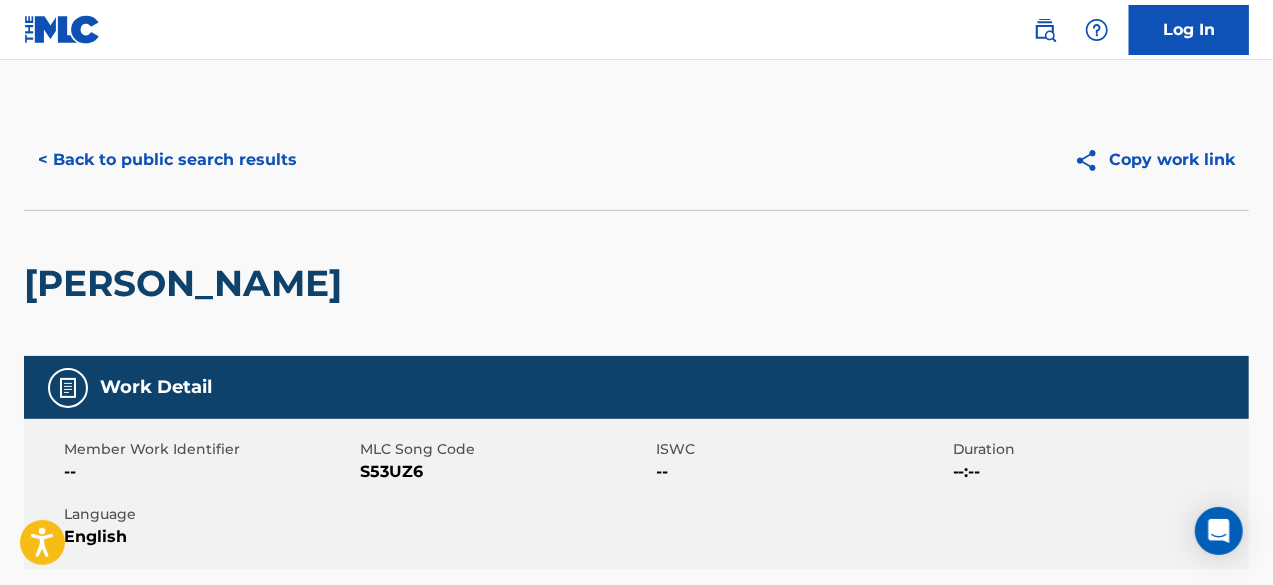click on "< Back to public search results" at bounding box center [167, 160] 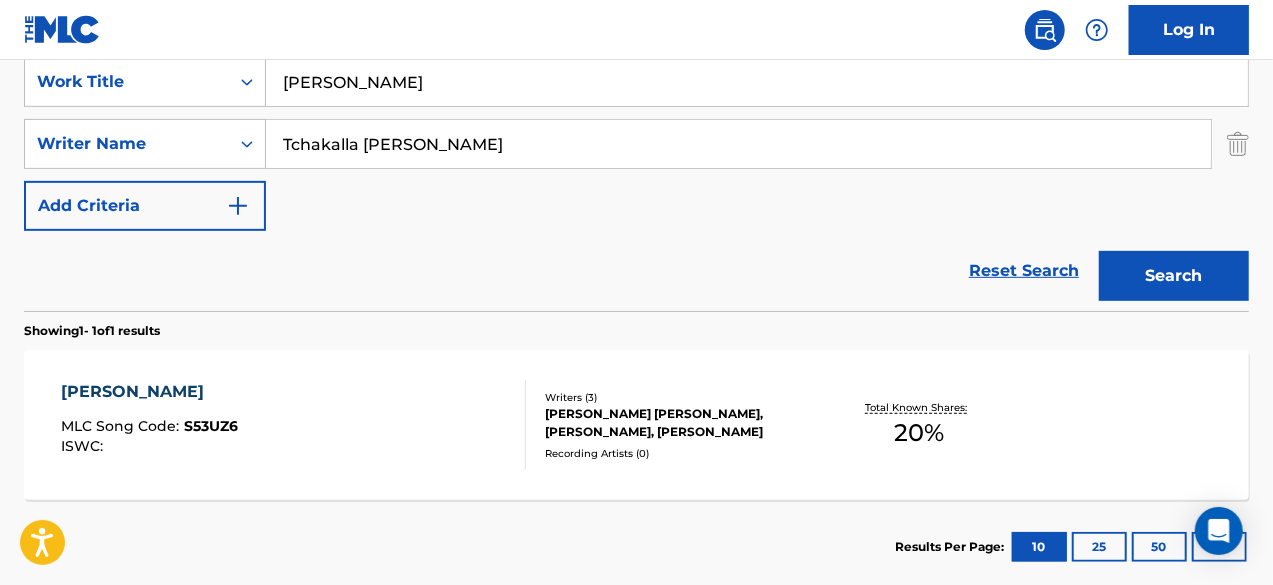 click on "[PERSON_NAME]" at bounding box center [757, 82] 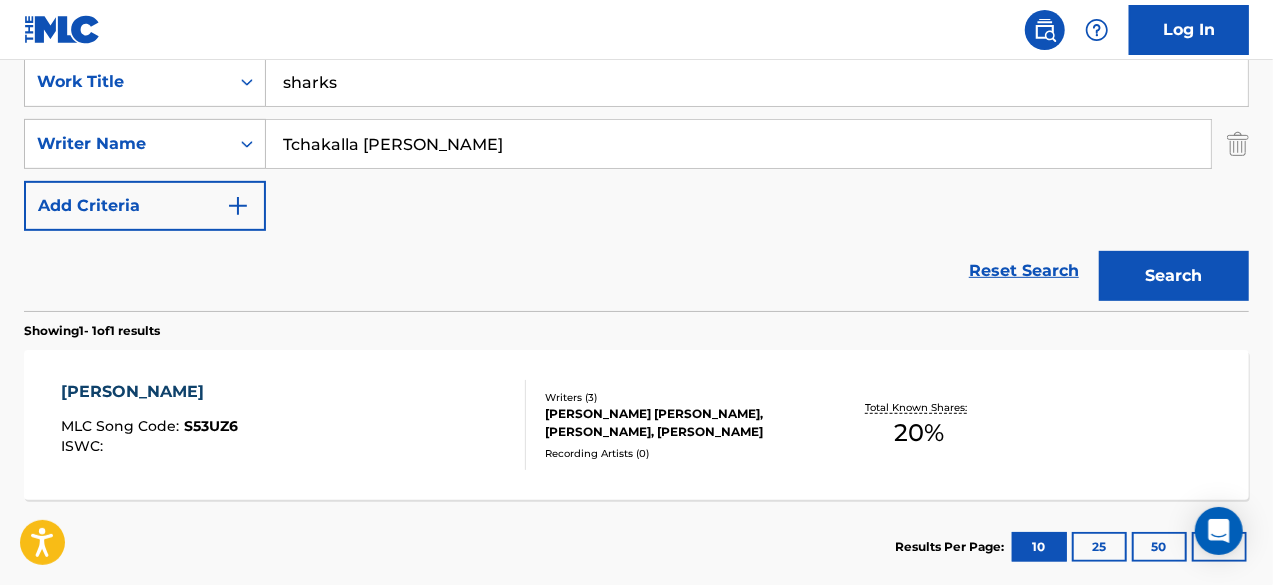 click on "Search" at bounding box center (1174, 276) 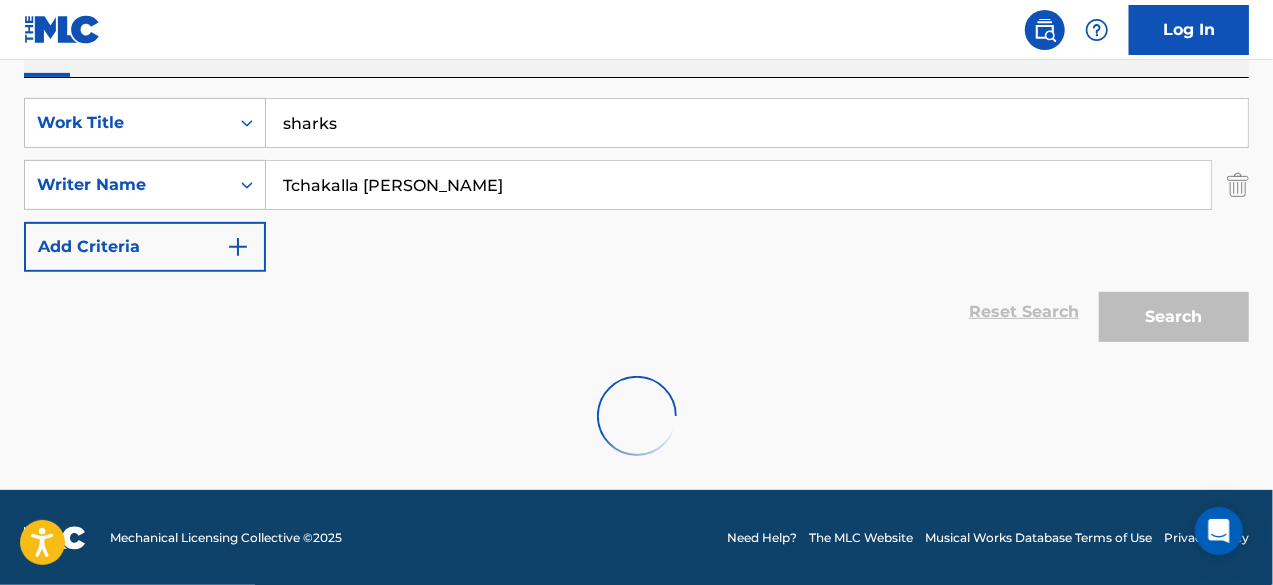 scroll, scrollTop: 282, scrollLeft: 0, axis: vertical 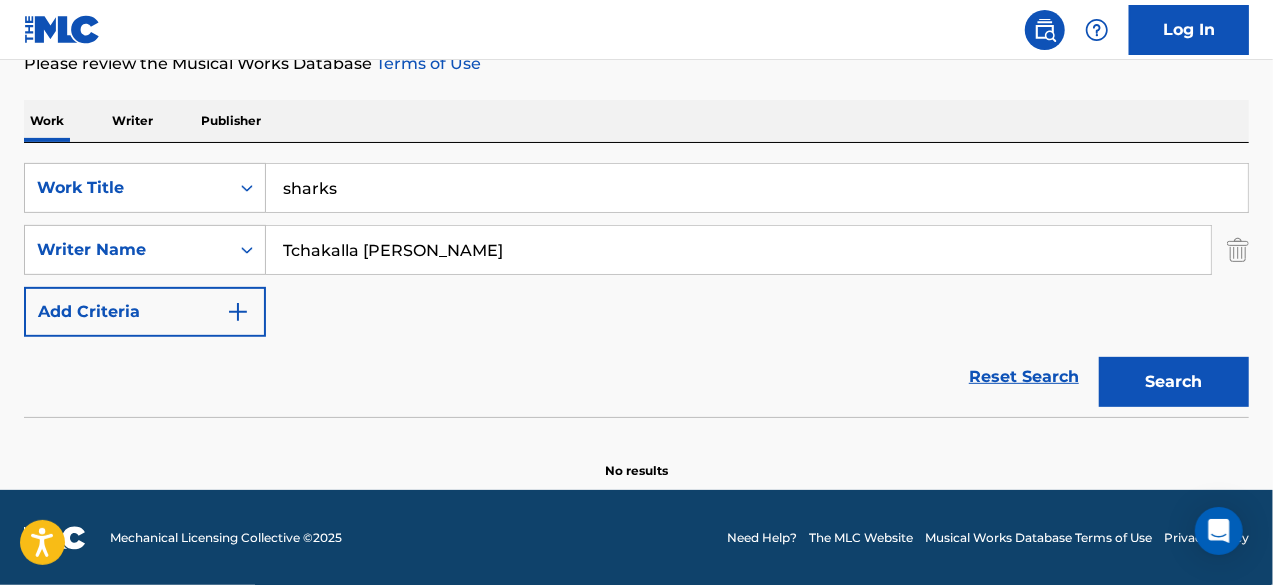 click on "SearchWithCriteria869bac11-18c4-43a1-bff0-f14af207bcb6 Work Title sharks SearchWithCriteria0611e933-b9b2-4dbc-8169-58256b1e24a0 Writer Name [PERSON_NAME] Add Criteria Reset Search Search" at bounding box center [636, 280] 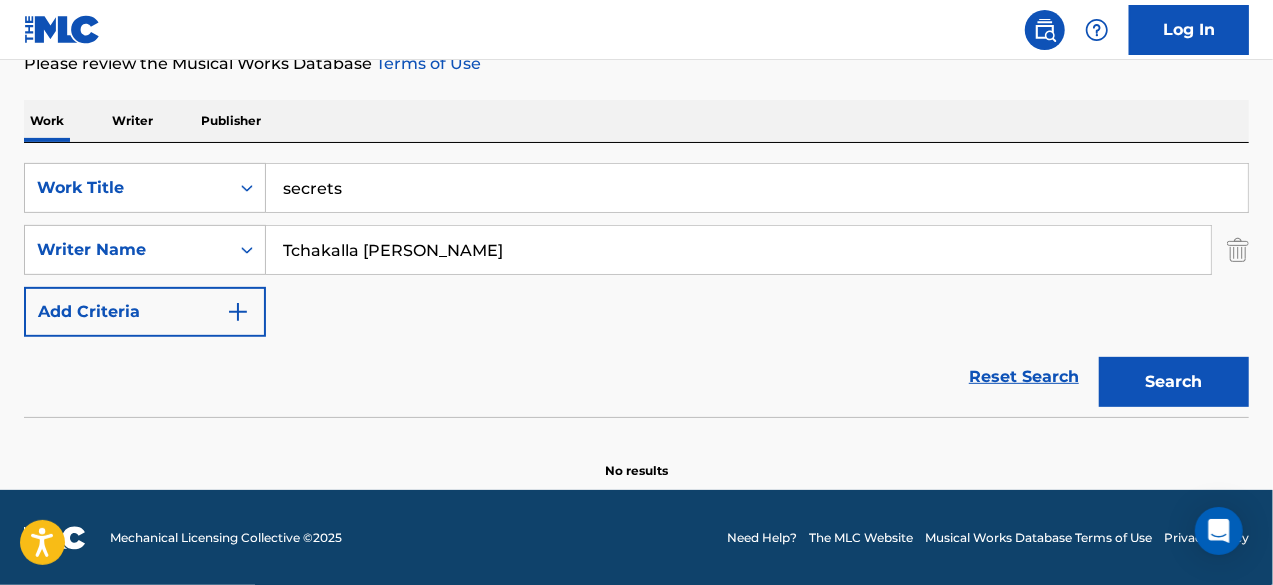 click on "Search" at bounding box center (1174, 382) 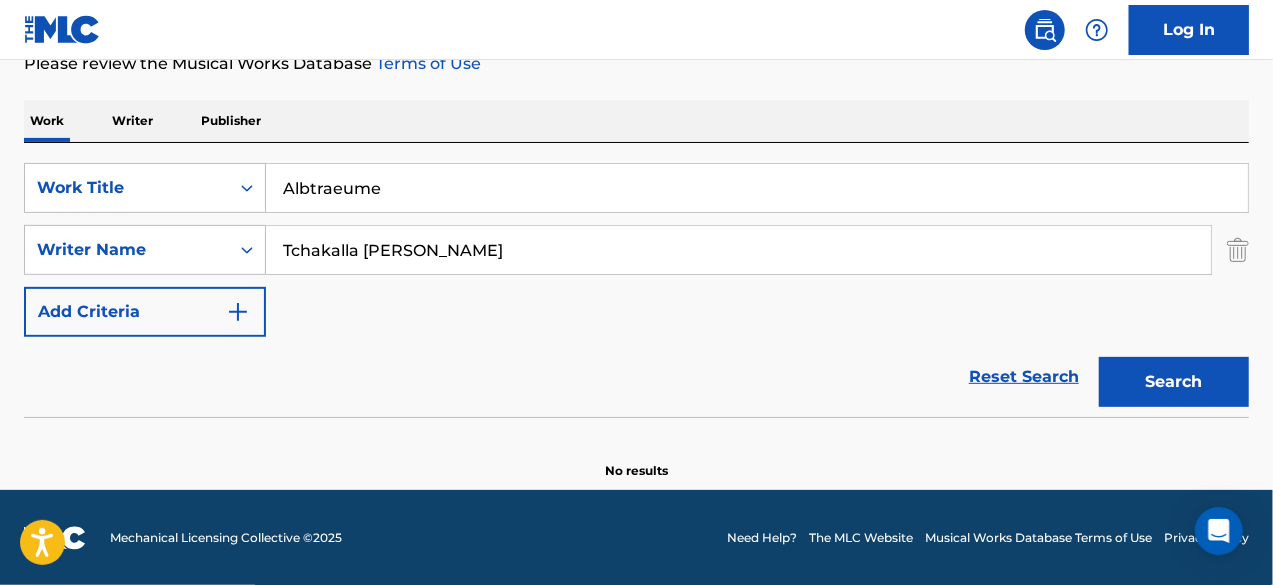 click on "Search" at bounding box center [1174, 382] 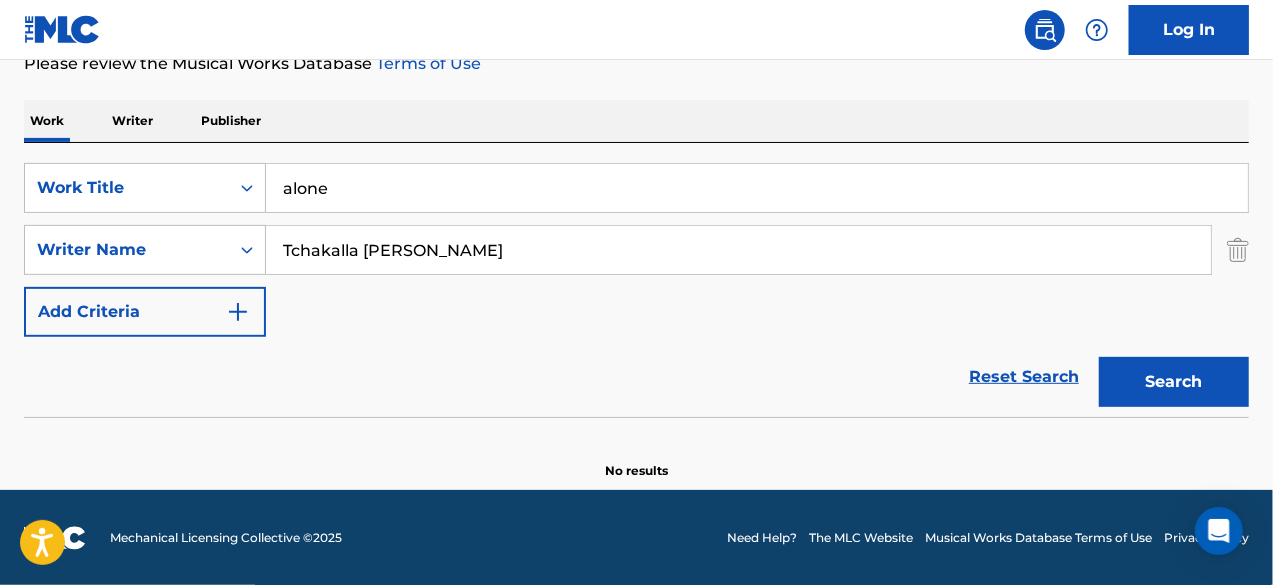 type on "alone" 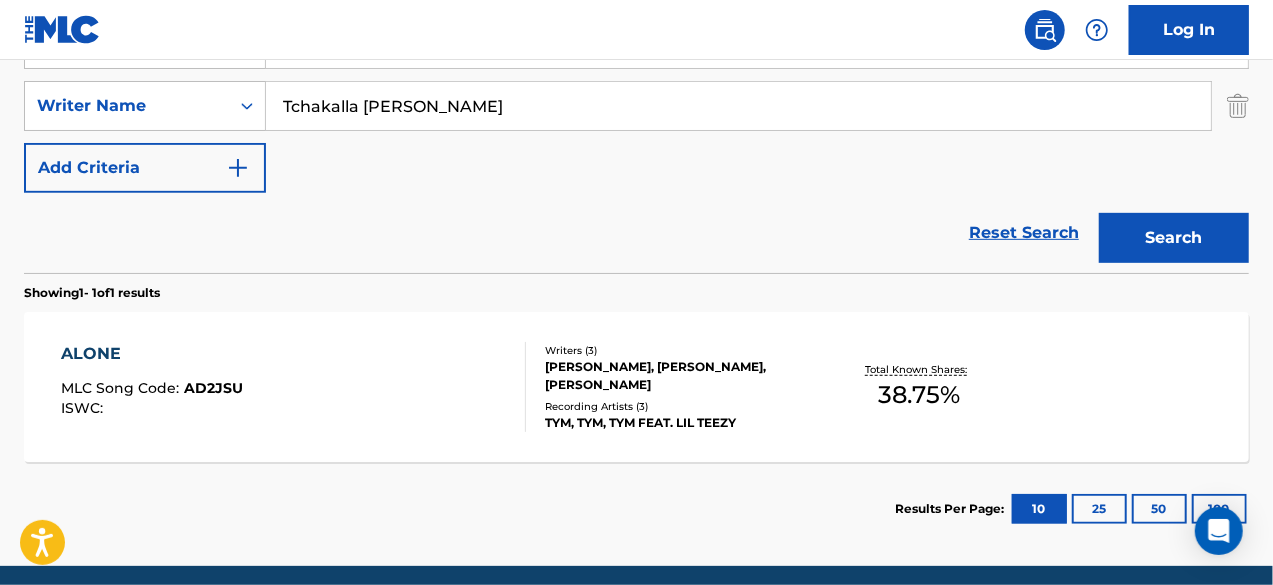 scroll, scrollTop: 432, scrollLeft: 0, axis: vertical 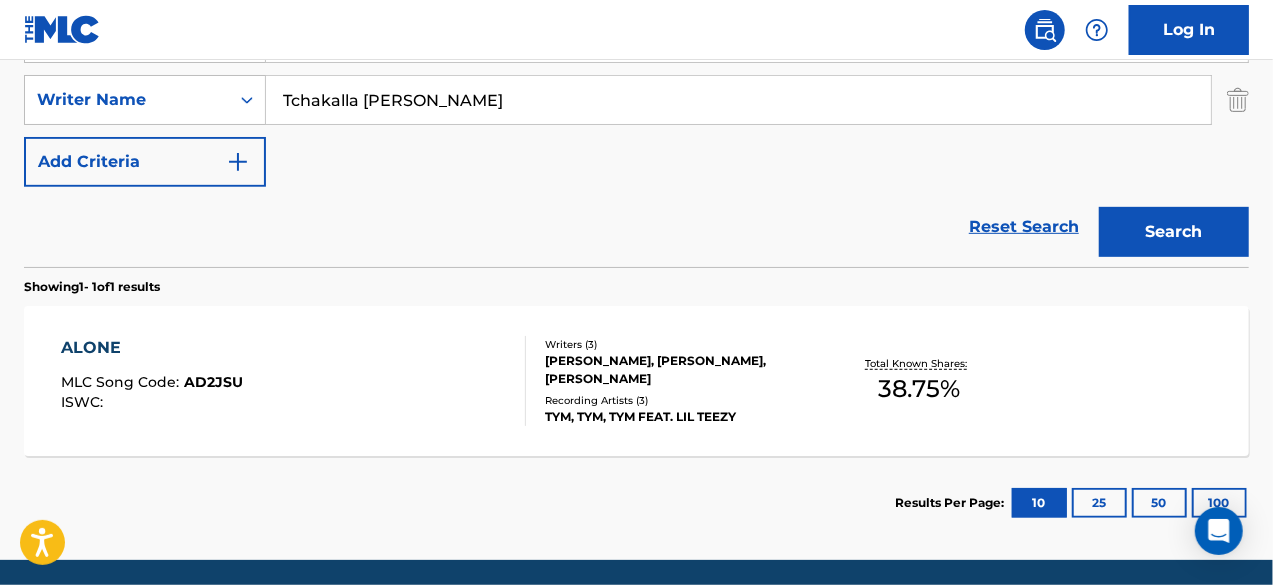 click on "ALONE MLC Song Code : AD2JSU ISWC :" at bounding box center (294, 381) 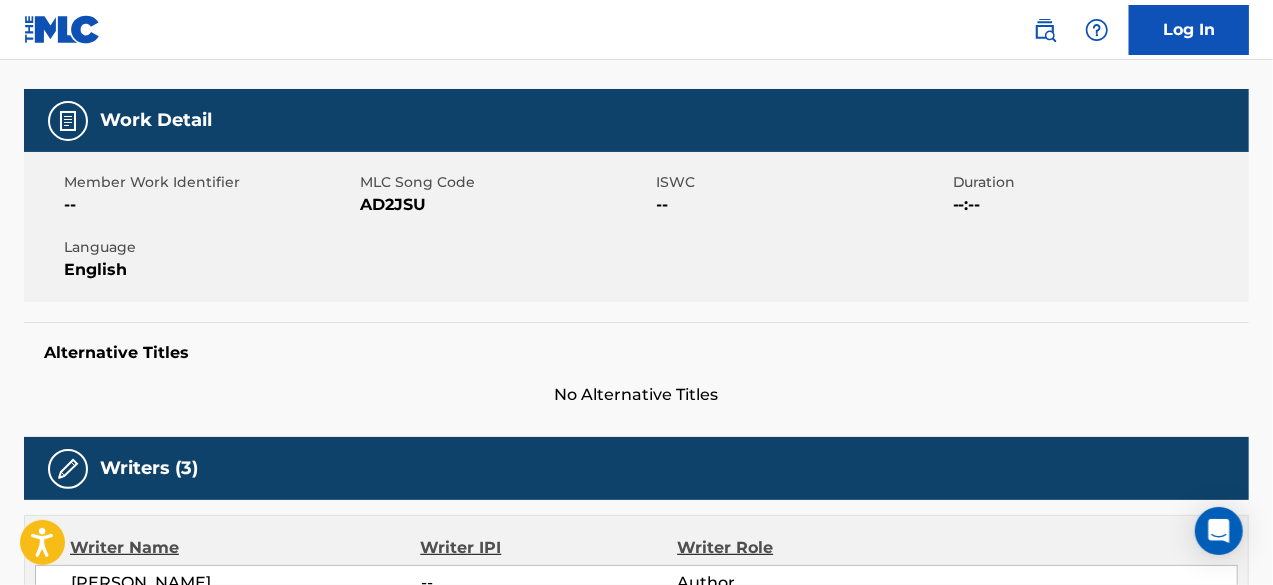 scroll, scrollTop: 0, scrollLeft: 0, axis: both 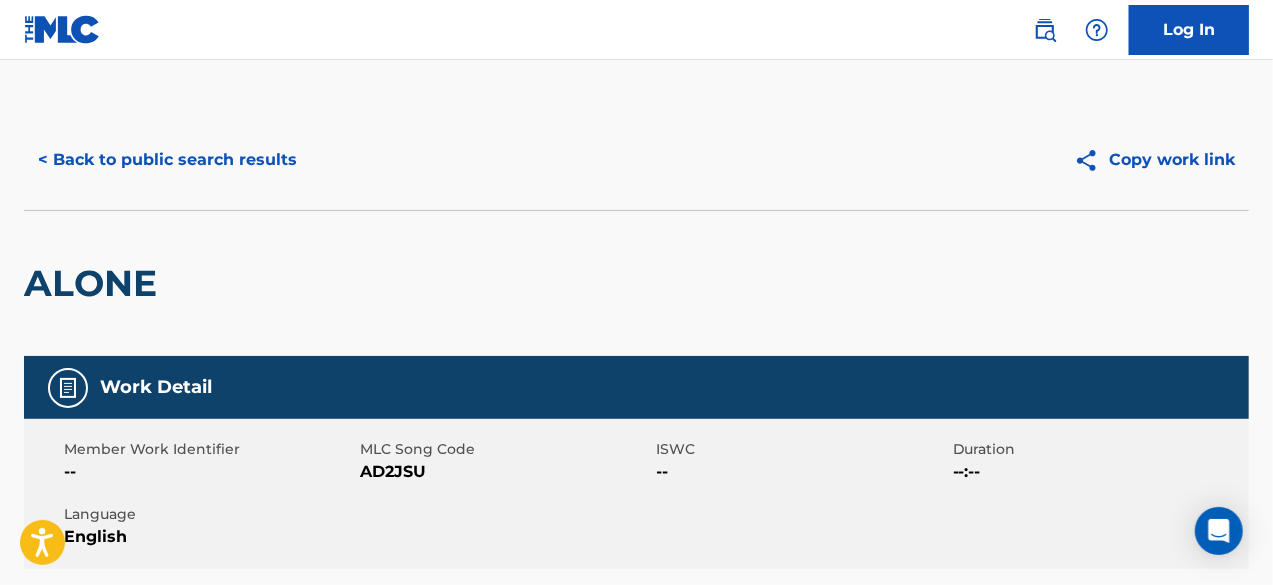 click on "< Back to public search results" at bounding box center (167, 160) 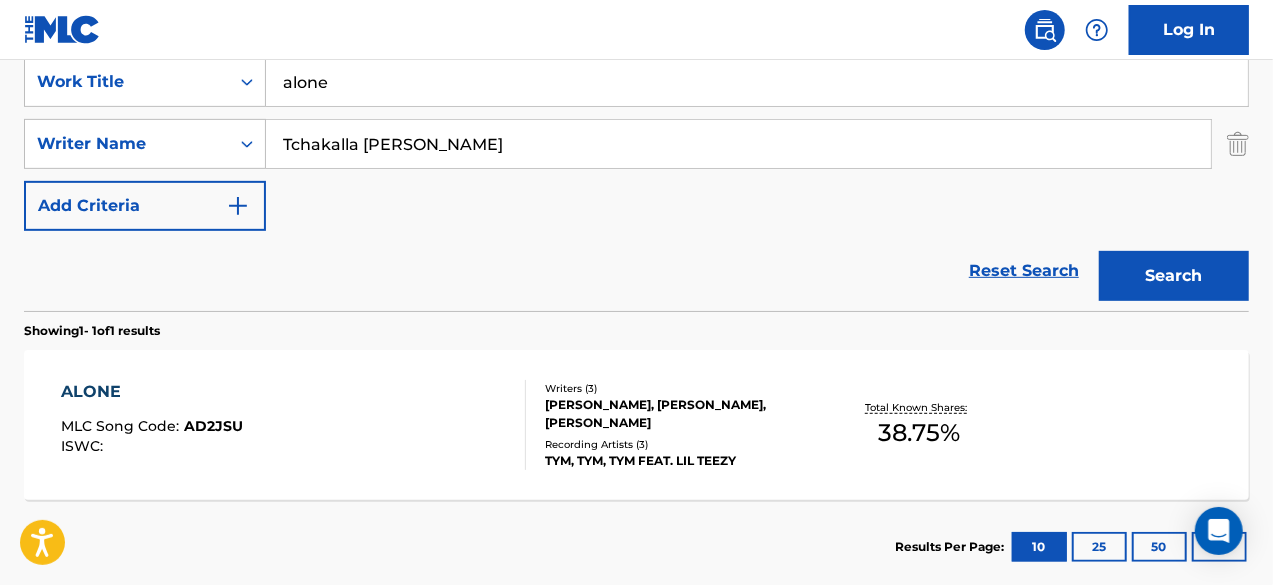 click on "alone" at bounding box center [757, 82] 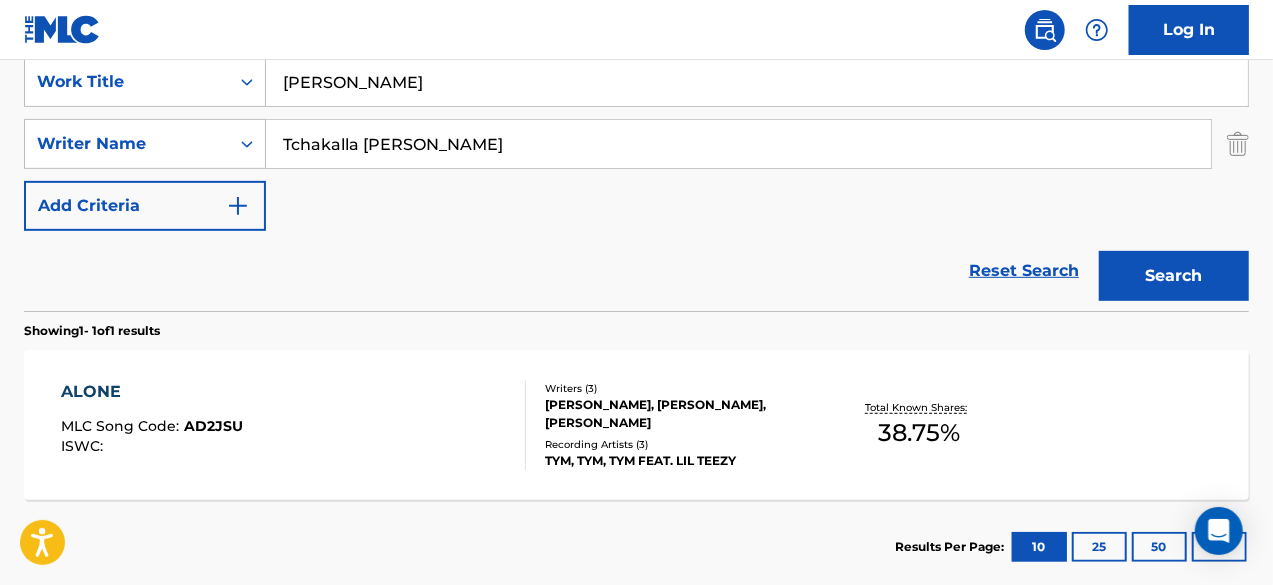 type on "[PERSON_NAME]" 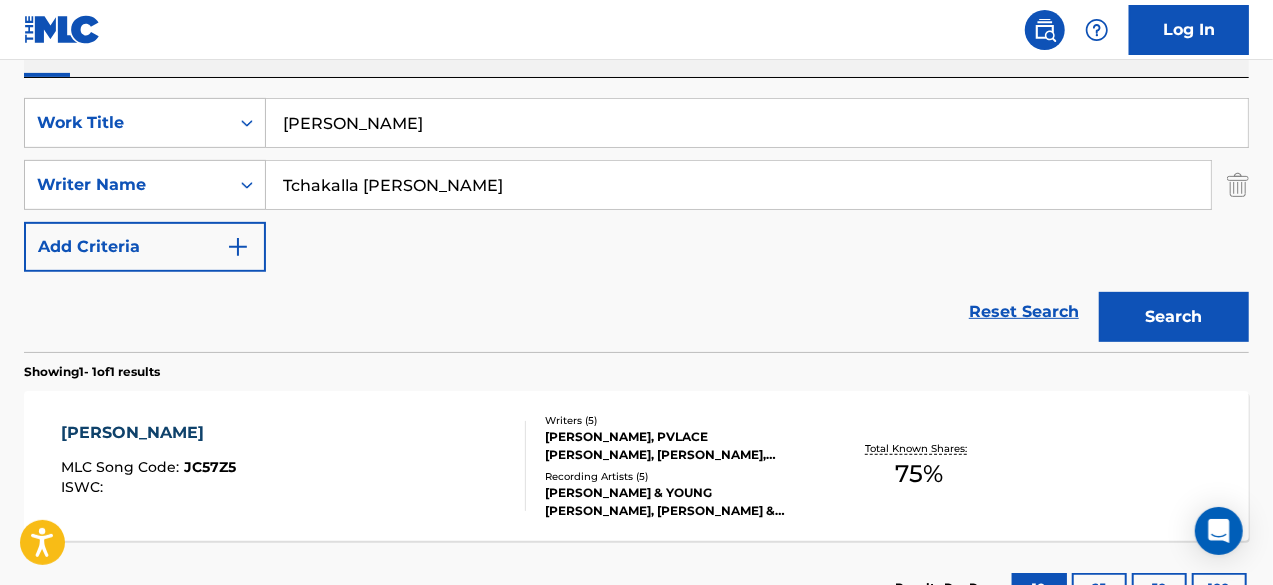 scroll, scrollTop: 388, scrollLeft: 0, axis: vertical 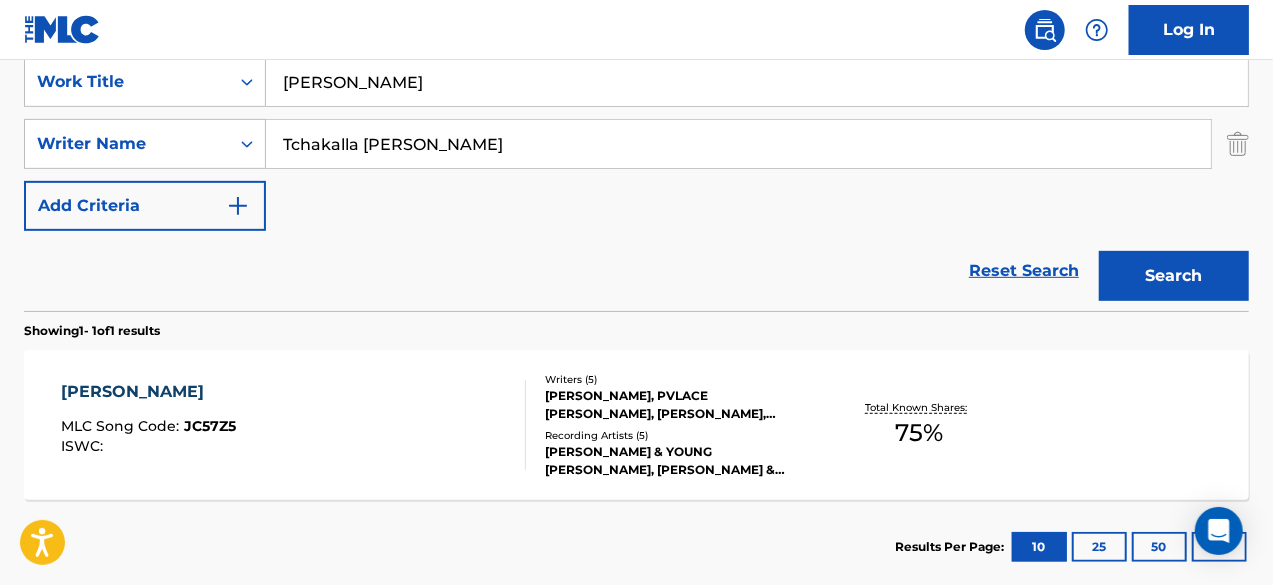 click on "[PERSON_NAME] MLC Song Code : JC57Z5 ISWC :" at bounding box center [294, 425] 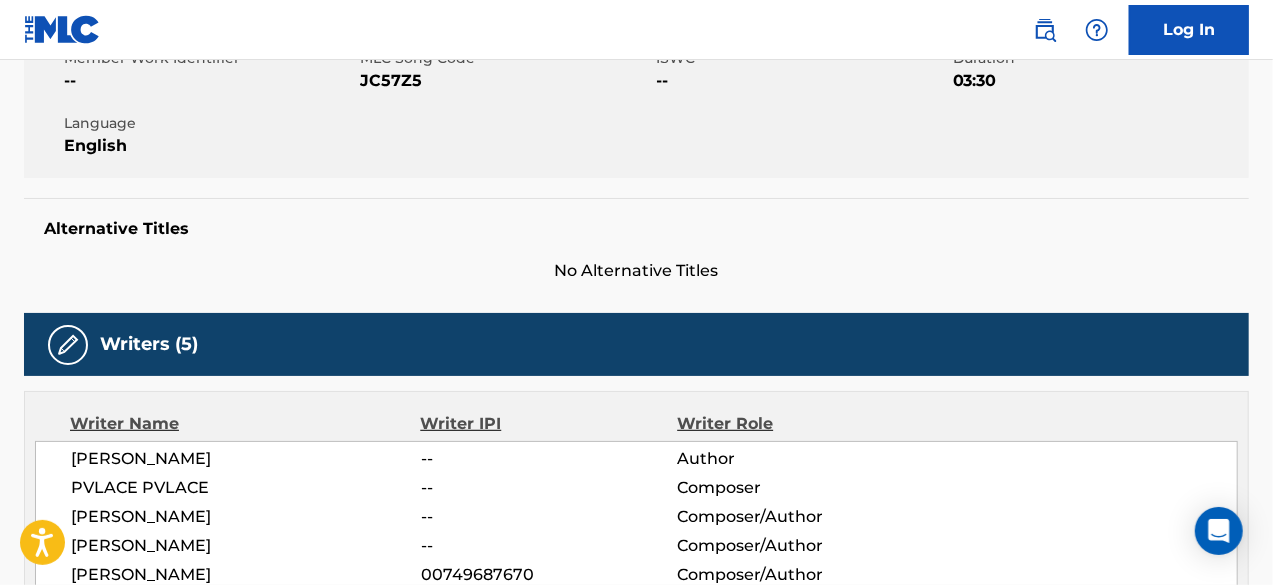 scroll, scrollTop: 0, scrollLeft: 0, axis: both 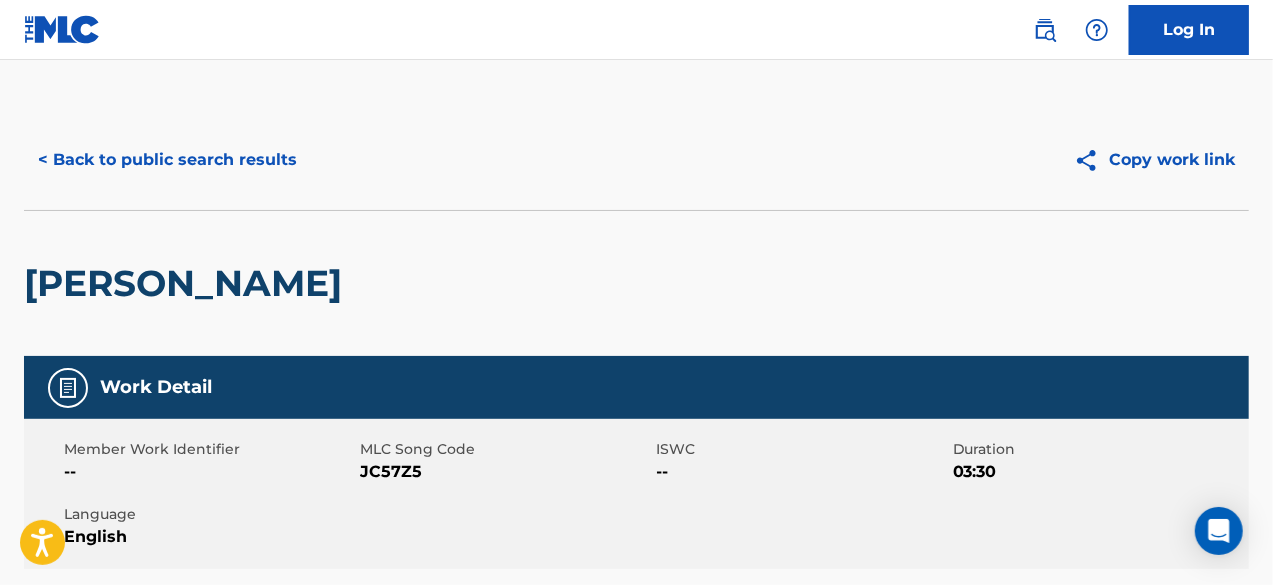 click on "< Back to public search results" at bounding box center [167, 160] 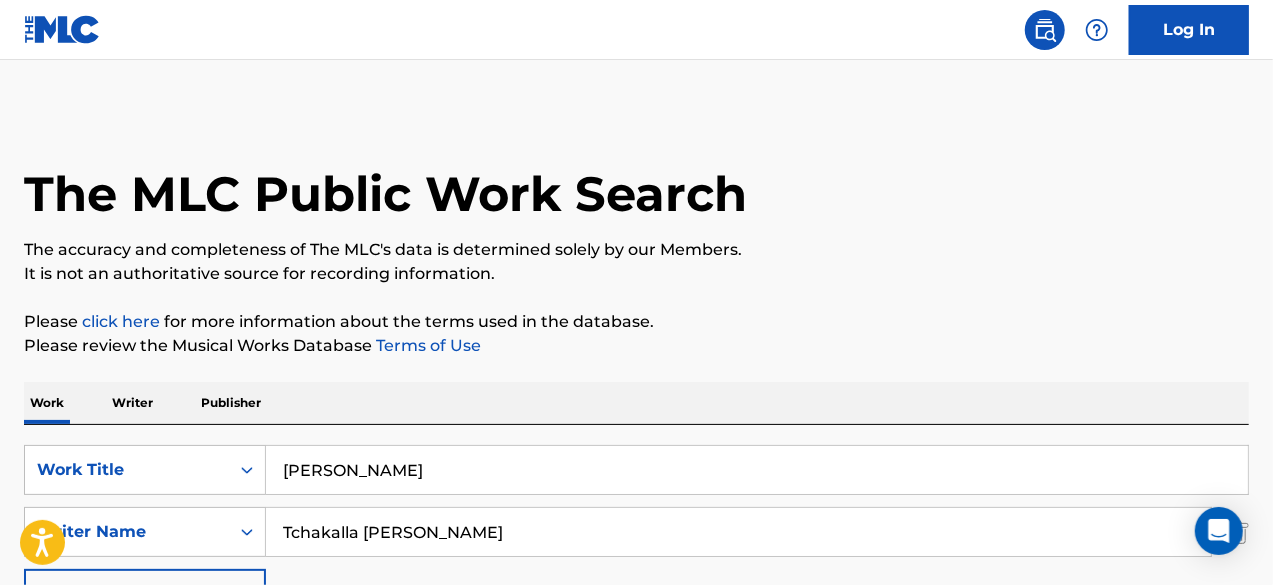 scroll, scrollTop: 388, scrollLeft: 0, axis: vertical 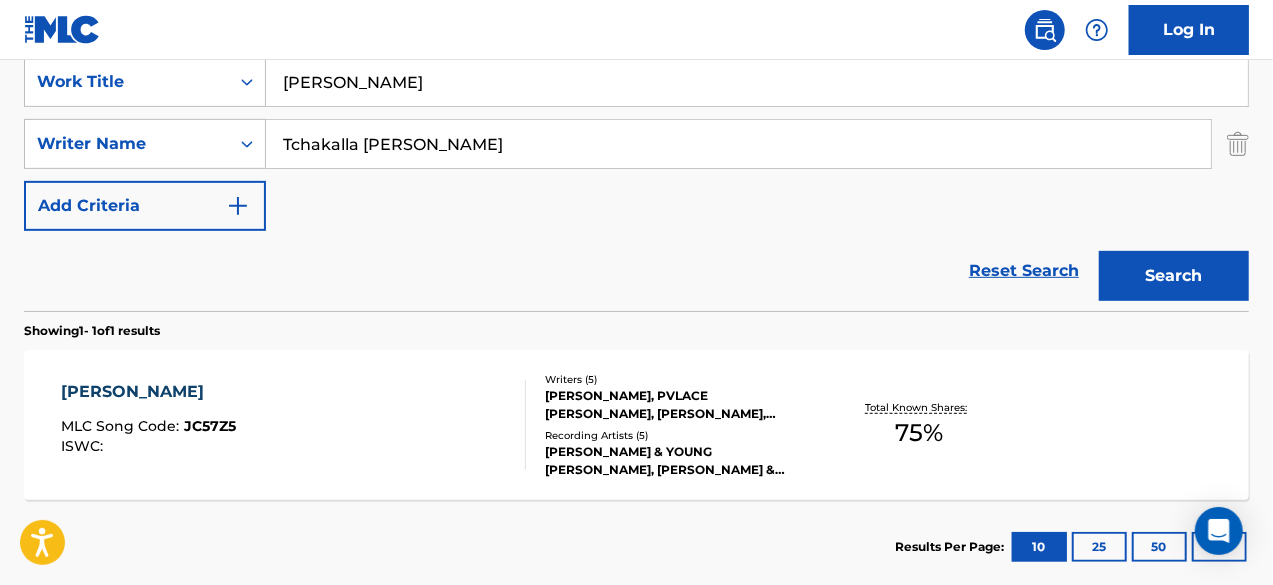 click on "[PERSON_NAME]" at bounding box center (757, 82) 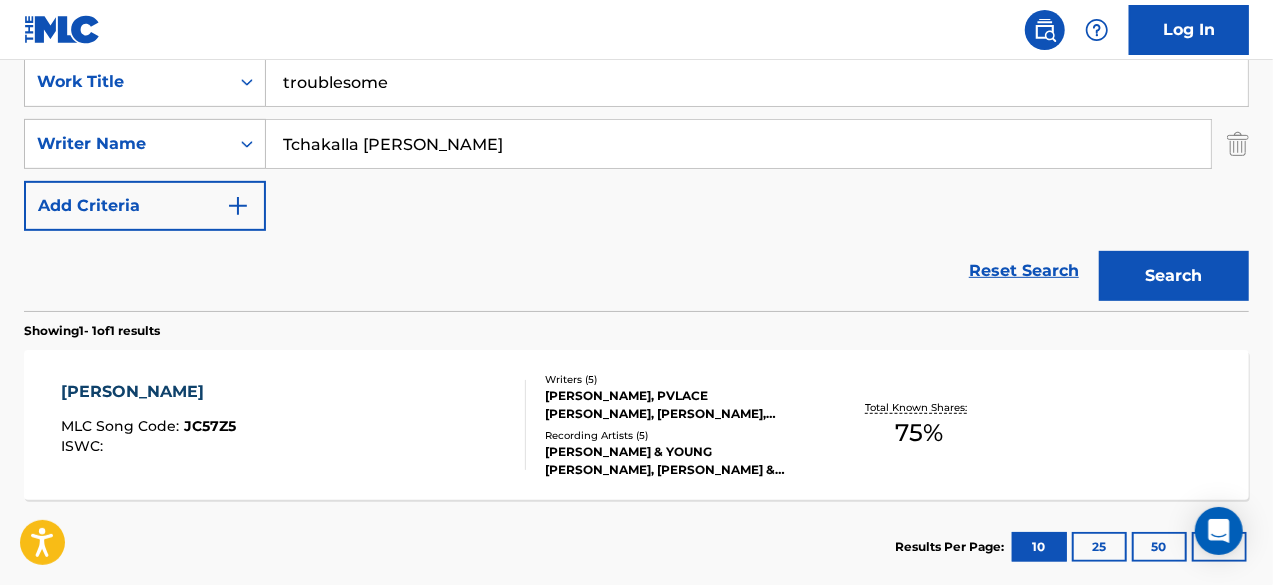 type on "troublesome" 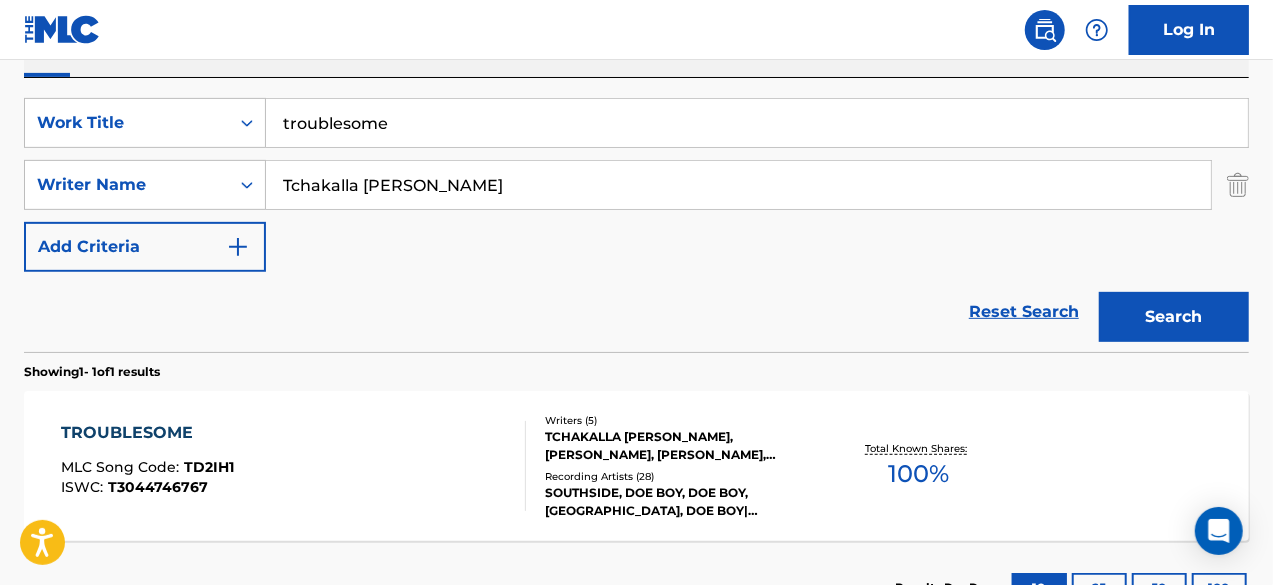 scroll, scrollTop: 388, scrollLeft: 0, axis: vertical 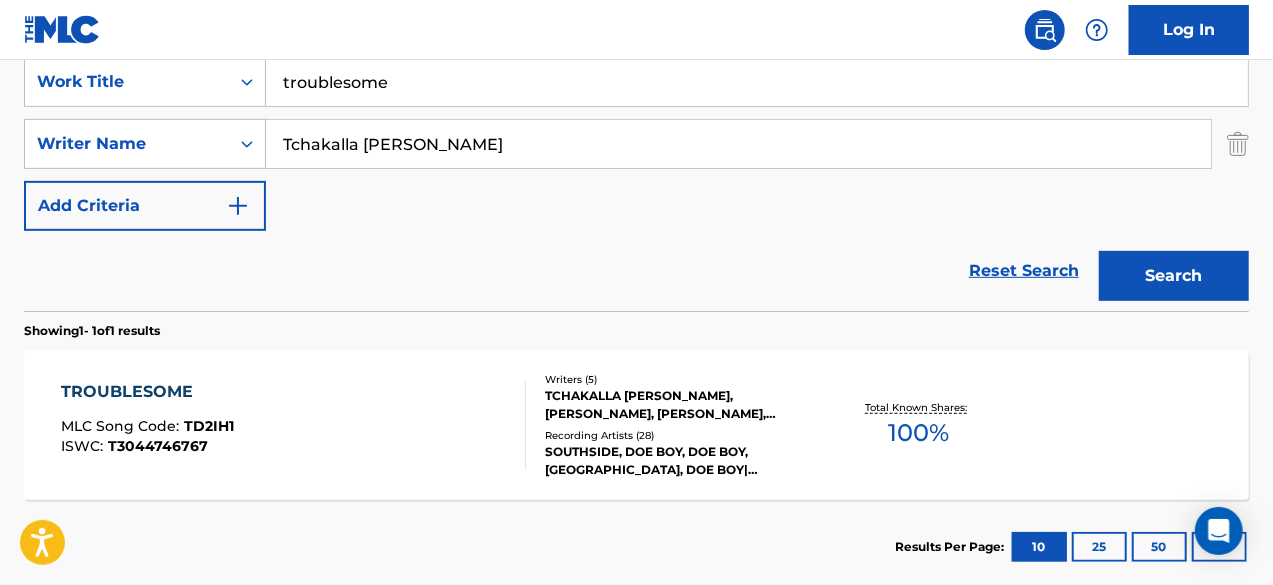 click on "TROUBLESOME MLC Song Code : TD2IH1 ISWC : T3044746767" at bounding box center (294, 425) 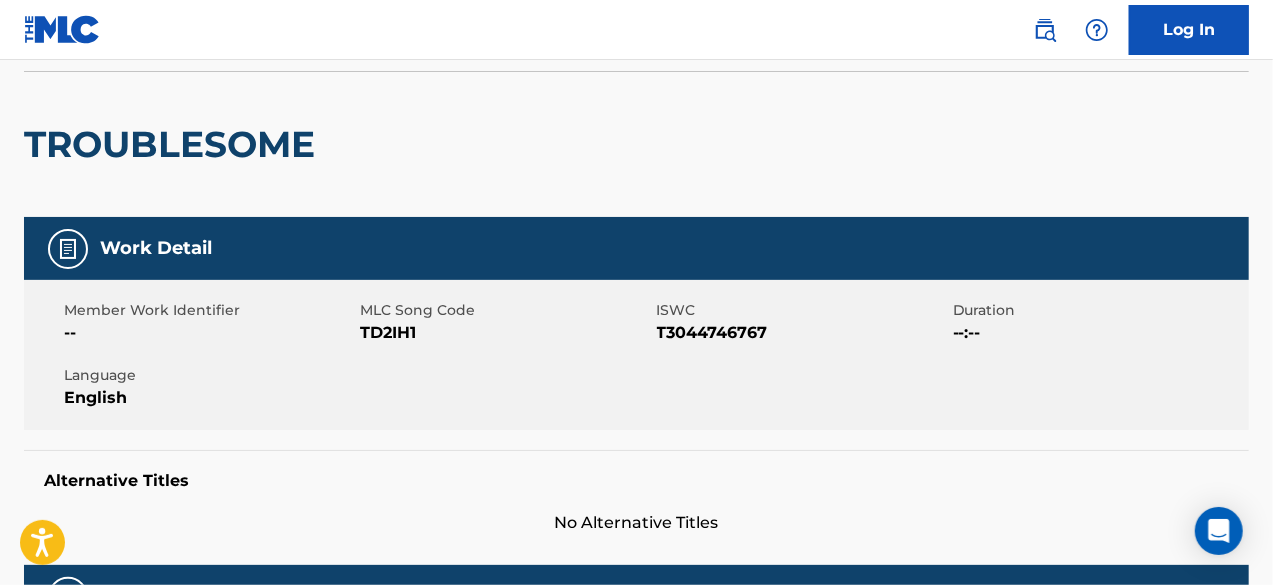 scroll, scrollTop: 0, scrollLeft: 0, axis: both 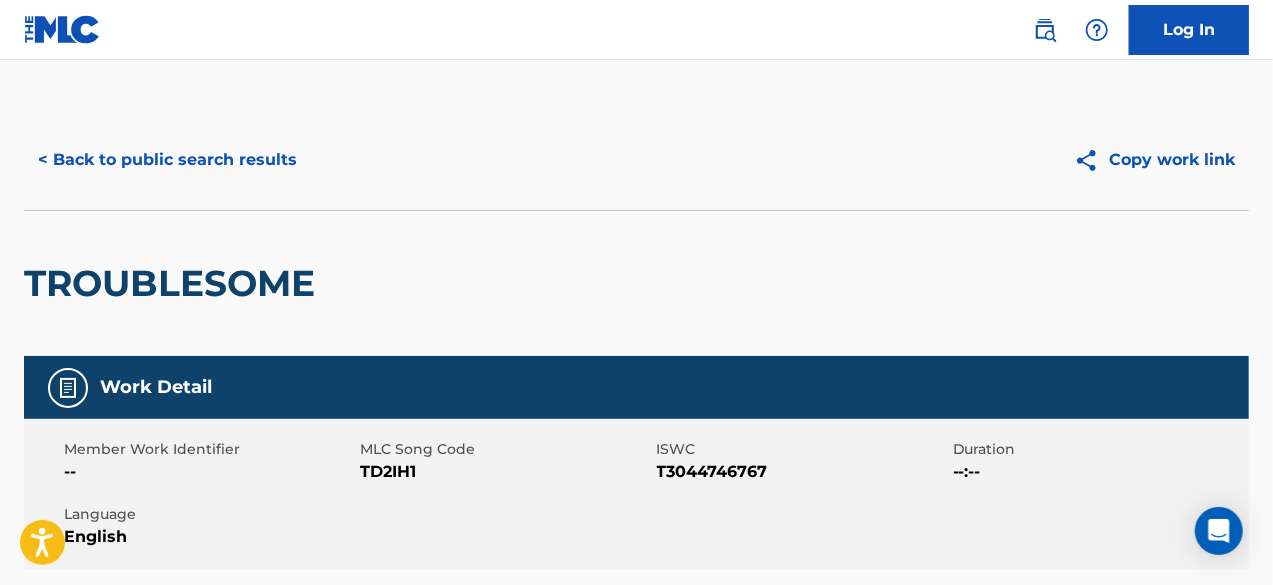 click on "< Back to public search results" at bounding box center (167, 160) 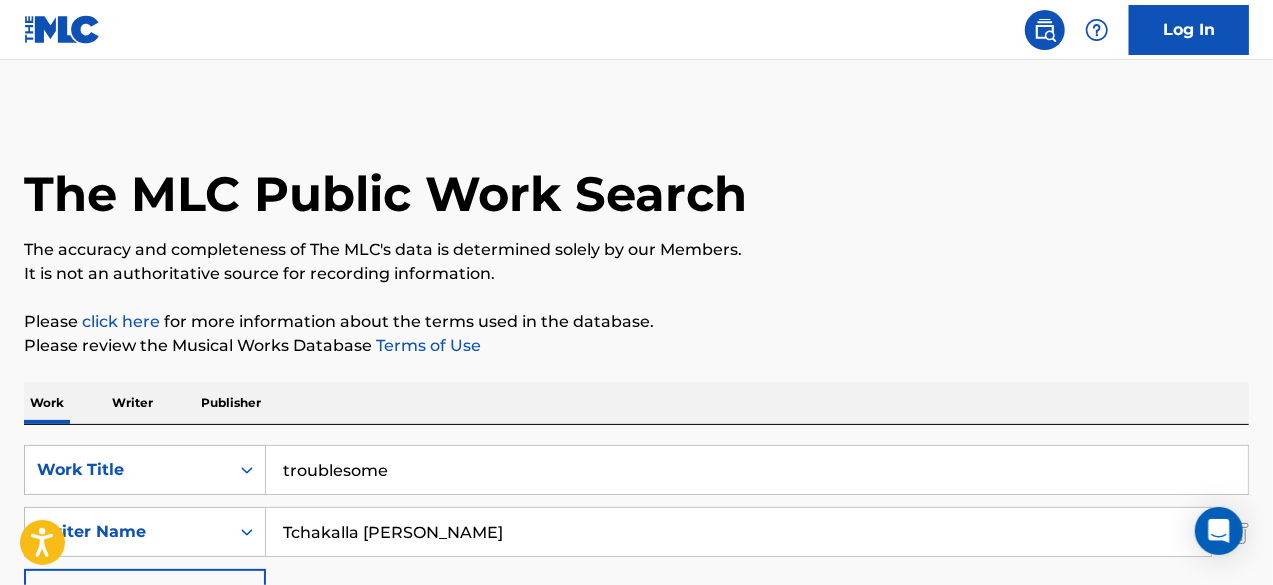 scroll, scrollTop: 388, scrollLeft: 0, axis: vertical 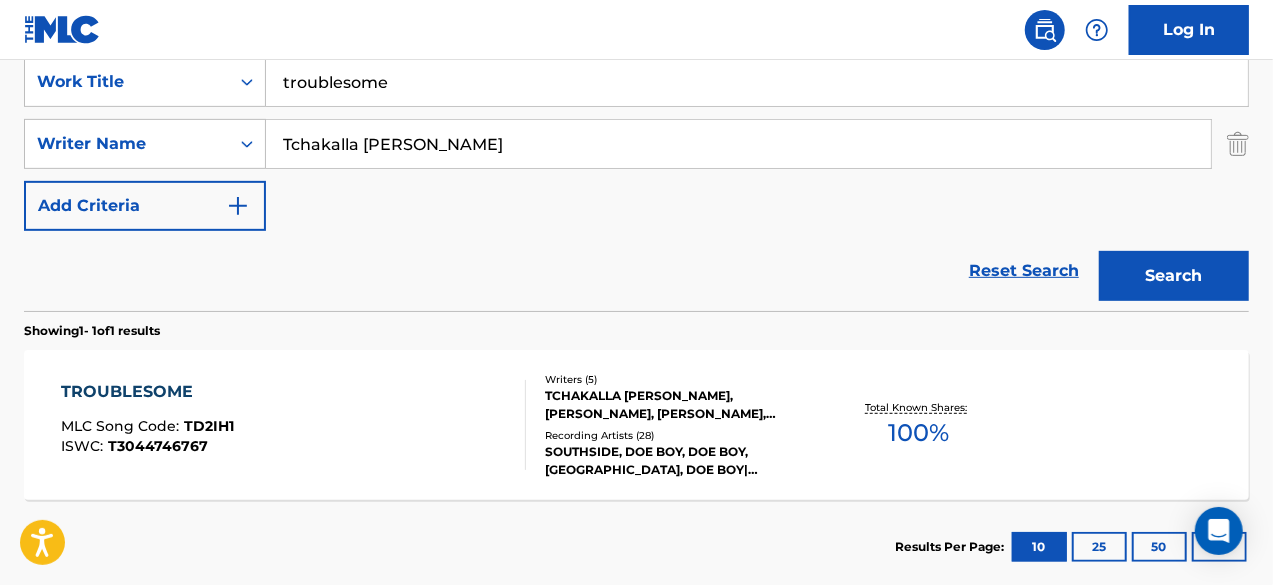 click on "troublesome" at bounding box center (757, 82) 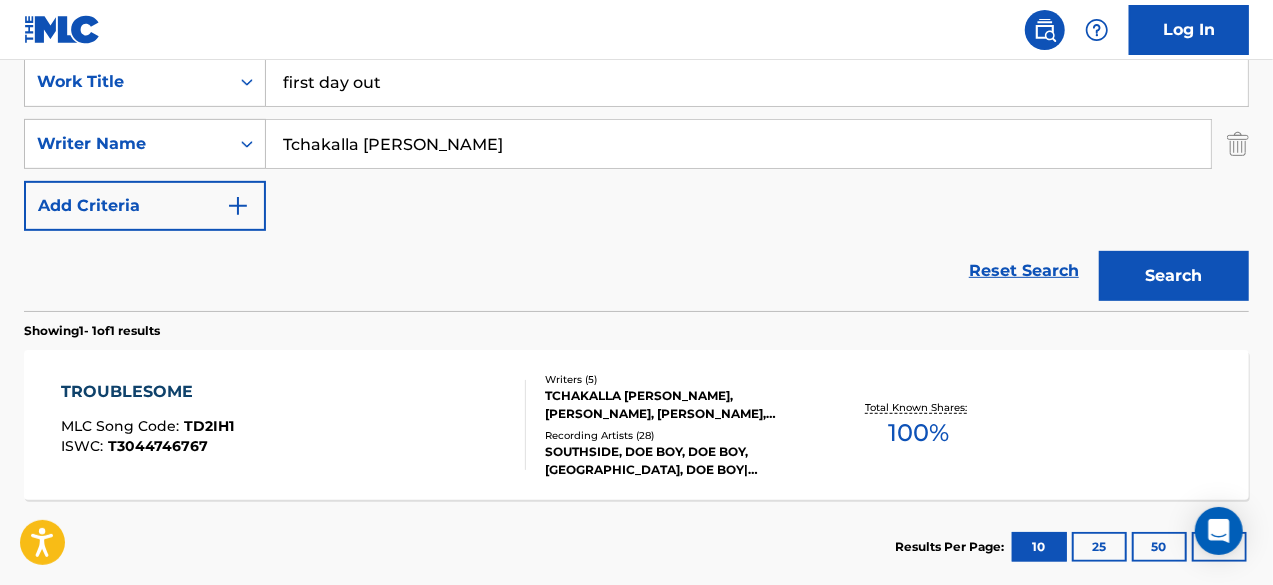 type on "first day out" 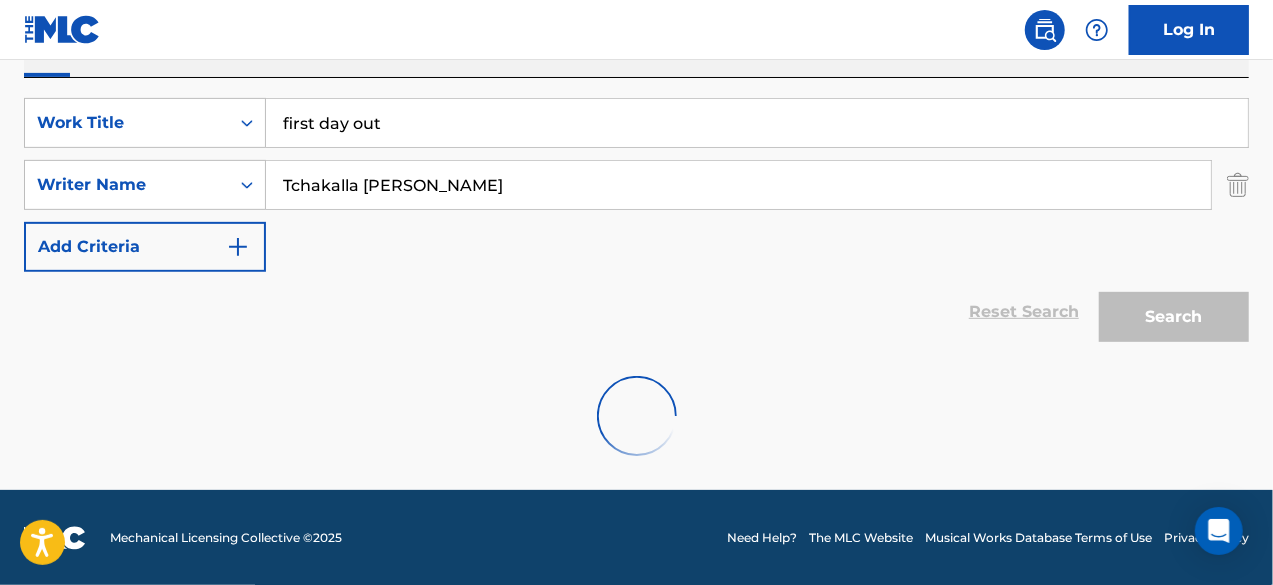scroll, scrollTop: 388, scrollLeft: 0, axis: vertical 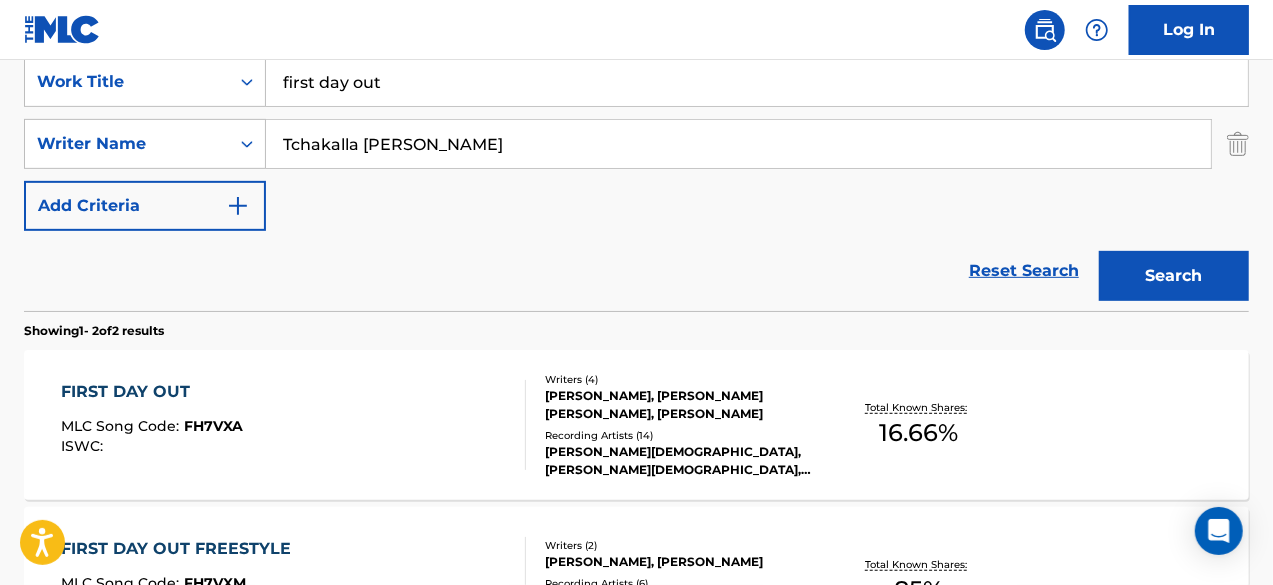 click on "FIRST DAY OUT MLC Song Code : FH7VXA ISWC :" at bounding box center [294, 425] 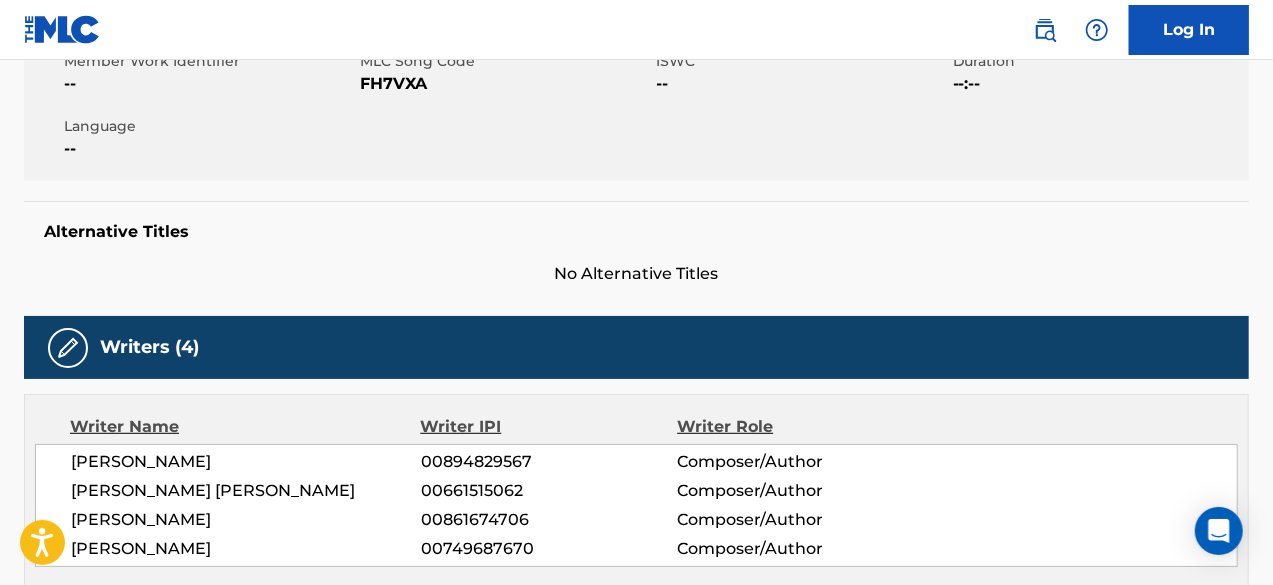 scroll, scrollTop: 0, scrollLeft: 0, axis: both 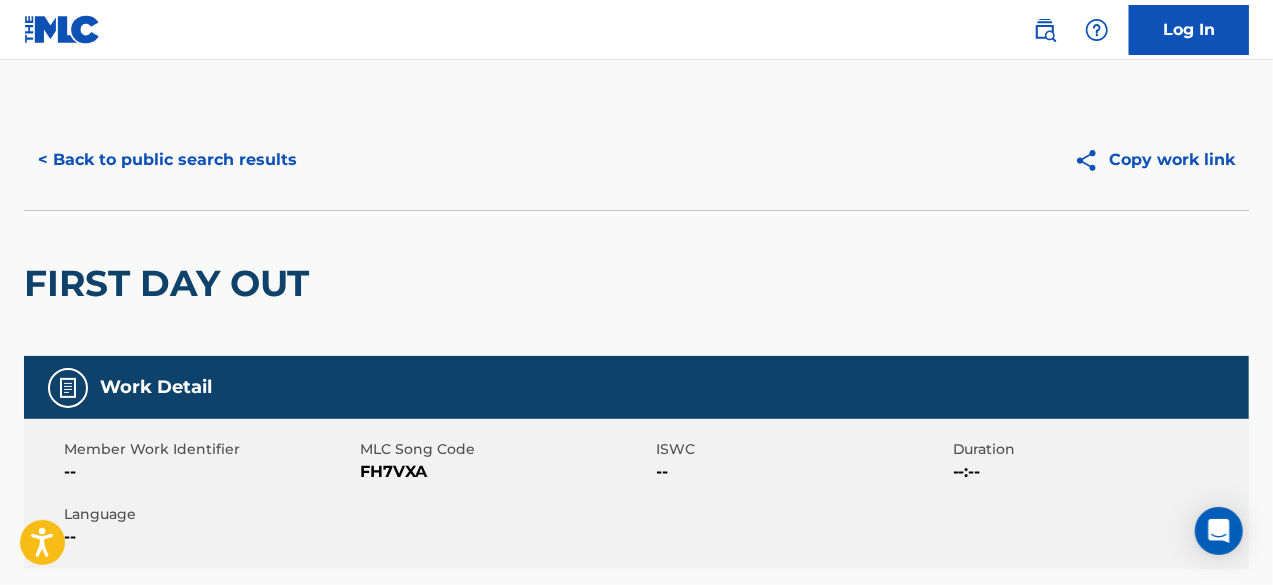 click on "< Back to public search results" at bounding box center [167, 160] 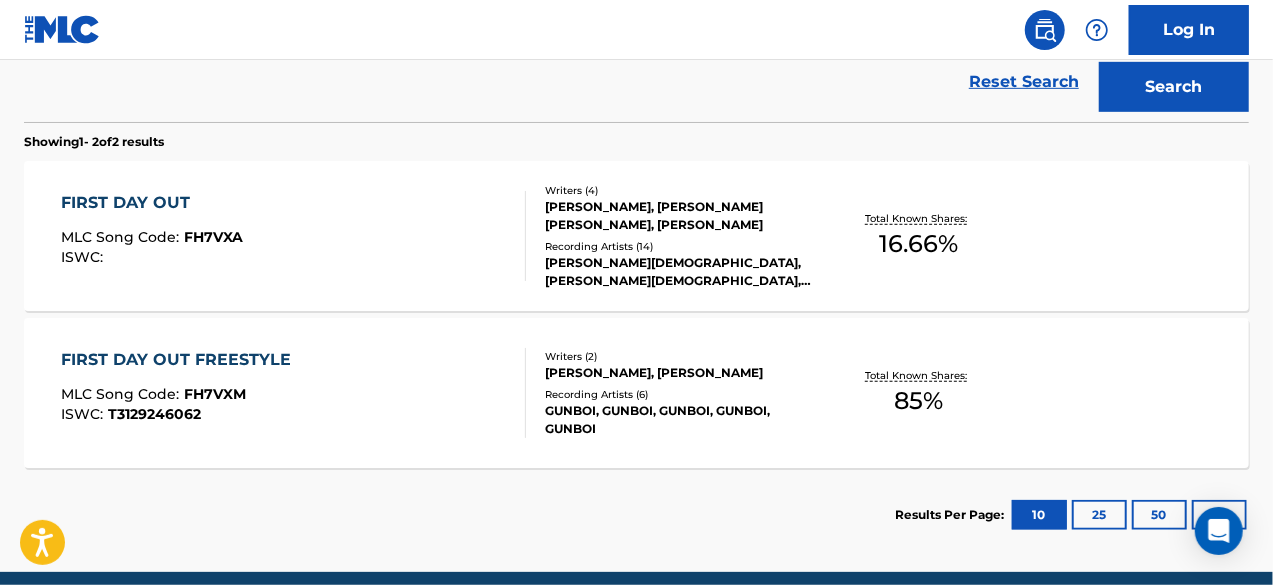 scroll, scrollTop: 583, scrollLeft: 0, axis: vertical 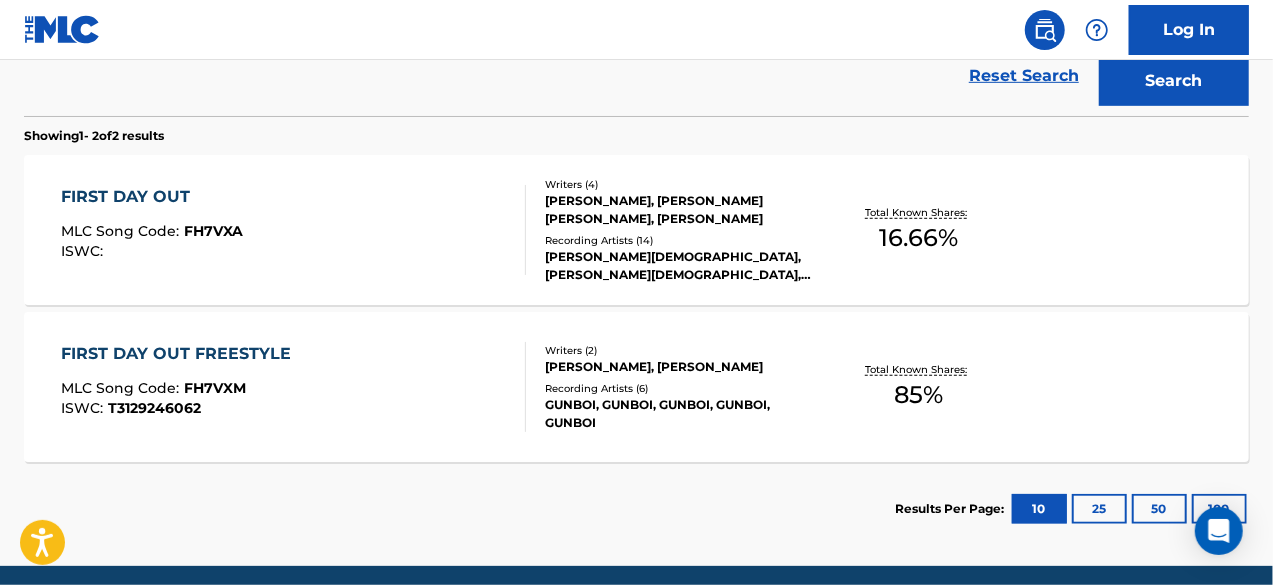 click on "FH7VXM" at bounding box center (215, 388) 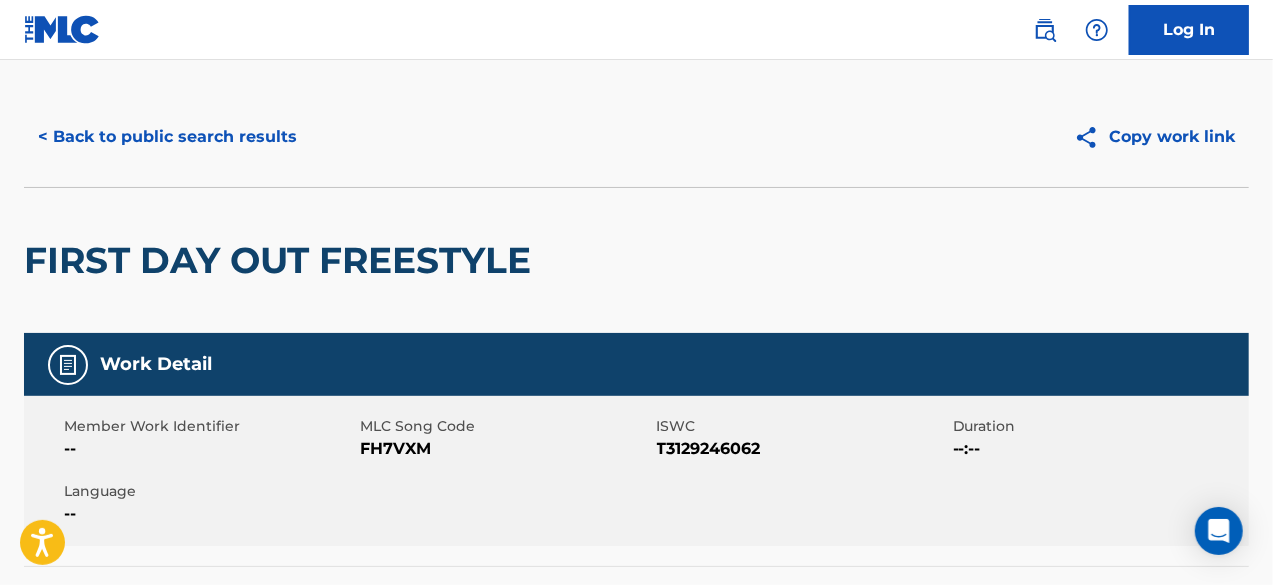scroll, scrollTop: 0, scrollLeft: 0, axis: both 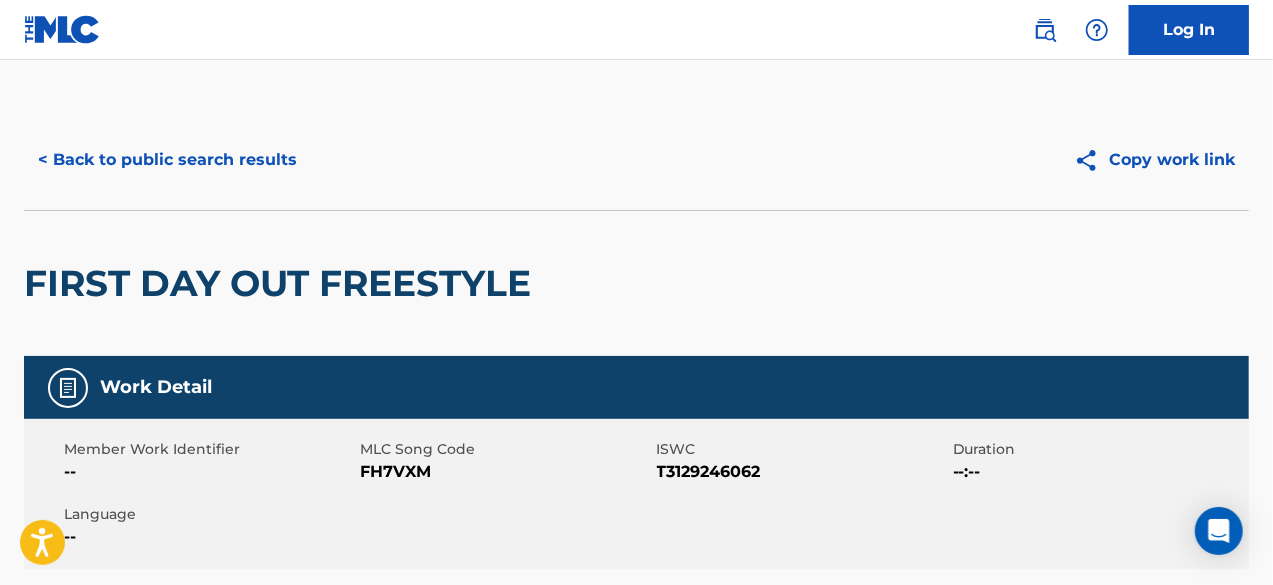click on "< Back to public search results" at bounding box center (167, 160) 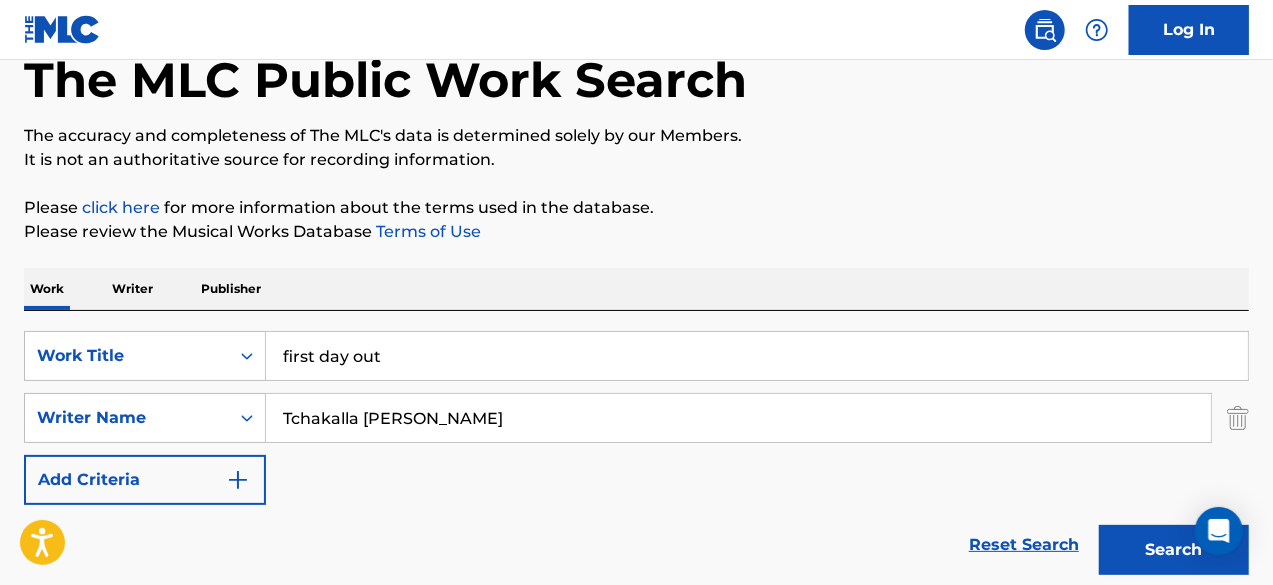 scroll, scrollTop: 105, scrollLeft: 0, axis: vertical 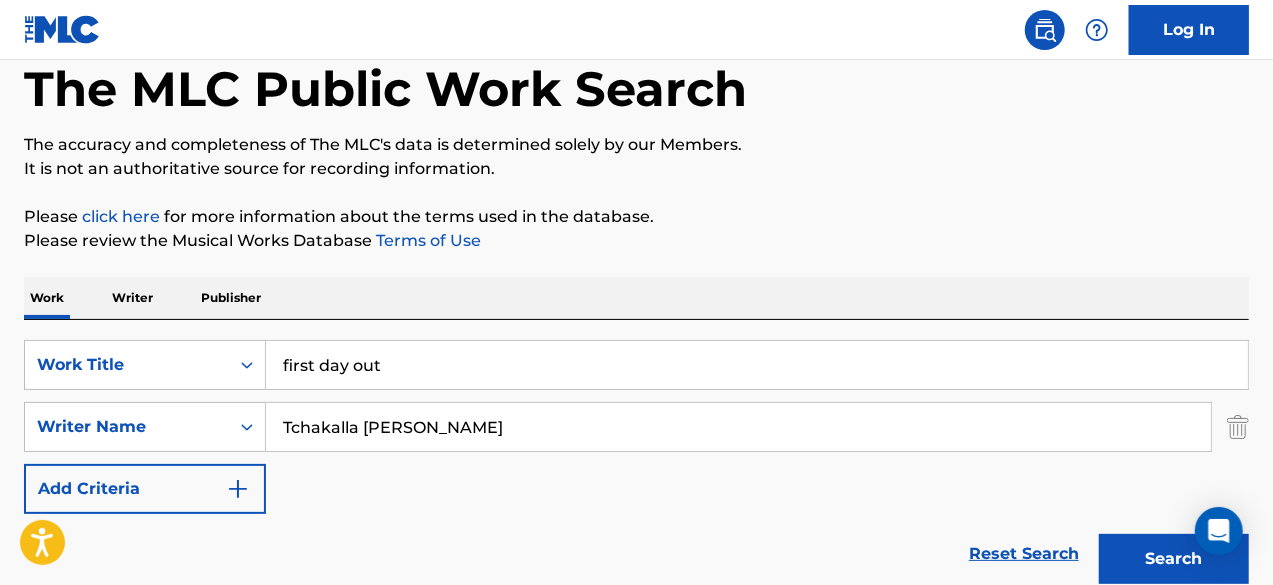 click on "first day out" at bounding box center [757, 365] 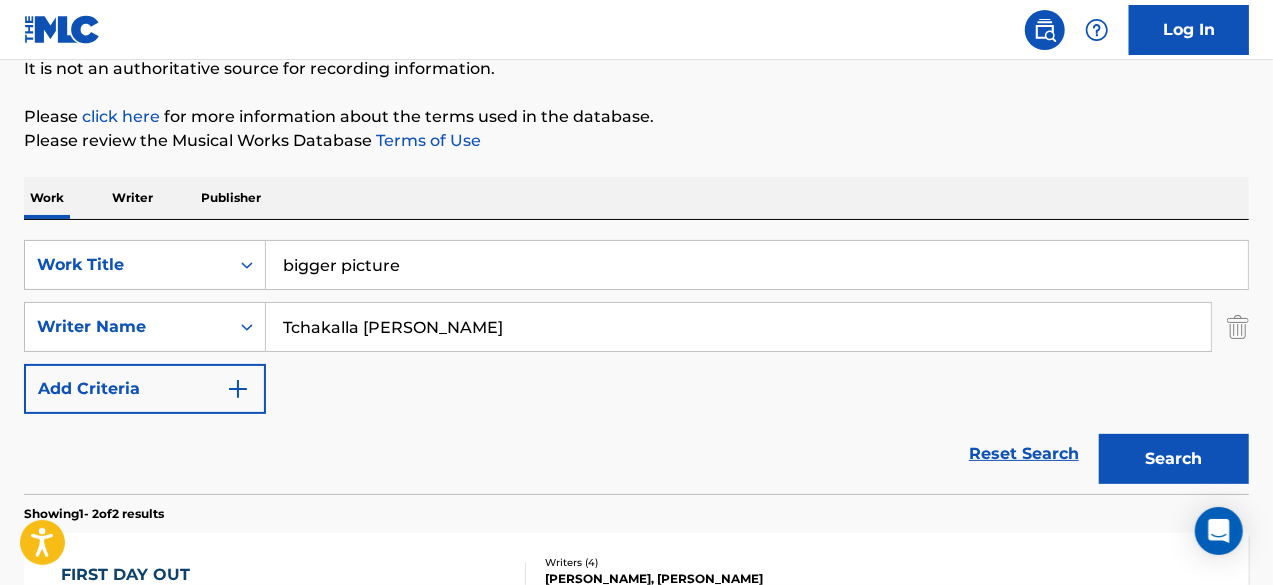 scroll, scrollTop: 214, scrollLeft: 0, axis: vertical 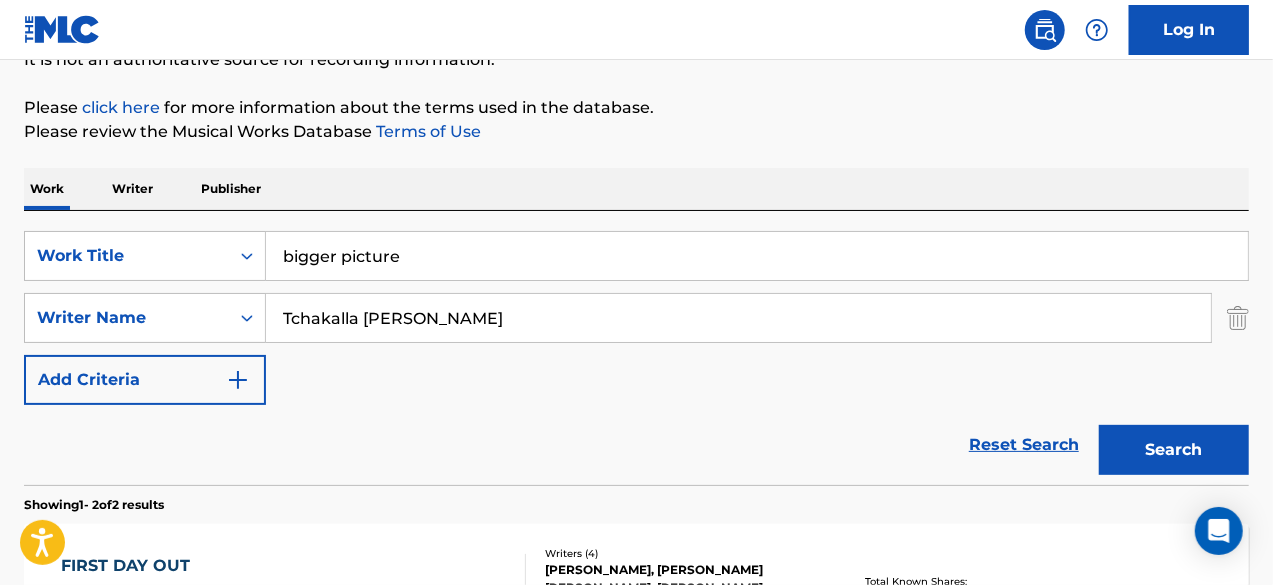 click on "Search" at bounding box center [1174, 450] 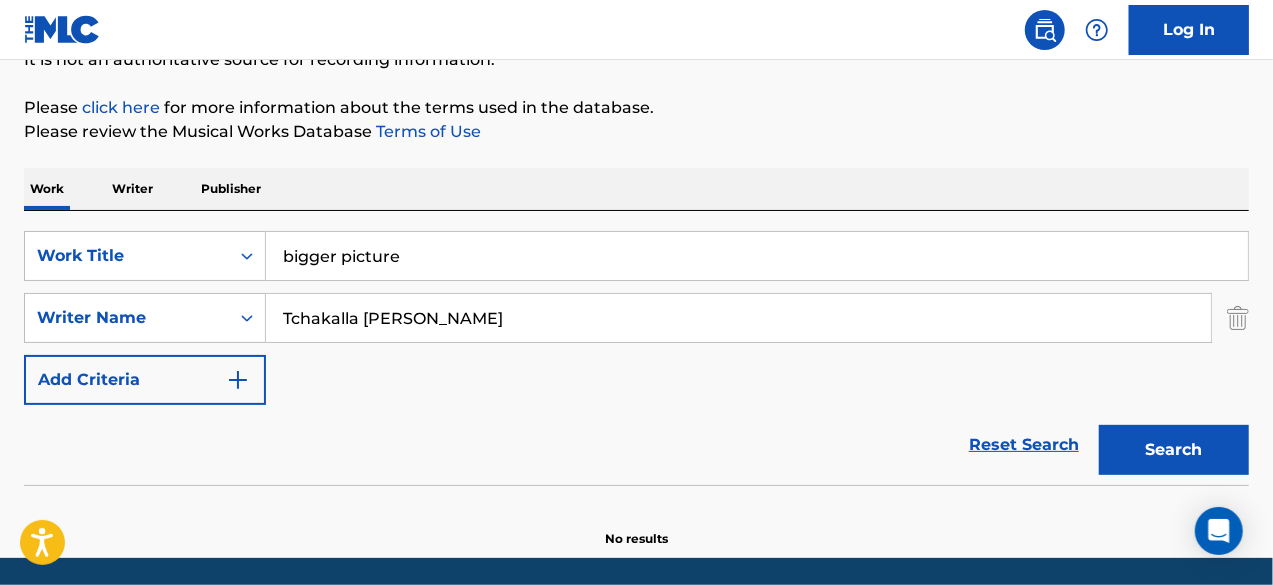 scroll, scrollTop: 244, scrollLeft: 0, axis: vertical 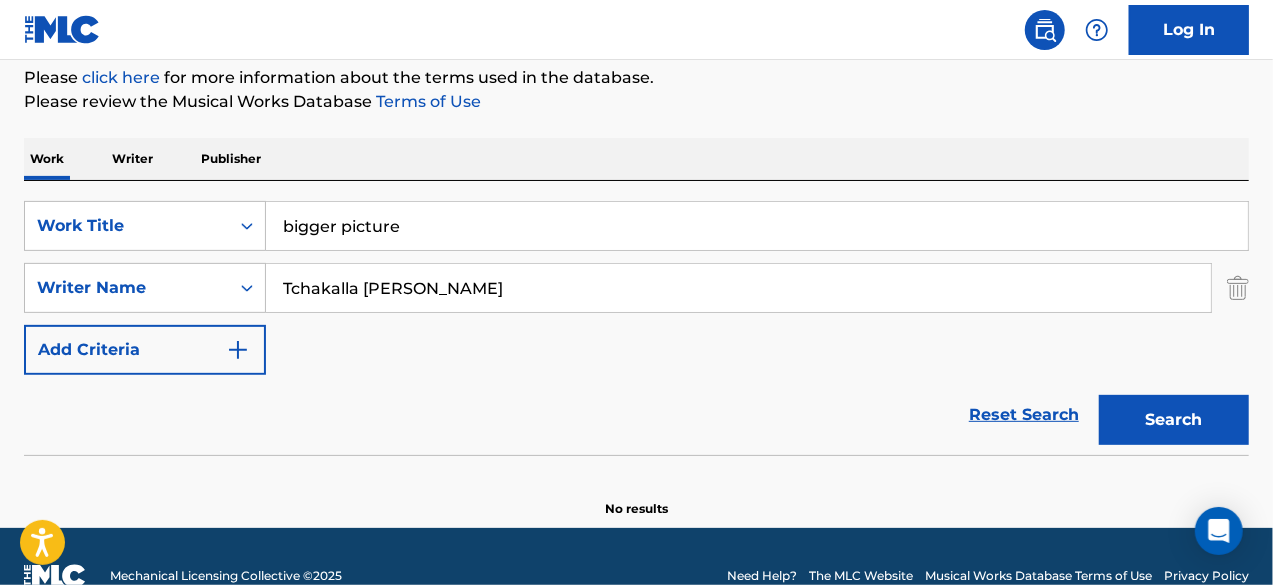 click on "bigger picture" at bounding box center (757, 226) 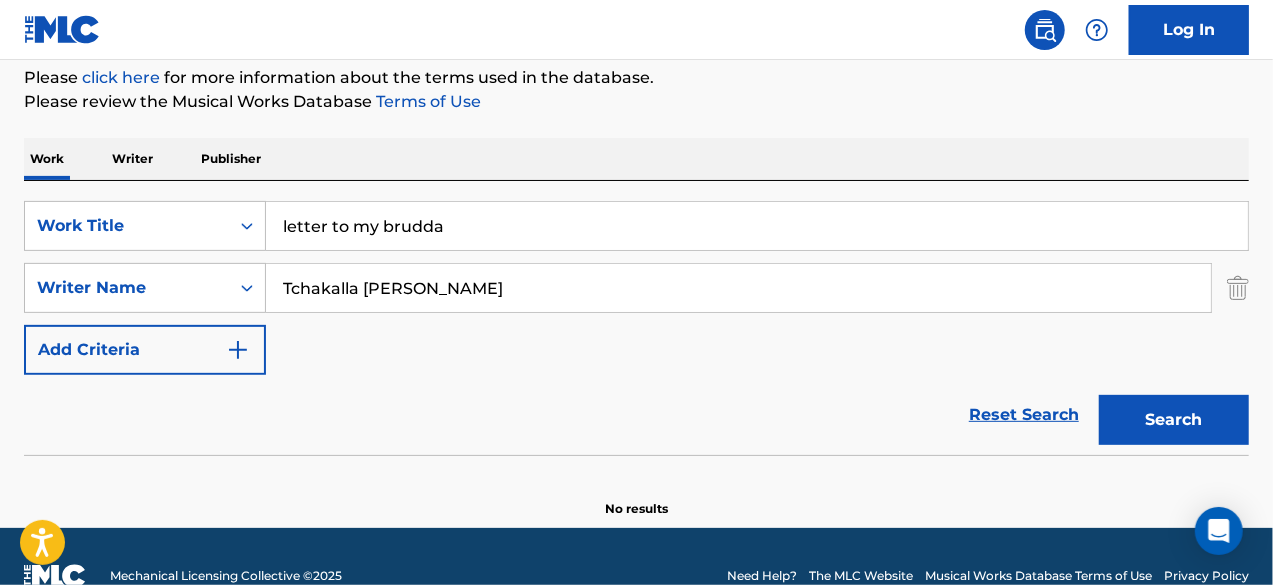 click on "letter to my brudda" at bounding box center [757, 226] 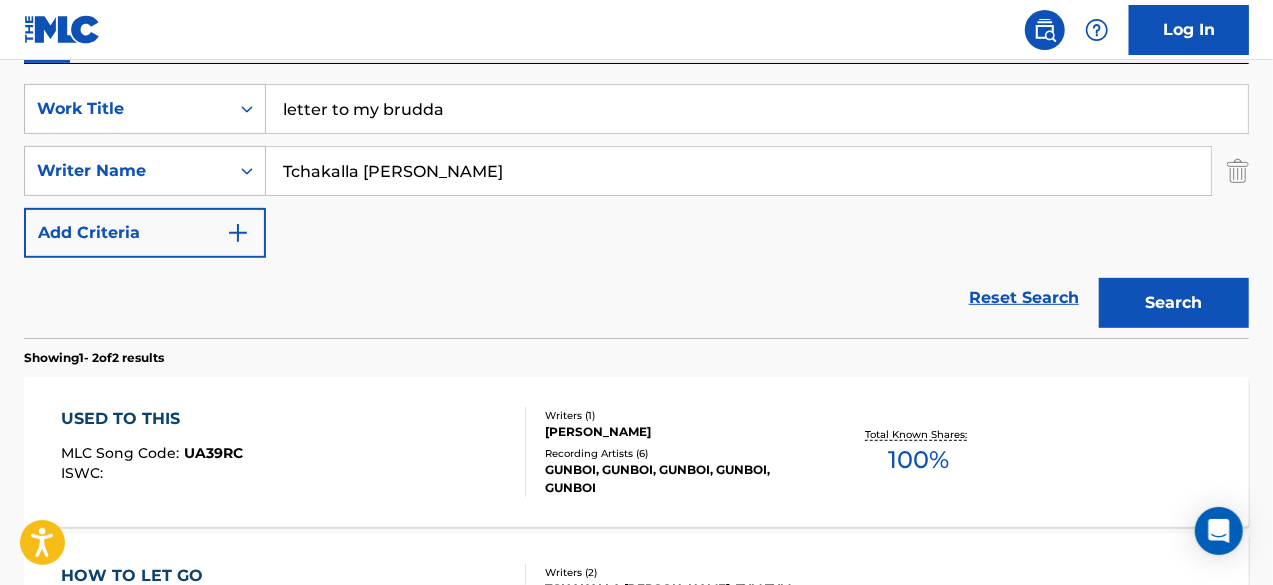 scroll, scrollTop: 336, scrollLeft: 0, axis: vertical 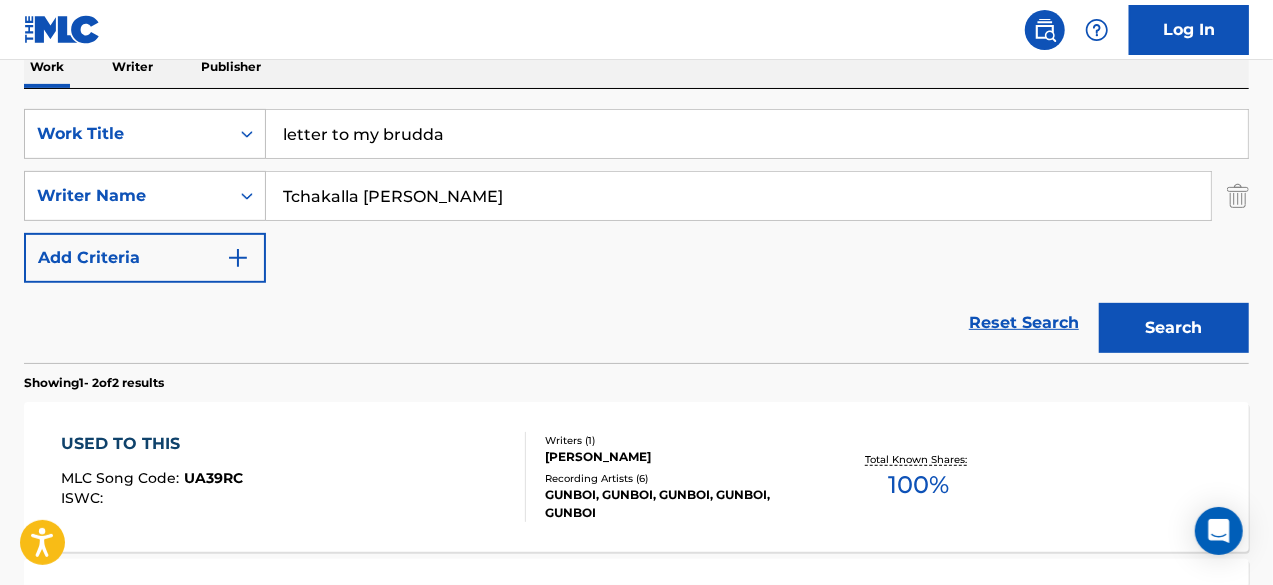 click on "letter to my brudda" at bounding box center (757, 134) 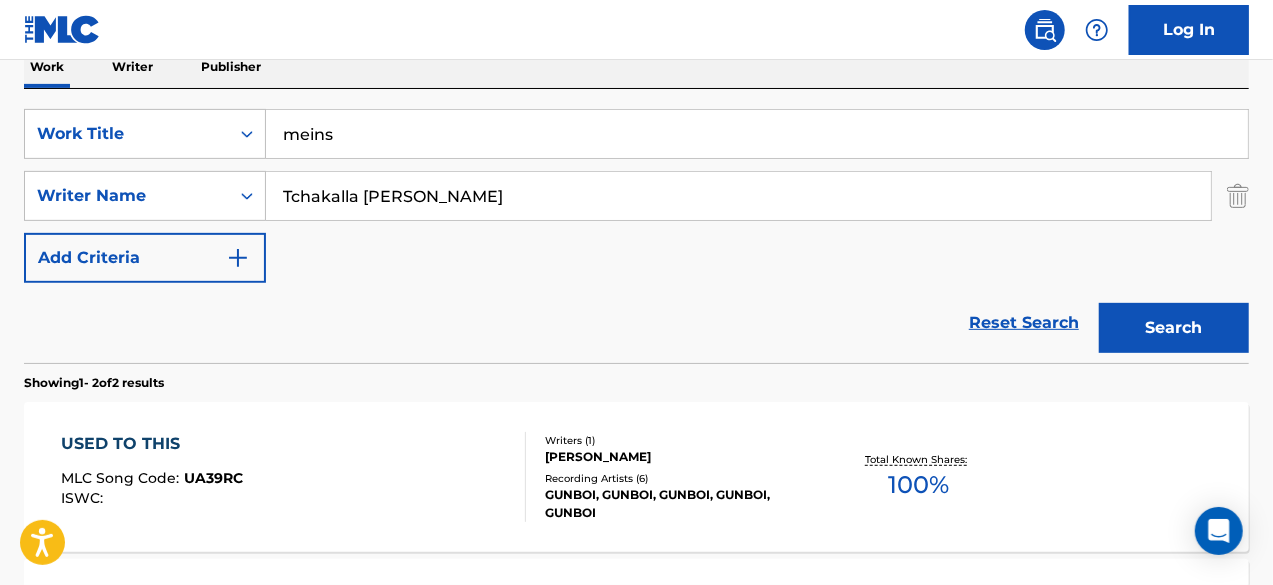 click on "Search" at bounding box center (1174, 328) 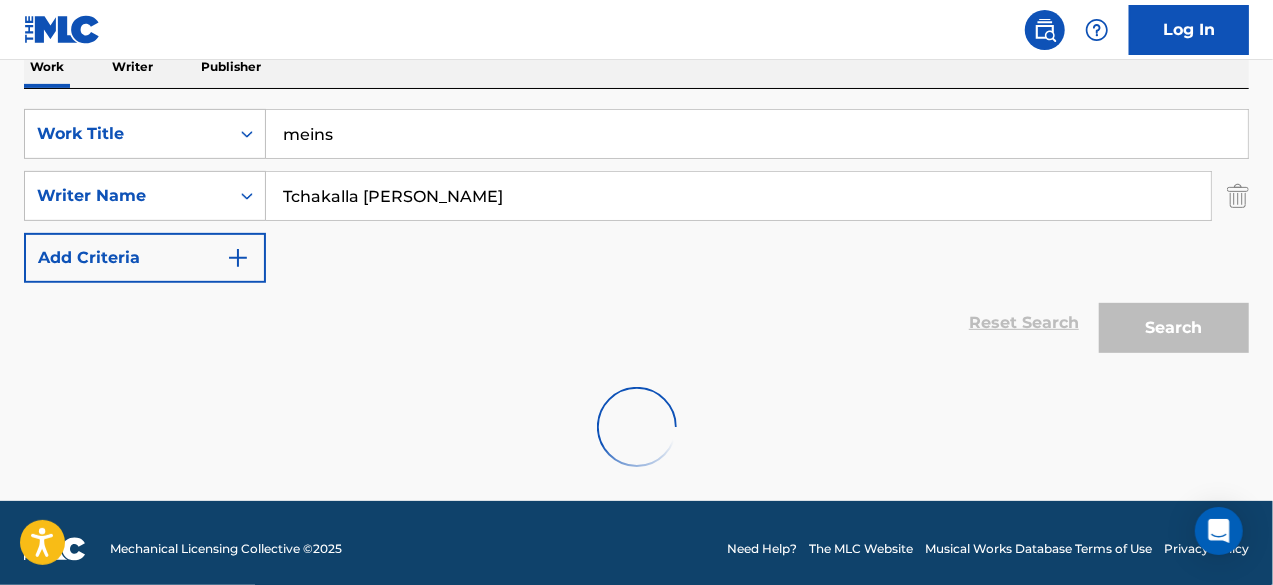 scroll, scrollTop: 282, scrollLeft: 0, axis: vertical 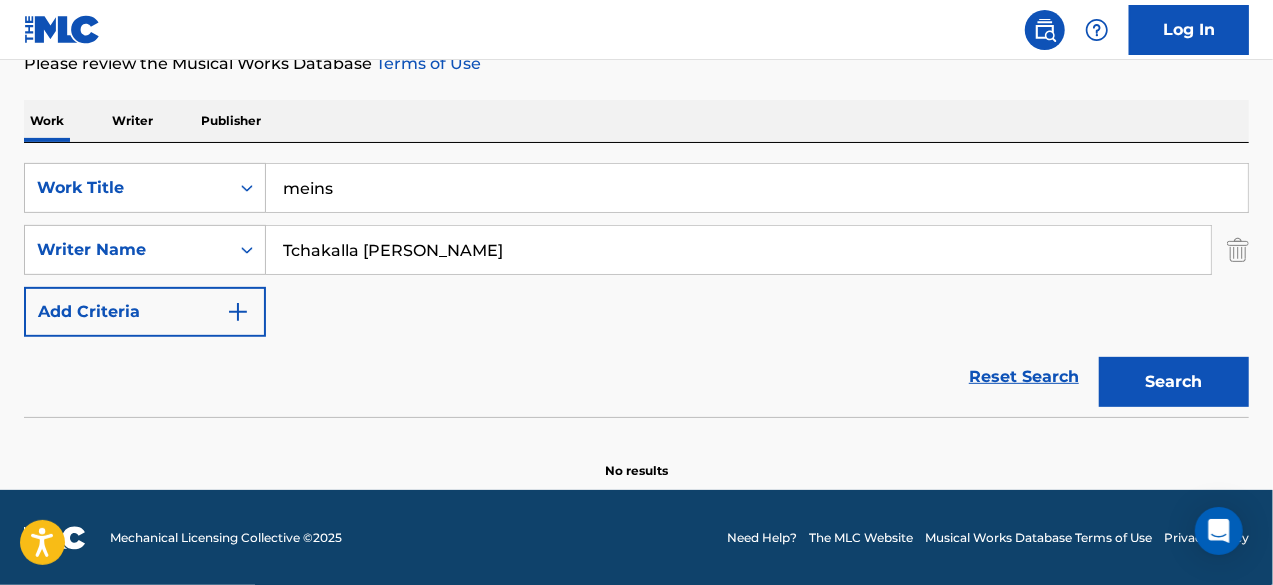 click on "meins" at bounding box center (757, 188) 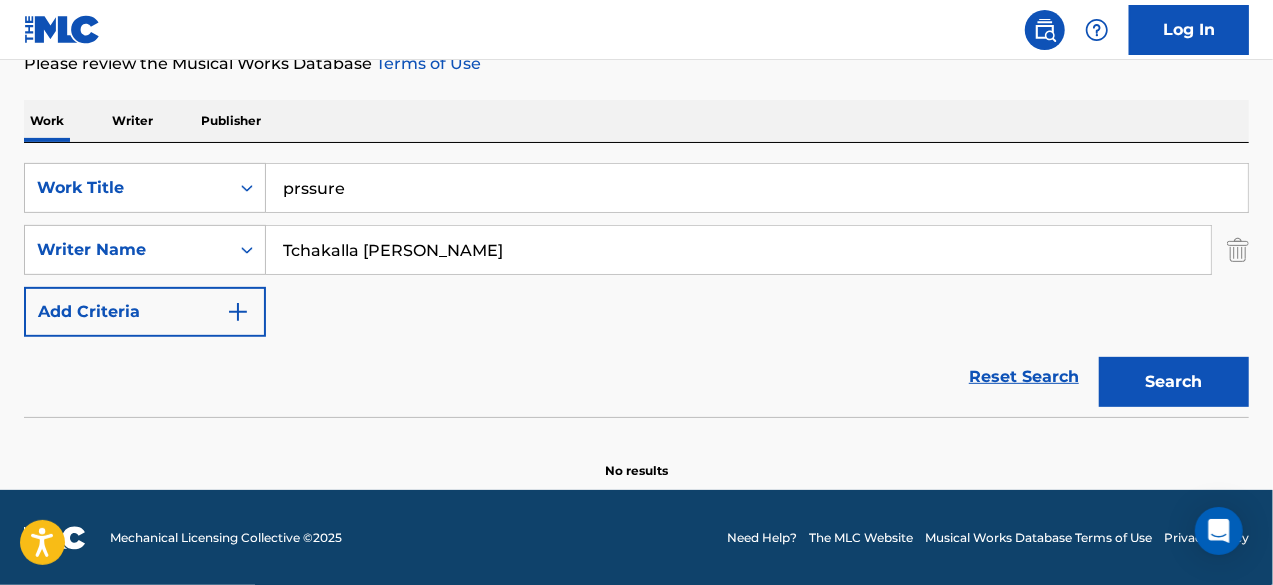 click on "prssure" at bounding box center [757, 188] 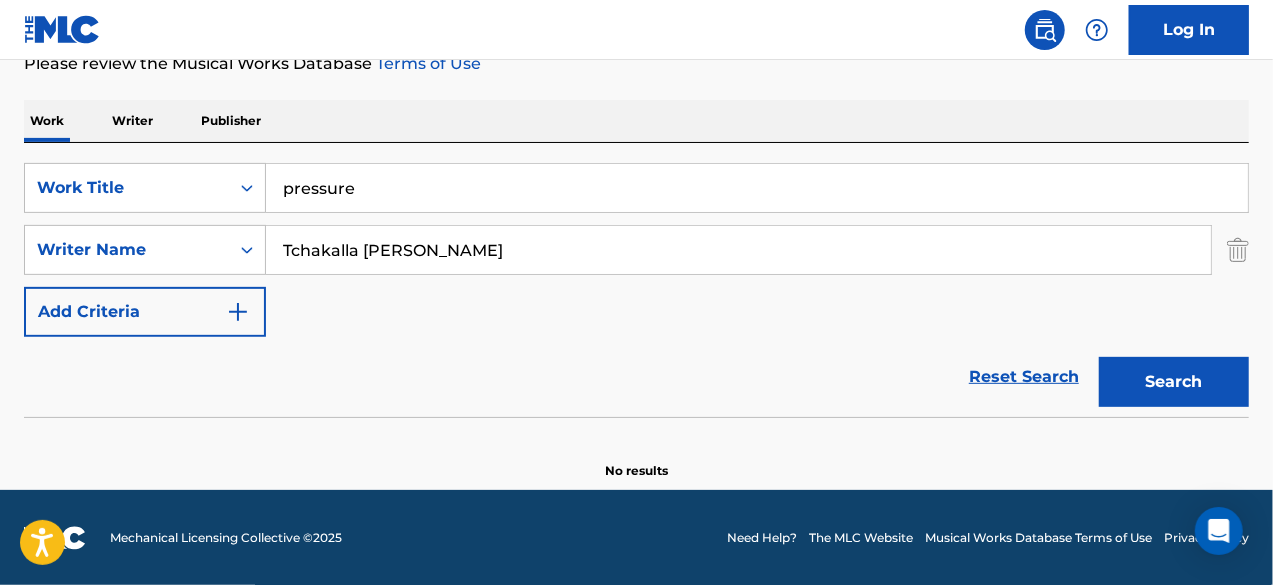 click on "Search" at bounding box center [1174, 382] 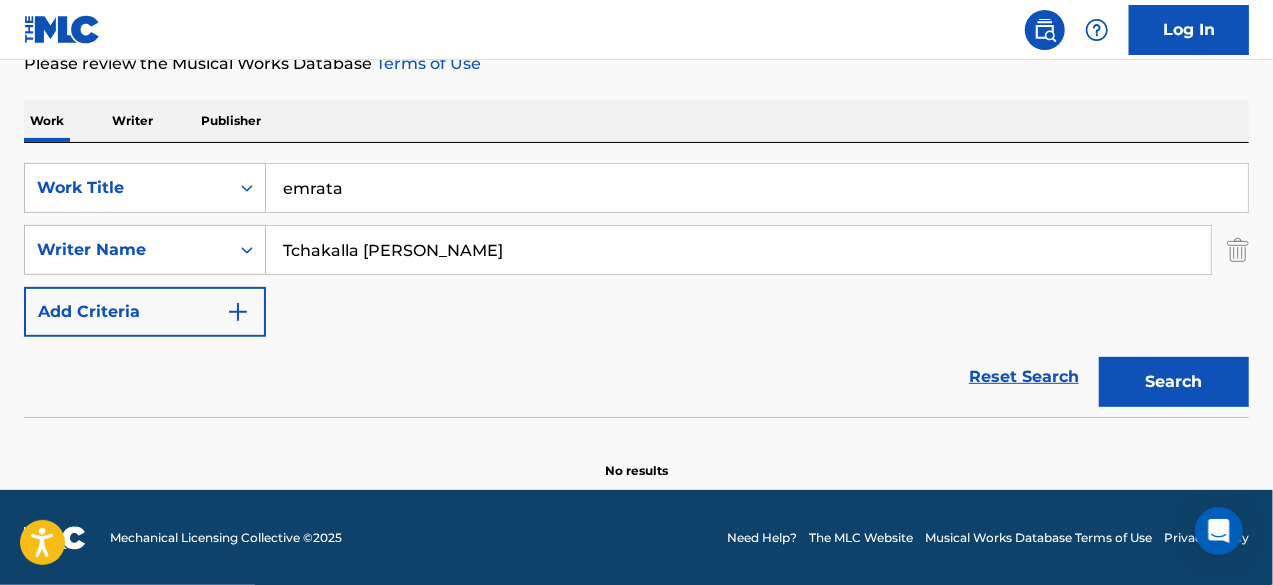 type on "emrata" 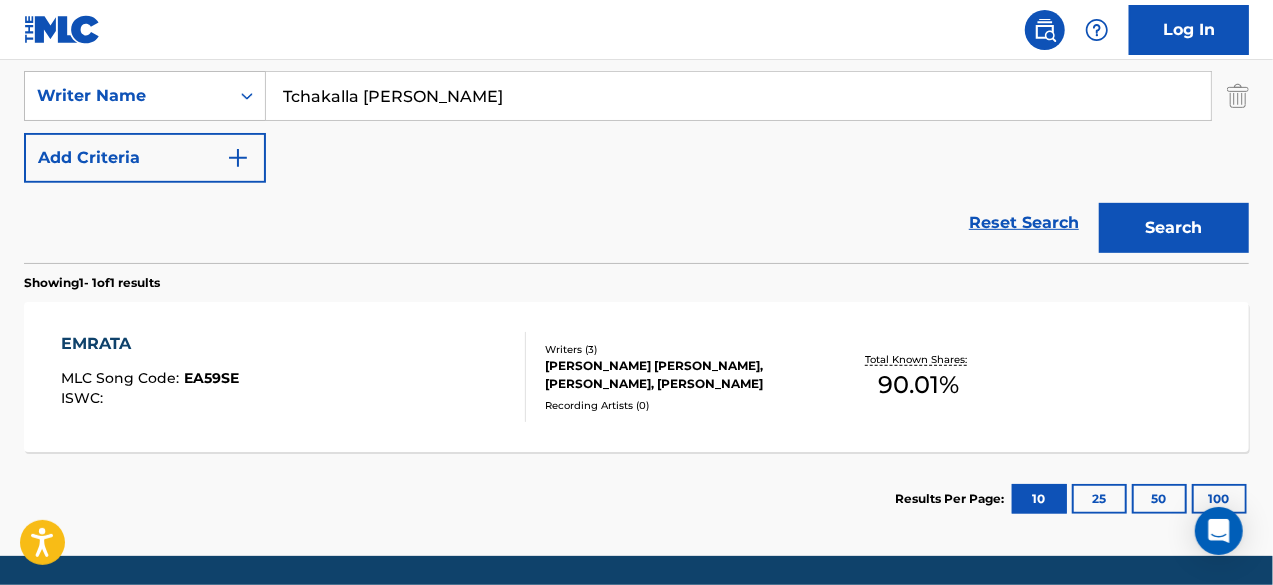 scroll, scrollTop: 438, scrollLeft: 0, axis: vertical 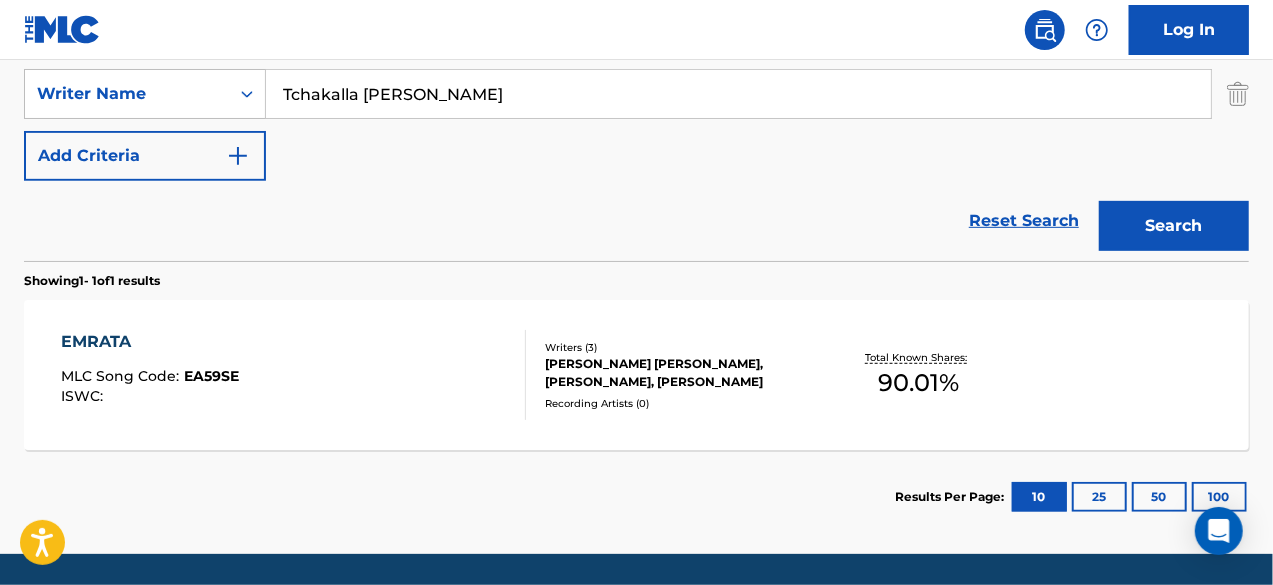 click on "EMRATA MLC Song Code : EA59SE ISWC : Writers ( 3 ) [PERSON_NAME] [PERSON_NAME], [PERSON_NAME], [PERSON_NAME] Recording Artists ( 0 ) Total Known Shares: 90.01 %" at bounding box center [636, 375] 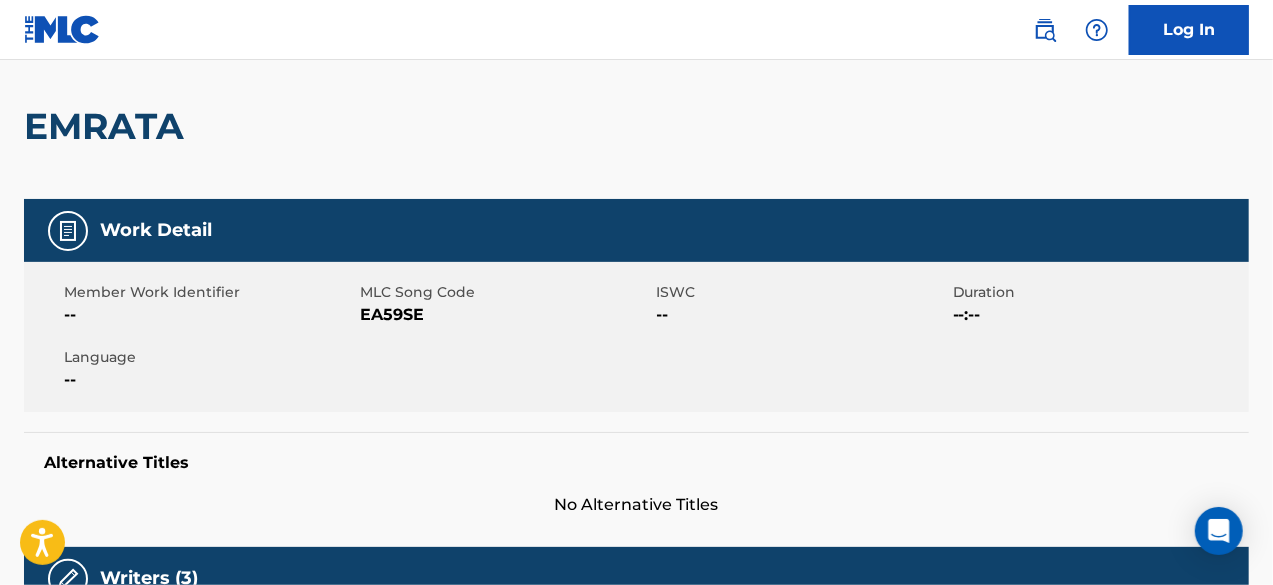 scroll, scrollTop: 0, scrollLeft: 0, axis: both 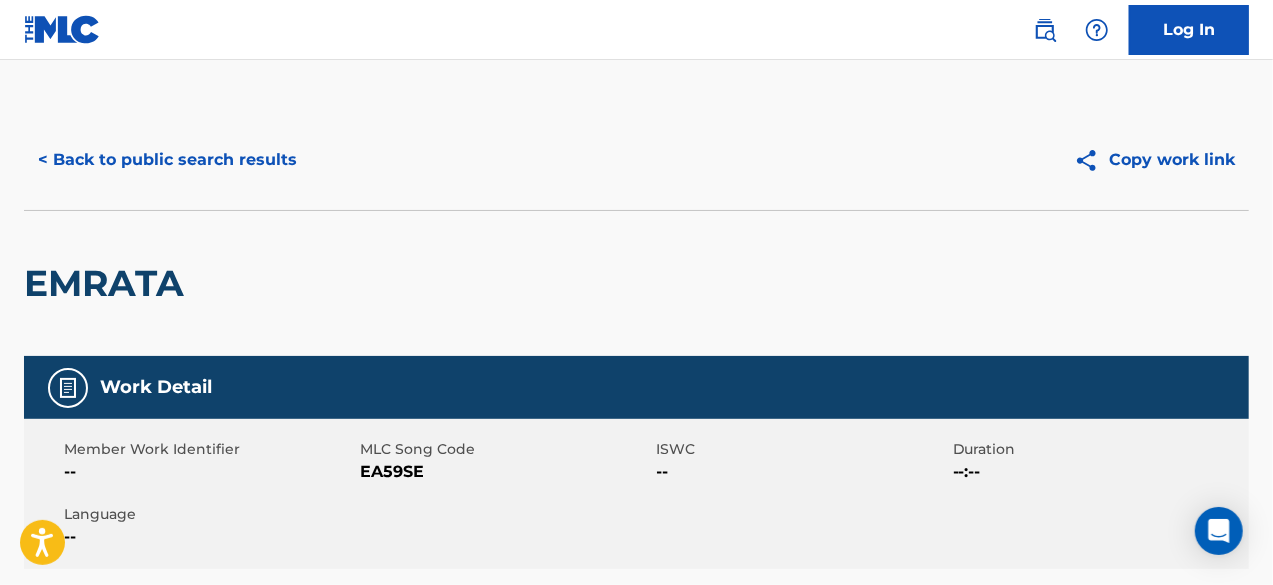 click on "< Back to public search results" at bounding box center [167, 160] 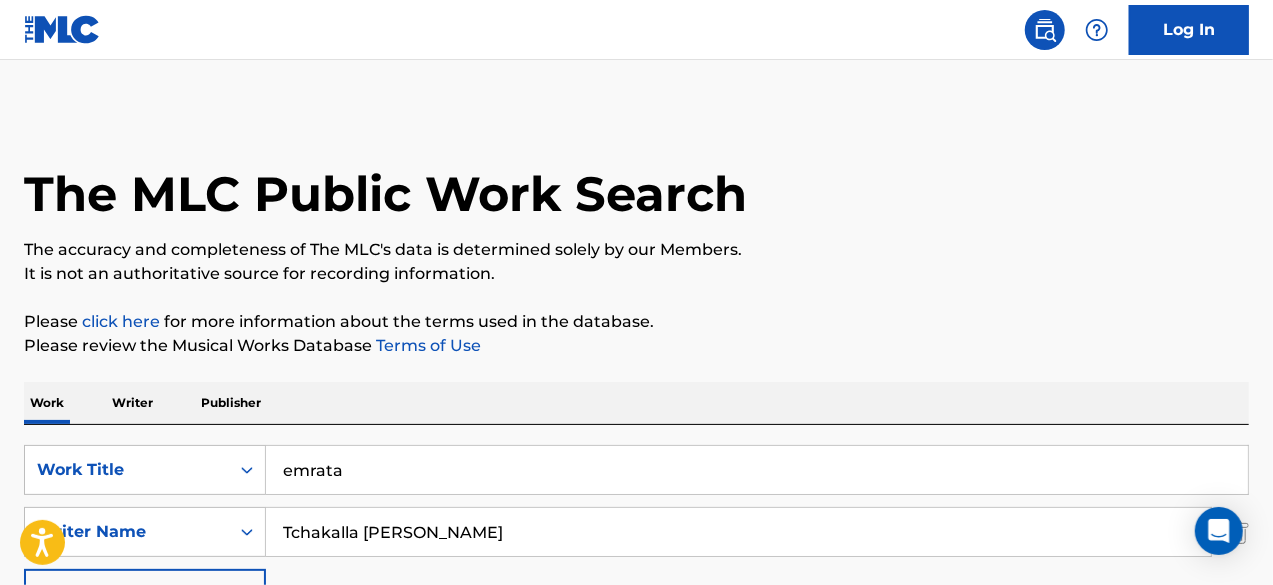 scroll, scrollTop: 388, scrollLeft: 0, axis: vertical 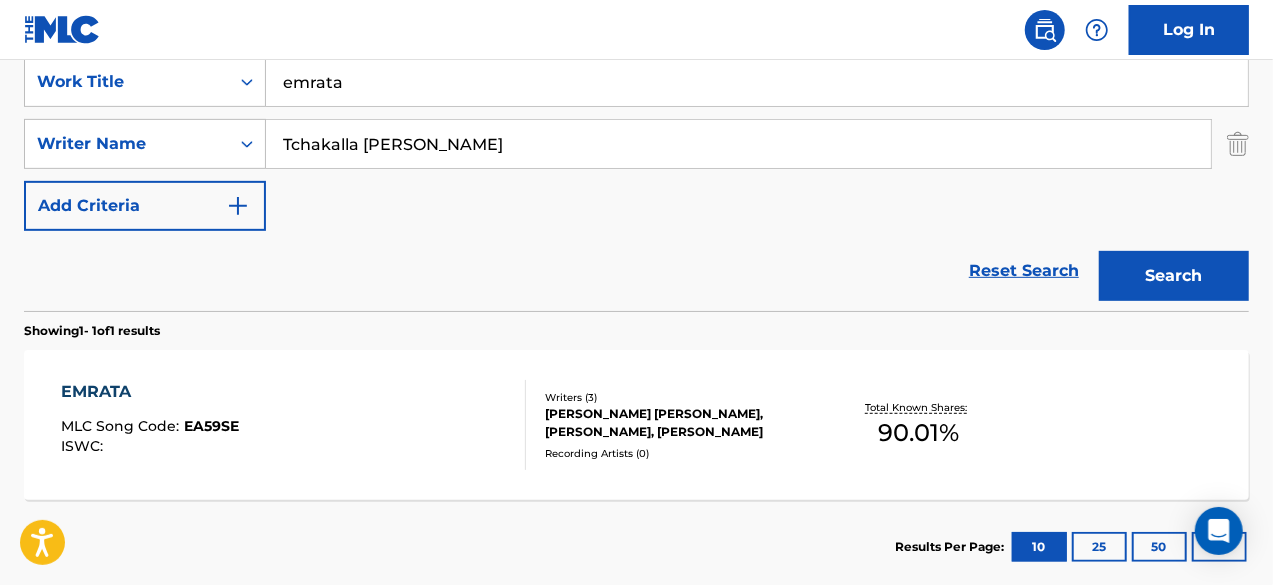 click on "emrata" at bounding box center (757, 82) 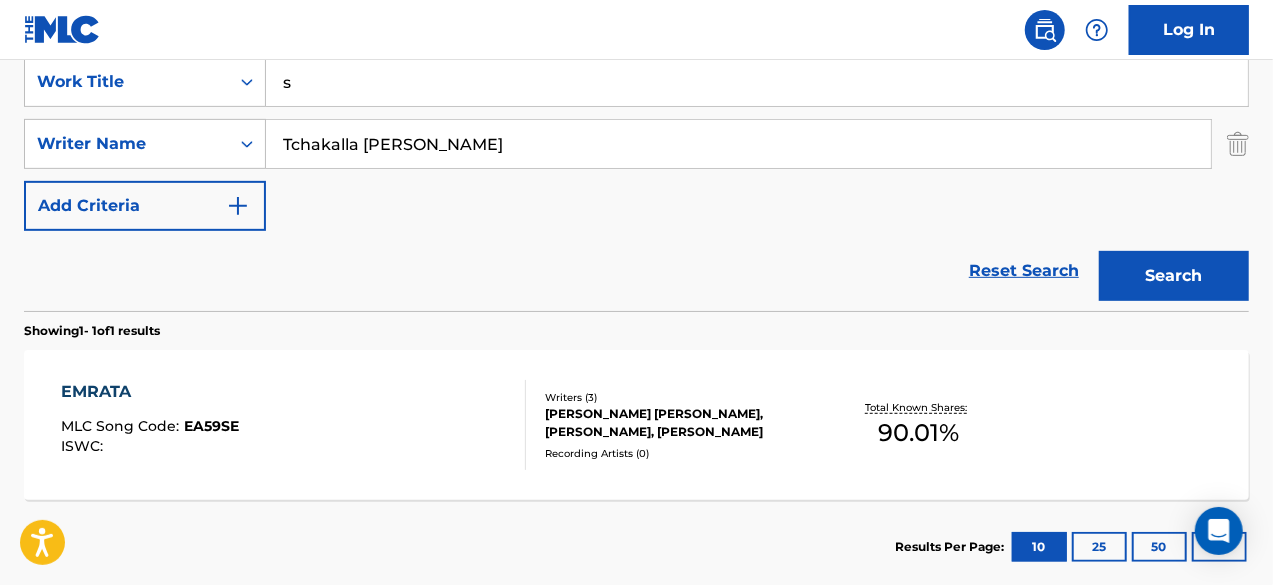 click on "s" at bounding box center (757, 82) 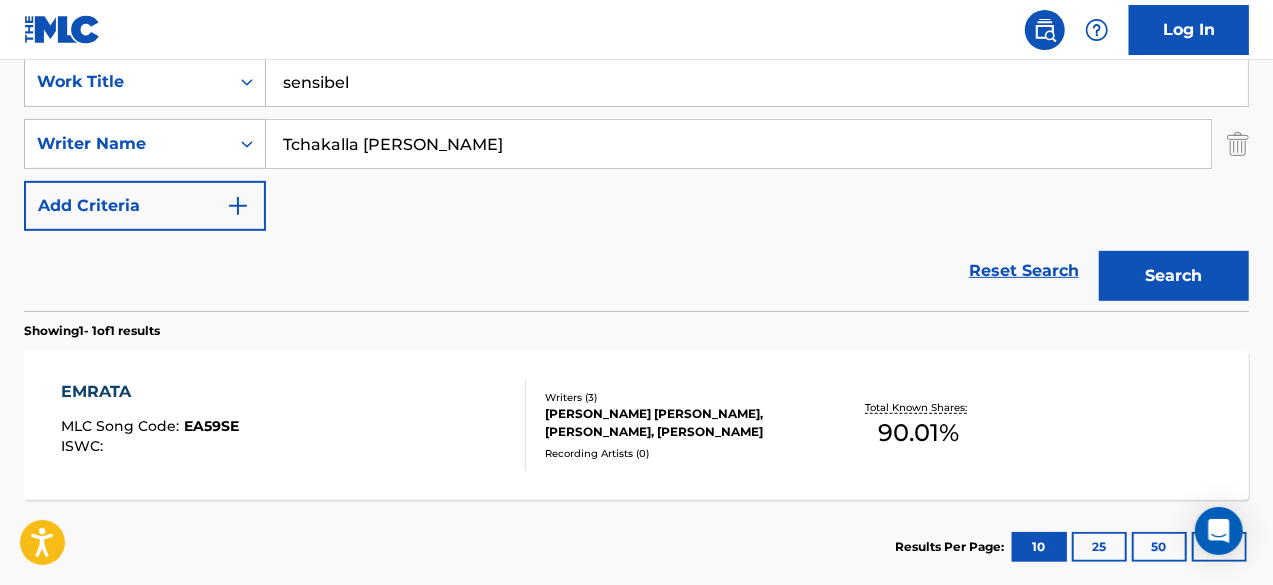 type on "sensibel" 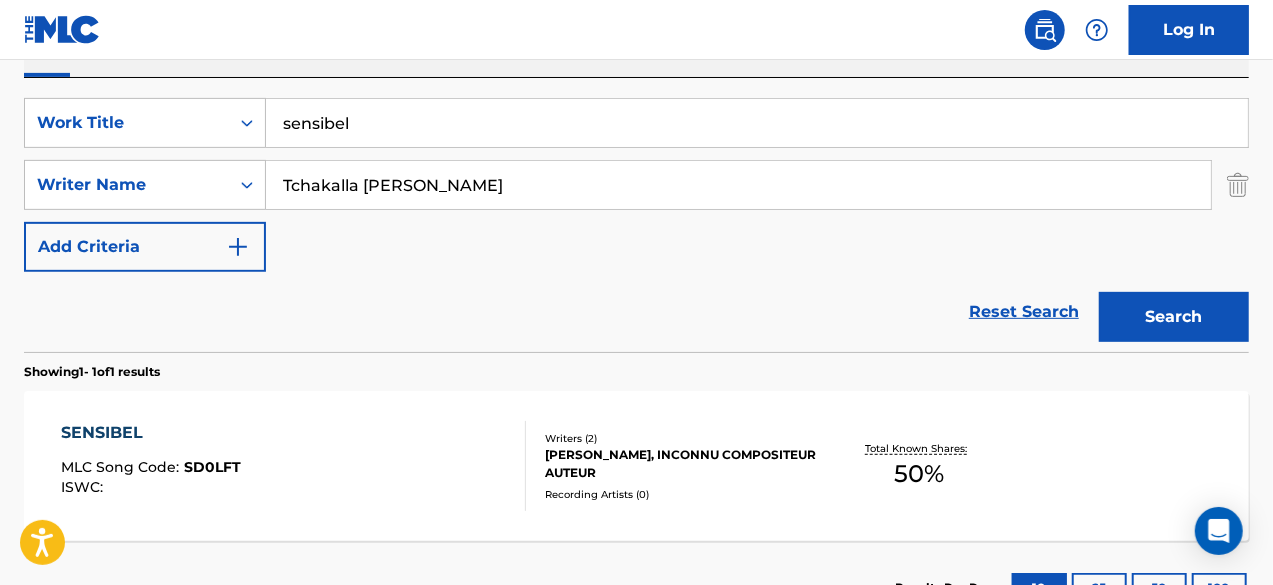 scroll, scrollTop: 388, scrollLeft: 0, axis: vertical 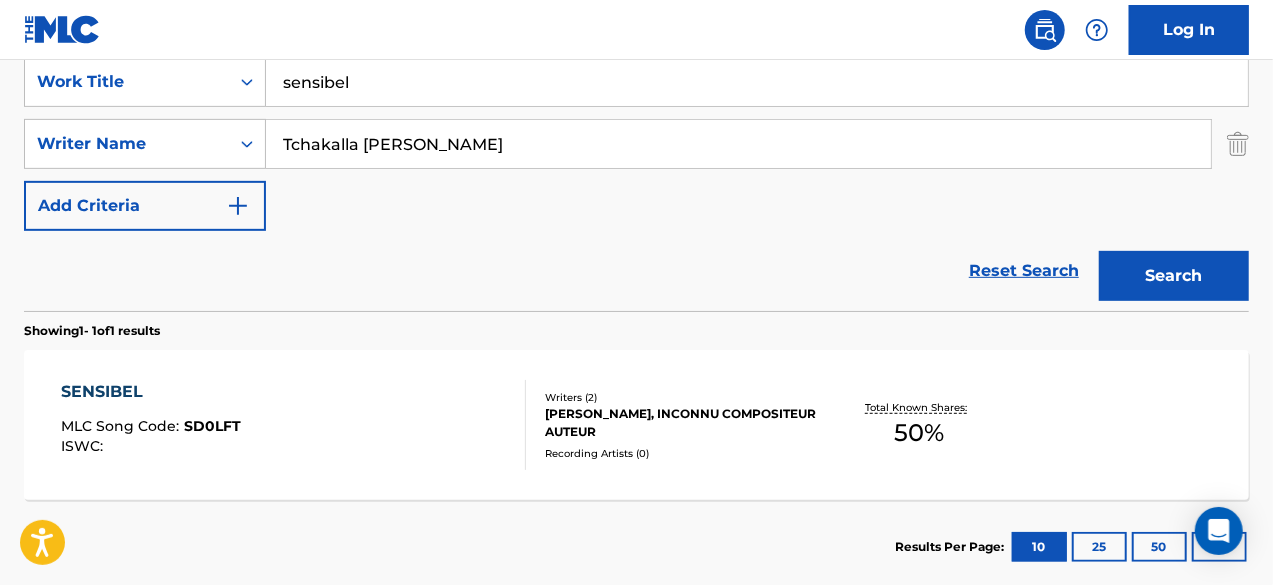 click on "SENSIBEL MLC Song Code : SD0LFT ISWC :" at bounding box center [294, 425] 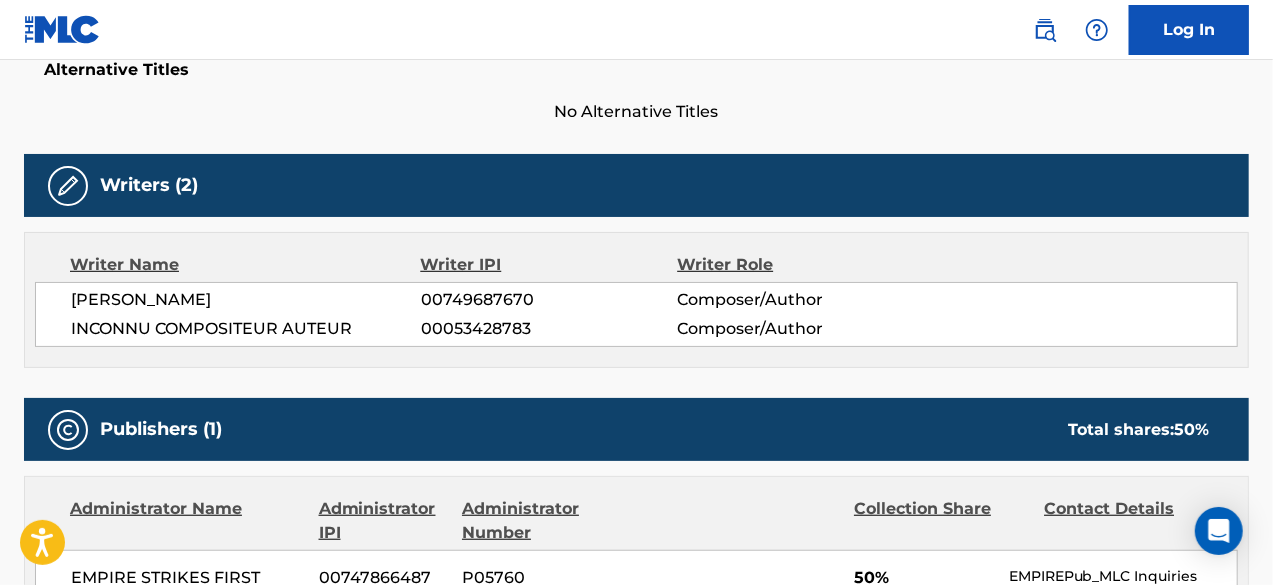 scroll, scrollTop: 0, scrollLeft: 0, axis: both 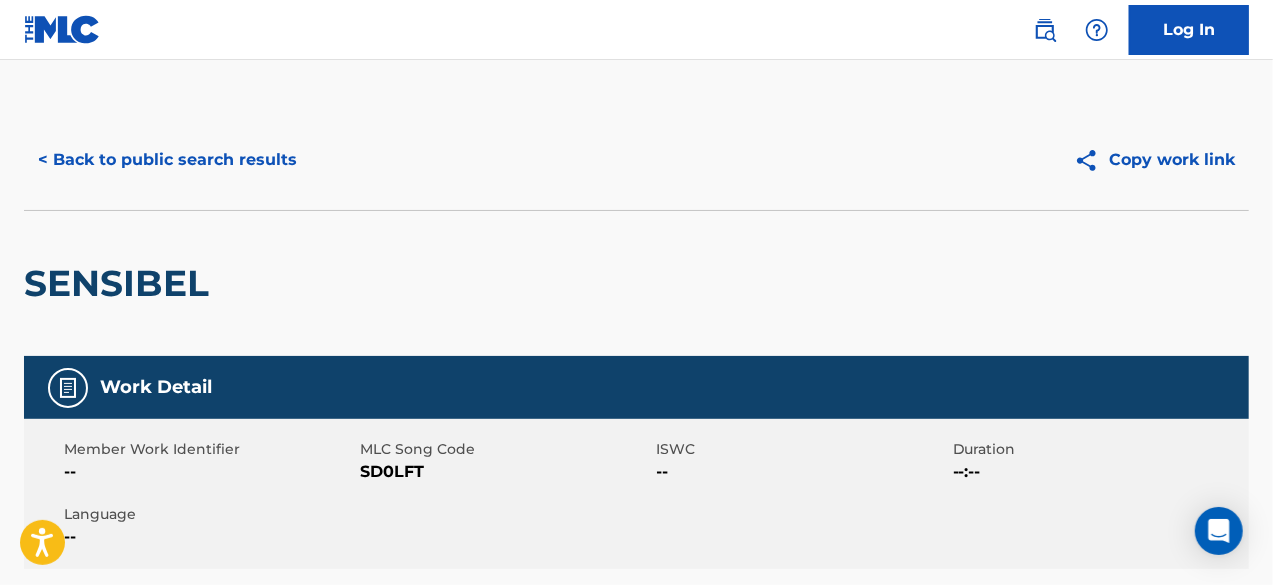 click on "< Back to public search results" at bounding box center (167, 160) 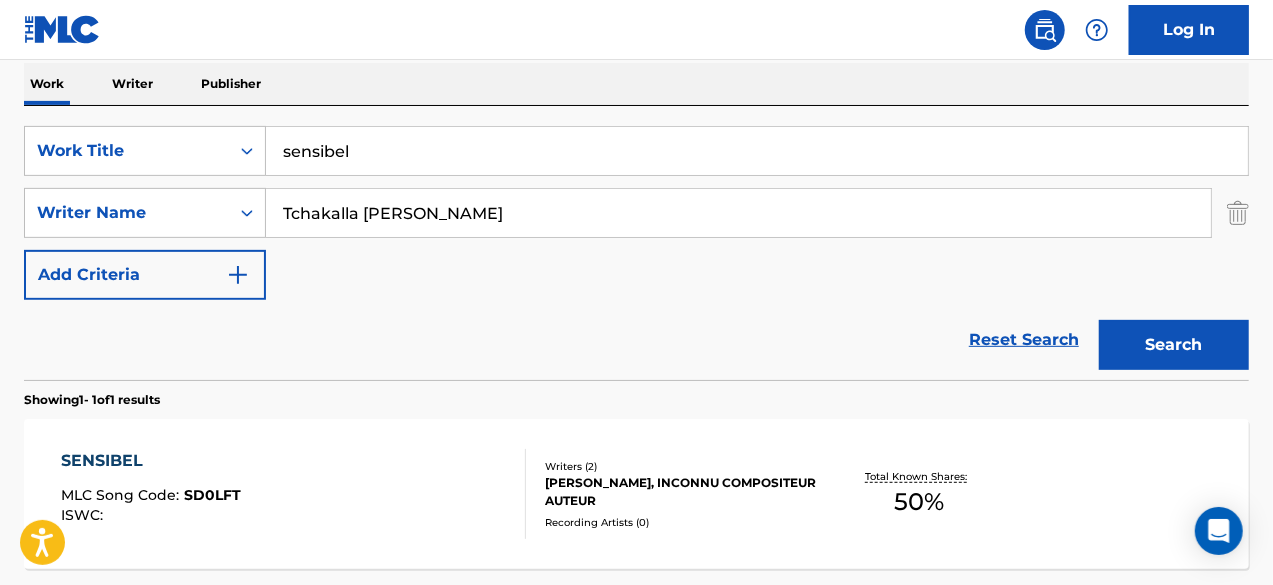 scroll, scrollTop: 318, scrollLeft: 0, axis: vertical 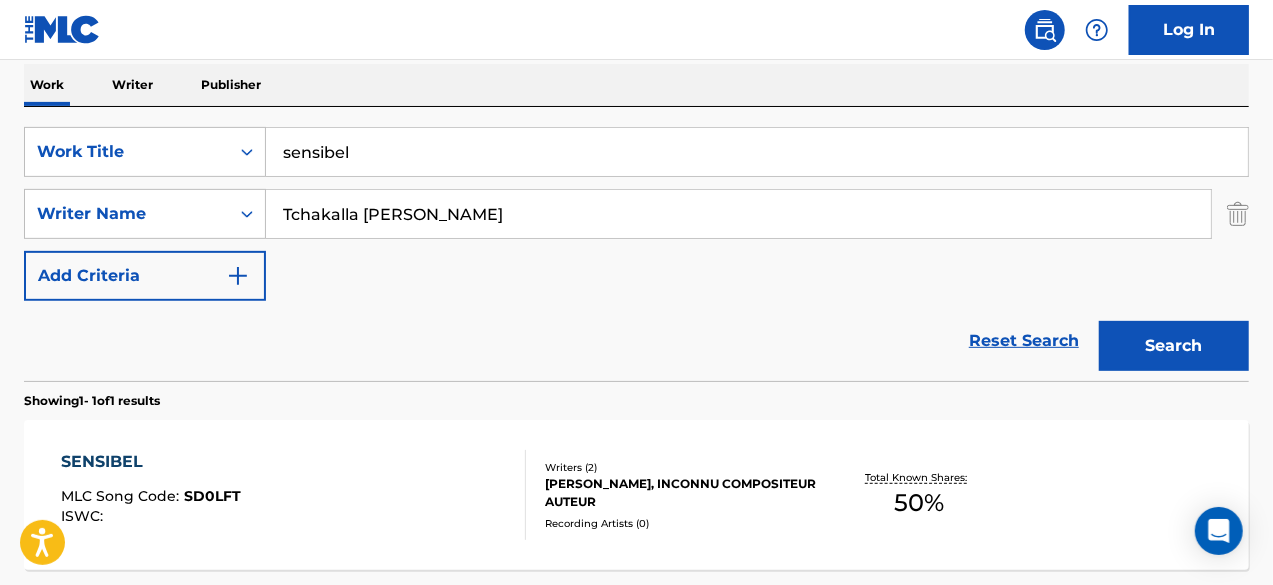 click on "sensibel" at bounding box center [757, 152] 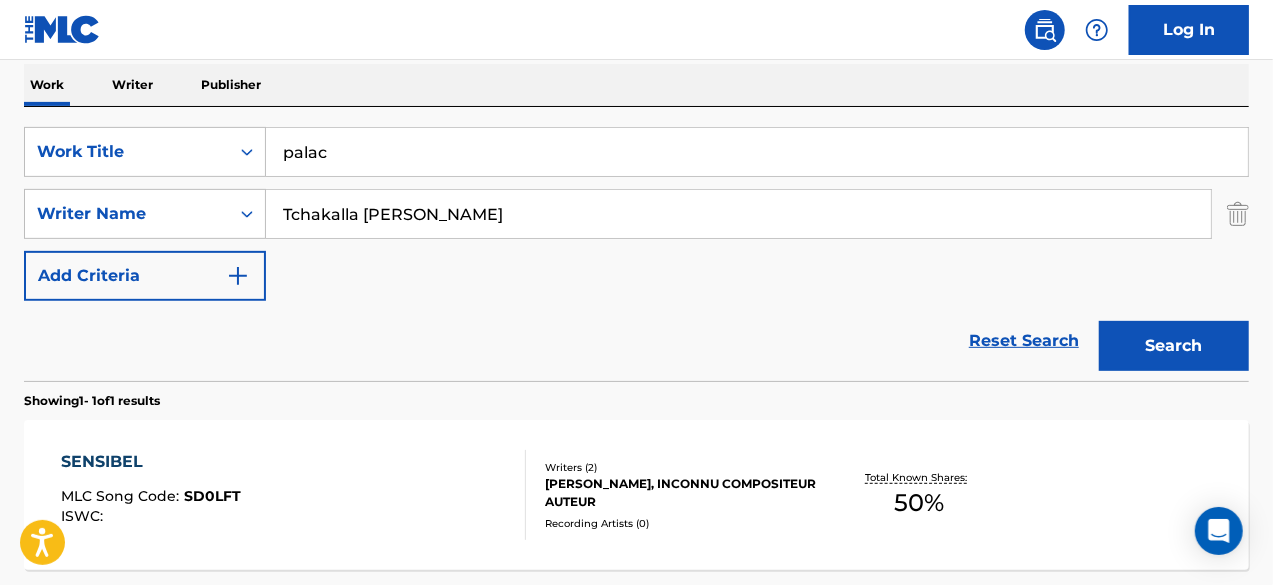 click on "Search" at bounding box center [1174, 346] 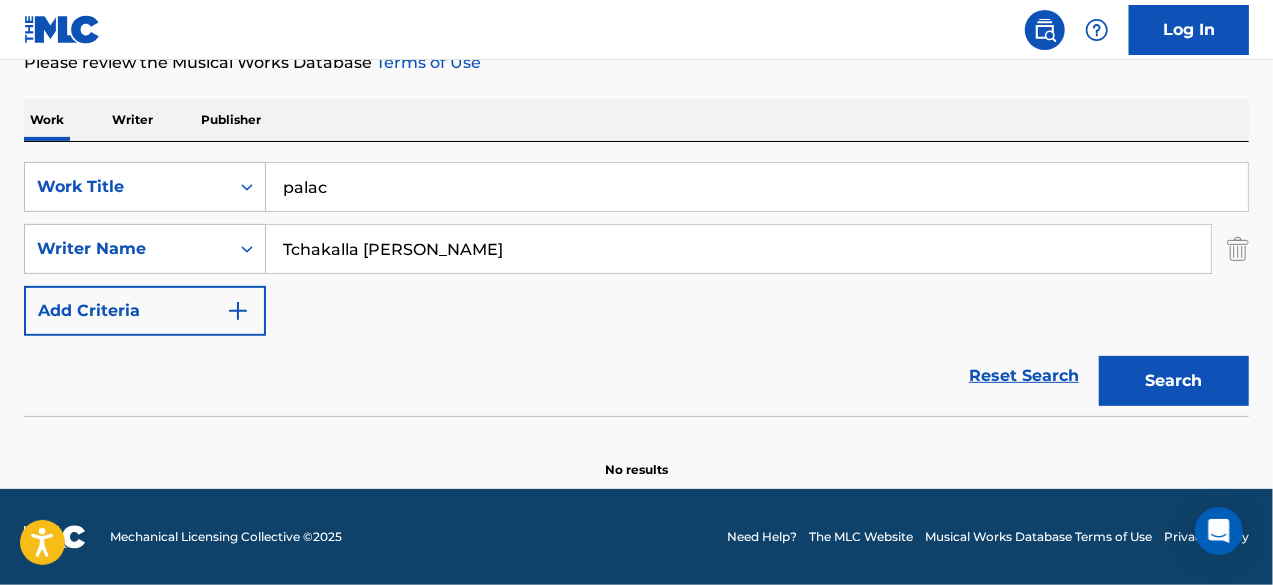 scroll, scrollTop: 282, scrollLeft: 0, axis: vertical 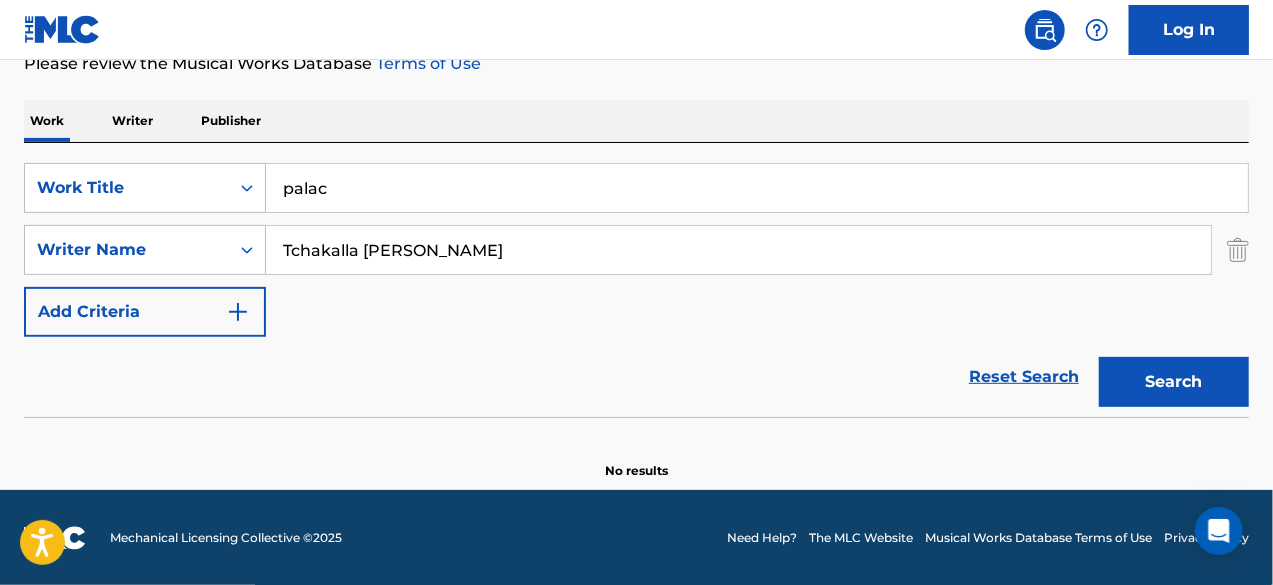 click on "palac" at bounding box center (757, 188) 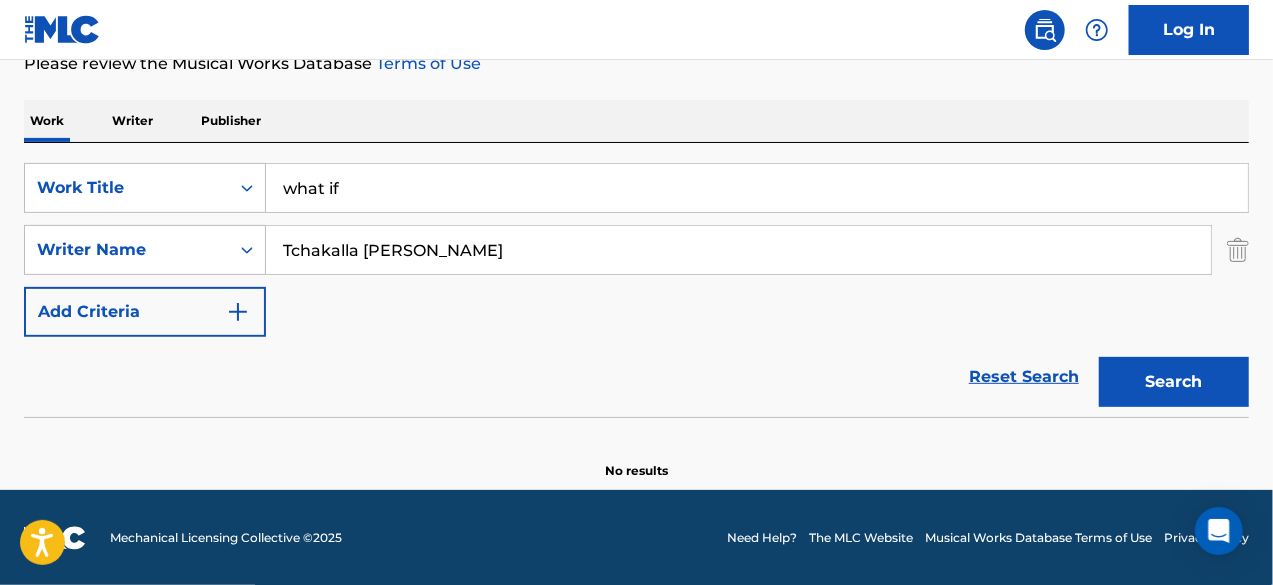 click on "Search" at bounding box center [1174, 382] 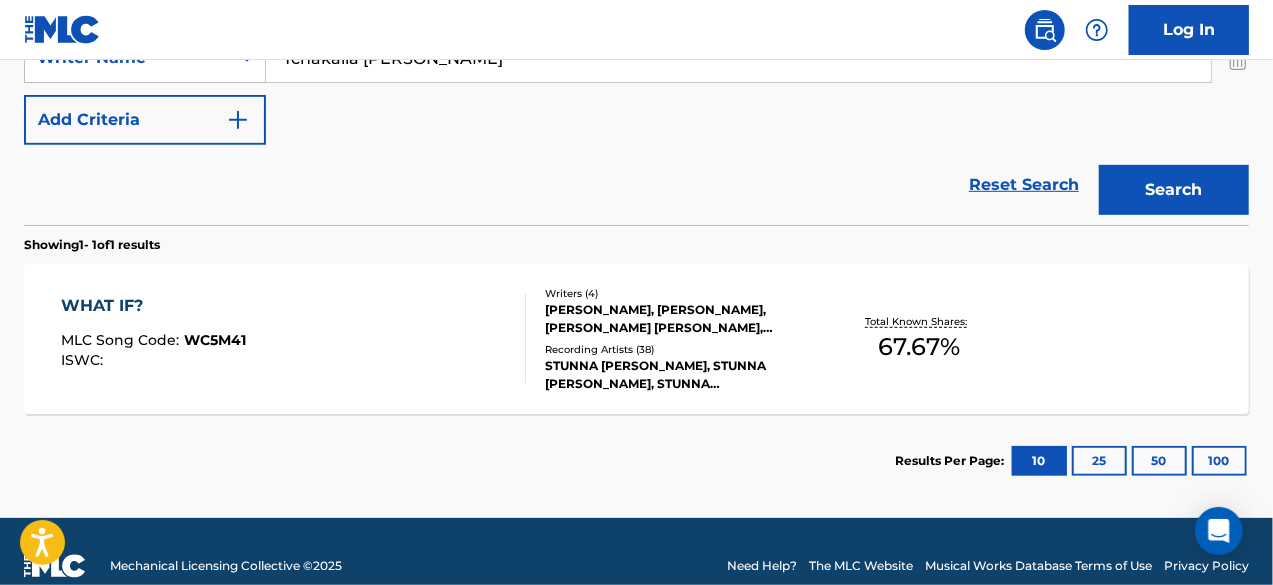 scroll, scrollTop: 356, scrollLeft: 0, axis: vertical 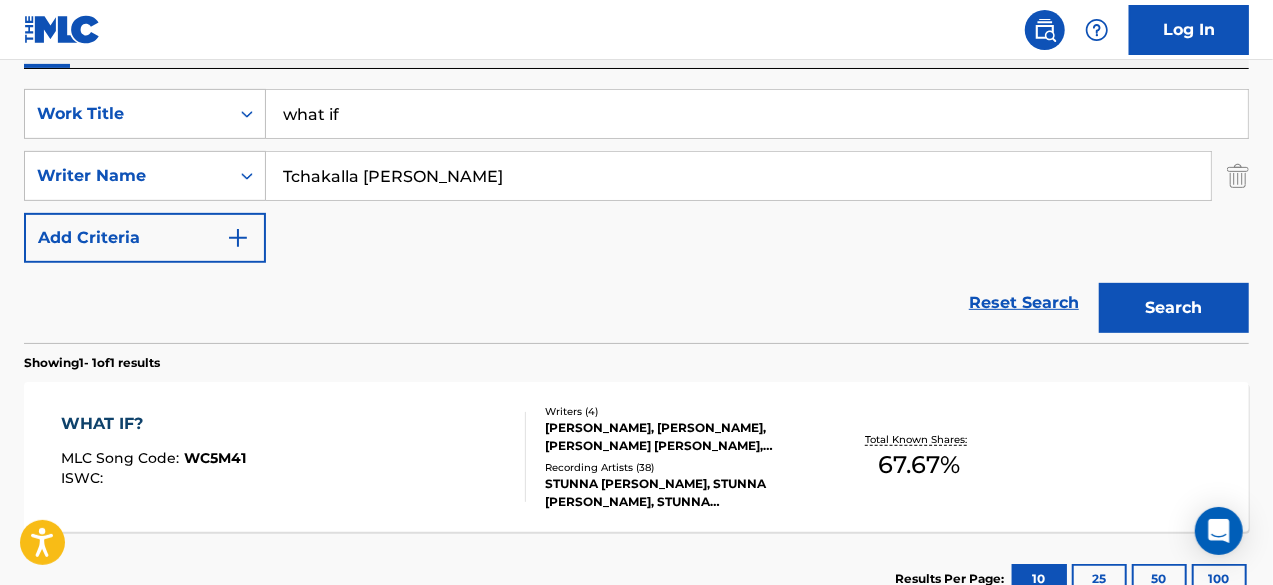 click on "what if" at bounding box center (757, 114) 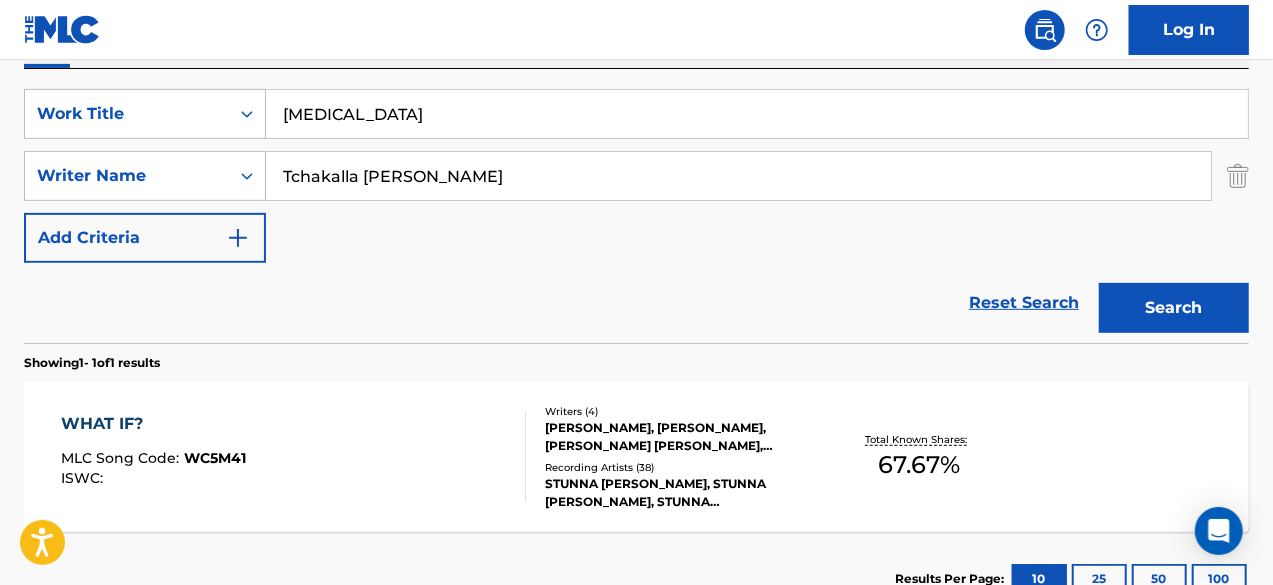 type on "[MEDICAL_DATA]" 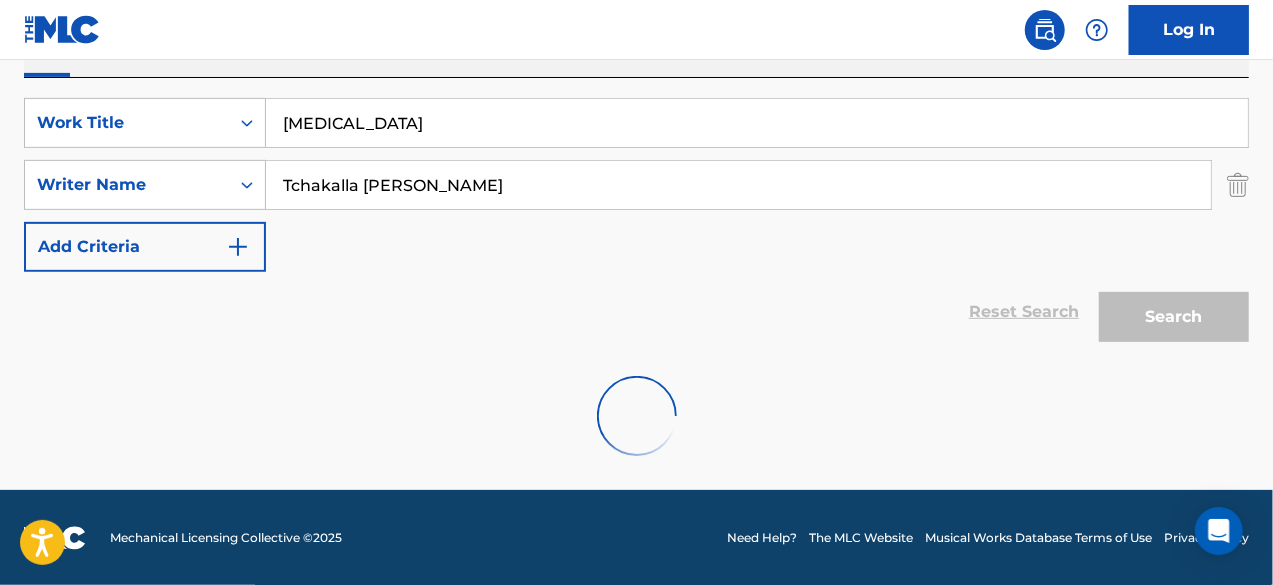 scroll, scrollTop: 356, scrollLeft: 0, axis: vertical 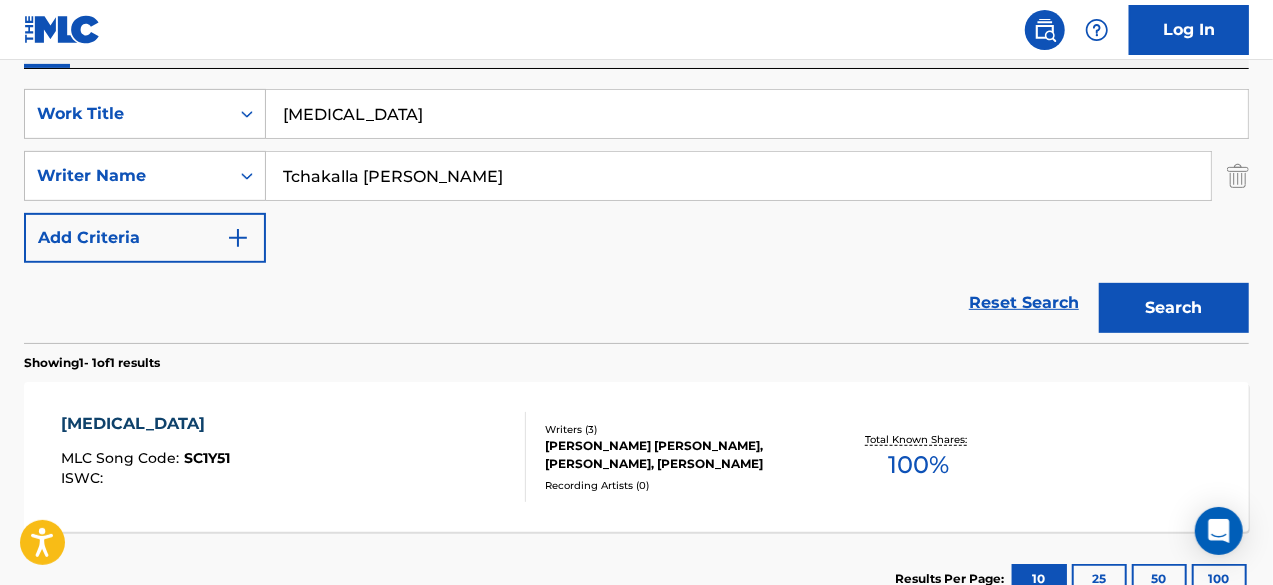 click on "Writers ( 3 ) [PERSON_NAME] [PERSON_NAME], [PERSON_NAME], [PERSON_NAME] Recording Artists ( 0 )" at bounding box center [671, 457] 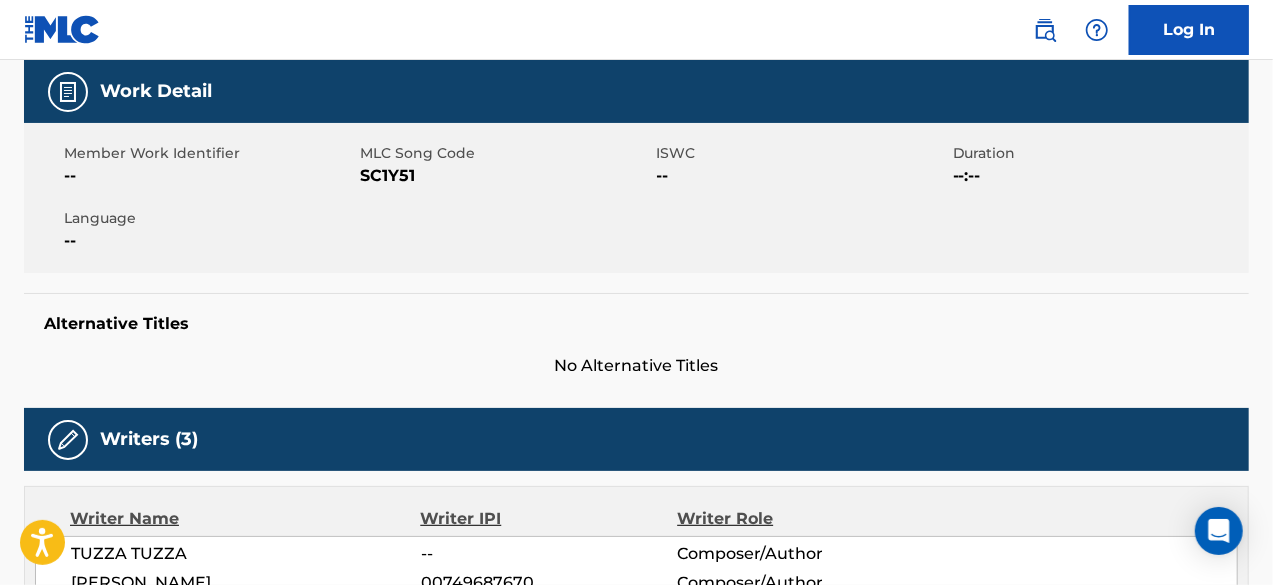 scroll, scrollTop: 0, scrollLeft: 0, axis: both 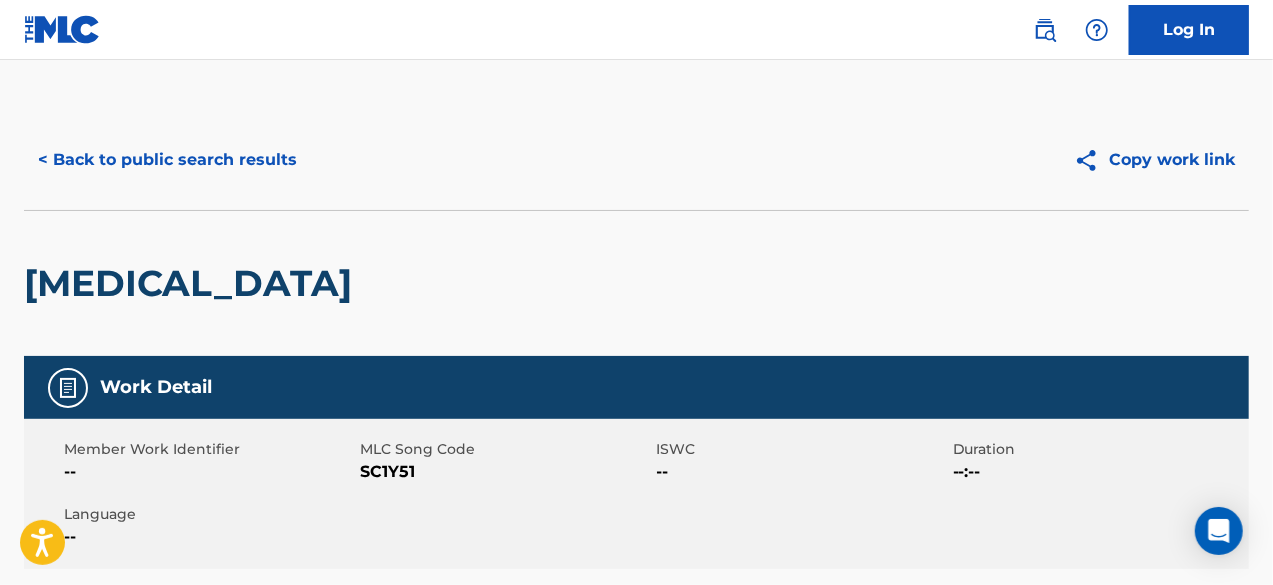 click on "< Back to public search results" at bounding box center (167, 160) 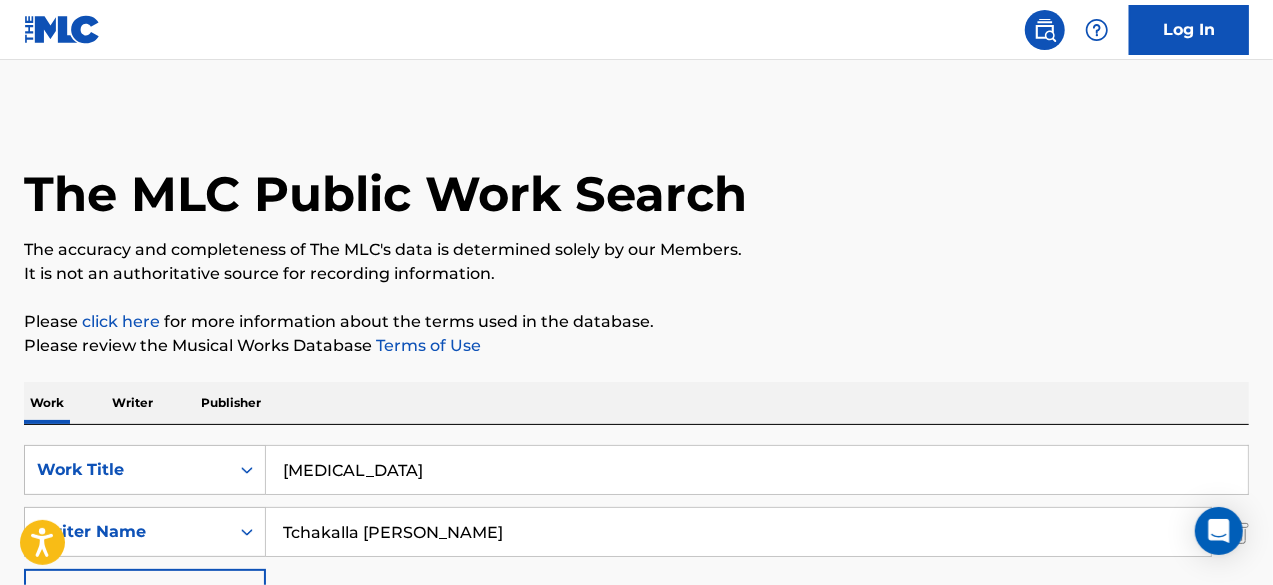 scroll, scrollTop: 356, scrollLeft: 0, axis: vertical 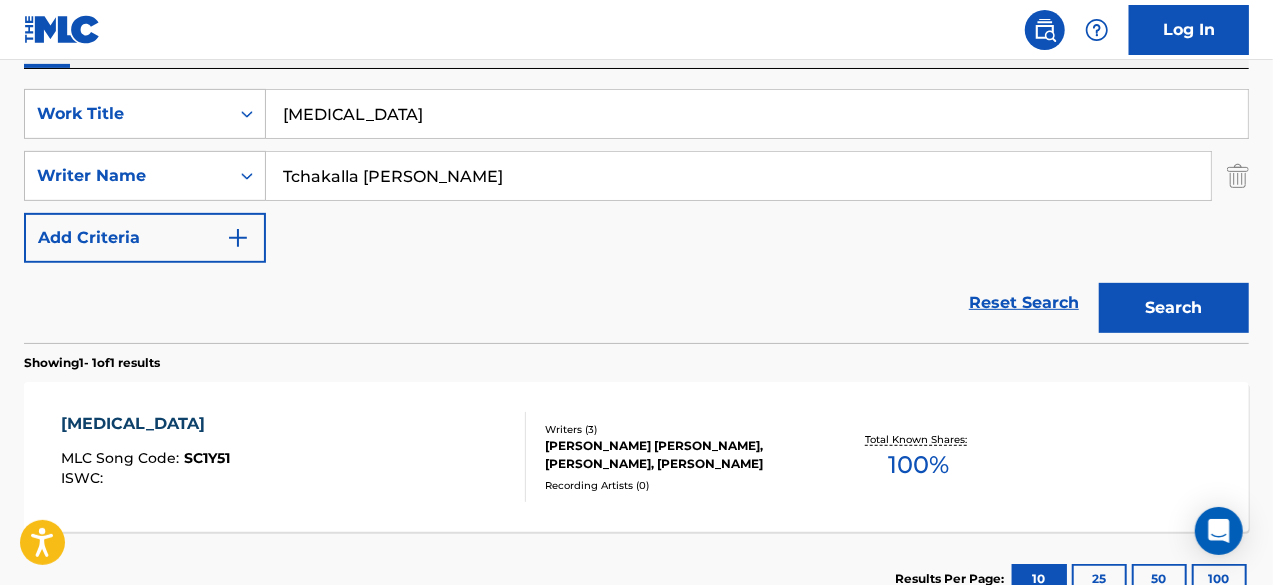 click on "[MEDICAL_DATA]" at bounding box center [757, 114] 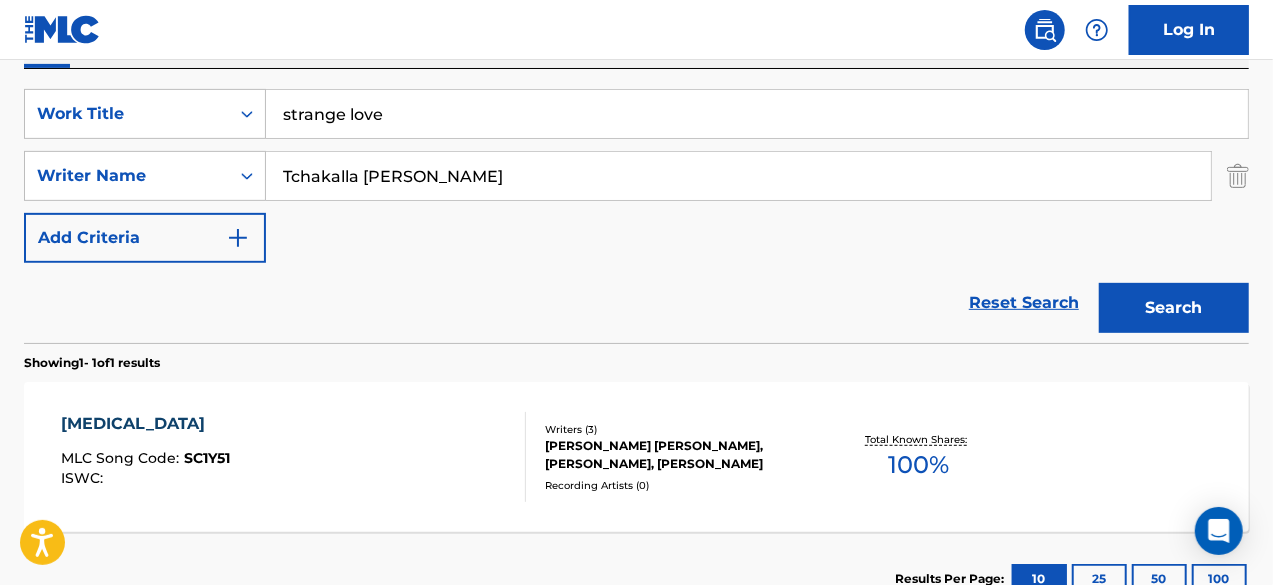 type on "strange love" 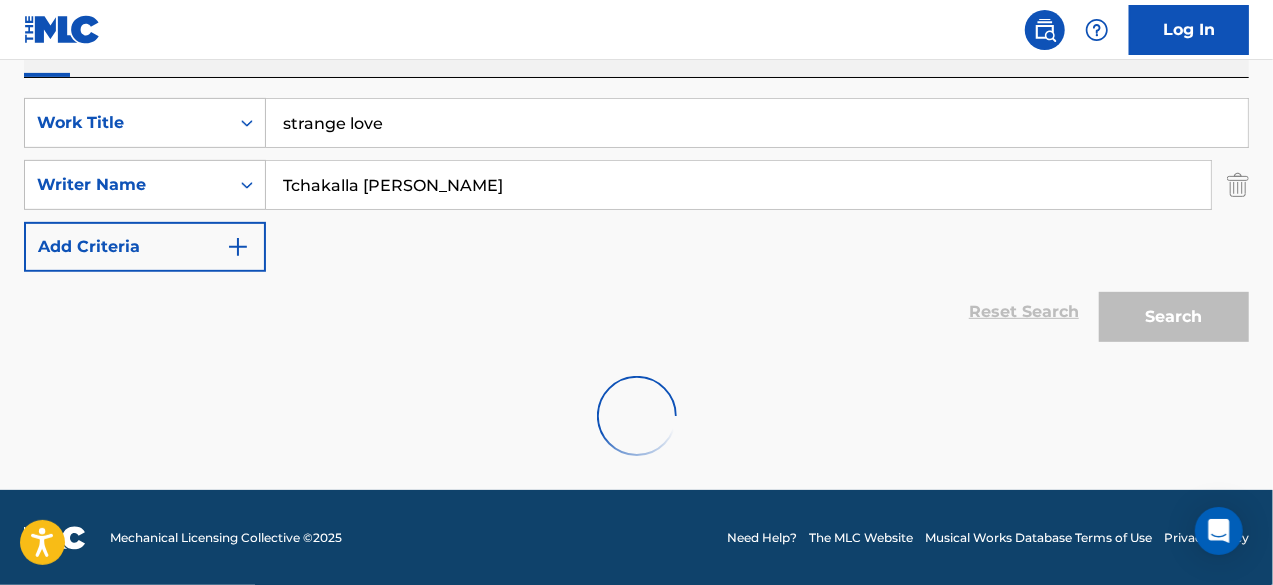scroll, scrollTop: 356, scrollLeft: 0, axis: vertical 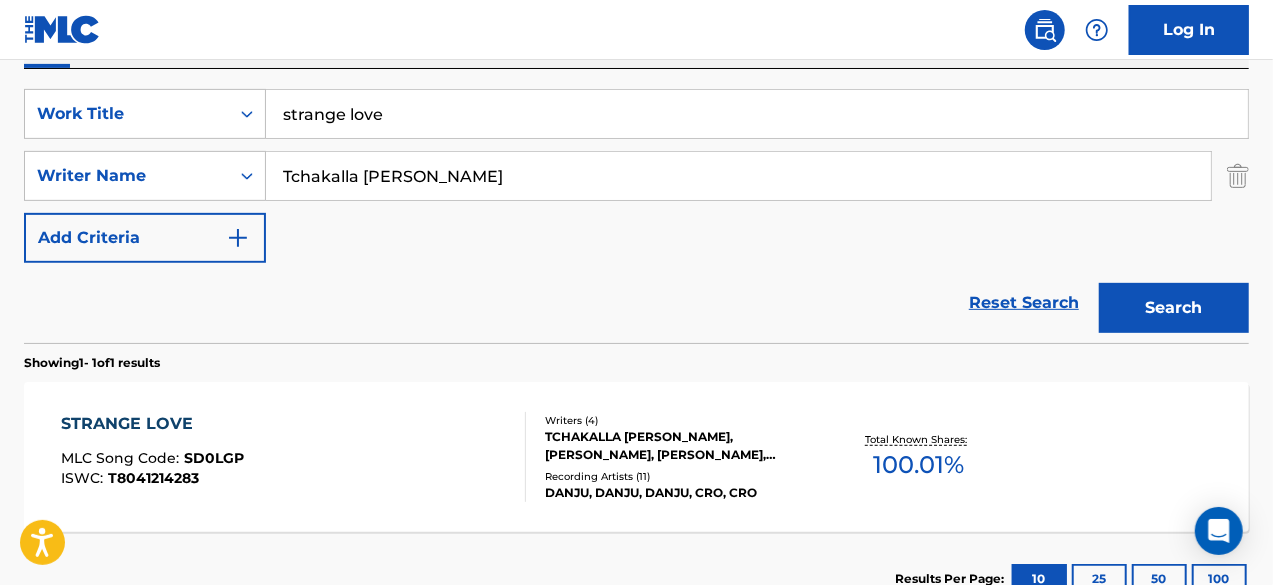 click on "STRANGE LOVE MLC Song Code : SD0LGP ISWC : T8041214283" at bounding box center [294, 457] 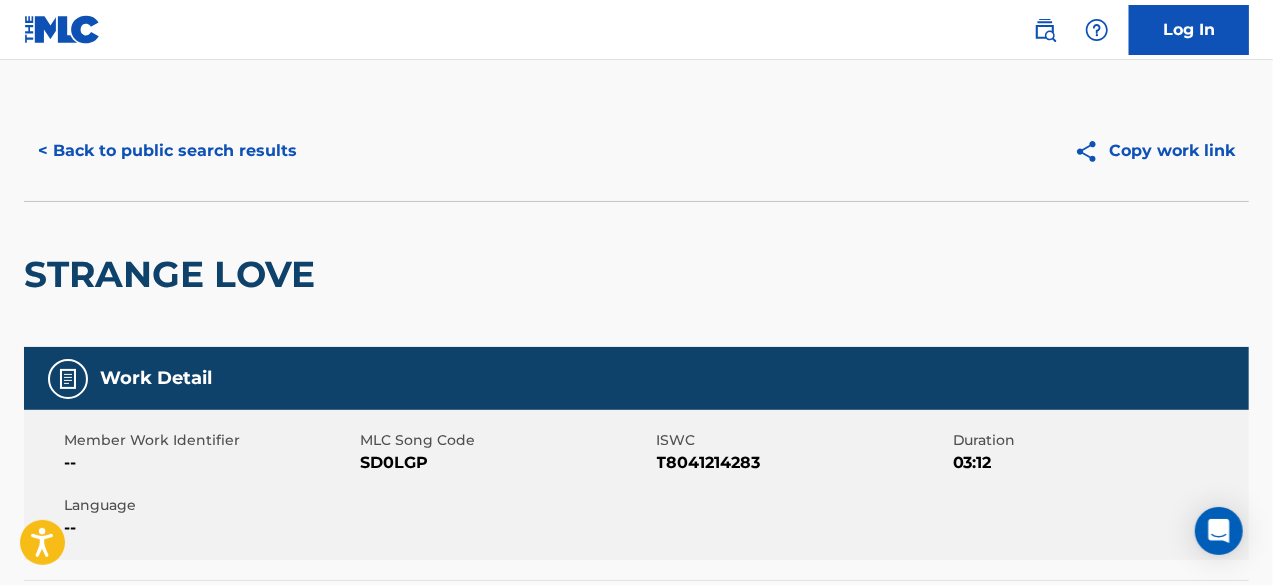 scroll, scrollTop: 0, scrollLeft: 0, axis: both 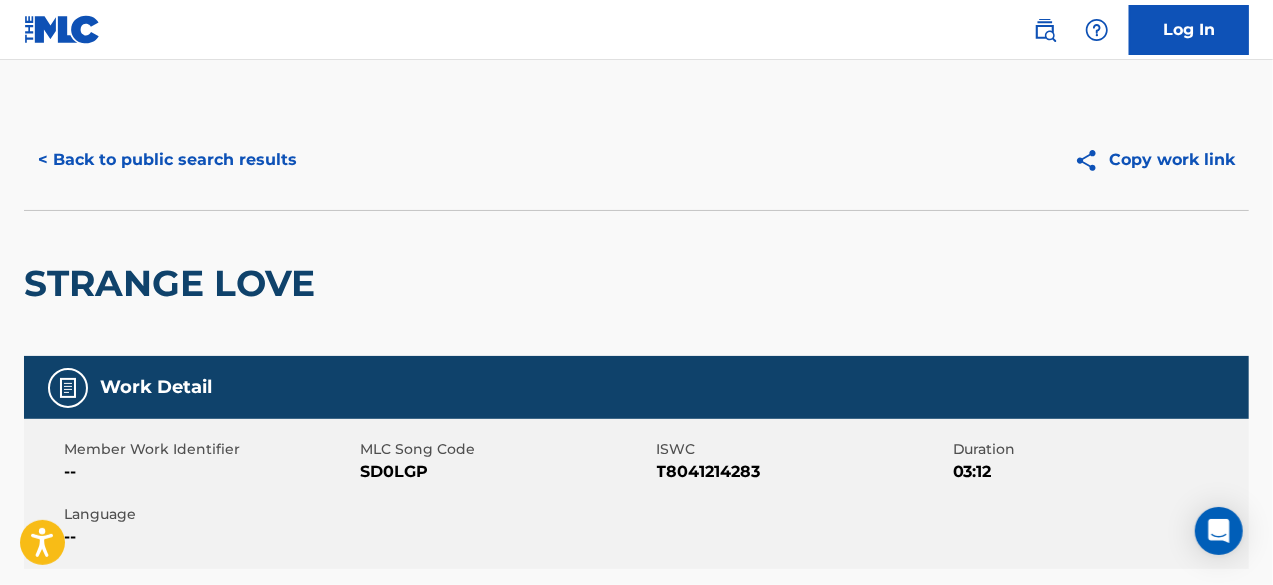 click on "< Back to public search results" at bounding box center [167, 160] 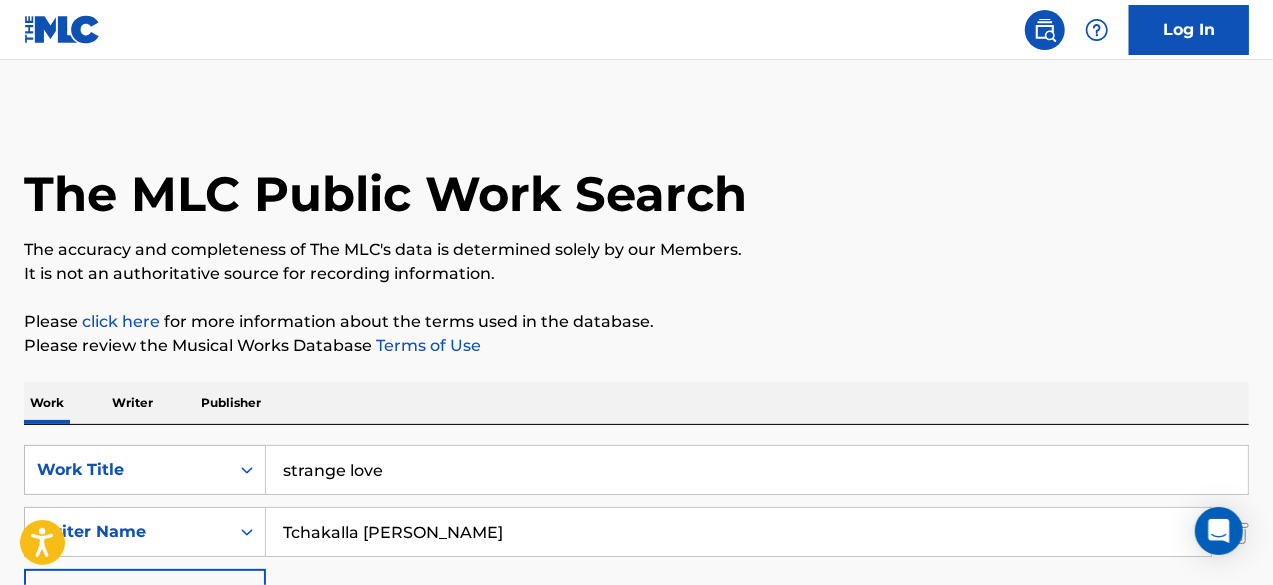 scroll, scrollTop: 356, scrollLeft: 0, axis: vertical 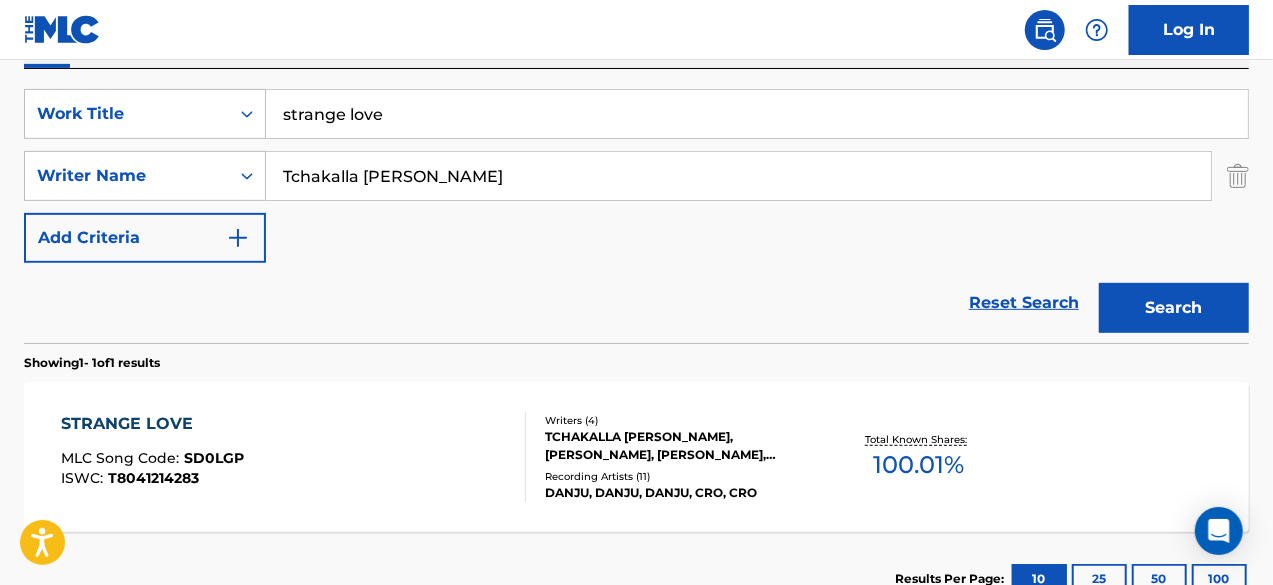 click on "strange love" at bounding box center (757, 114) 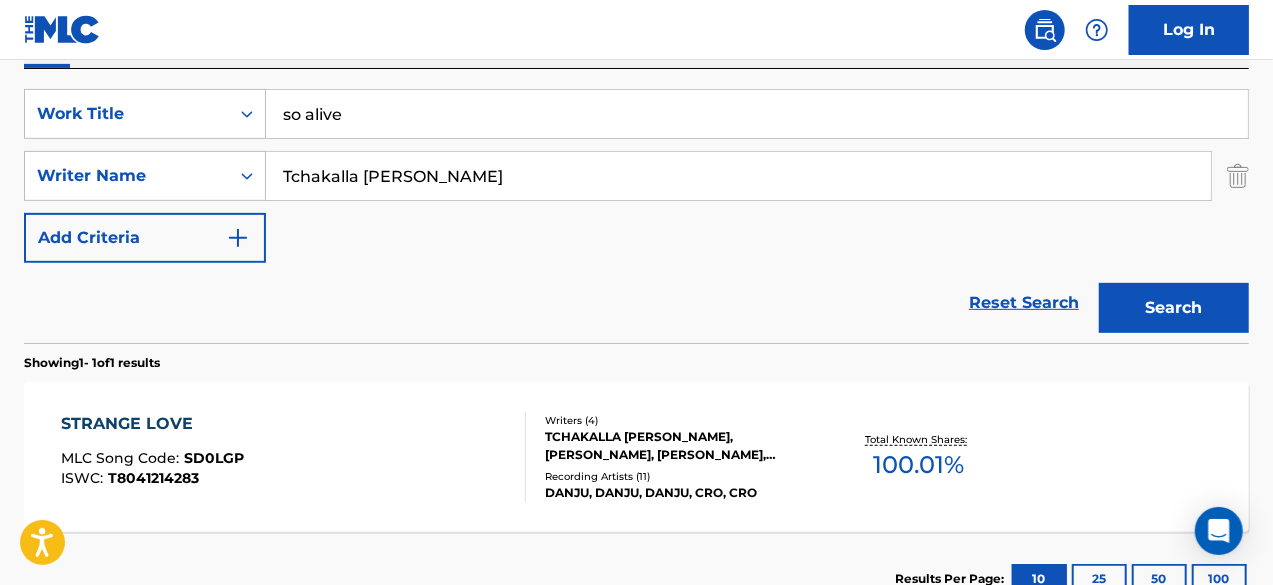 type on "so alive" 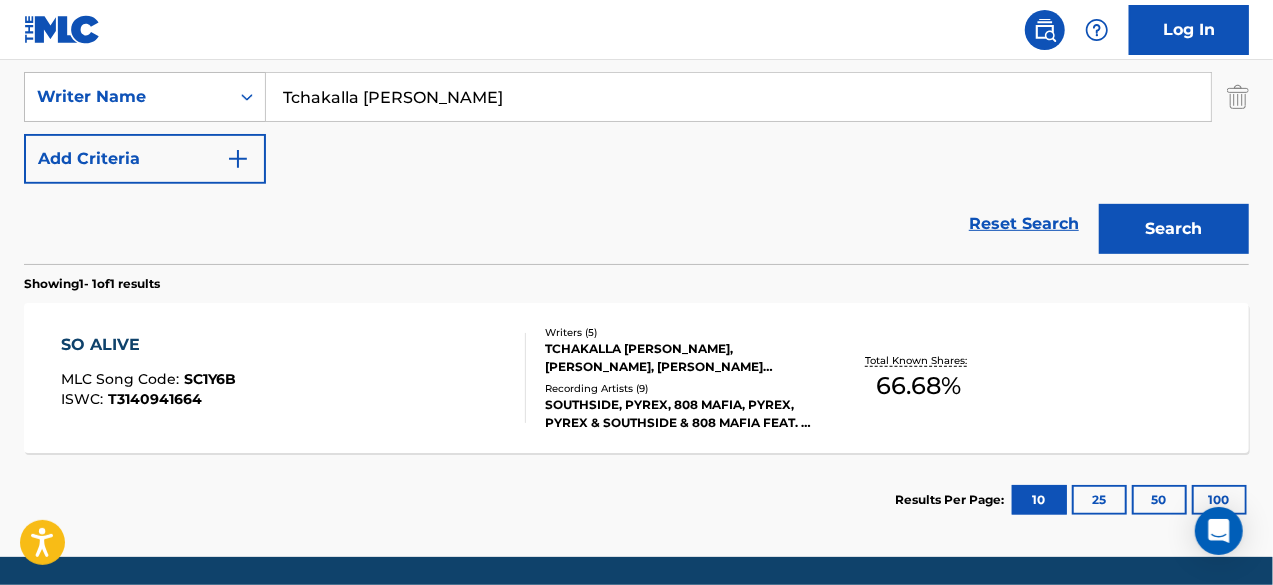 scroll, scrollTop: 437, scrollLeft: 0, axis: vertical 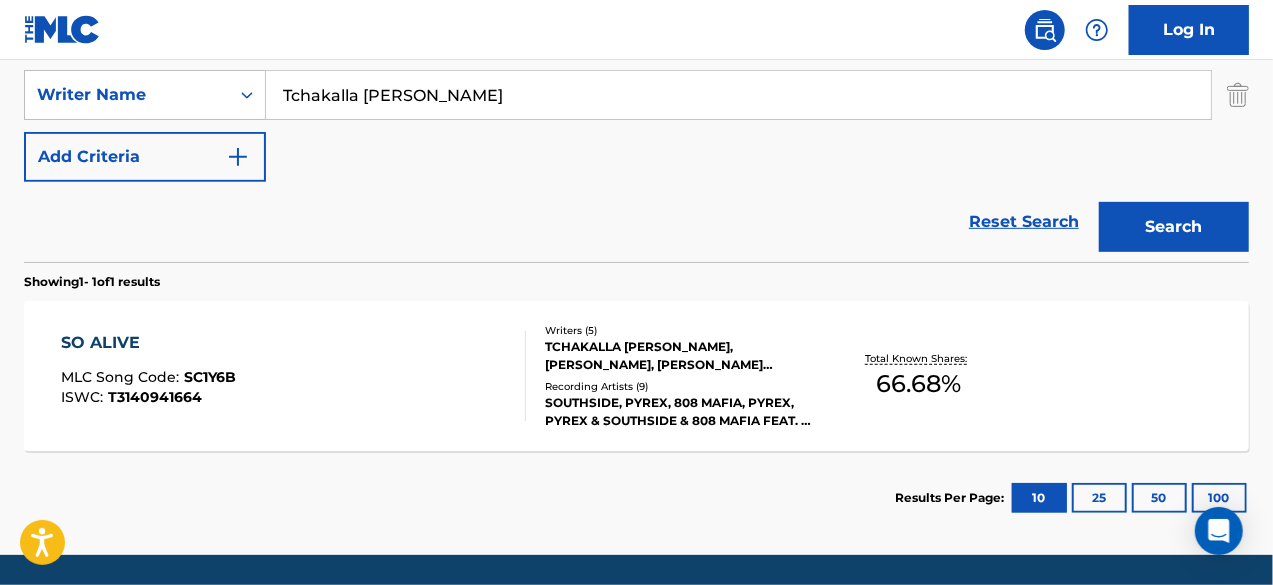 click on "SO ALIVE MLC Song Code : SC1Y6B ISWC : T3140941664" at bounding box center [294, 376] 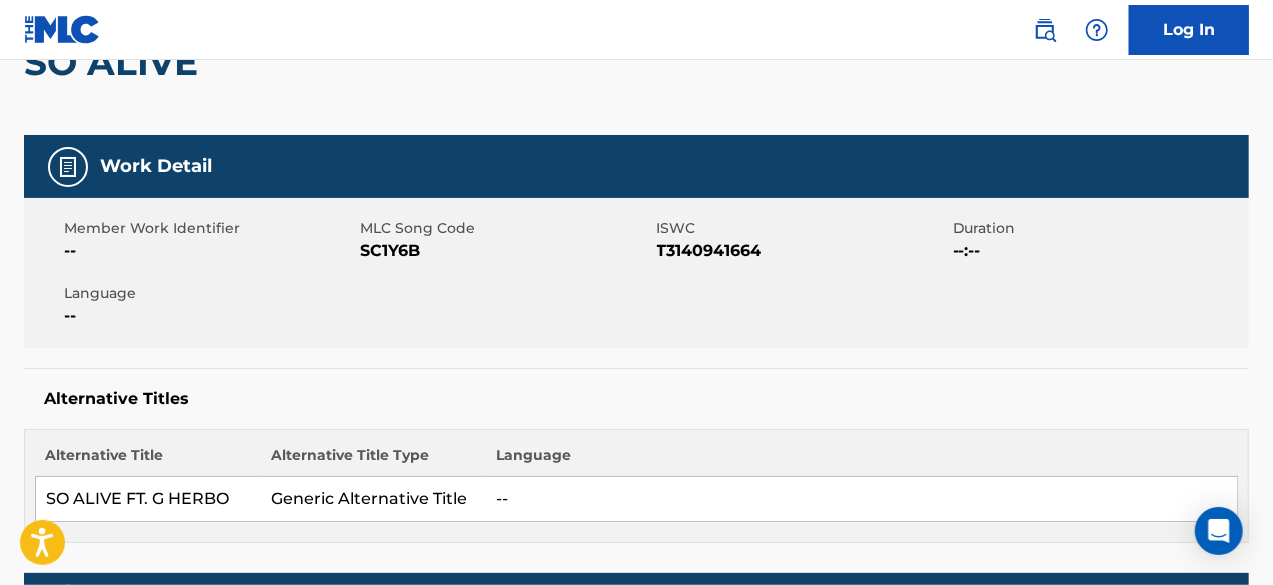 scroll, scrollTop: 0, scrollLeft: 0, axis: both 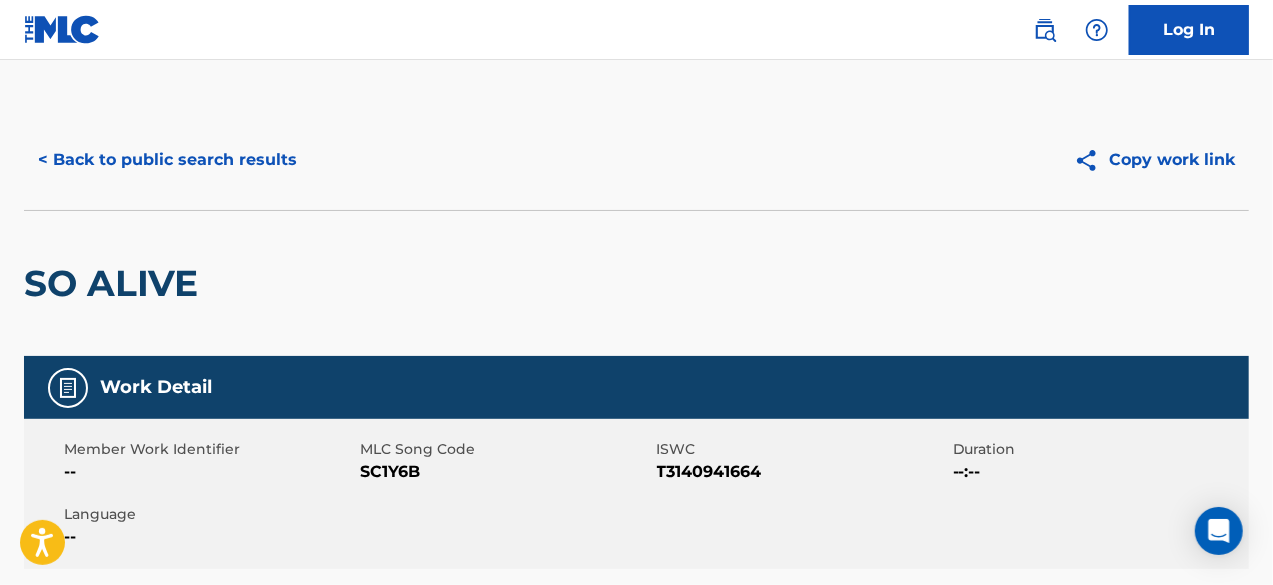 click on "< Back to public search results" at bounding box center [167, 160] 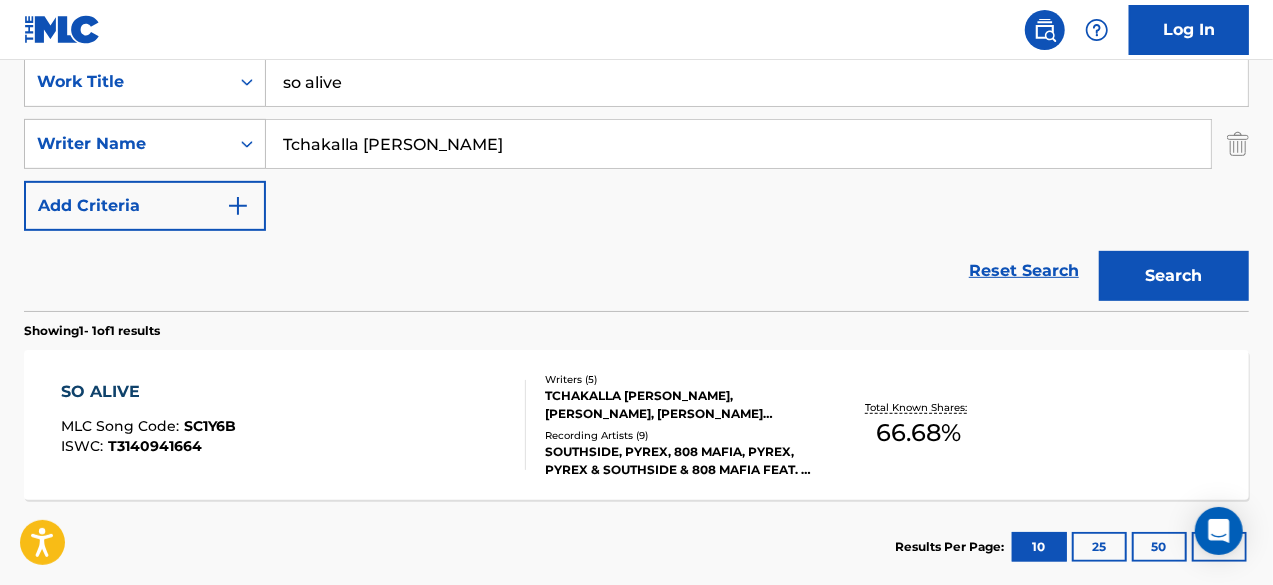 scroll, scrollTop: 236, scrollLeft: 0, axis: vertical 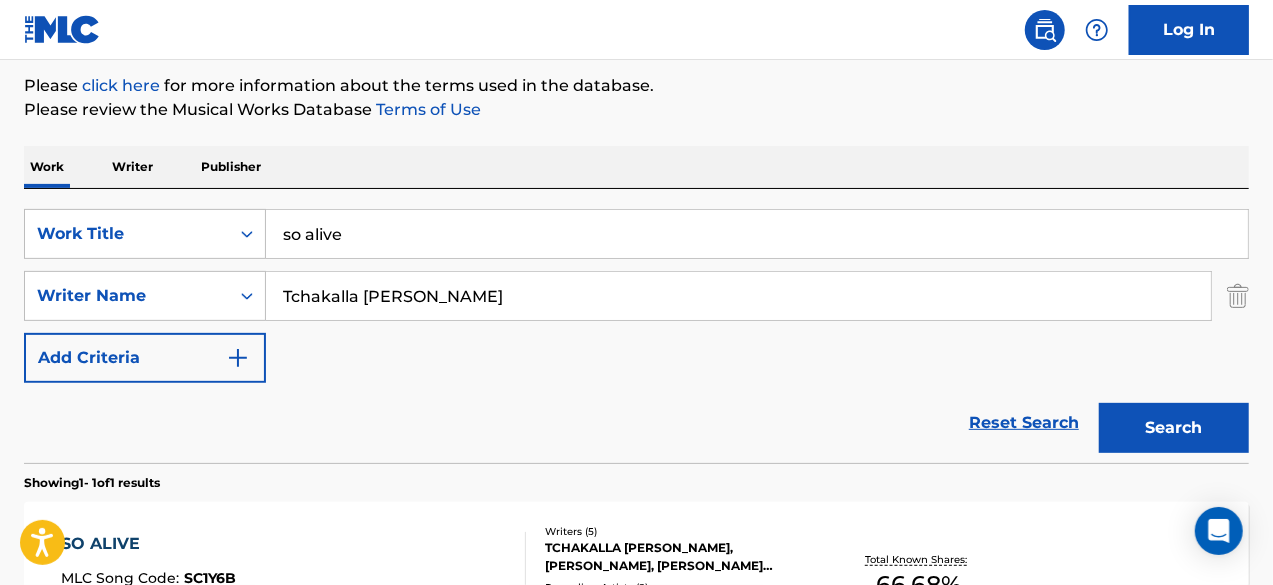 click on "so alive" at bounding box center (757, 234) 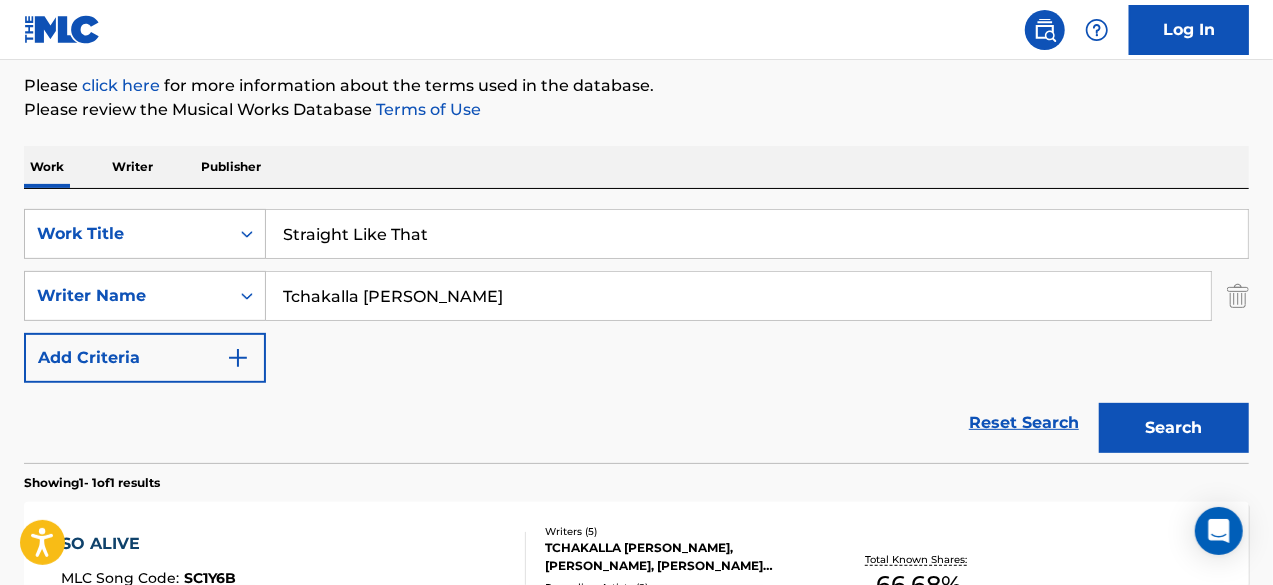 click on "Search" at bounding box center [1174, 428] 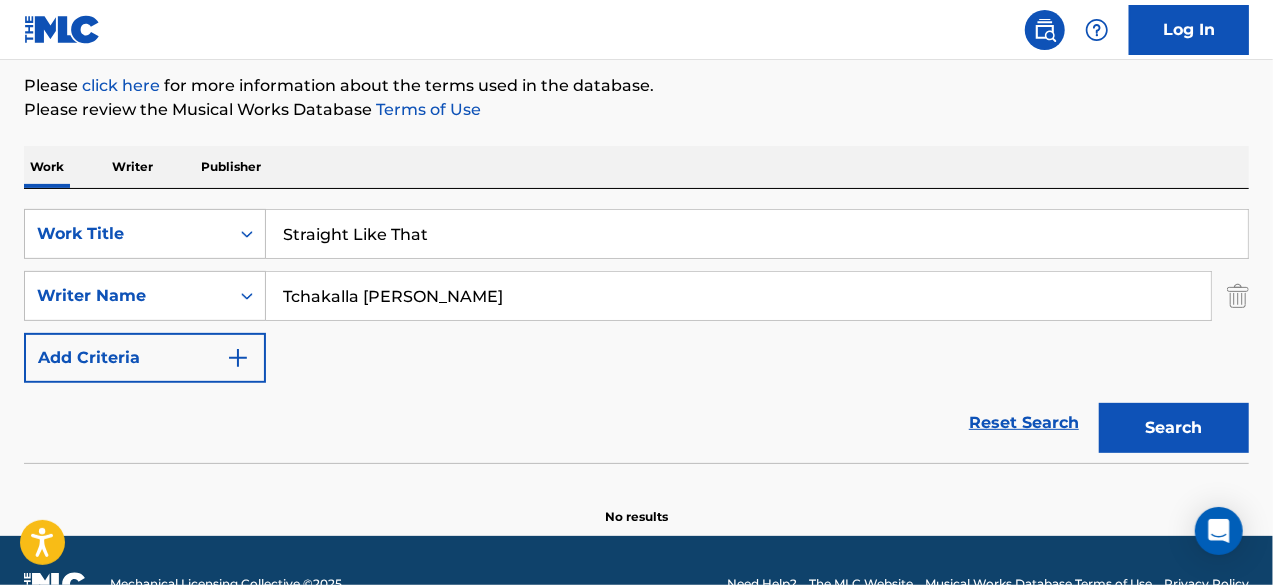 scroll, scrollTop: 282, scrollLeft: 0, axis: vertical 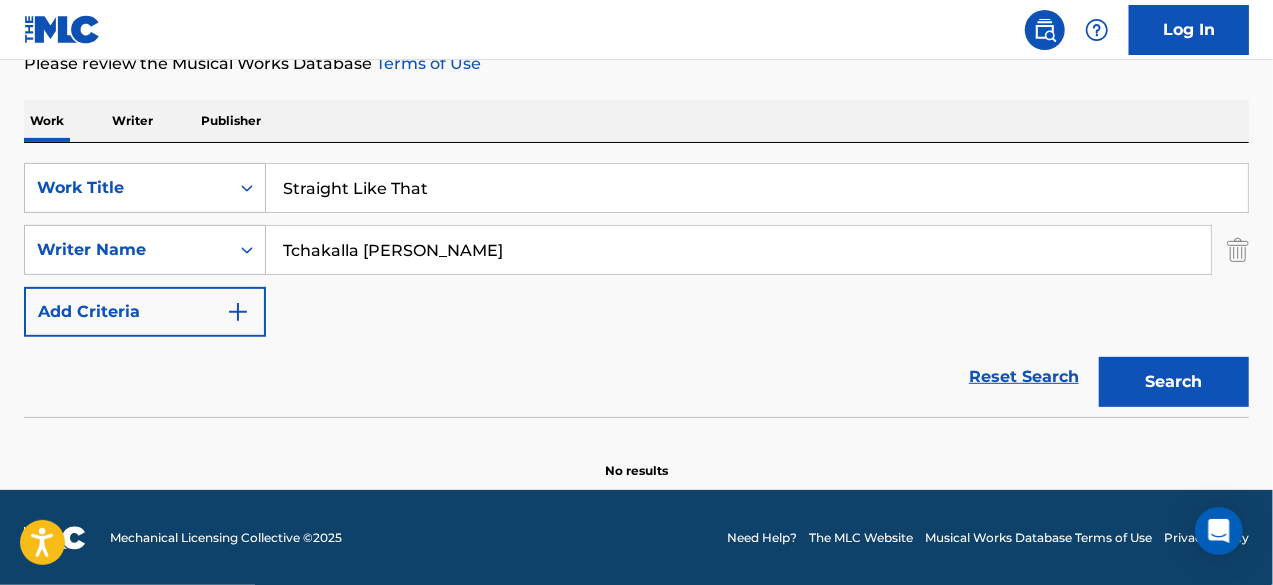 click on "SearchWithCriteria869bac11-18c4-43a1-bff0-f14af207bcb6 Work Title Straight Like That SearchWithCriteria0611e933-b9b2-4dbc-8169-58256b1e24a0 Writer Name [PERSON_NAME] Add Criteria Reset Search Search" at bounding box center (636, 280) 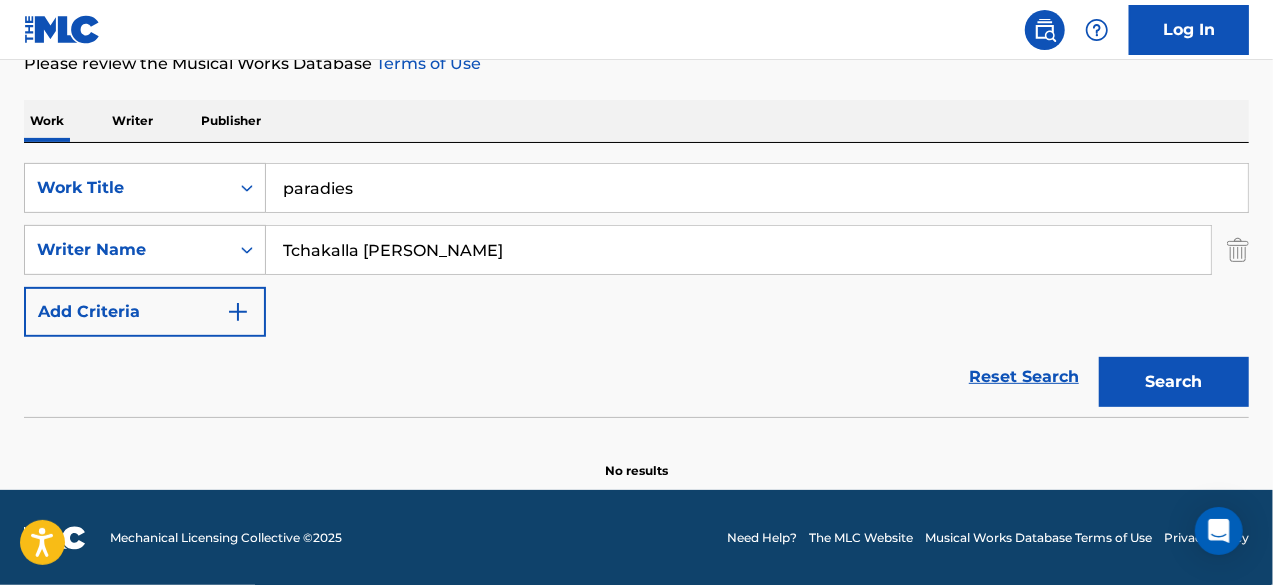 type on "paradies" 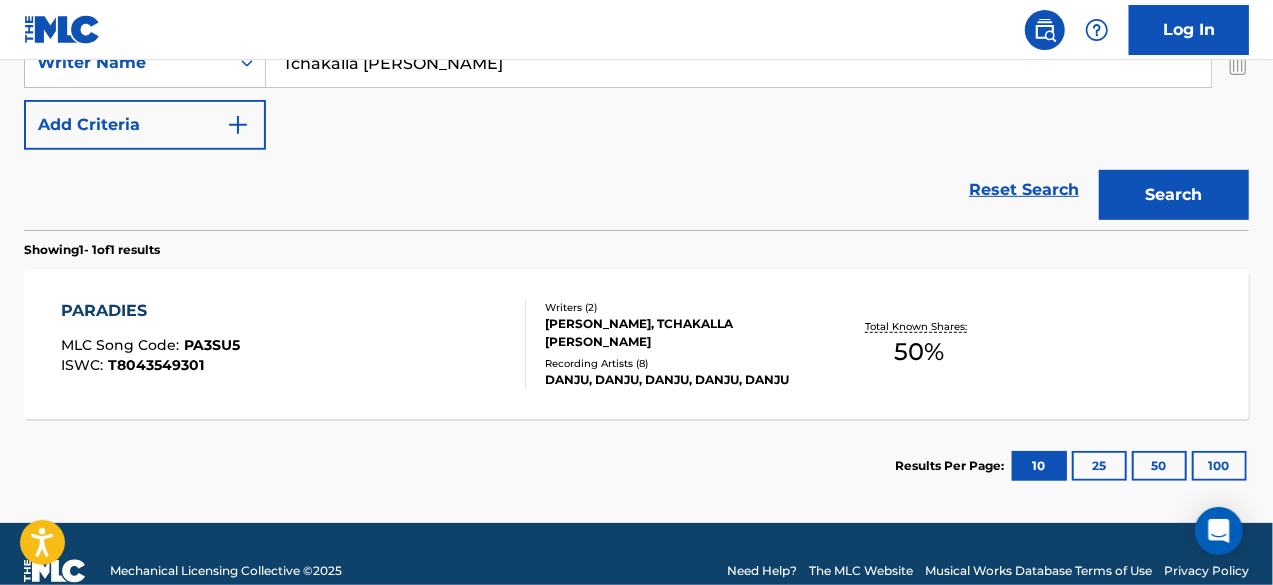 scroll, scrollTop: 472, scrollLeft: 0, axis: vertical 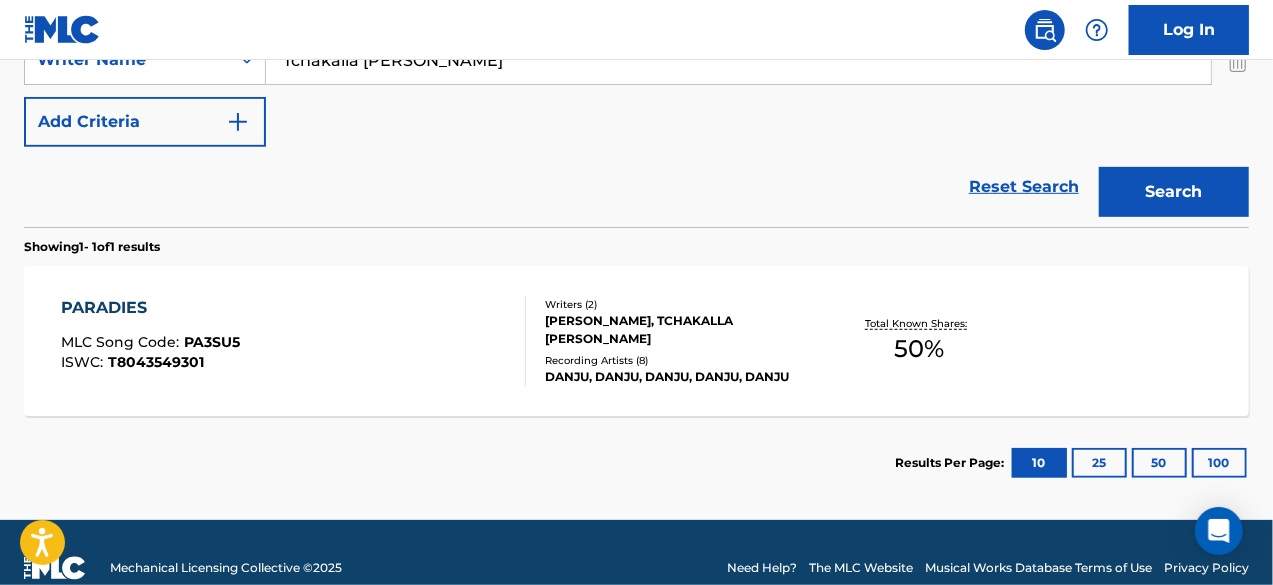 click on "PARADIES MLC Song Code : PA3SU5 ISWC : T8043549301" at bounding box center [294, 341] 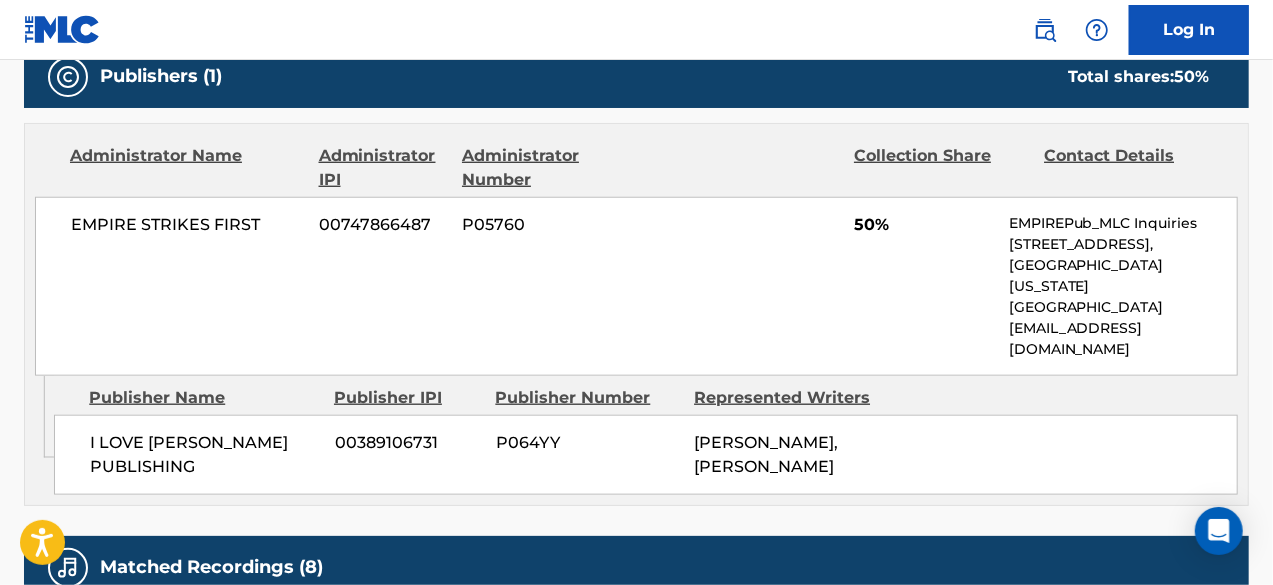 scroll, scrollTop: 0, scrollLeft: 0, axis: both 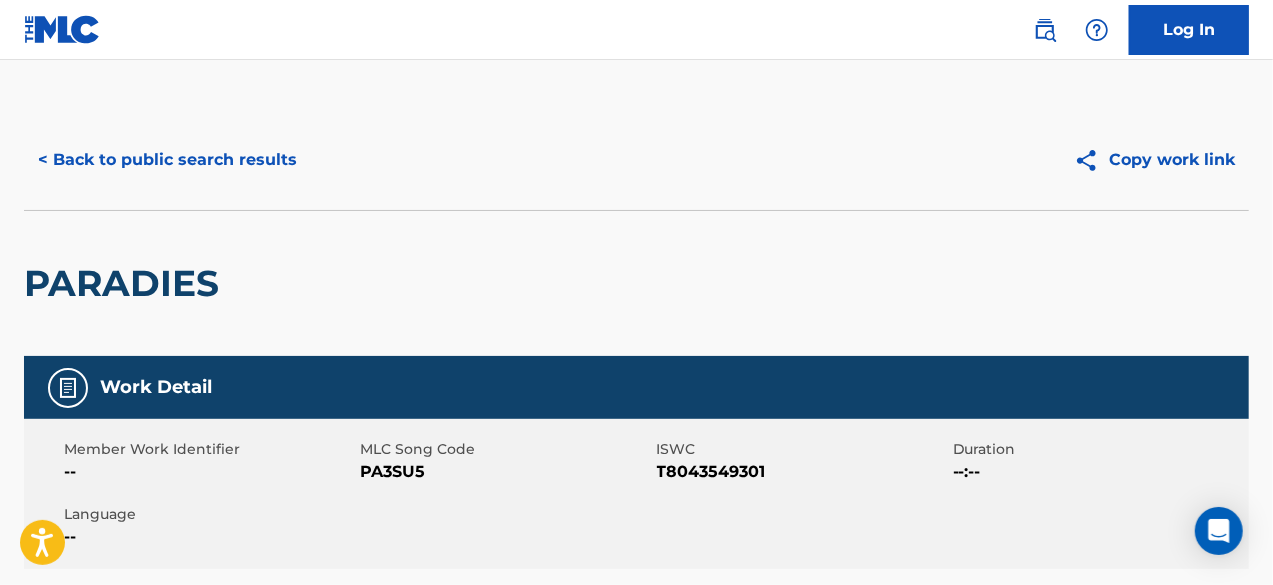 click on "< Back to public search results" at bounding box center [167, 160] 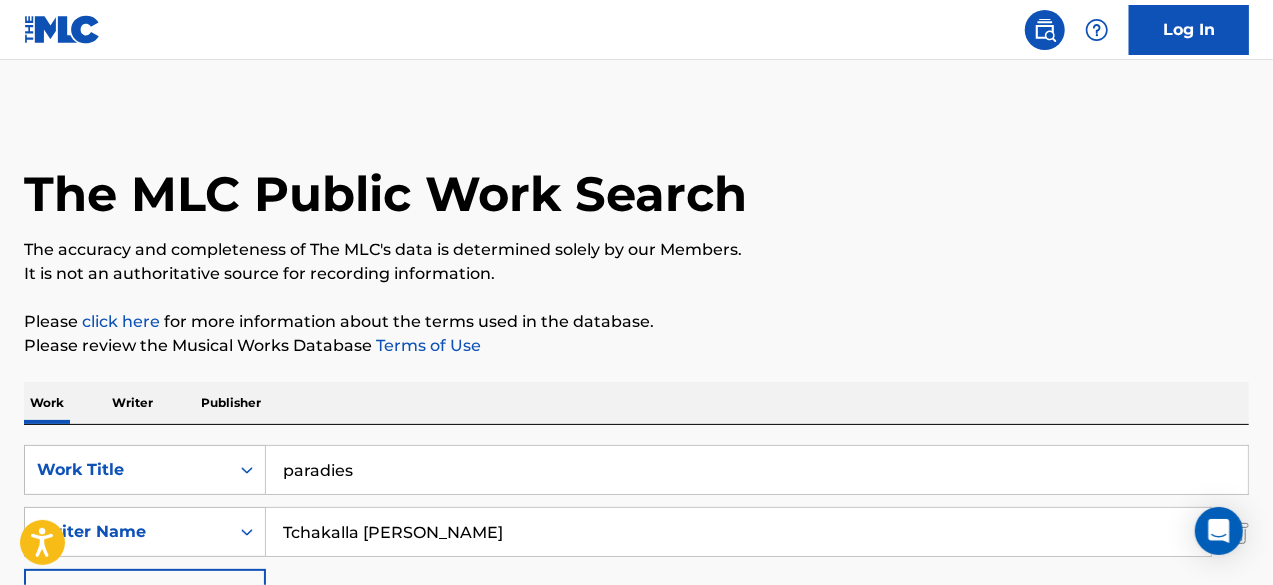scroll, scrollTop: 388, scrollLeft: 0, axis: vertical 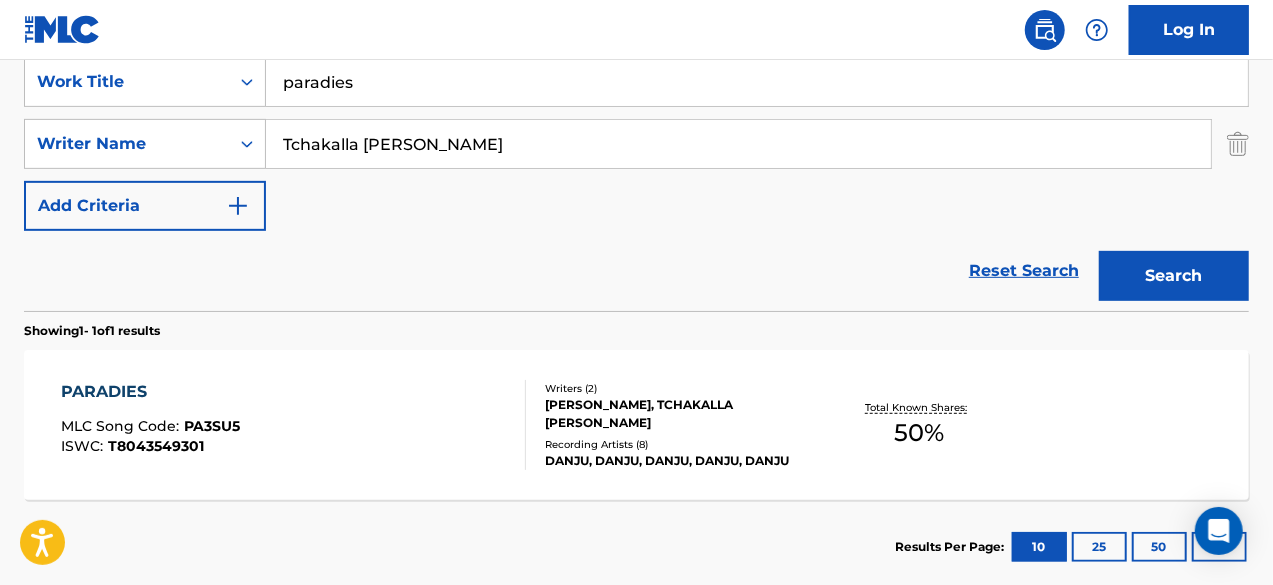 click on "paradies" at bounding box center (757, 82) 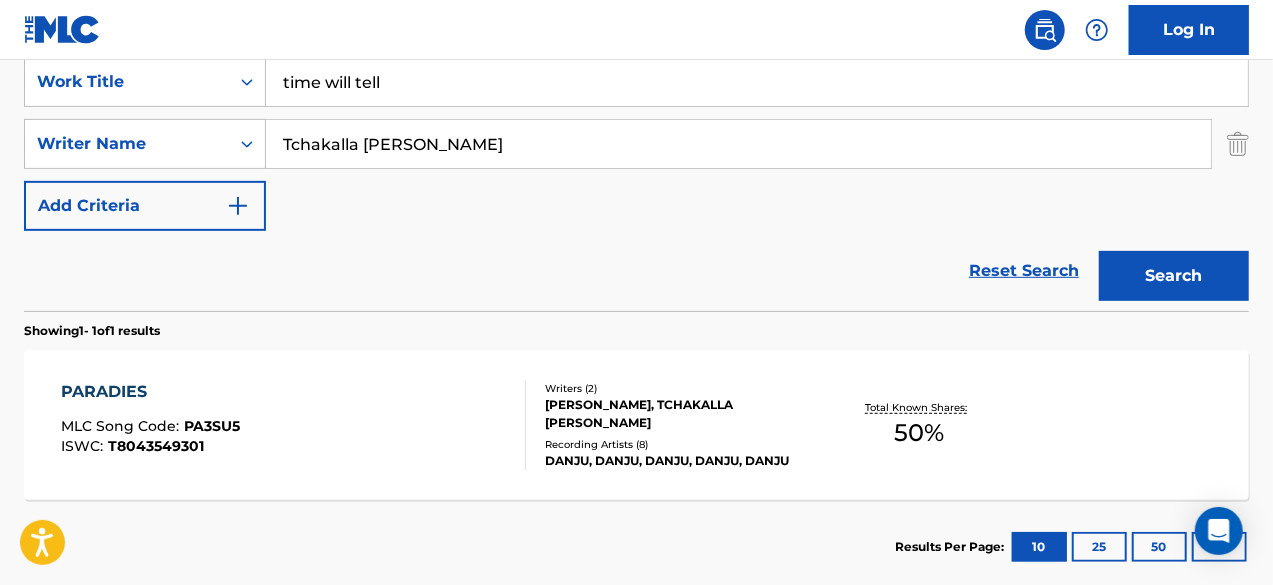 click on "Search" at bounding box center (1174, 276) 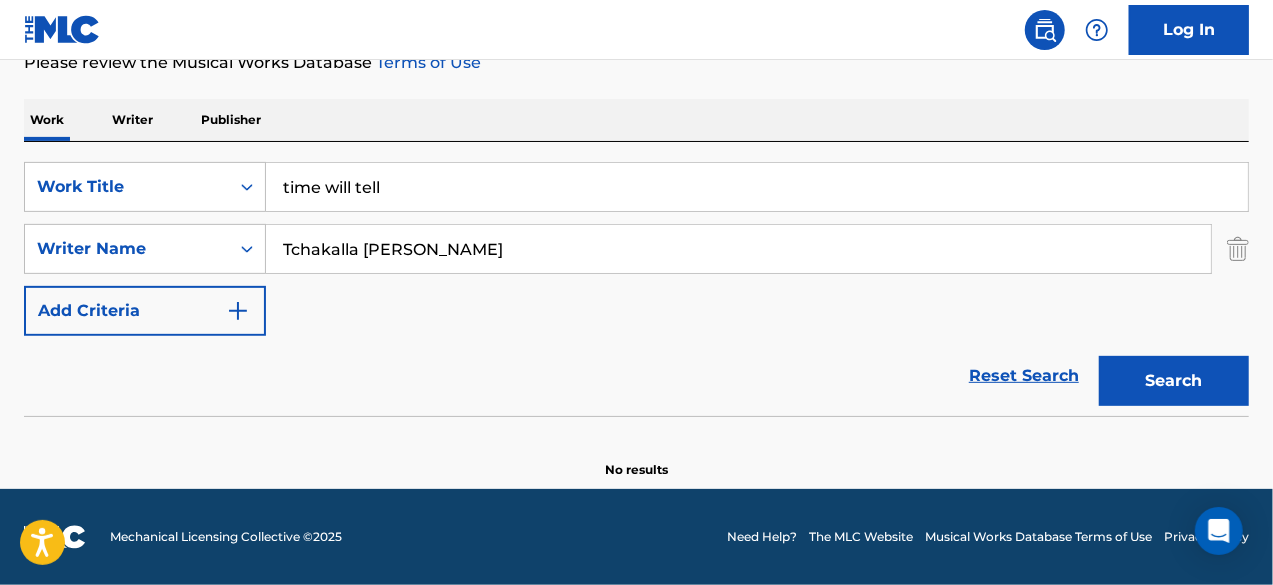 scroll, scrollTop: 282, scrollLeft: 0, axis: vertical 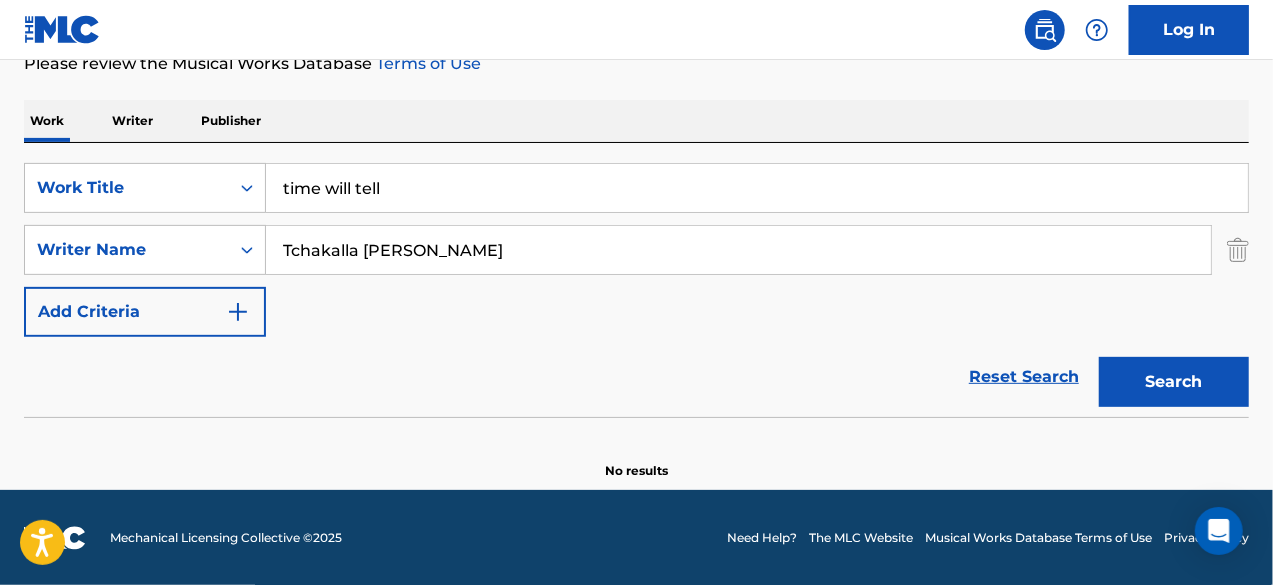 click on "time will tell" at bounding box center (757, 188) 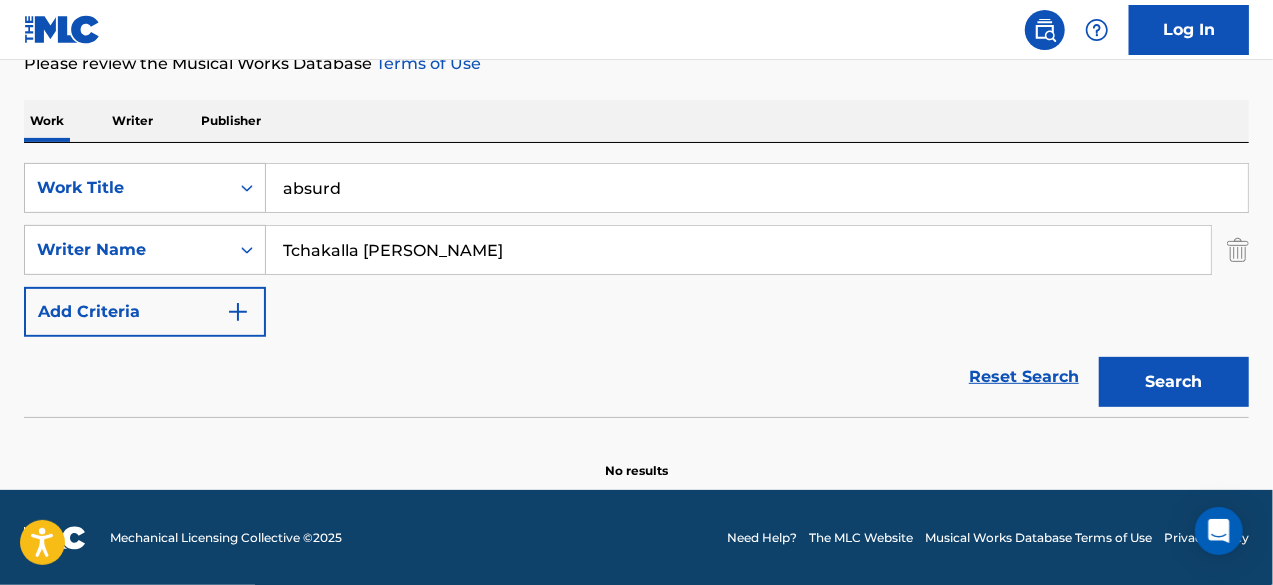 click on "Search" at bounding box center [1174, 382] 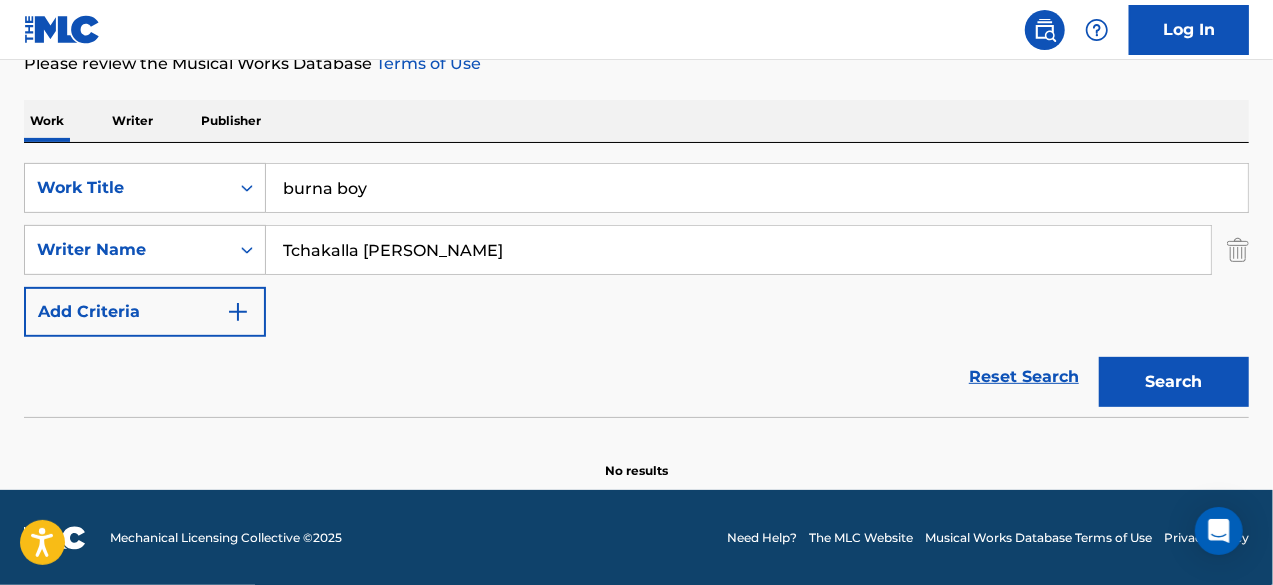 click on "Search" at bounding box center (1174, 382) 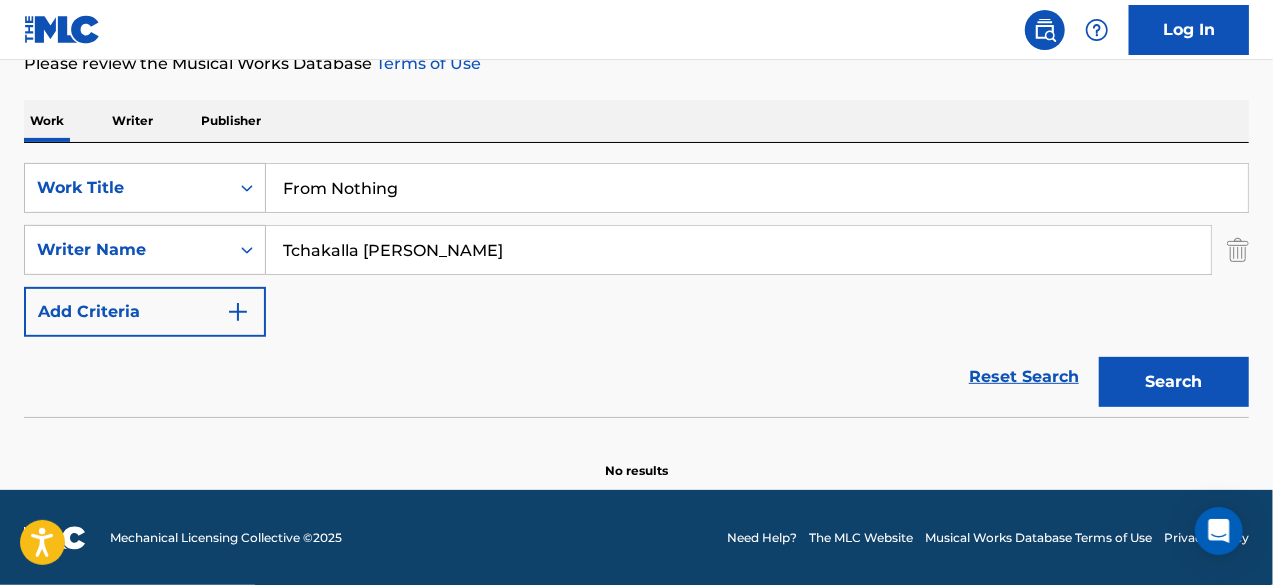 type on "From Nothing" 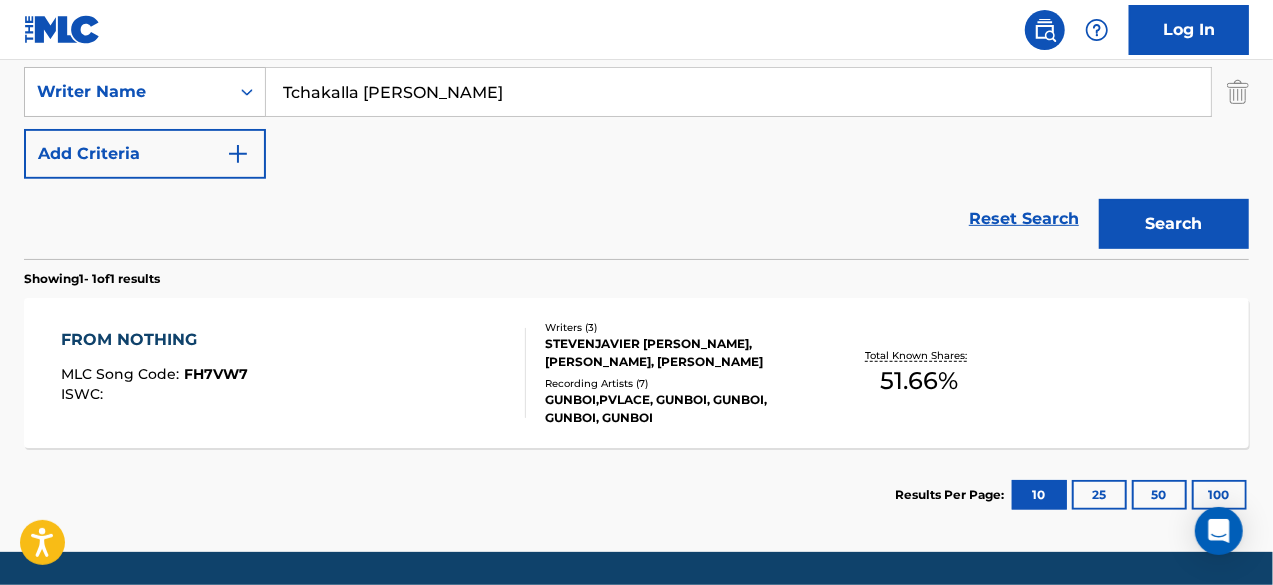 scroll, scrollTop: 450, scrollLeft: 0, axis: vertical 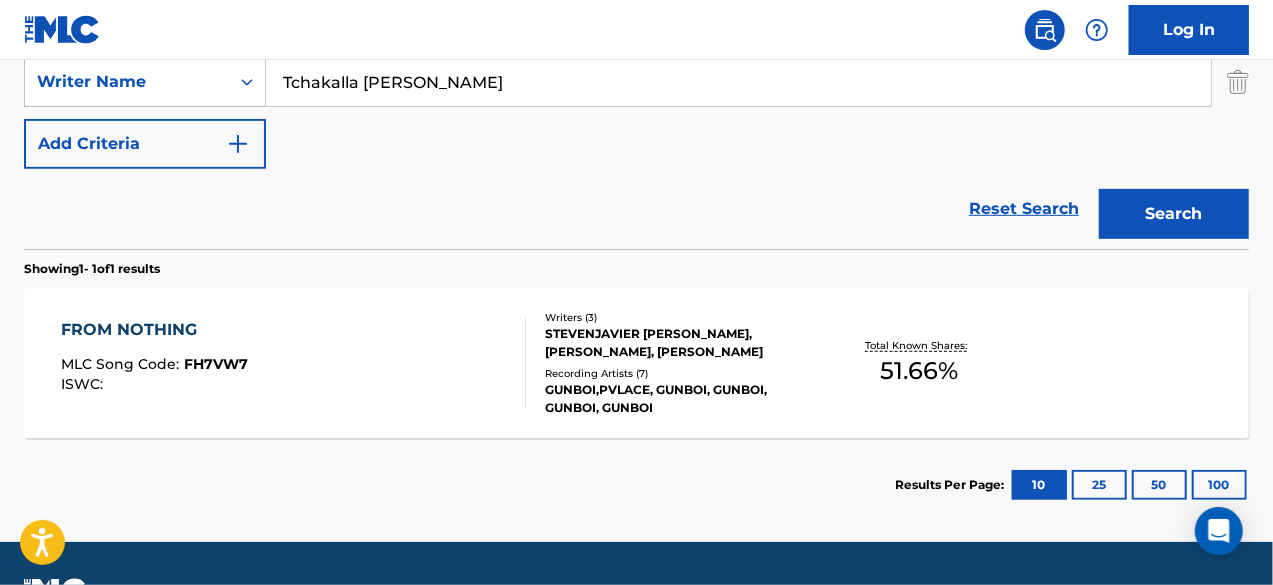 click on "FROM NOTHING MLC Song Code : FH7VW7 ISWC :" at bounding box center (294, 363) 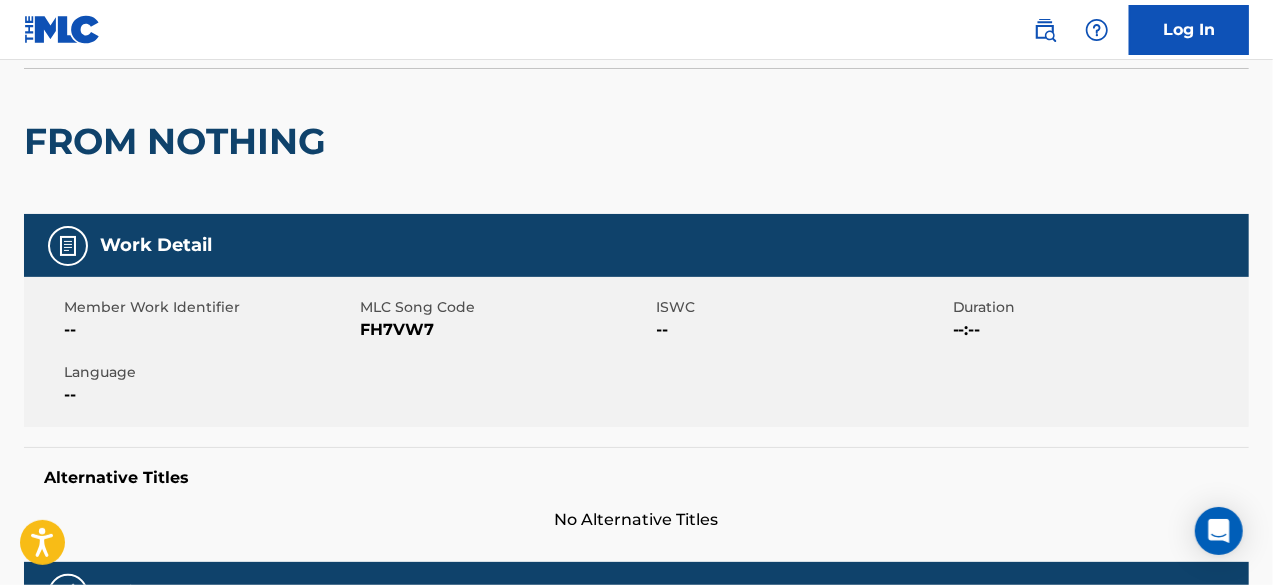 scroll, scrollTop: 0, scrollLeft: 0, axis: both 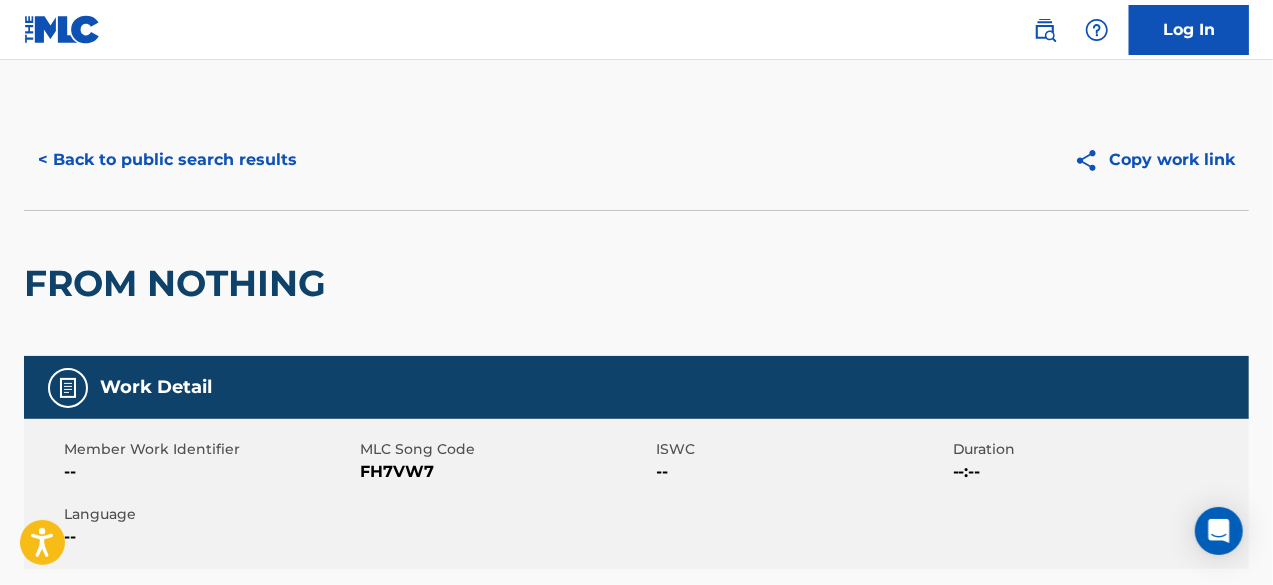 click on "< Back to public search results" at bounding box center [167, 160] 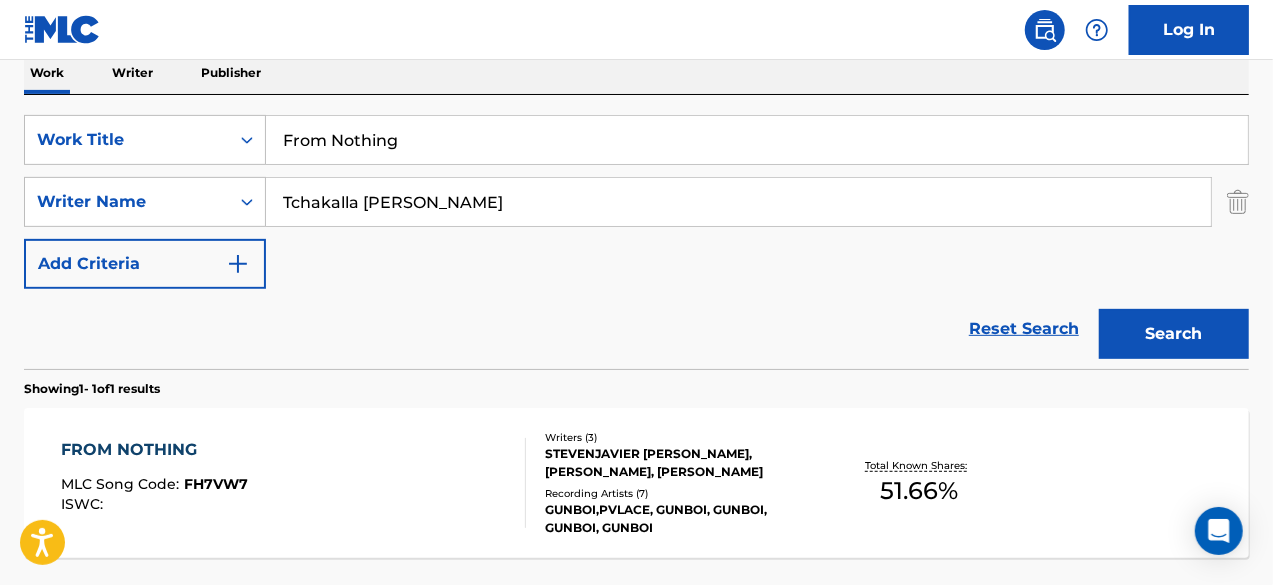 scroll, scrollTop: 326, scrollLeft: 0, axis: vertical 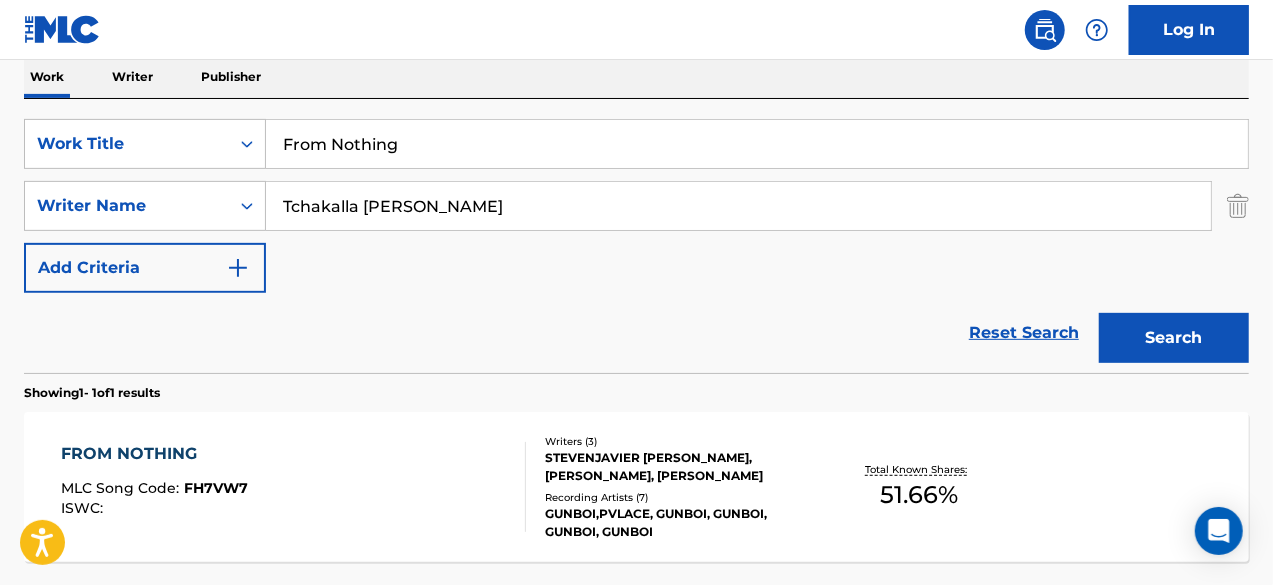click on "From Nothing" at bounding box center [757, 144] 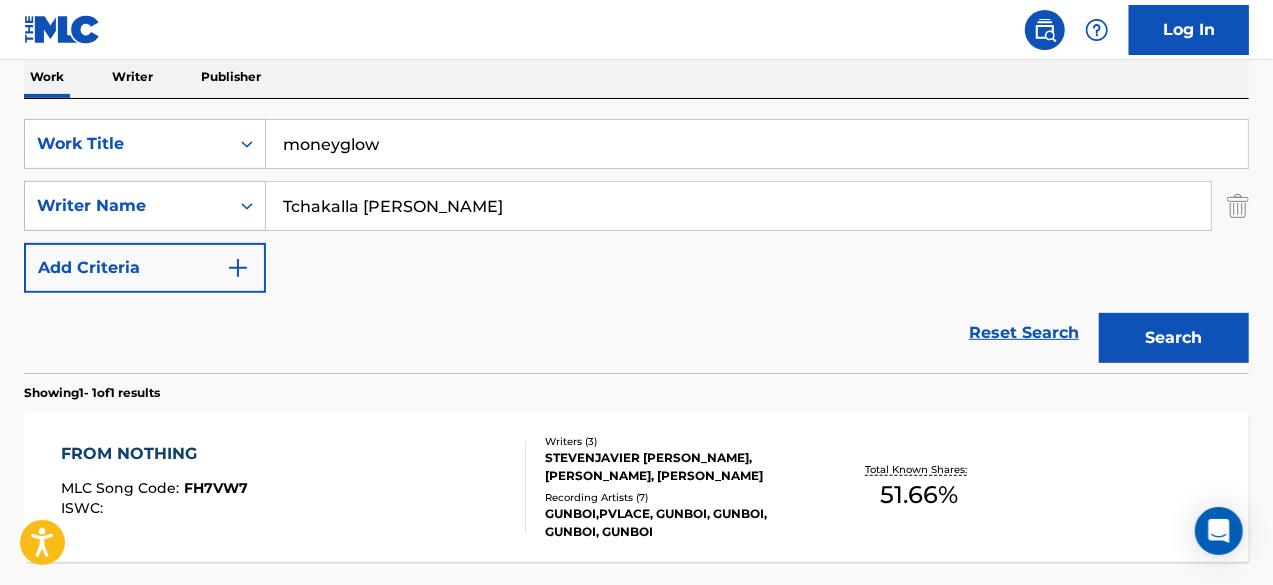 type on "moneyglow" 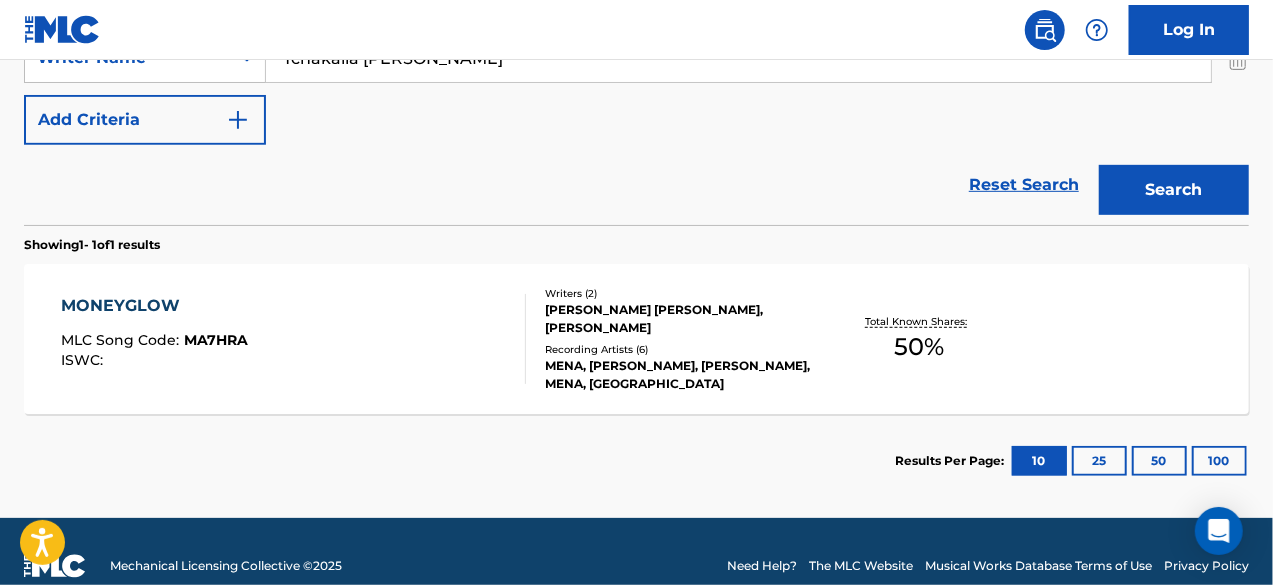 scroll, scrollTop: 477, scrollLeft: 0, axis: vertical 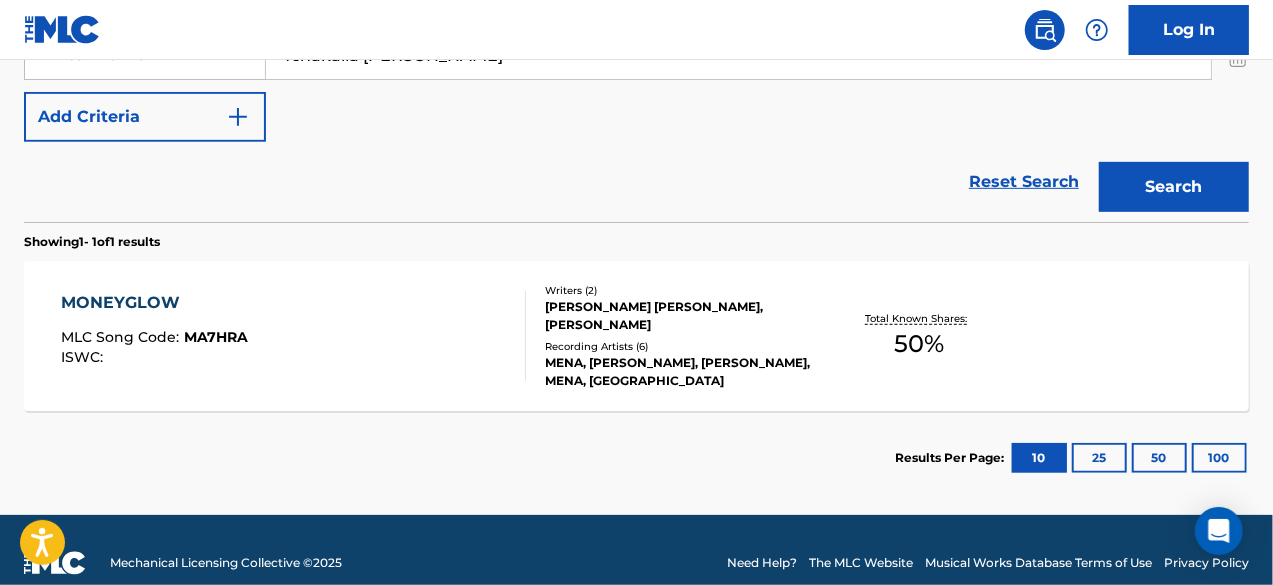 click on "MONEYGLOW MLC Song Code : MA7HRA ISWC :" at bounding box center (294, 336) 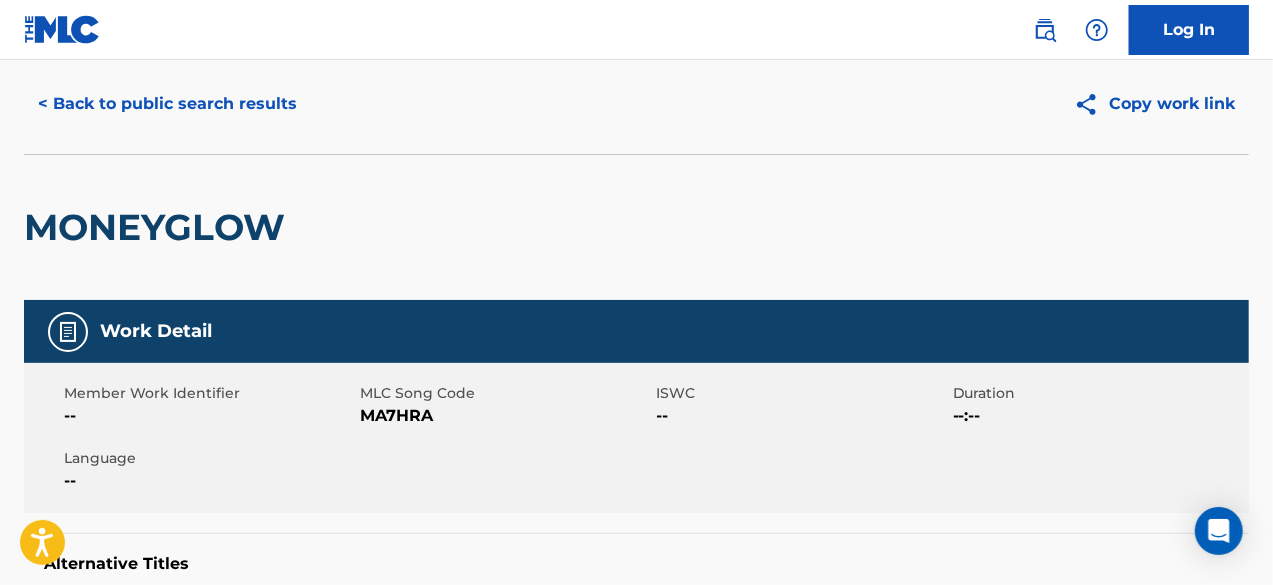 scroll, scrollTop: 0, scrollLeft: 0, axis: both 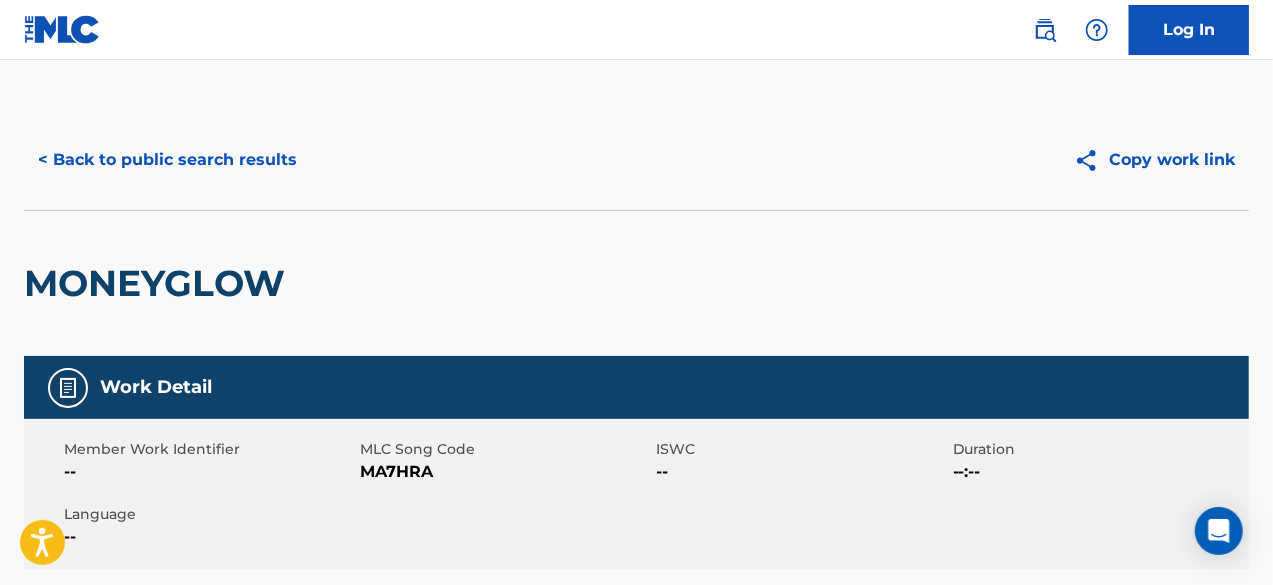 click on "< Back to public search results" at bounding box center (167, 160) 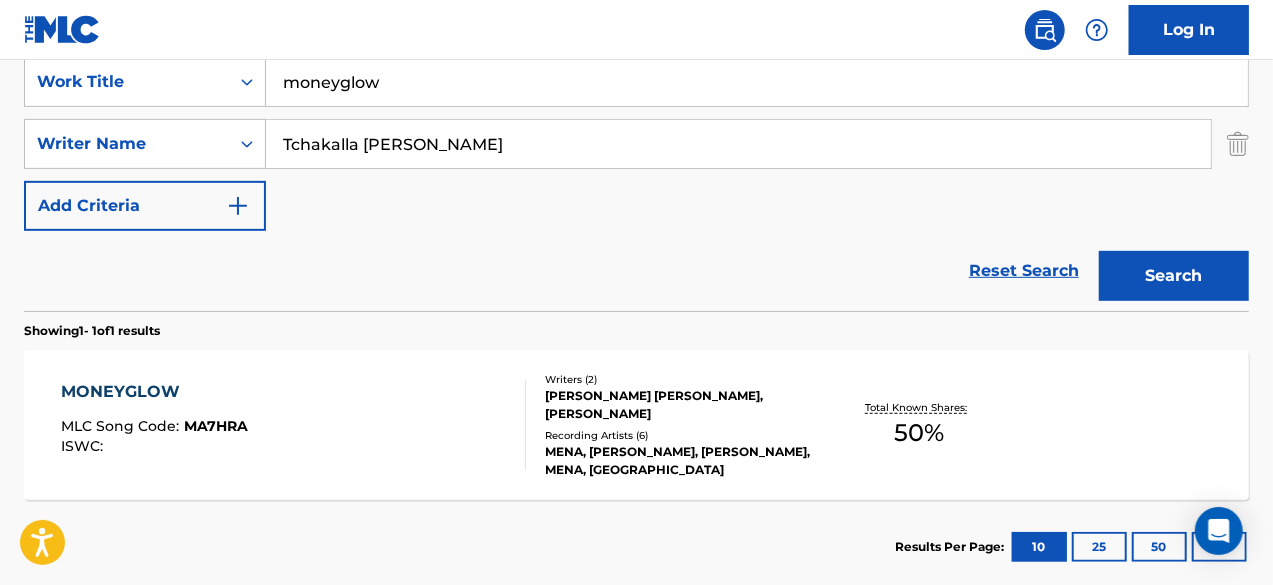 click on "moneyglow" at bounding box center (757, 82) 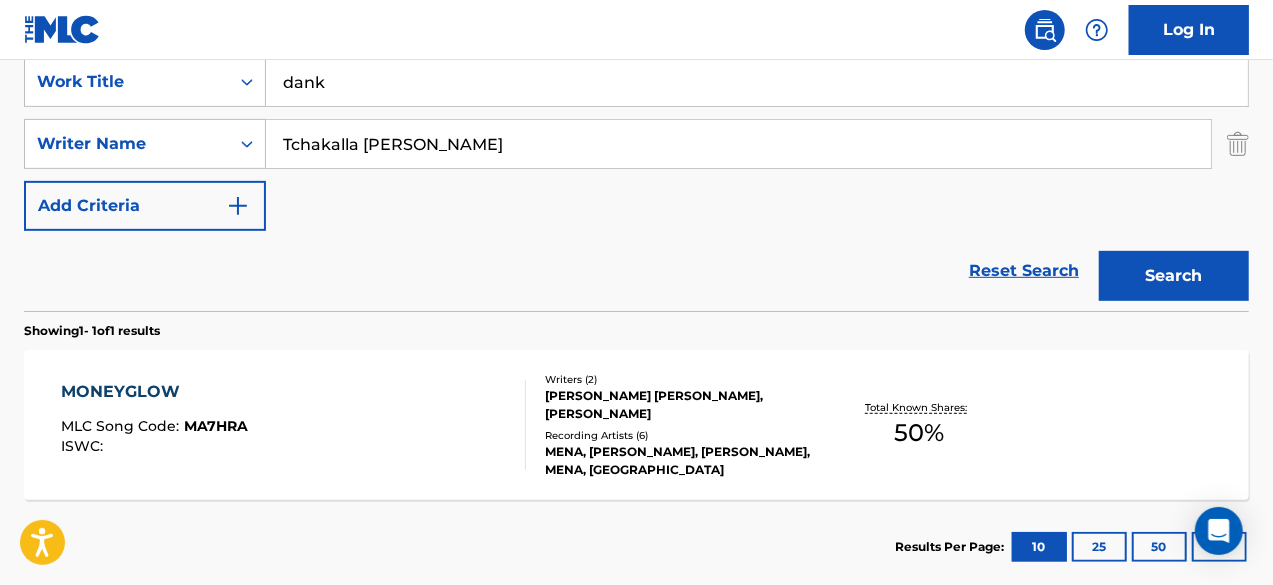 type on "dank" 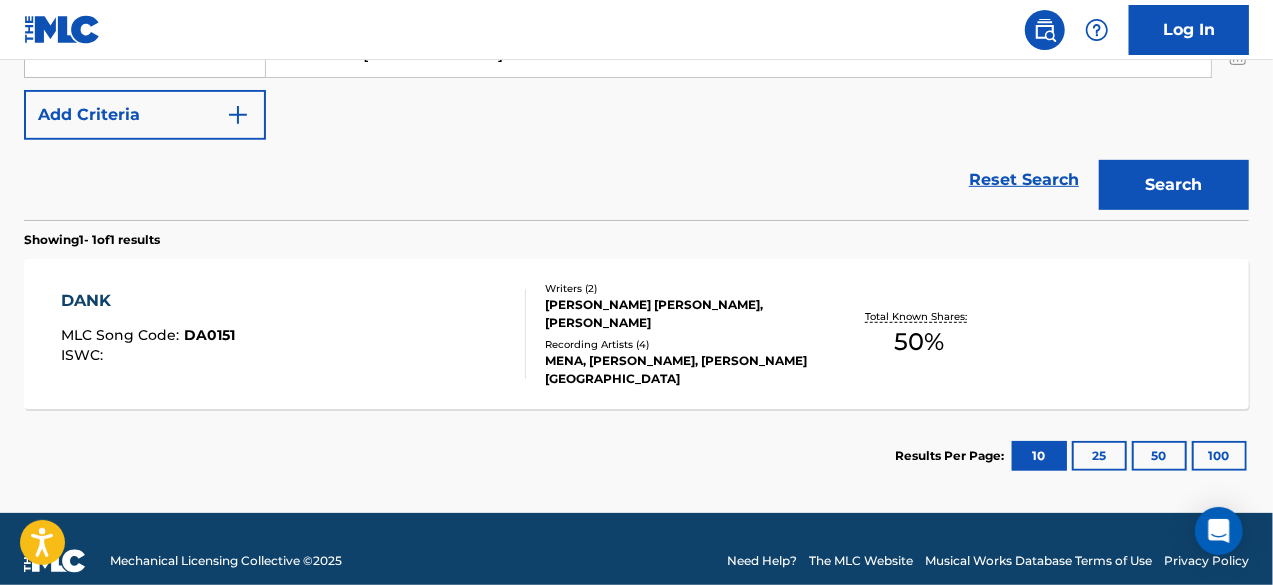 scroll, scrollTop: 480, scrollLeft: 0, axis: vertical 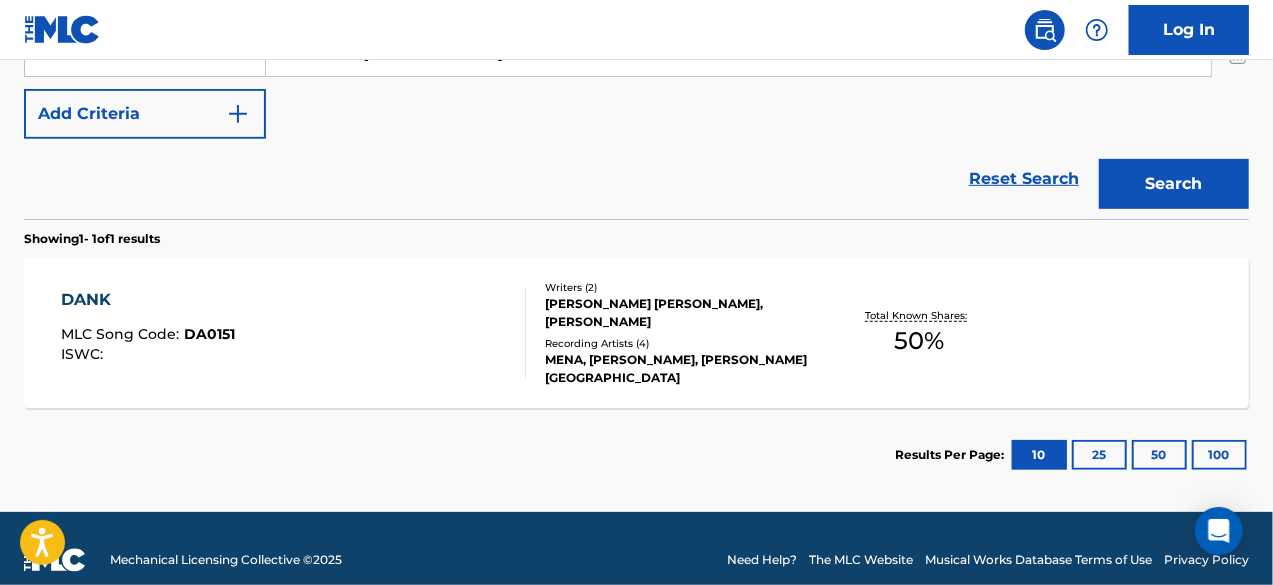 click on "DANK MLC Song Code : DA0151 ISWC :" at bounding box center (294, 333) 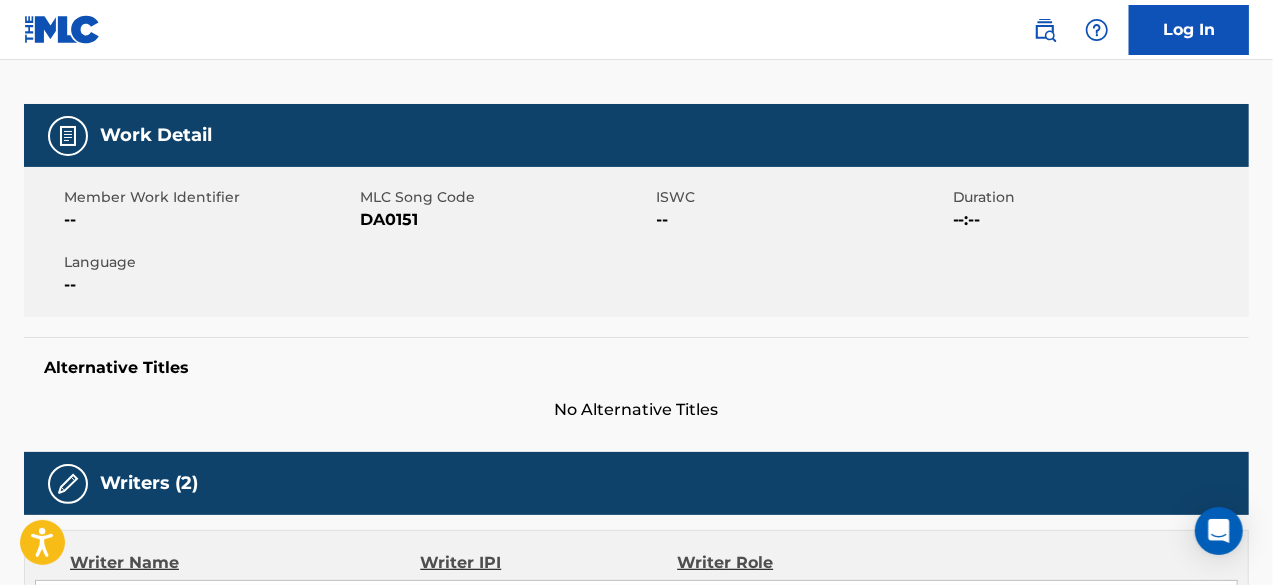 scroll, scrollTop: 0, scrollLeft: 0, axis: both 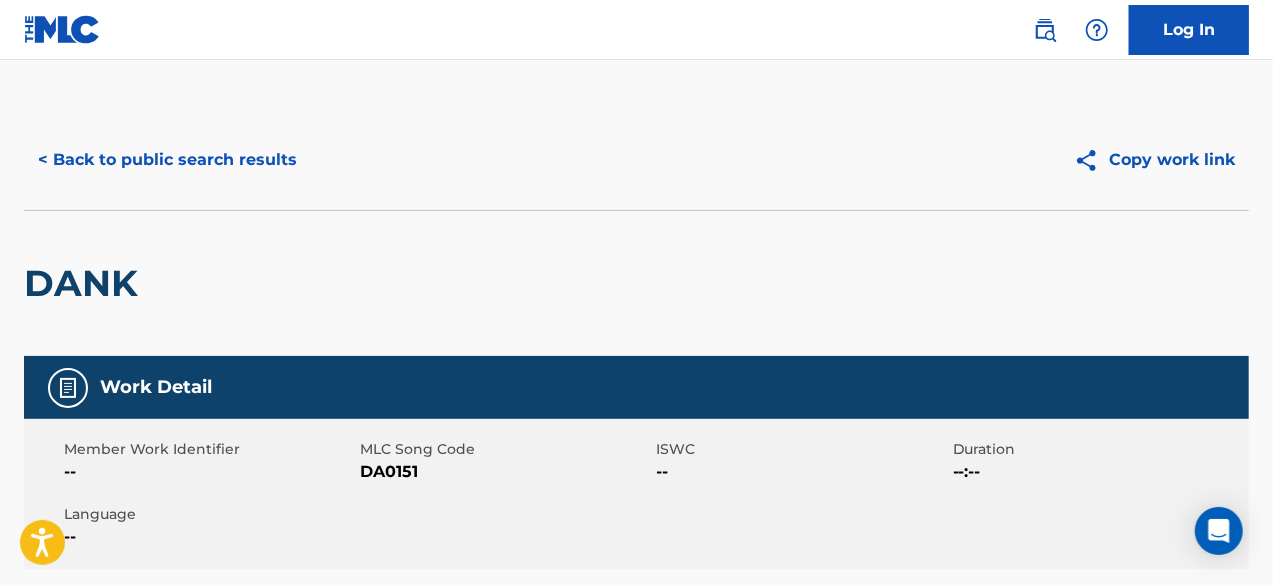 click on "< Back to public search results" at bounding box center [167, 160] 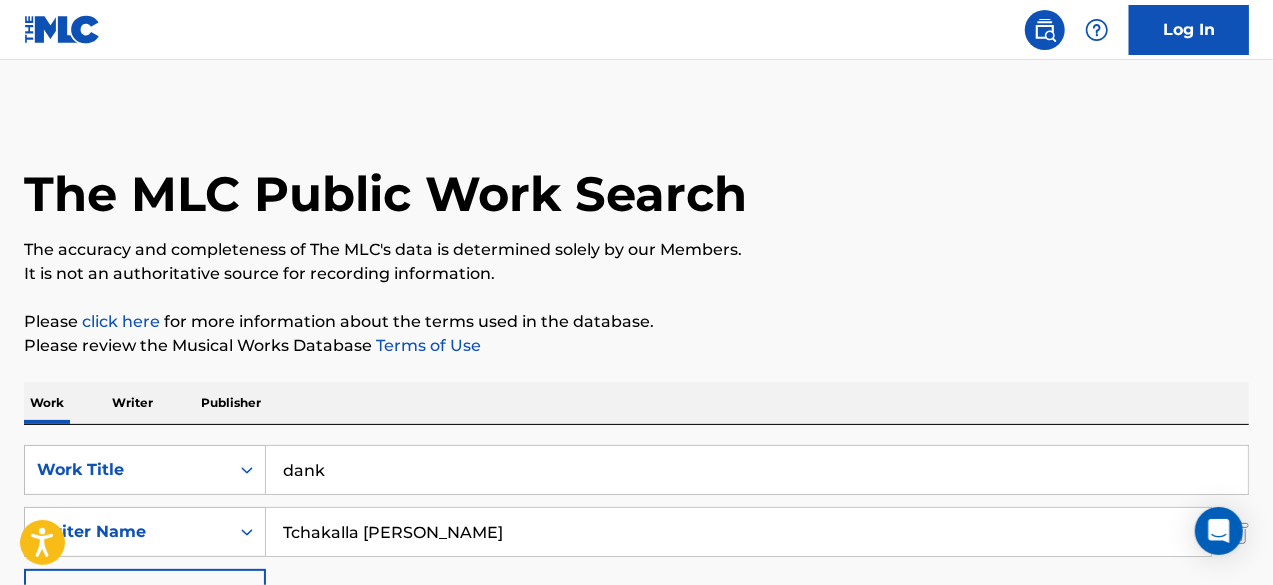 scroll, scrollTop: 388, scrollLeft: 0, axis: vertical 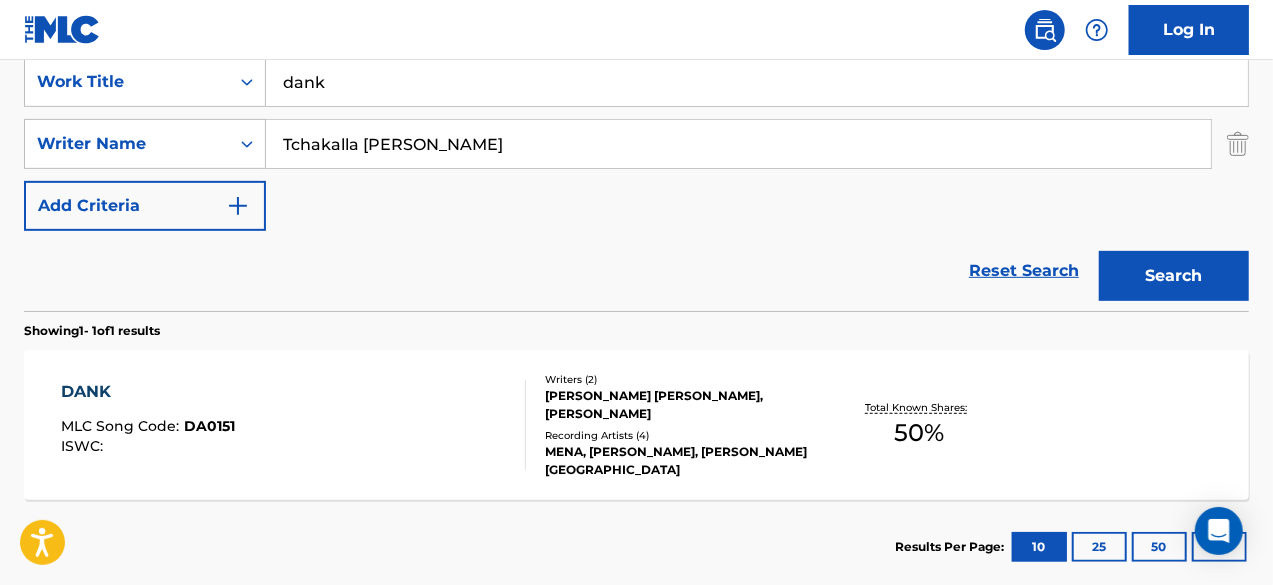 click on "dank" at bounding box center [757, 82] 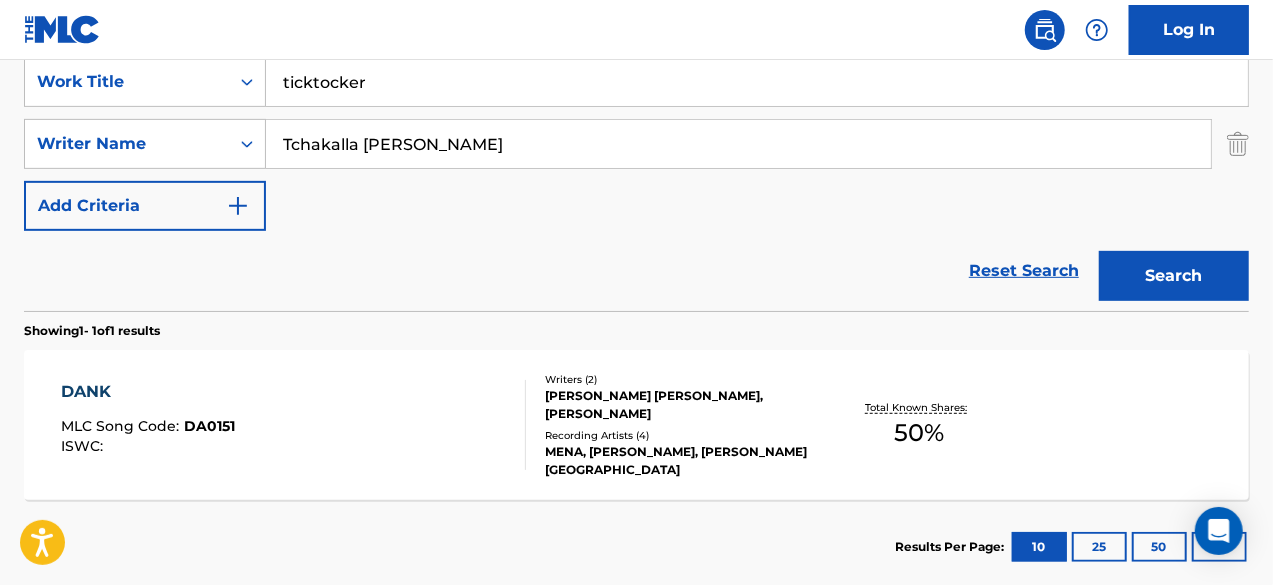 click on "Search" at bounding box center [1174, 276] 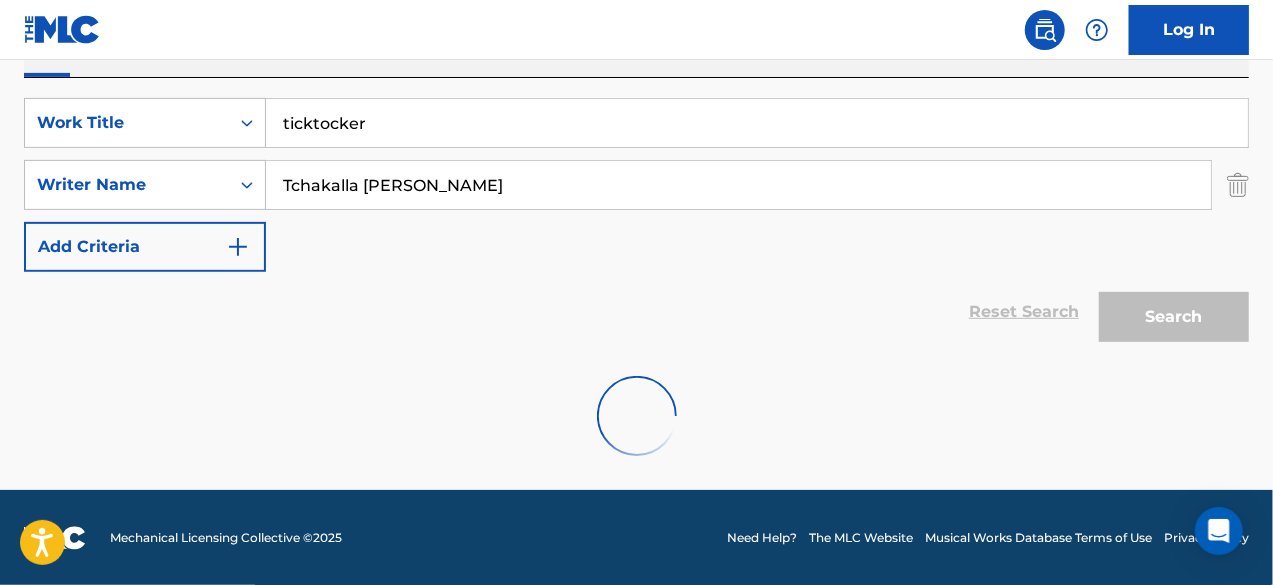 scroll, scrollTop: 282, scrollLeft: 0, axis: vertical 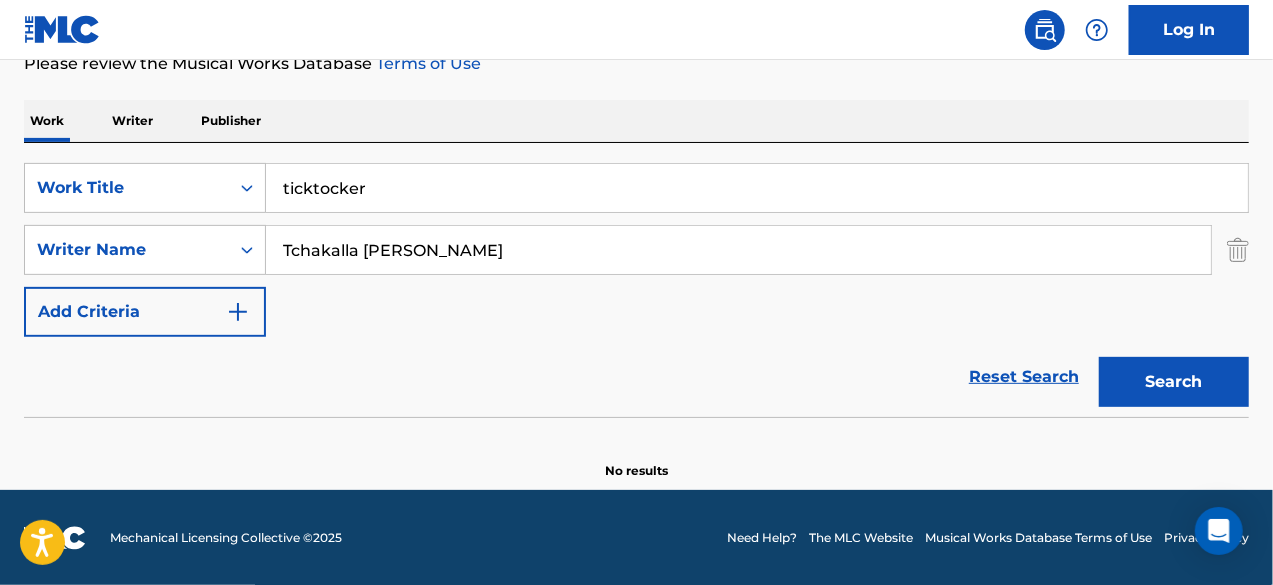 click on "ticktocker" at bounding box center [757, 188] 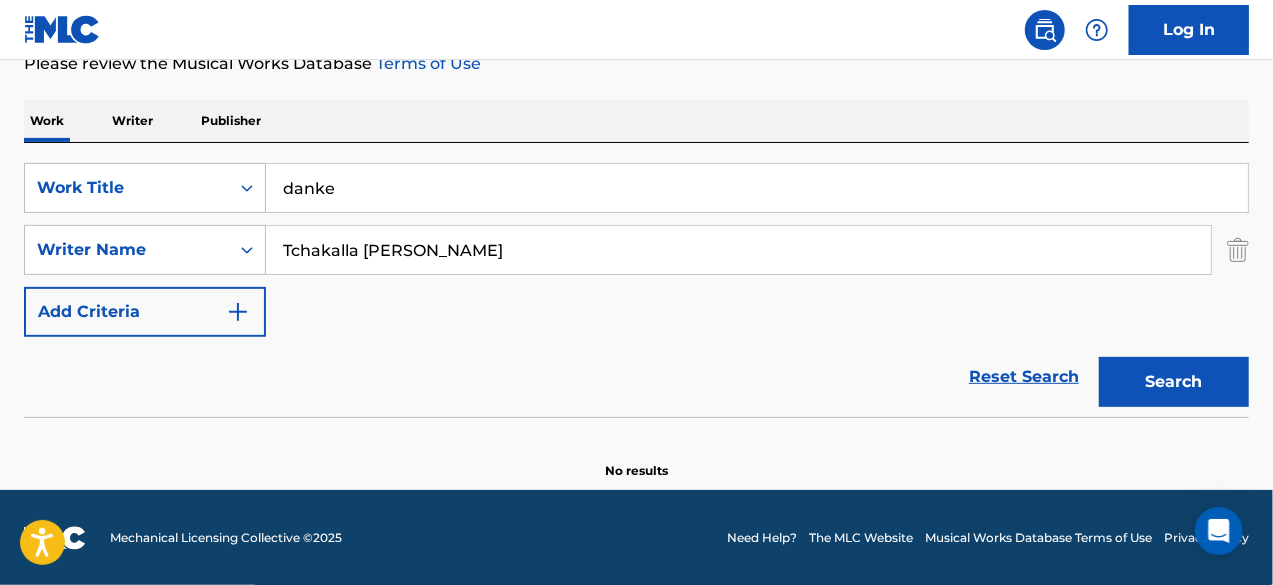 click on "Search" at bounding box center [1174, 382] 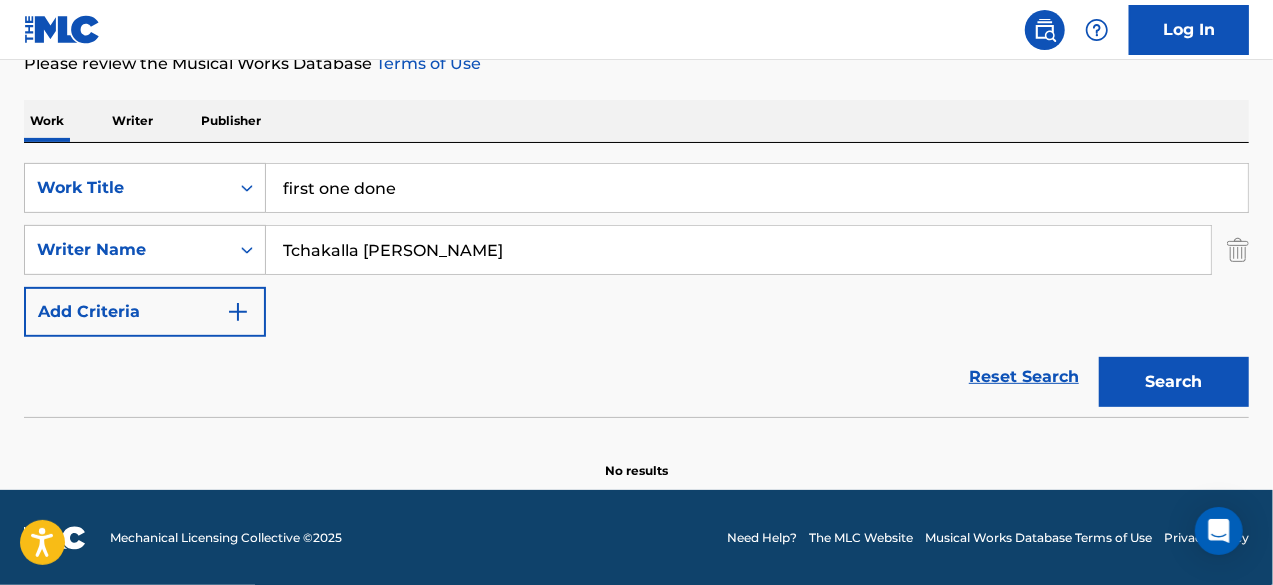 click on "Search" at bounding box center (1174, 382) 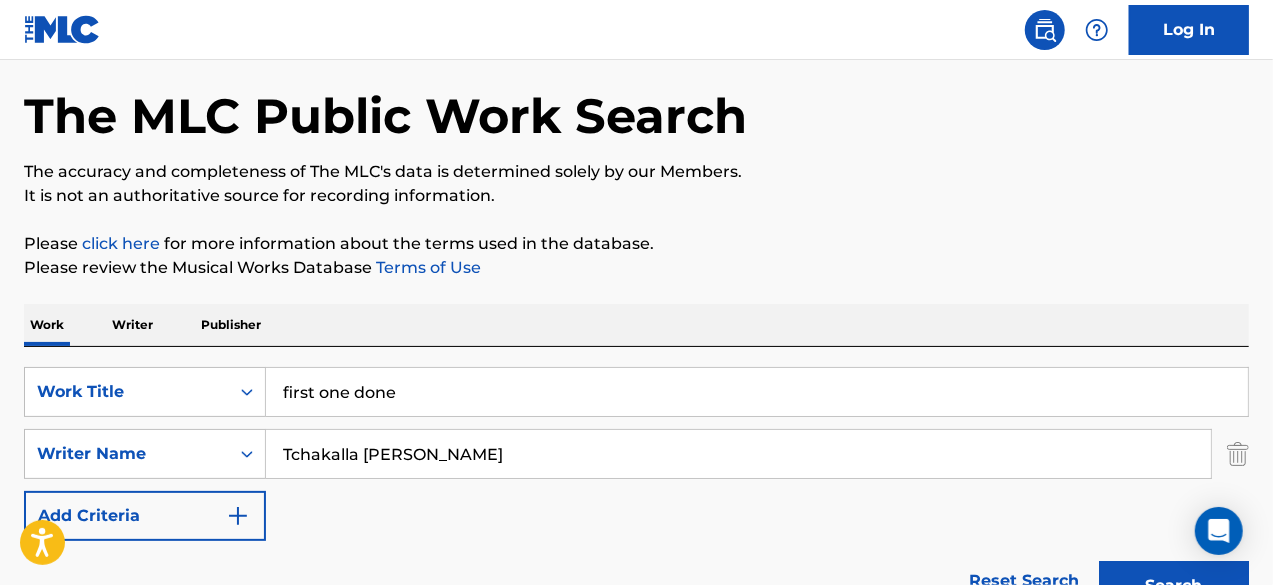scroll, scrollTop: 80, scrollLeft: 0, axis: vertical 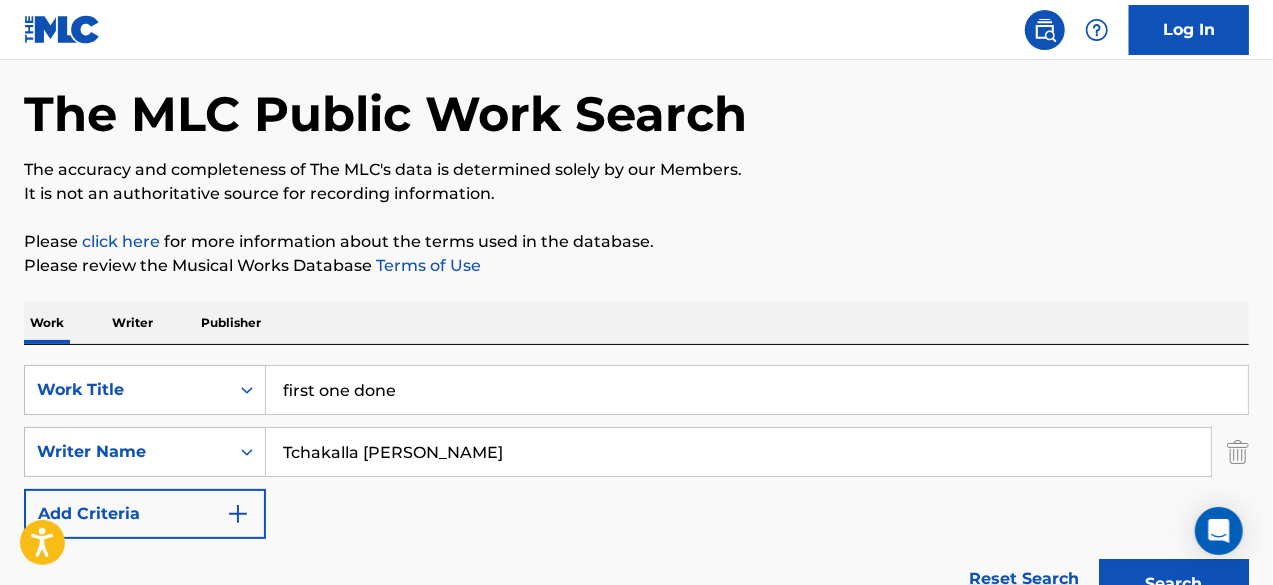 click on "first one done" at bounding box center [757, 390] 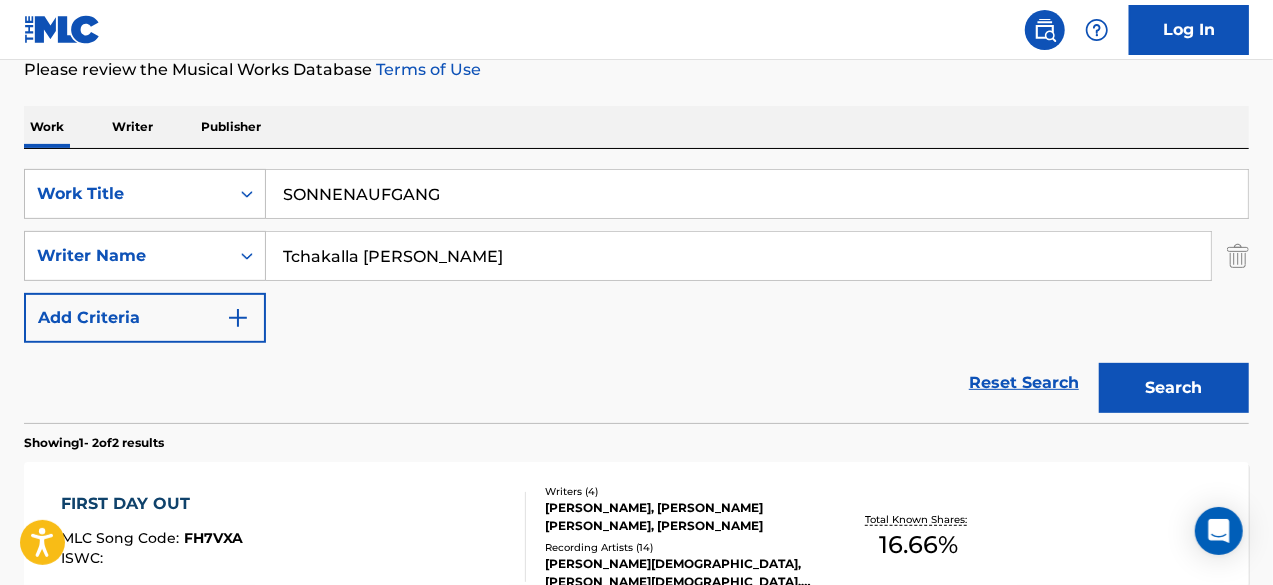 scroll, scrollTop: 284, scrollLeft: 0, axis: vertical 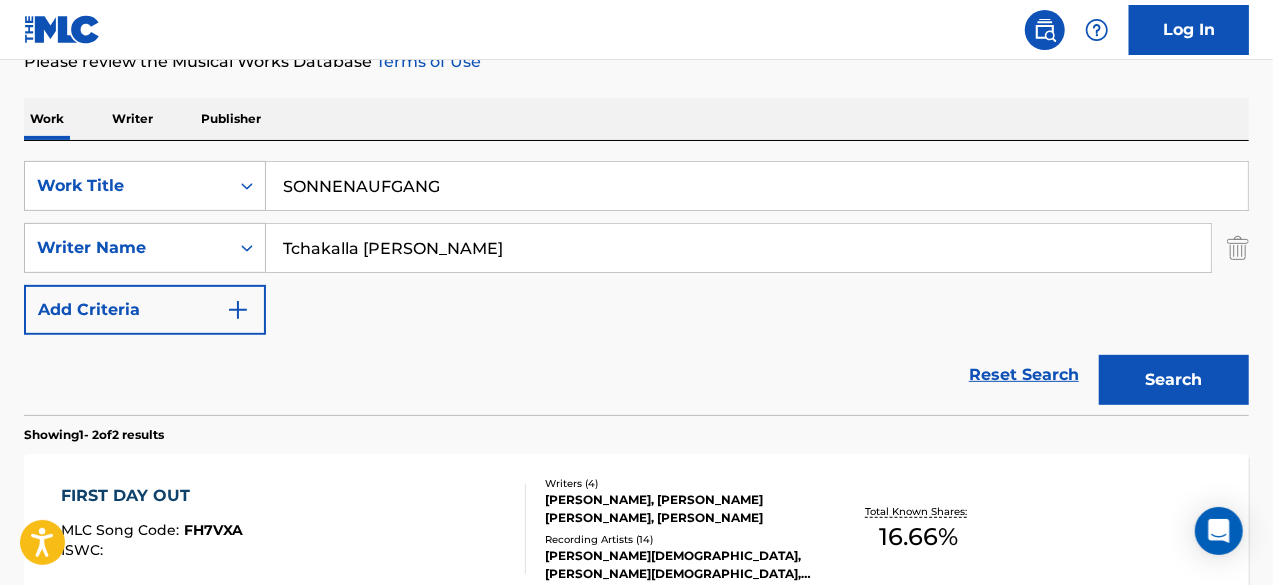 type on "SONNENAUFGANG" 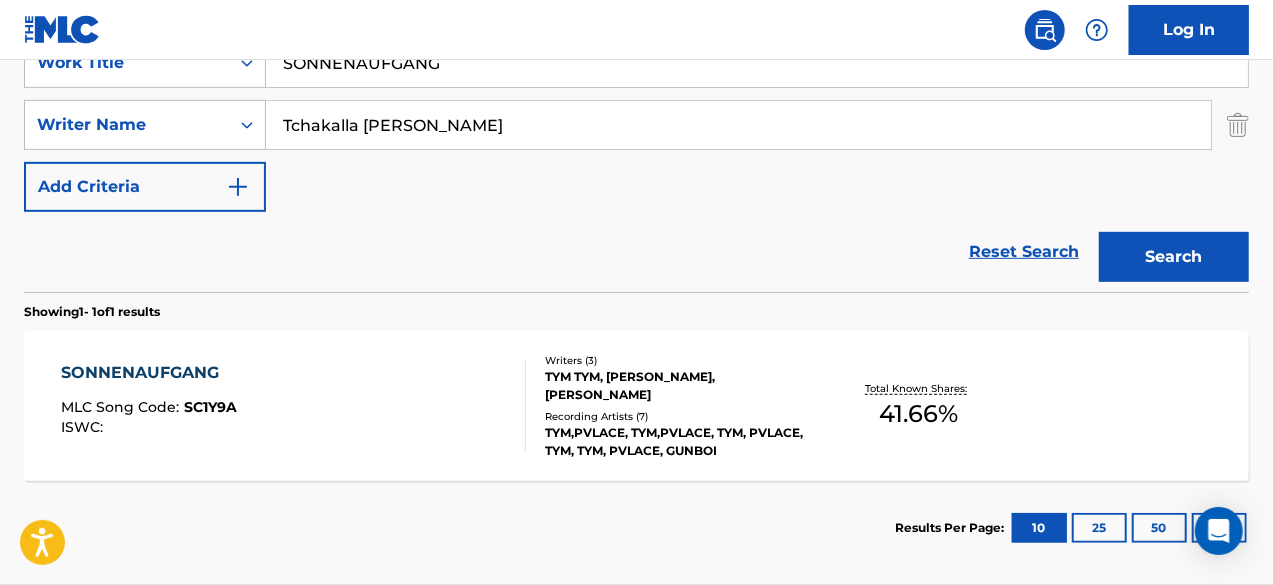 scroll, scrollTop: 412, scrollLeft: 0, axis: vertical 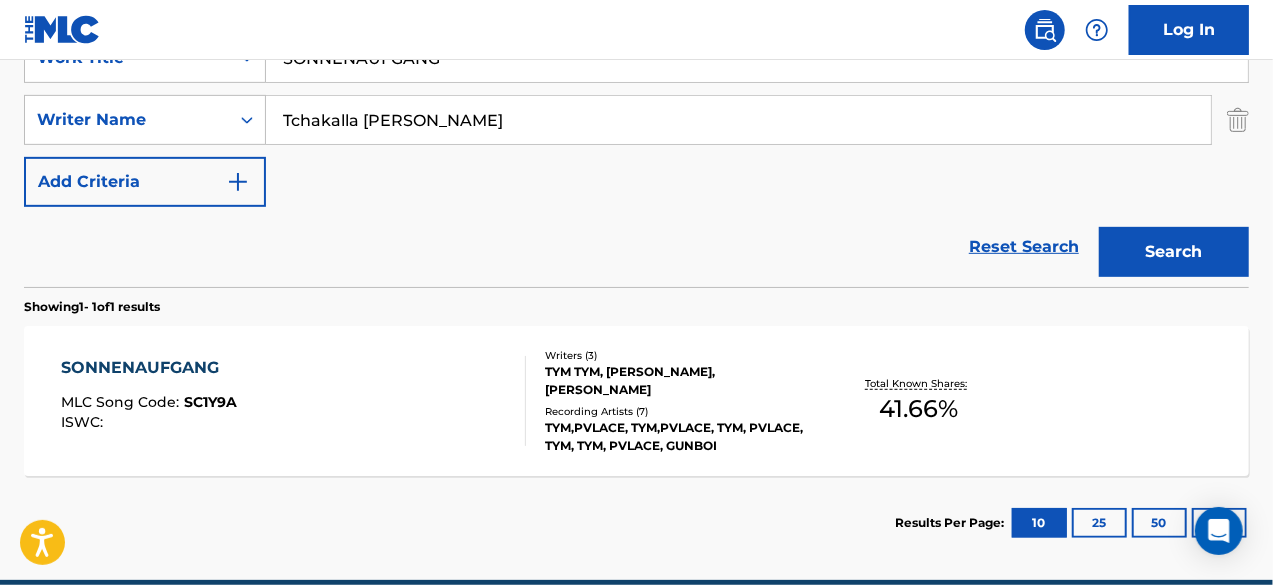 click on "SONNENAUFGANG MLC Song Code : SC1Y9A ISWC :" at bounding box center (294, 401) 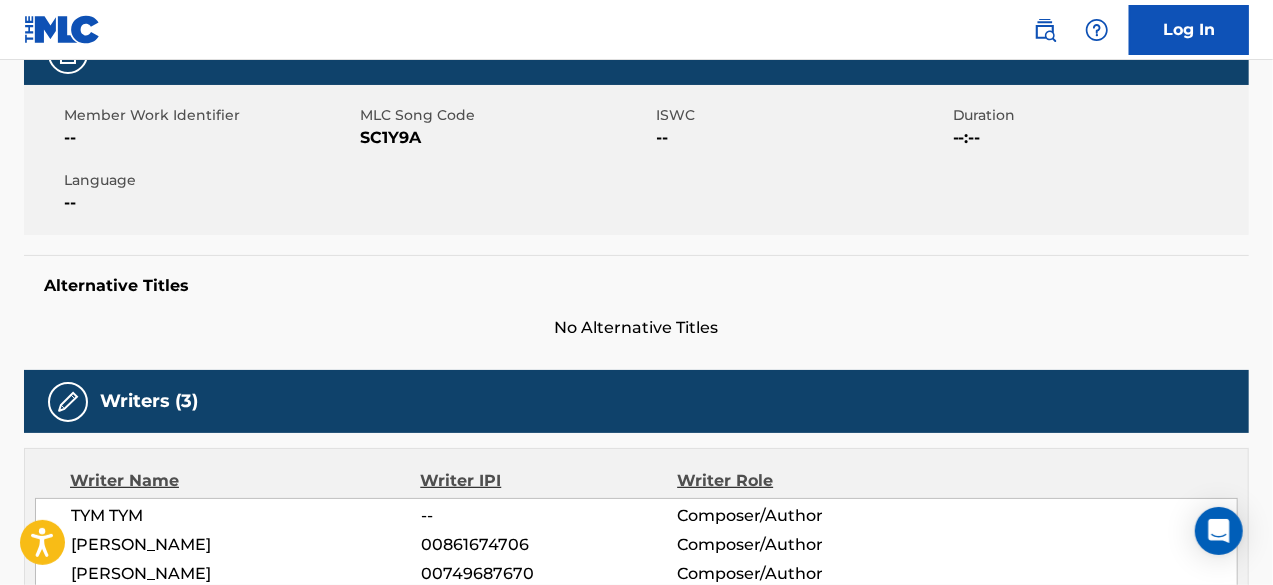scroll, scrollTop: 0, scrollLeft: 0, axis: both 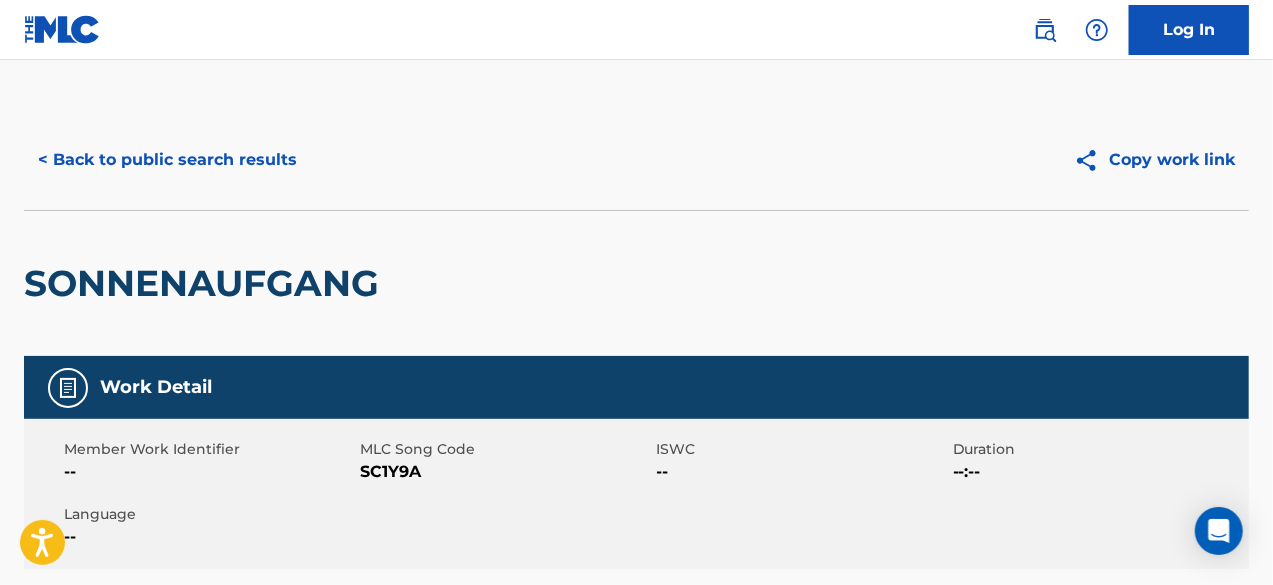 click on "< Back to public search results" at bounding box center [167, 160] 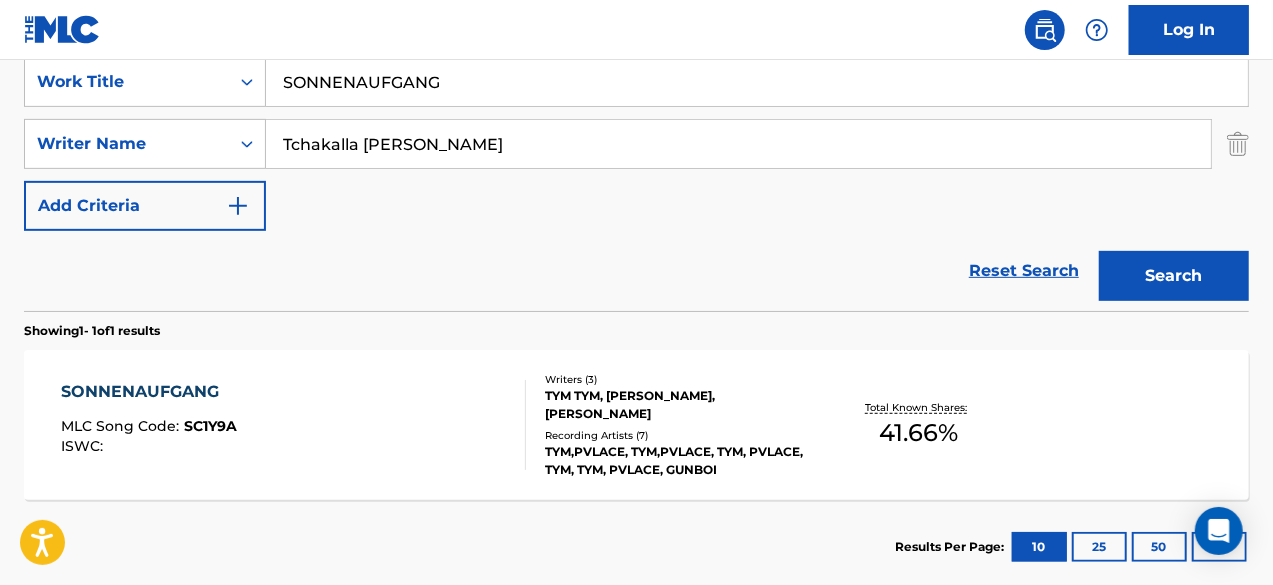 scroll, scrollTop: 312, scrollLeft: 0, axis: vertical 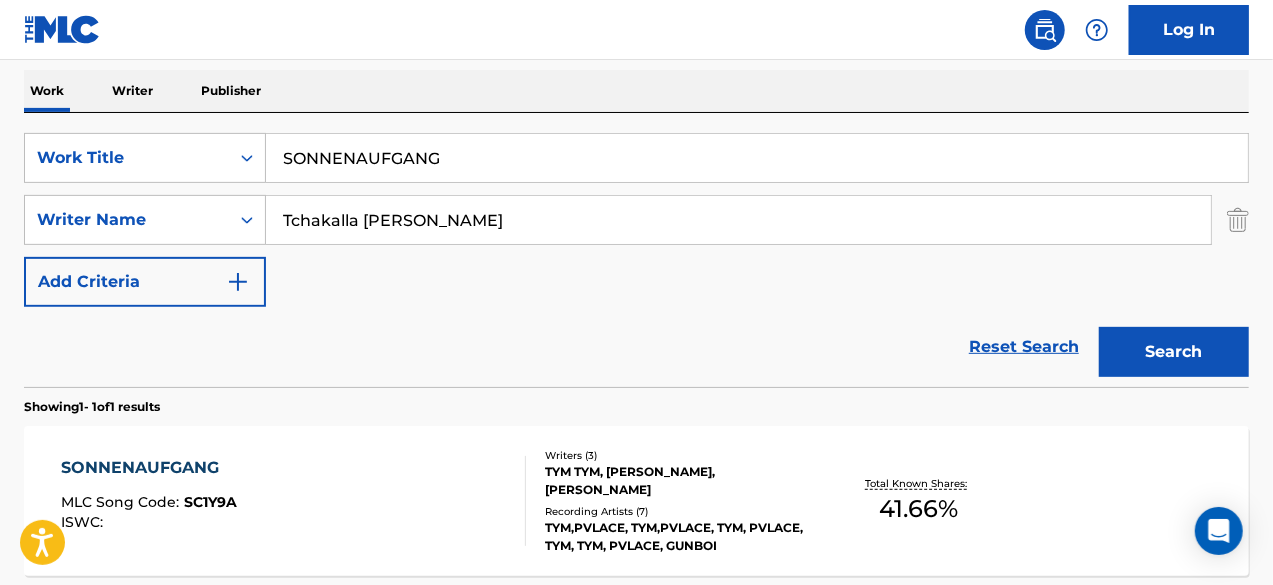 click on "SONNENAUFGANG" at bounding box center [757, 158] 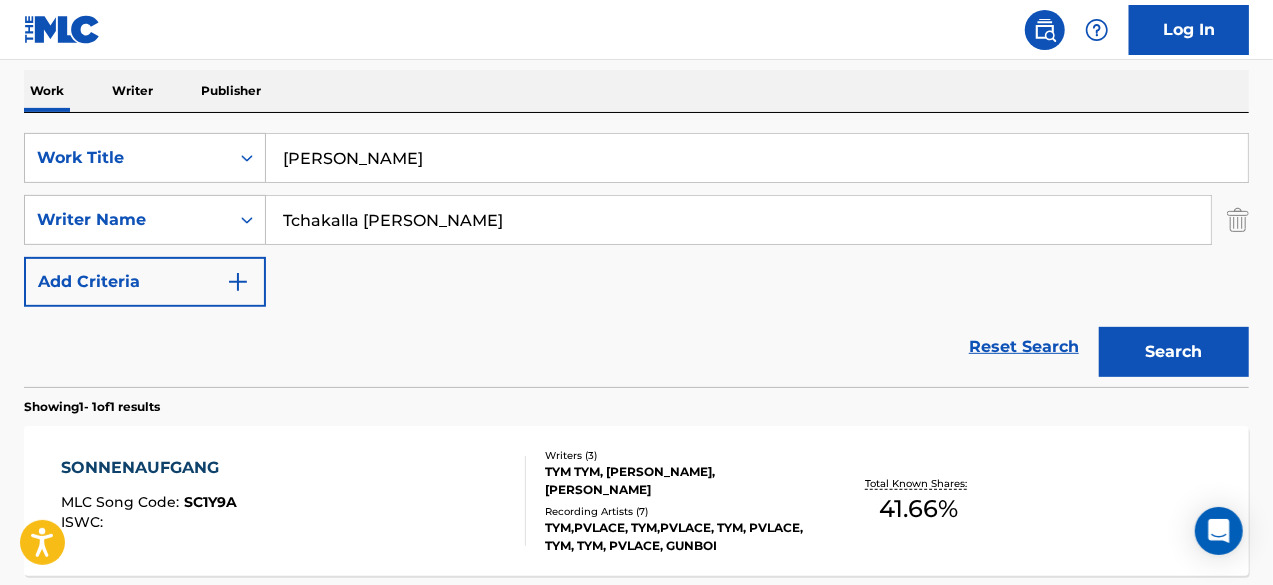 click on "Search" at bounding box center [1174, 352] 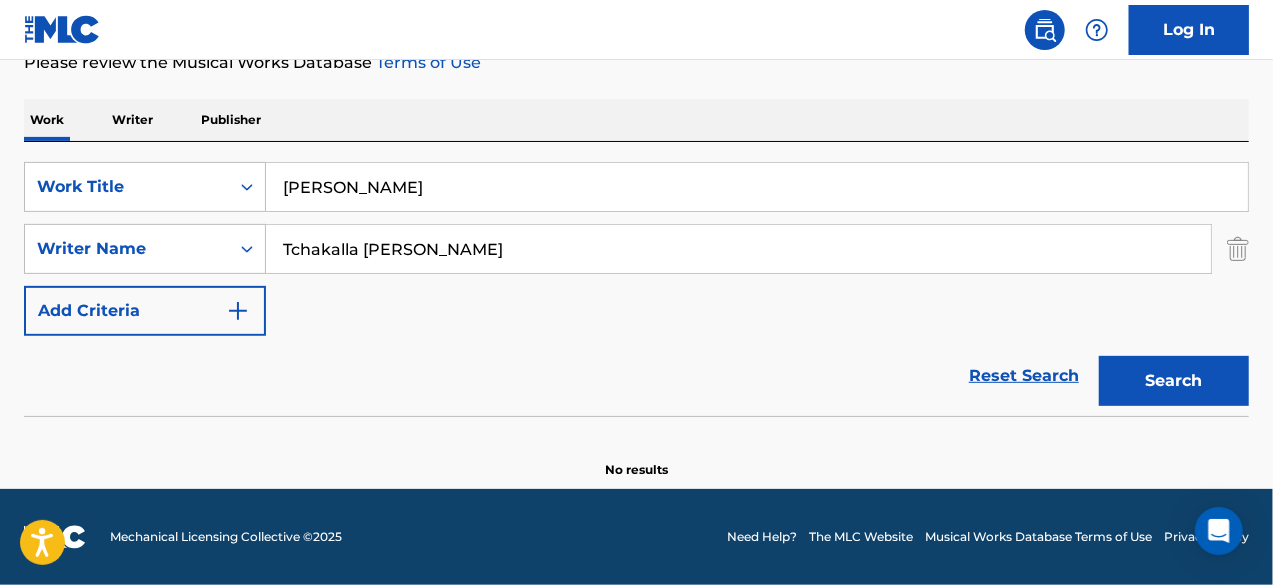 scroll, scrollTop: 282, scrollLeft: 0, axis: vertical 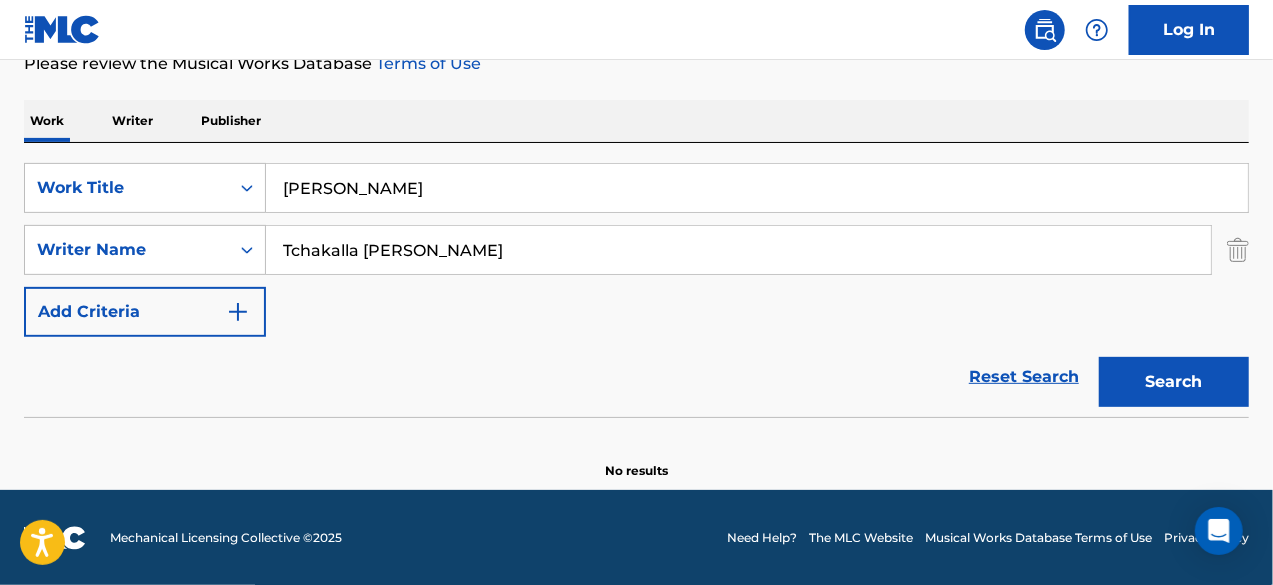 click on "[PERSON_NAME]" at bounding box center (757, 188) 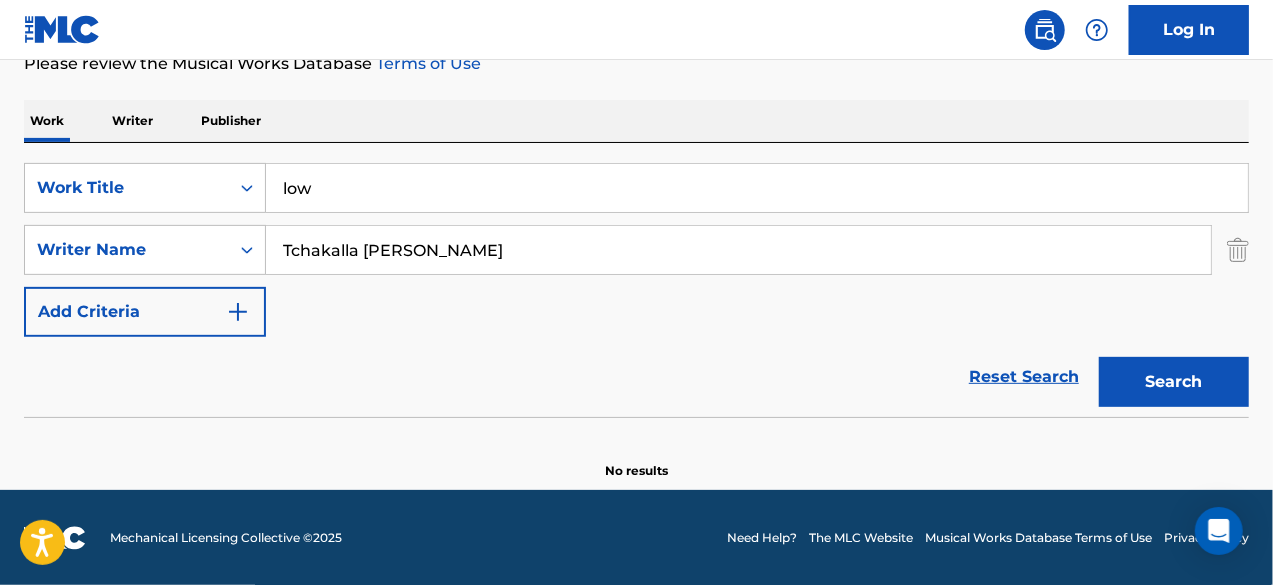 type on "low" 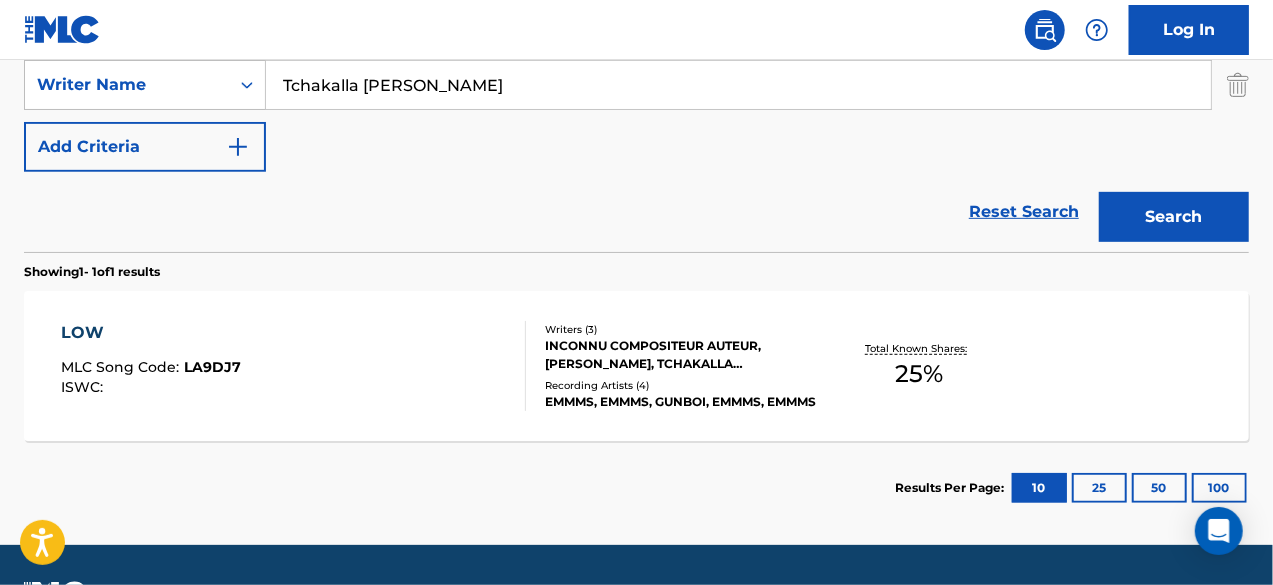 scroll, scrollTop: 452, scrollLeft: 0, axis: vertical 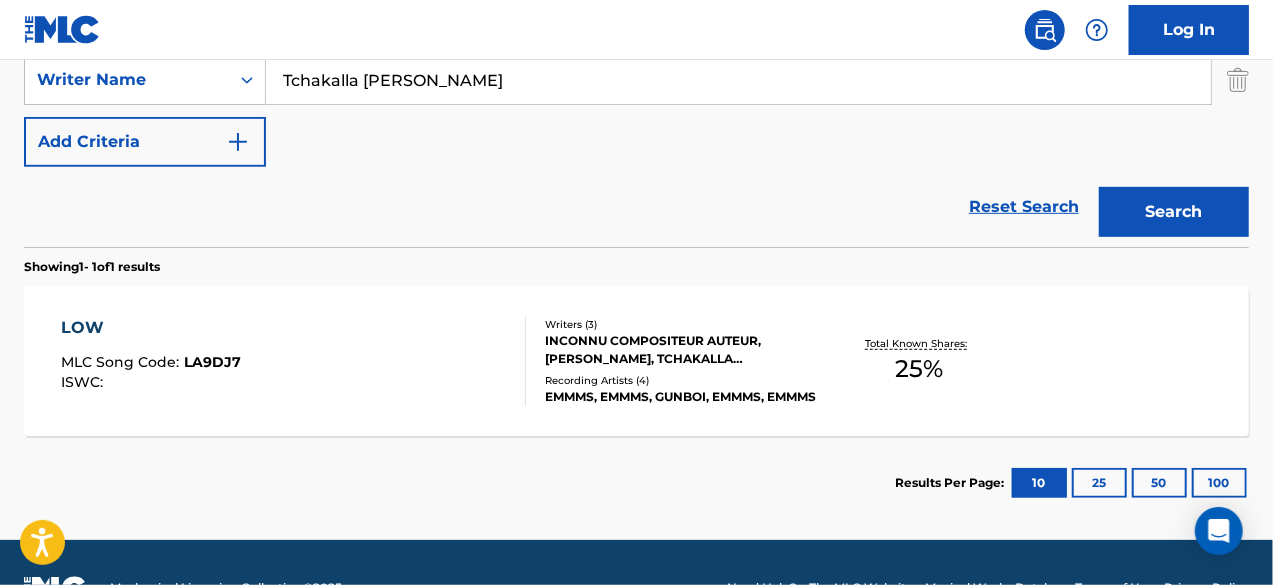 click on "LOW MLC Song Code : LA9DJ7 ISWC :" at bounding box center [294, 361] 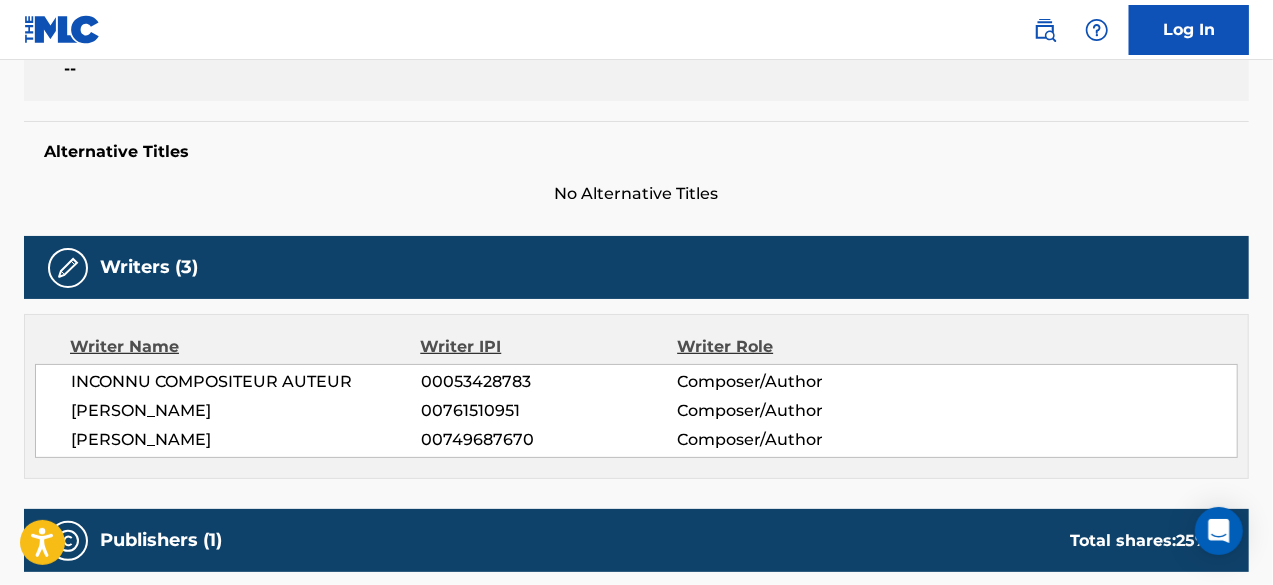 scroll, scrollTop: 0, scrollLeft: 0, axis: both 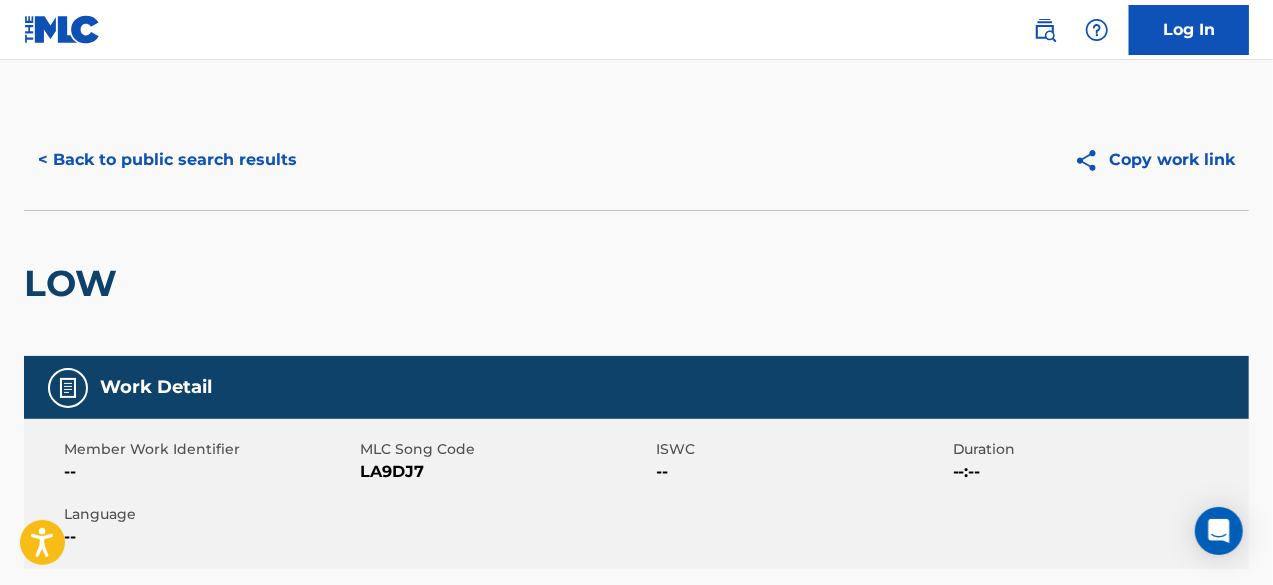 click on "< Back to public search results" at bounding box center (167, 160) 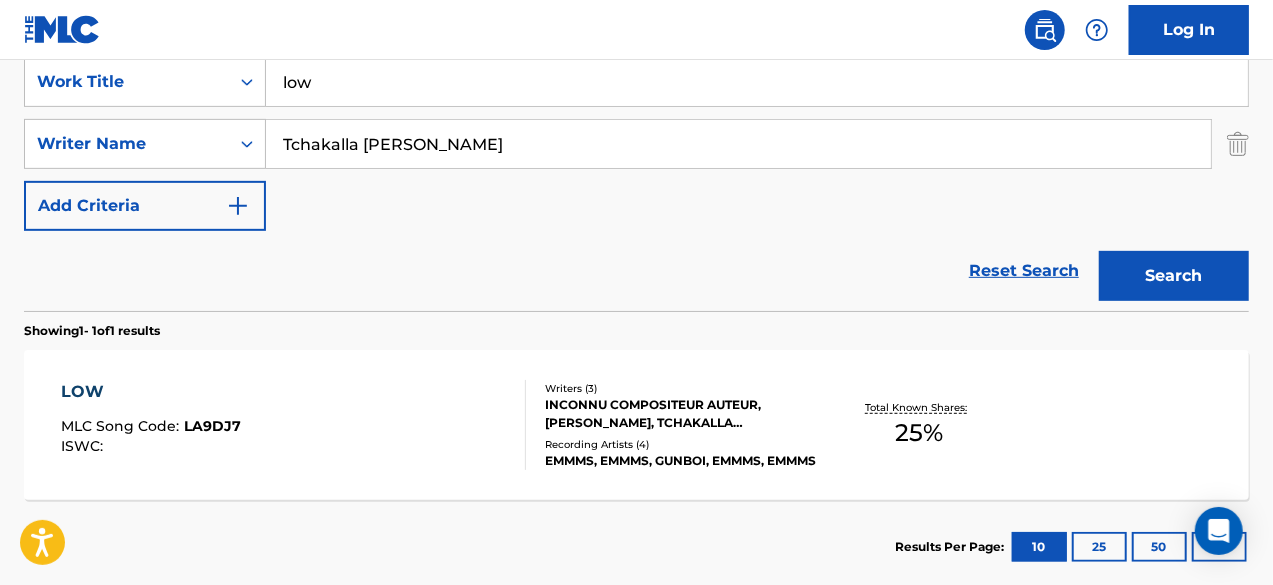 click on "low" at bounding box center (757, 82) 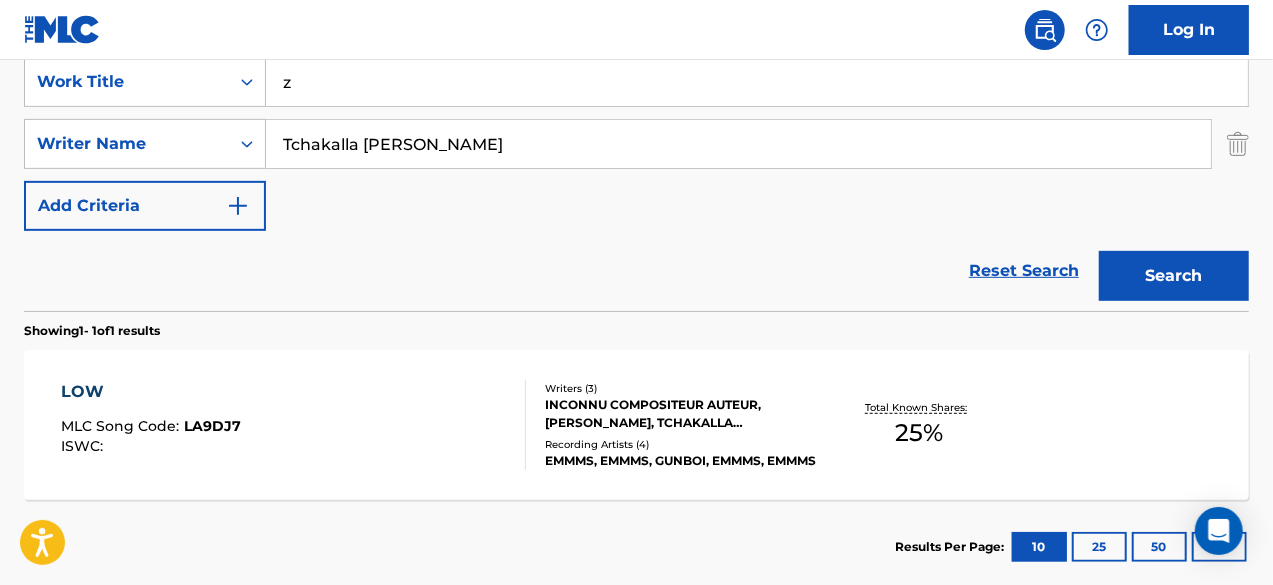 click on "z" at bounding box center [757, 82] 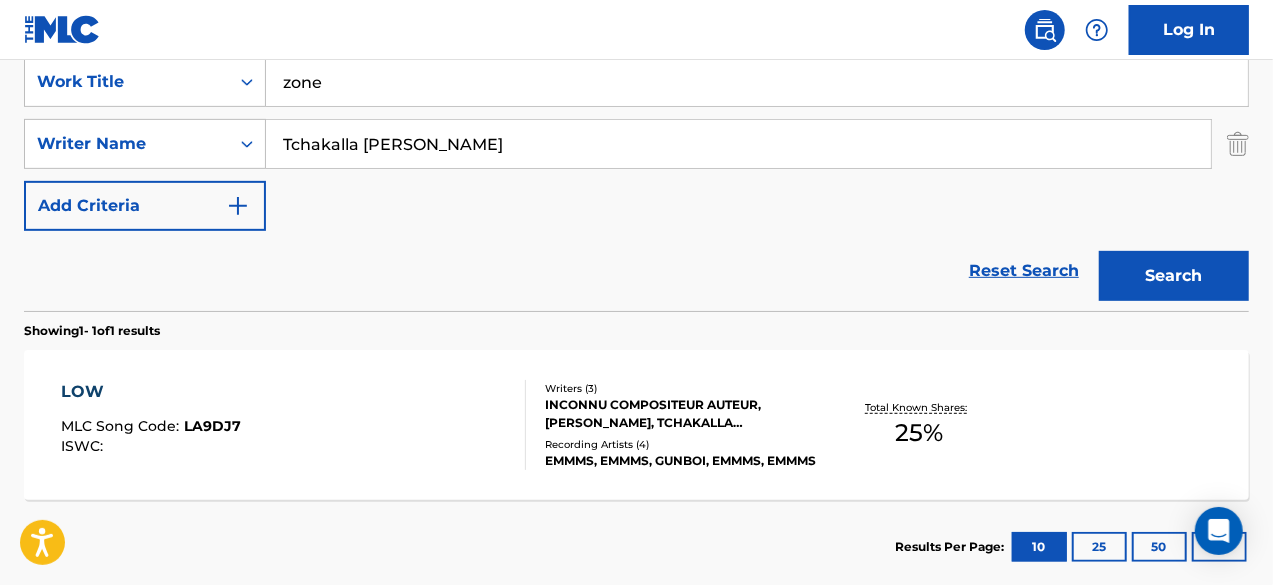 type on "zone" 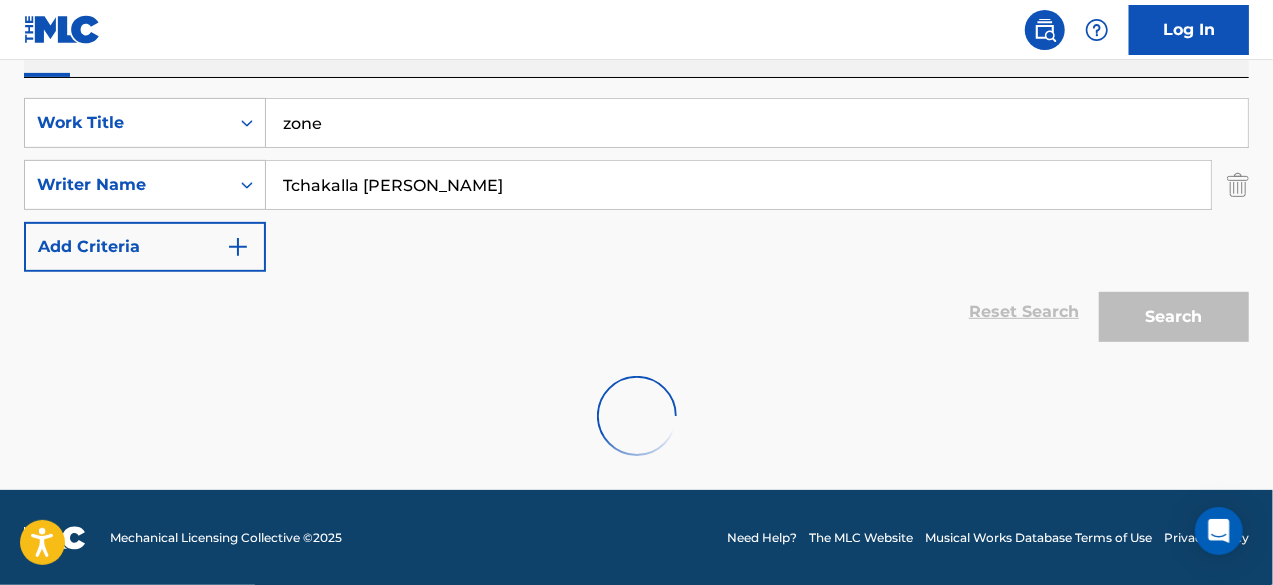 scroll, scrollTop: 388, scrollLeft: 0, axis: vertical 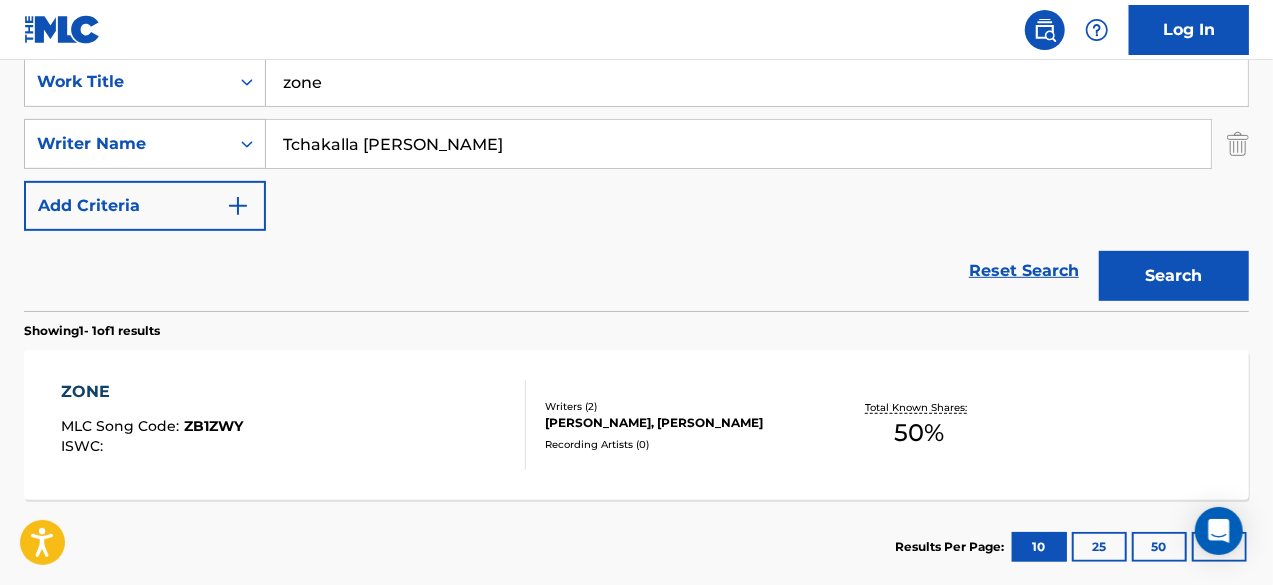 click on "ZONE MLC Song Code : ZB1ZWY ISWC :" at bounding box center [294, 425] 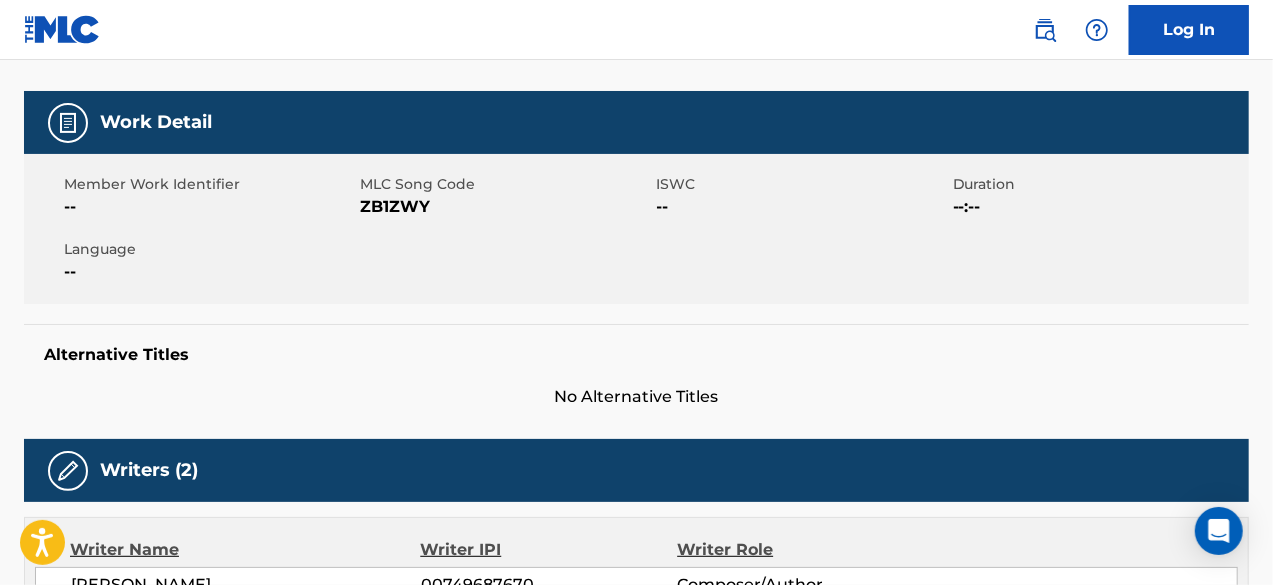 scroll, scrollTop: 0, scrollLeft: 0, axis: both 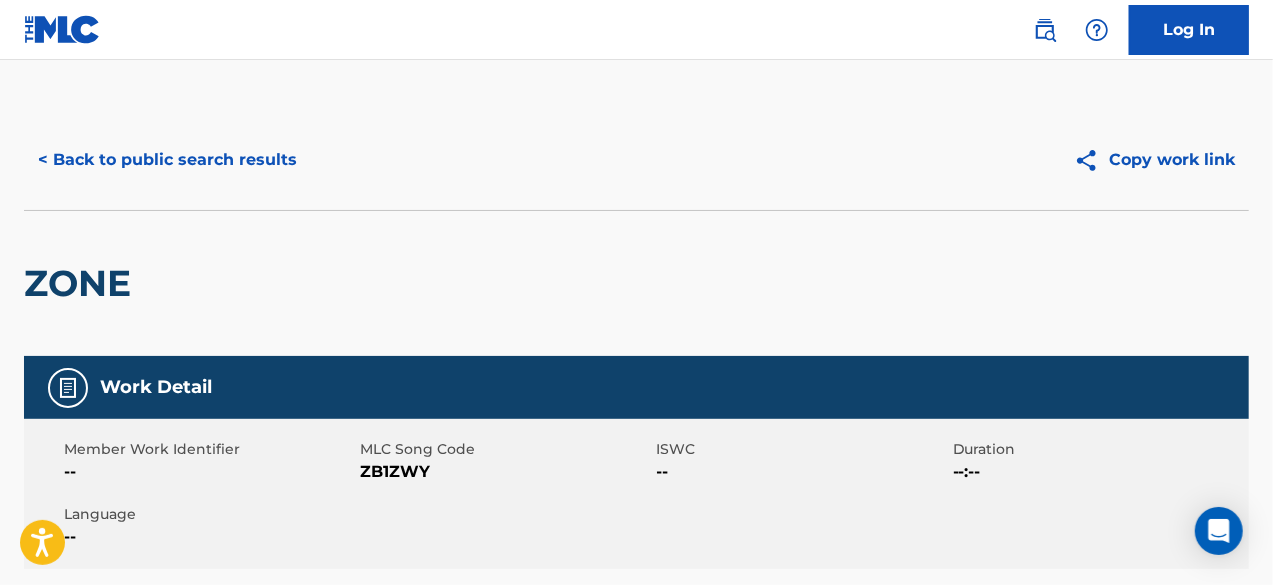 click on "< Back to public search results" at bounding box center [167, 160] 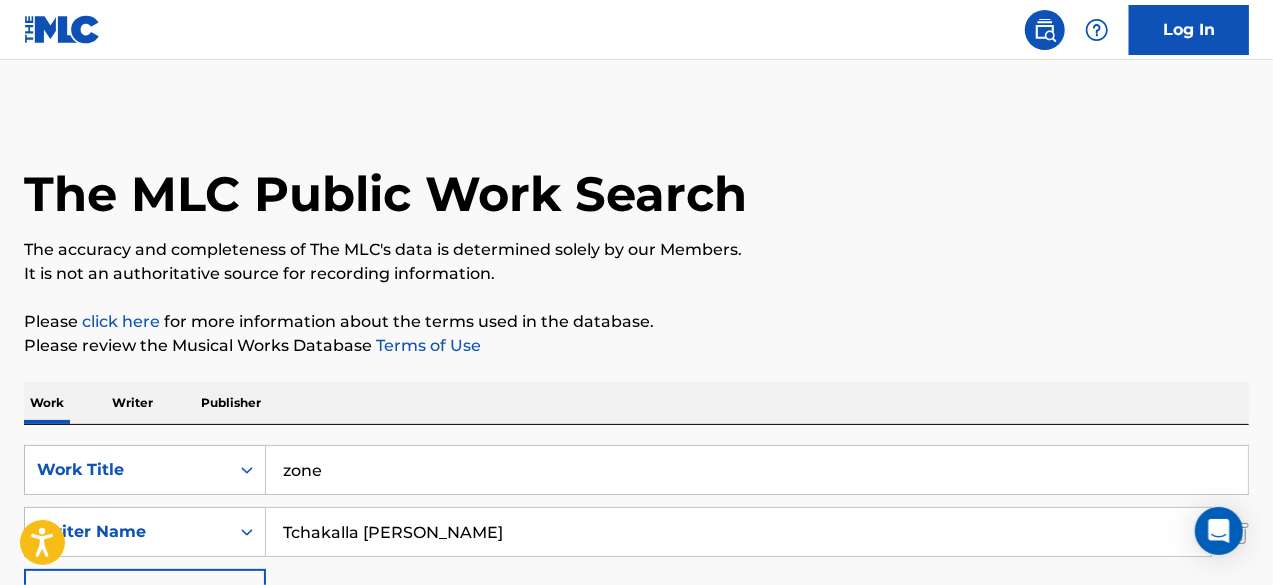 scroll, scrollTop: 388, scrollLeft: 0, axis: vertical 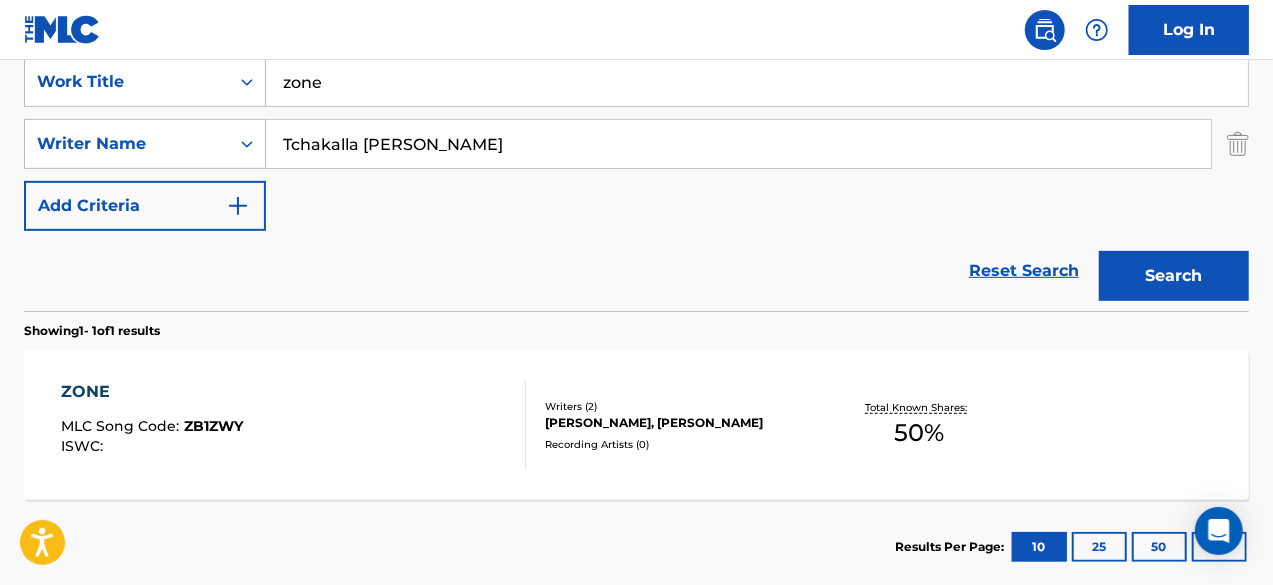 click on "zone" at bounding box center (757, 82) 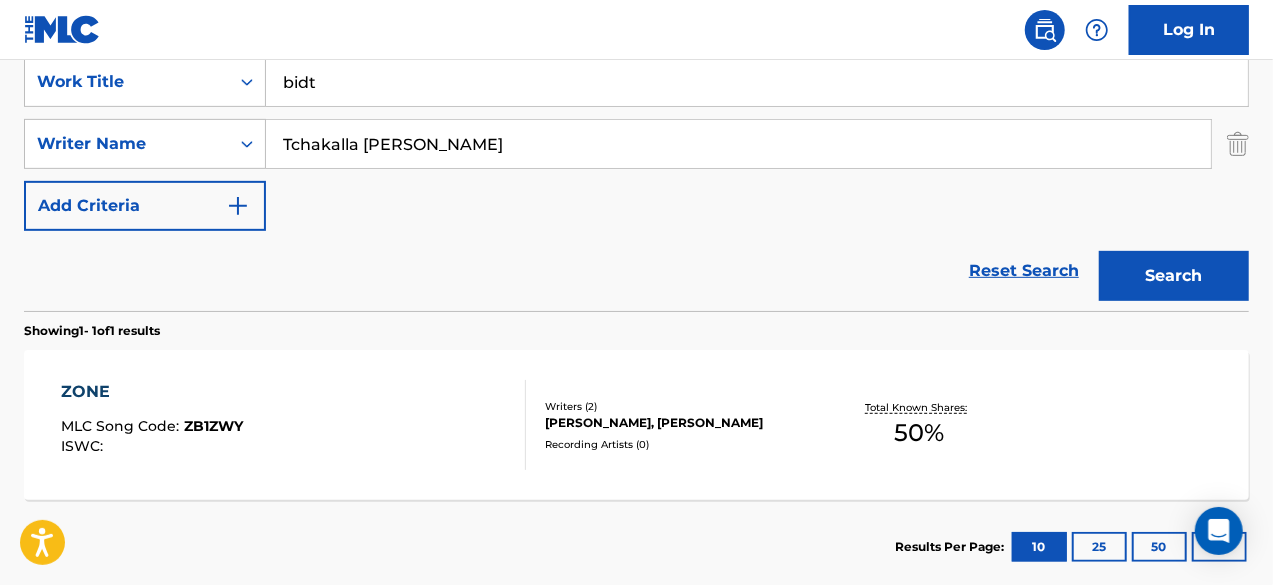 click on "Search" at bounding box center [1174, 276] 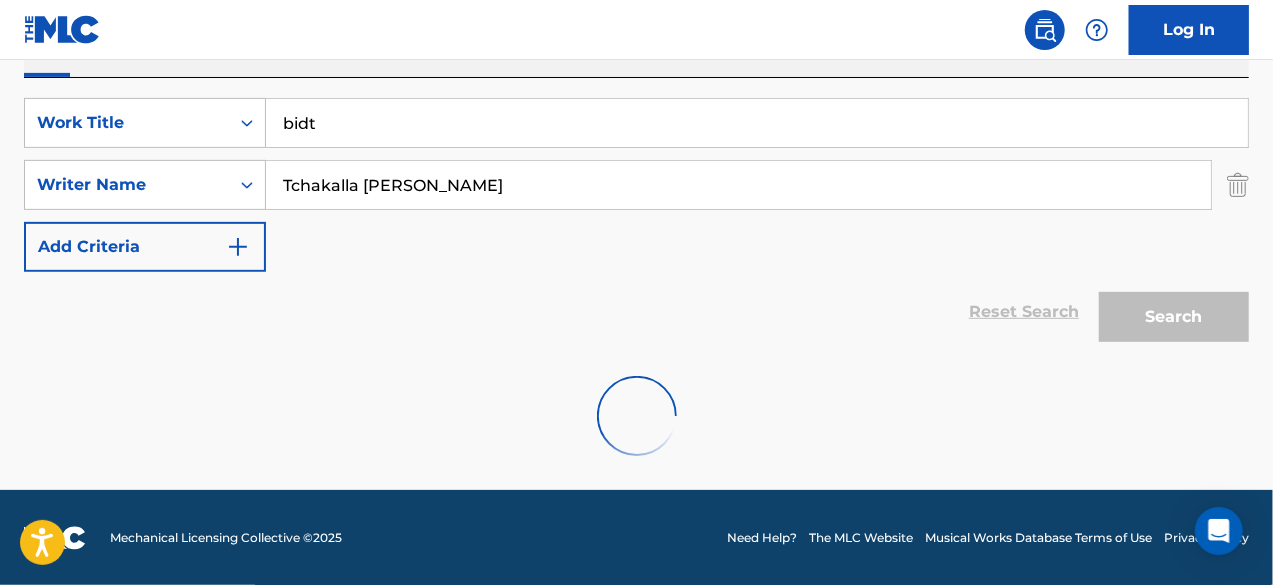 scroll, scrollTop: 282, scrollLeft: 0, axis: vertical 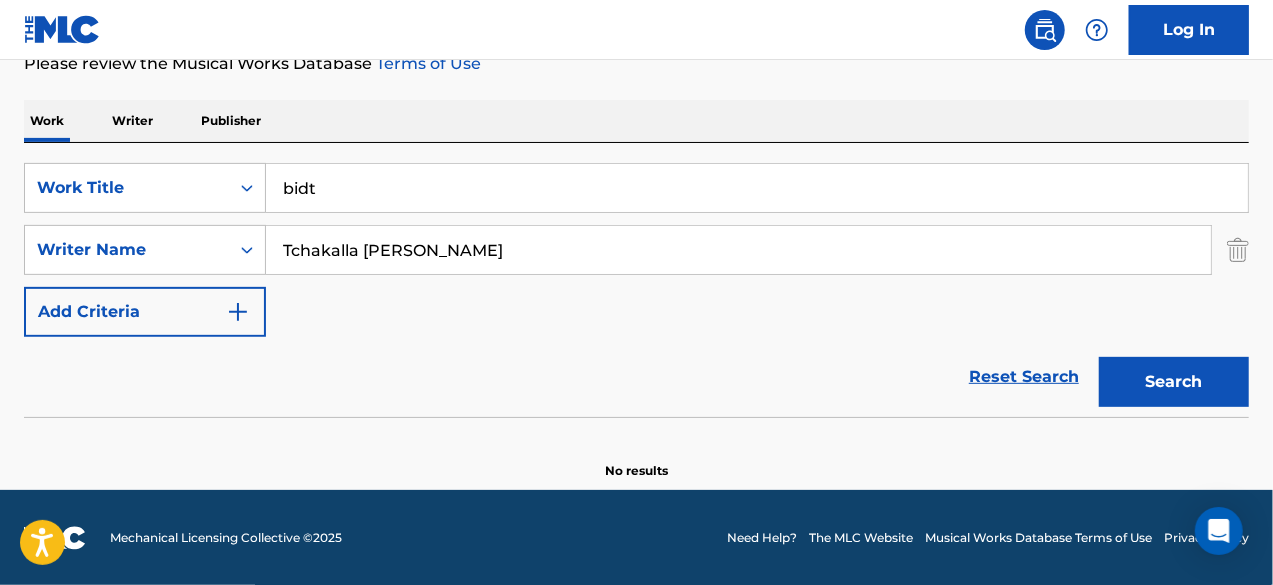 click on "bidt" at bounding box center (757, 188) 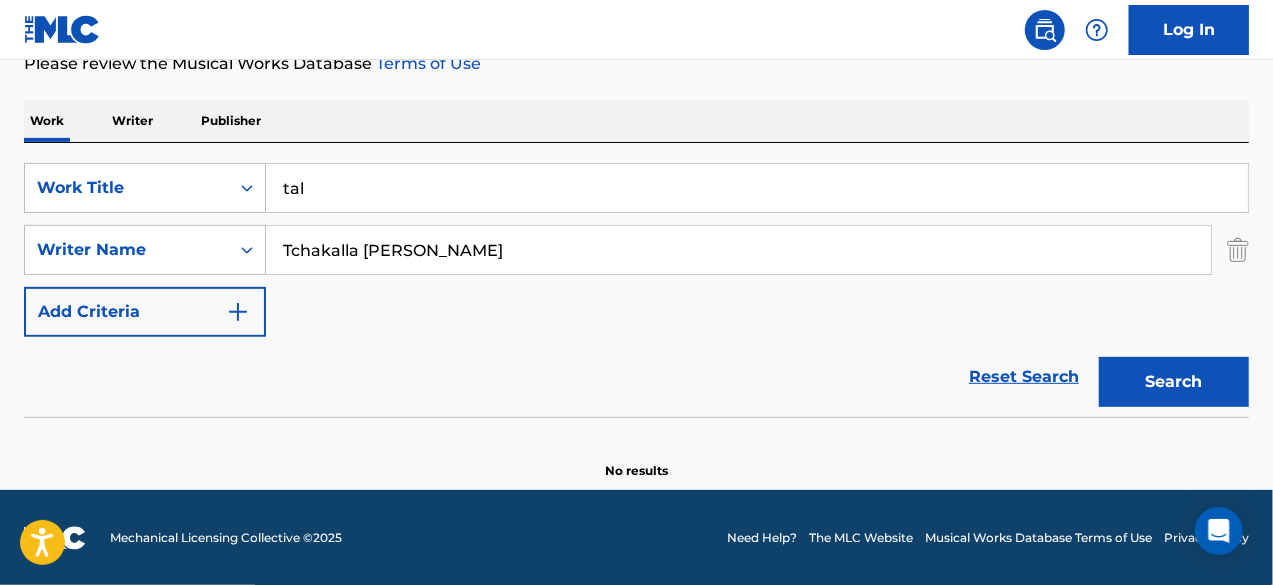 click on "Search" at bounding box center (1174, 382) 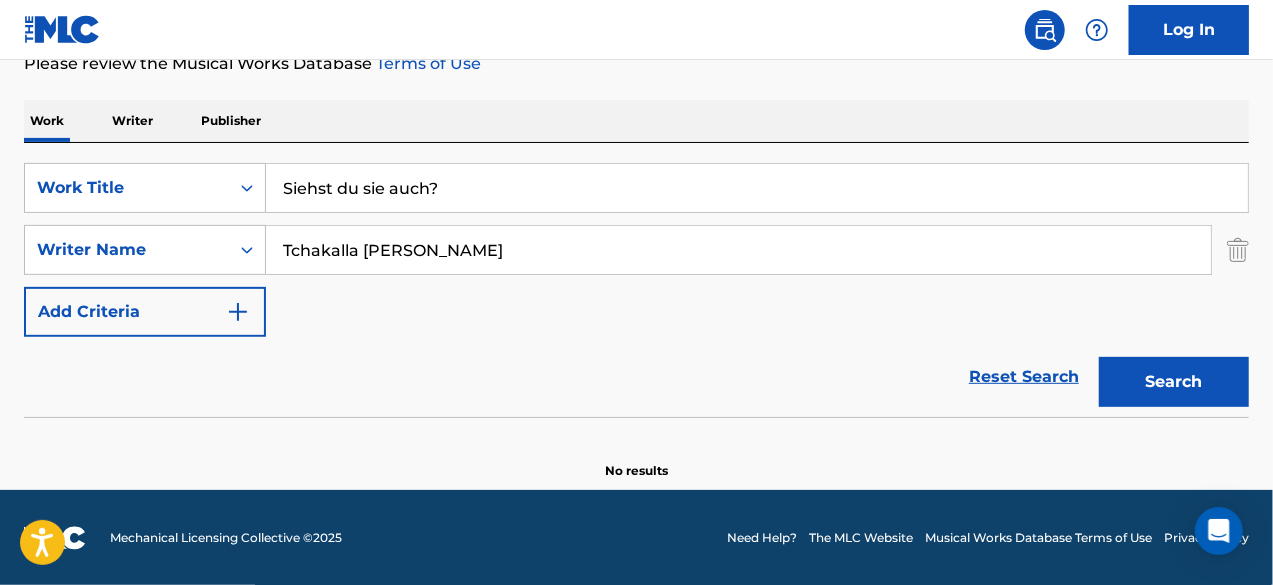 type on "Siehst du sie auch?" 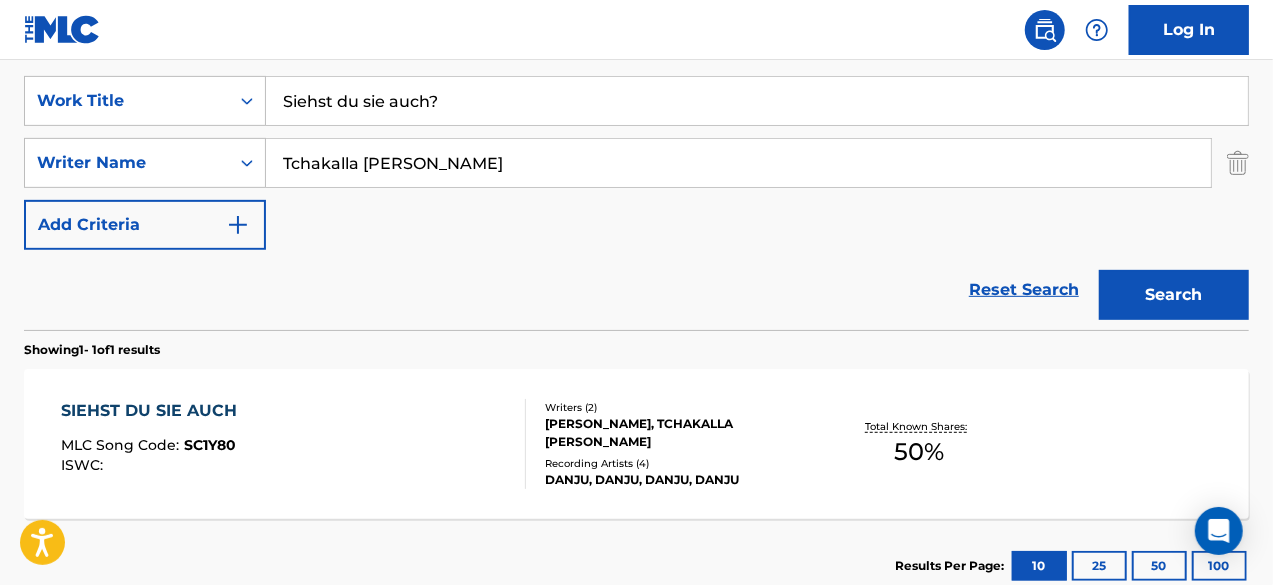 scroll, scrollTop: 370, scrollLeft: 0, axis: vertical 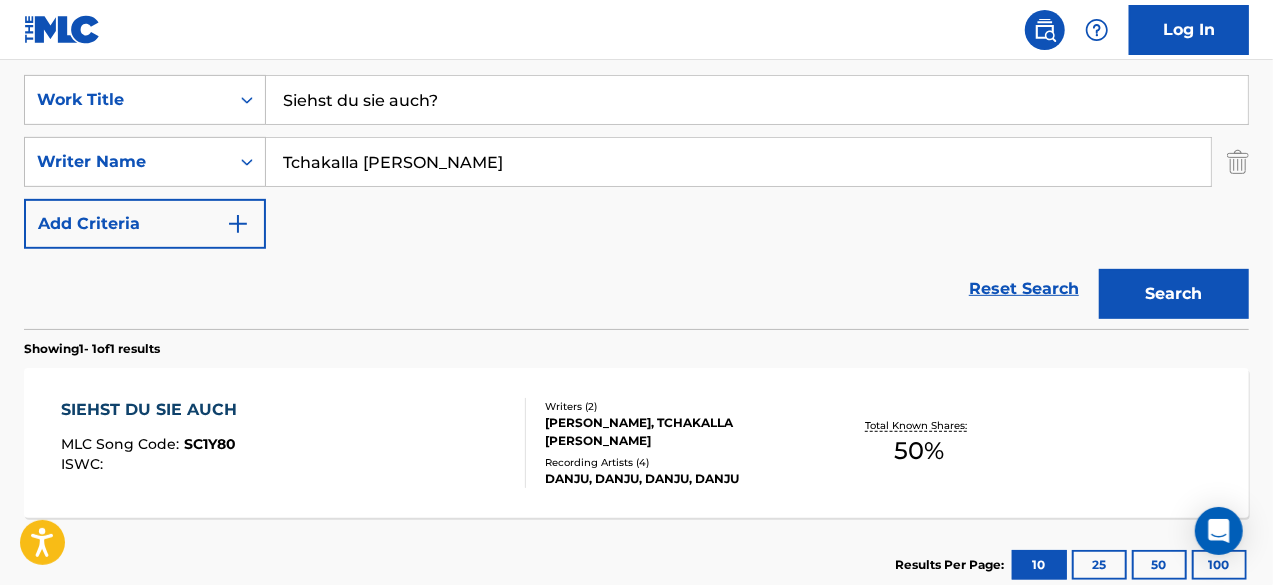 click on "SIEHST DU SIE AUCH MLC Song Code : SC1Y80 ISWC : Writers ( 2 ) [PERSON_NAME], [PERSON_NAME] Recording Artists ( 4 ) [PERSON_NAME], [PERSON_NAME], [PERSON_NAME], [PERSON_NAME] Total Known Shares: 50 %" at bounding box center (636, 443) 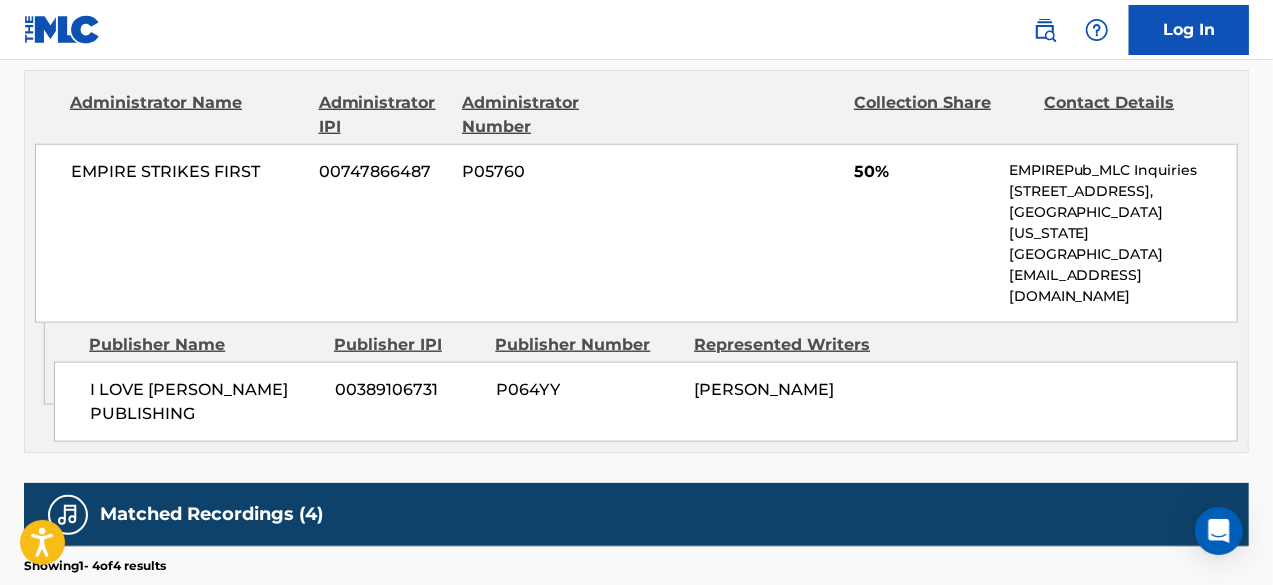 scroll, scrollTop: 957, scrollLeft: 0, axis: vertical 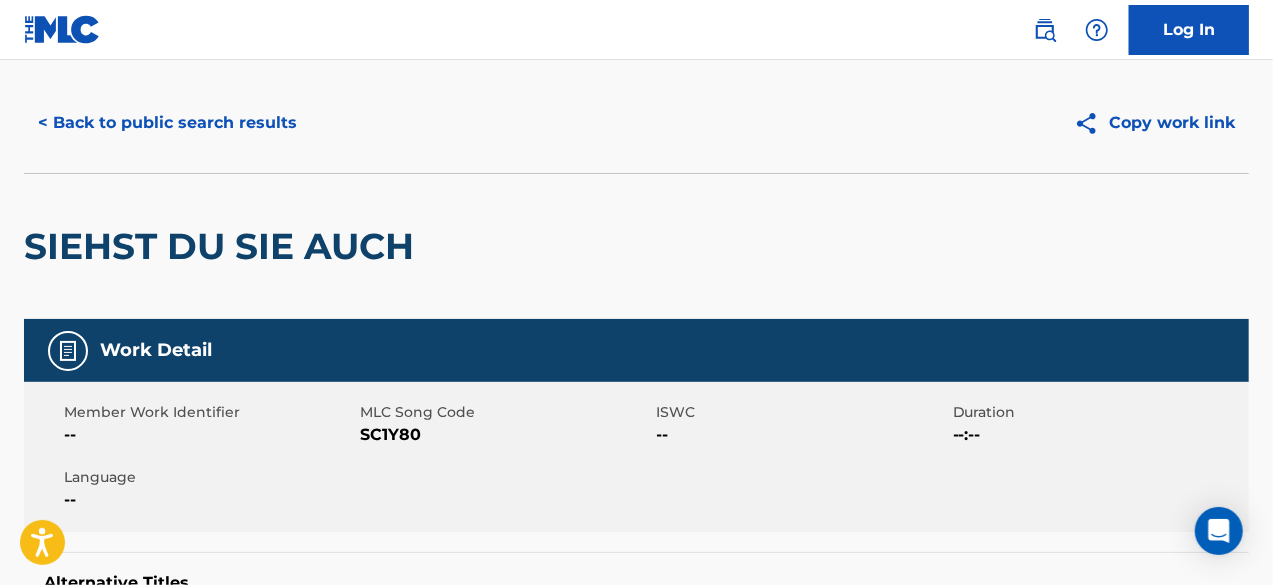 click on "< Back to public search results" at bounding box center [167, 123] 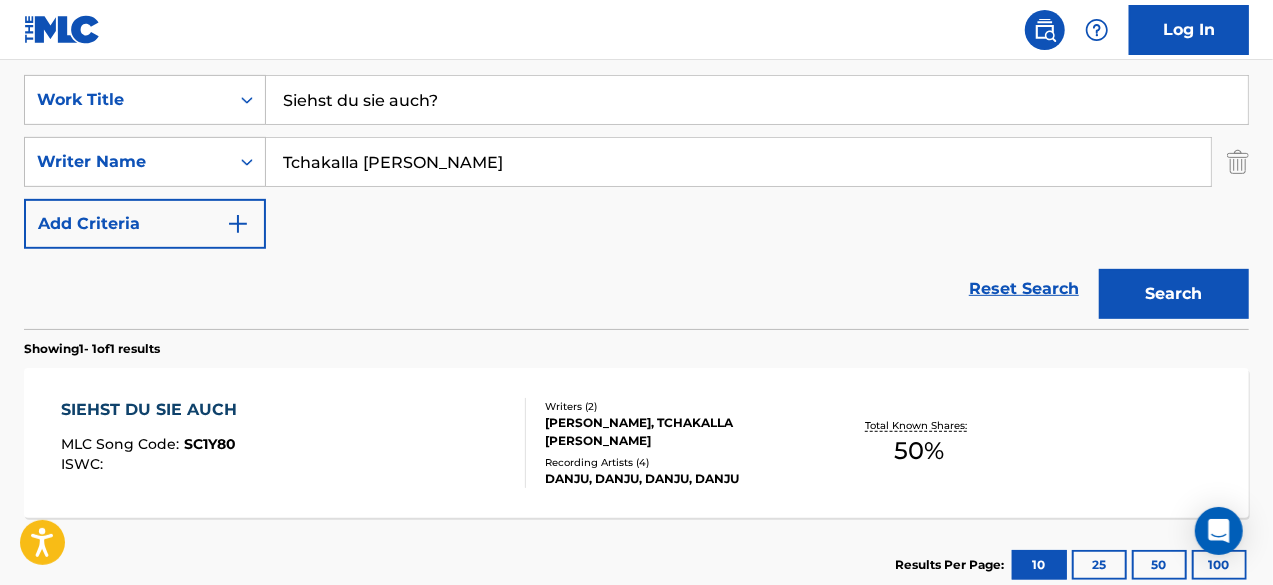 click on "Siehst du sie auch?" at bounding box center (757, 100) 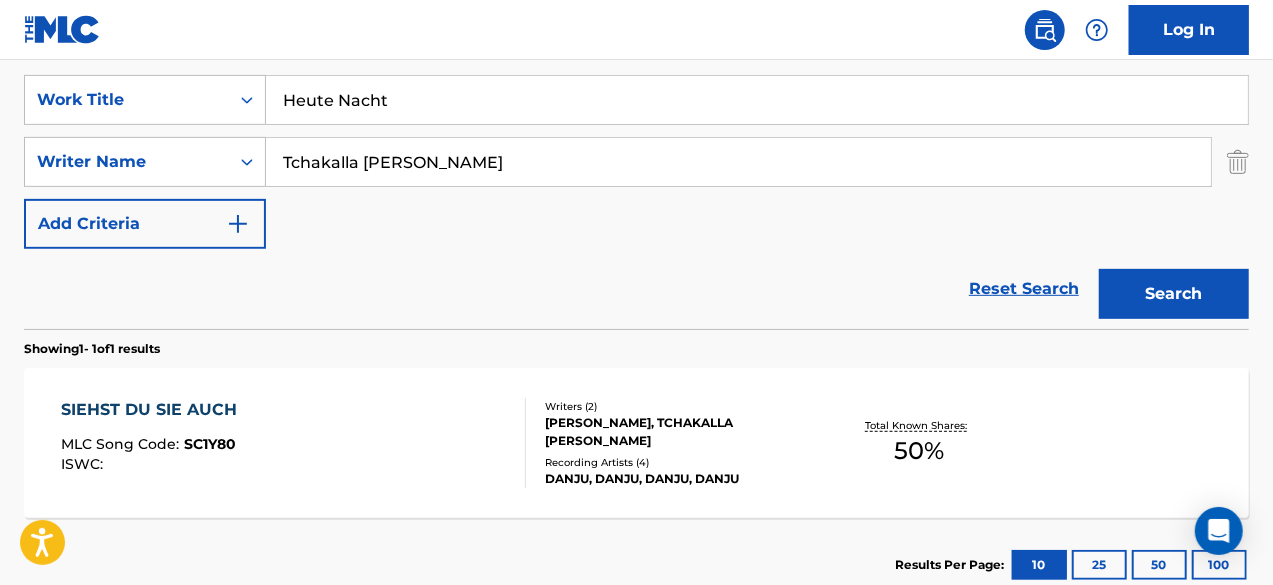 type on "Heute Nacht" 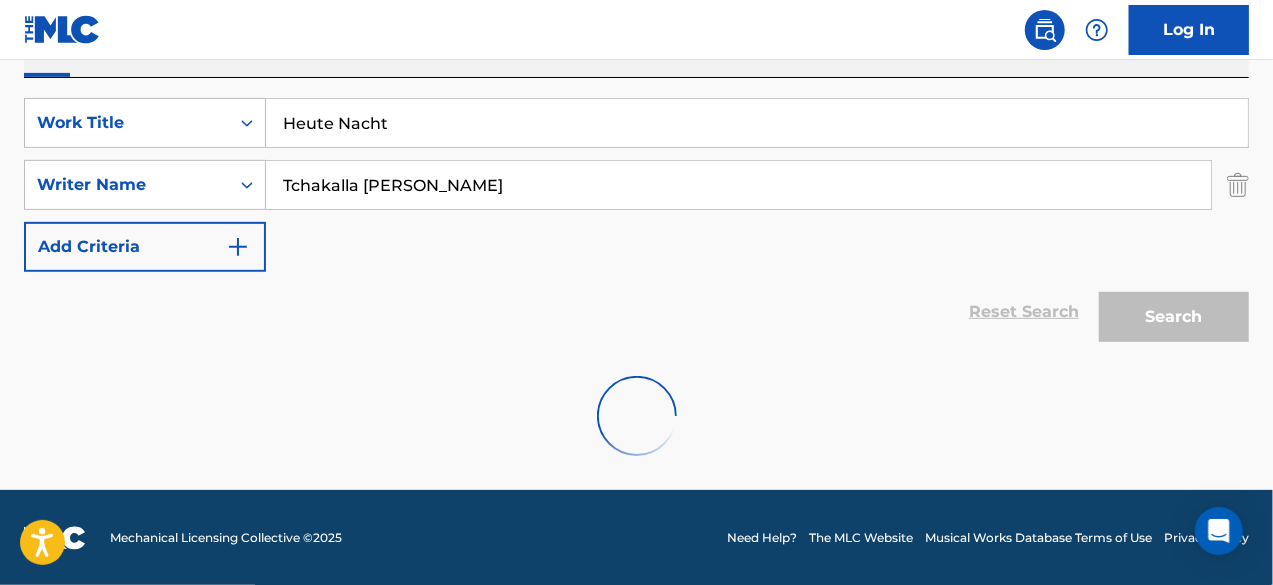 scroll, scrollTop: 370, scrollLeft: 0, axis: vertical 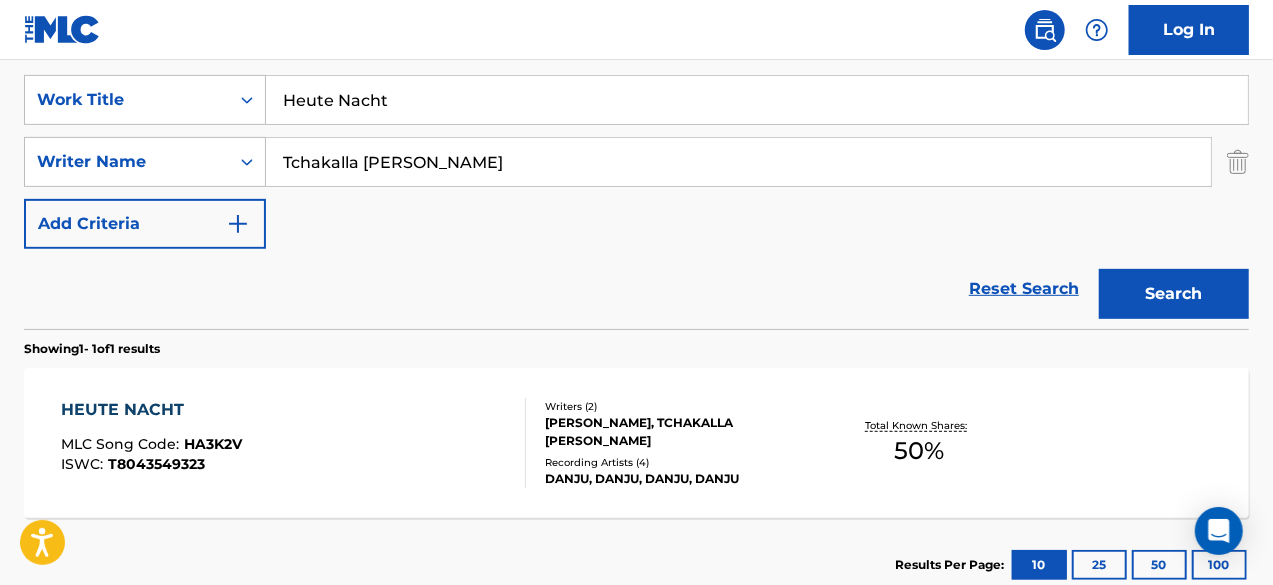 click on "HEUTE NACHT MLC Song Code : HA3K2V ISWC : T8043549323" at bounding box center (294, 443) 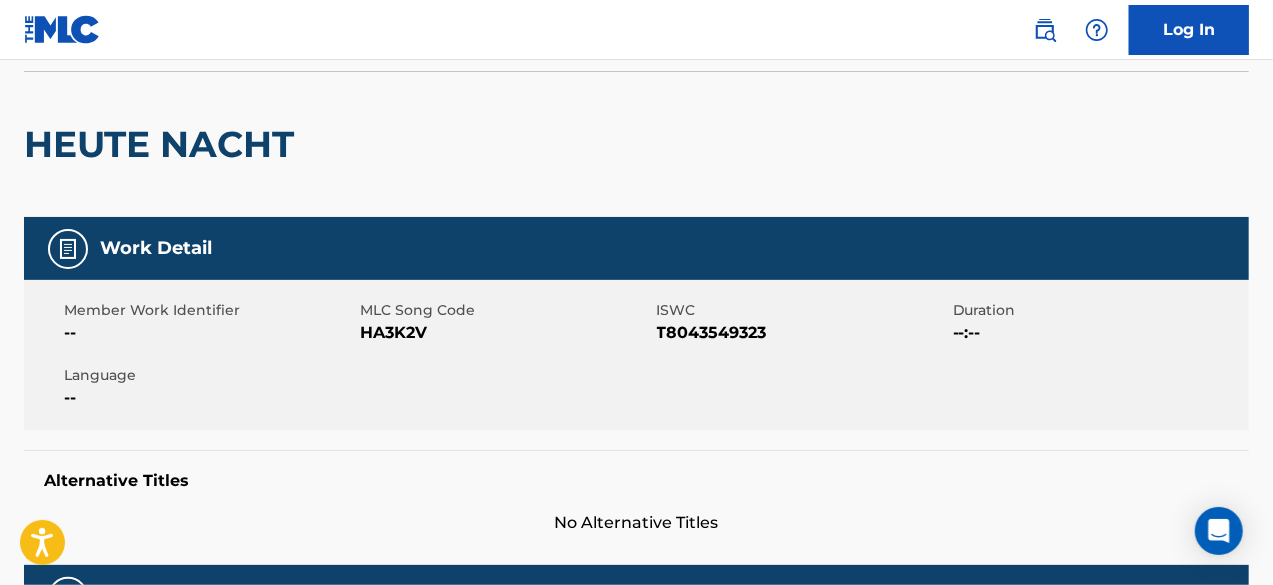 scroll, scrollTop: 0, scrollLeft: 0, axis: both 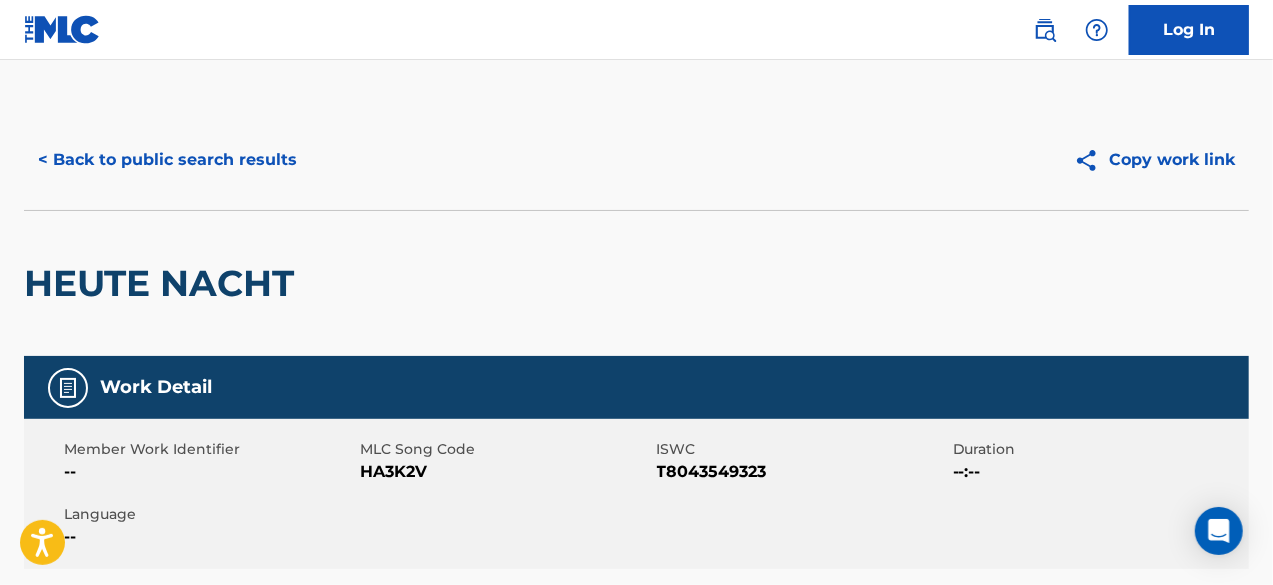 click on "< Back to public search results" at bounding box center (167, 160) 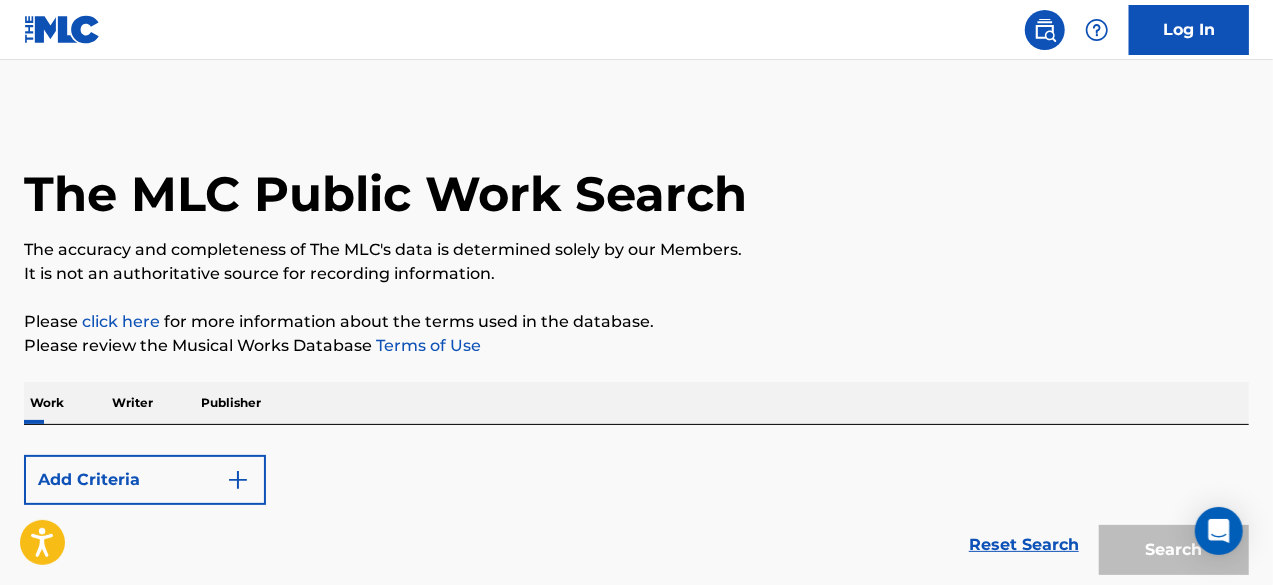 scroll, scrollTop: 370, scrollLeft: 0, axis: vertical 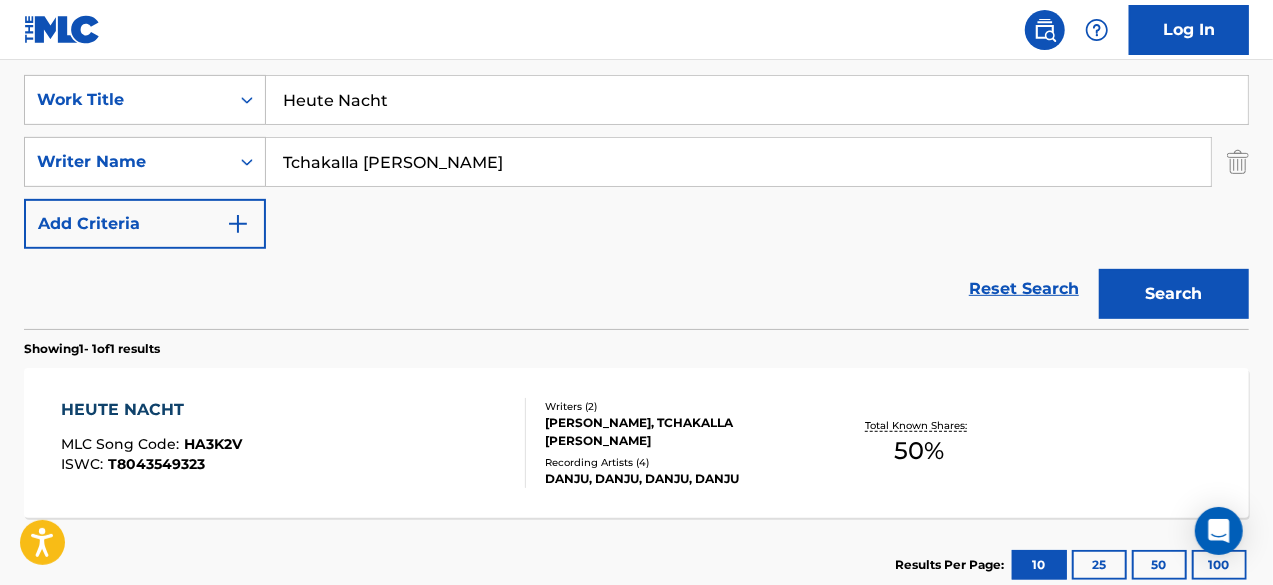 click on "Heute Nacht" at bounding box center (757, 100) 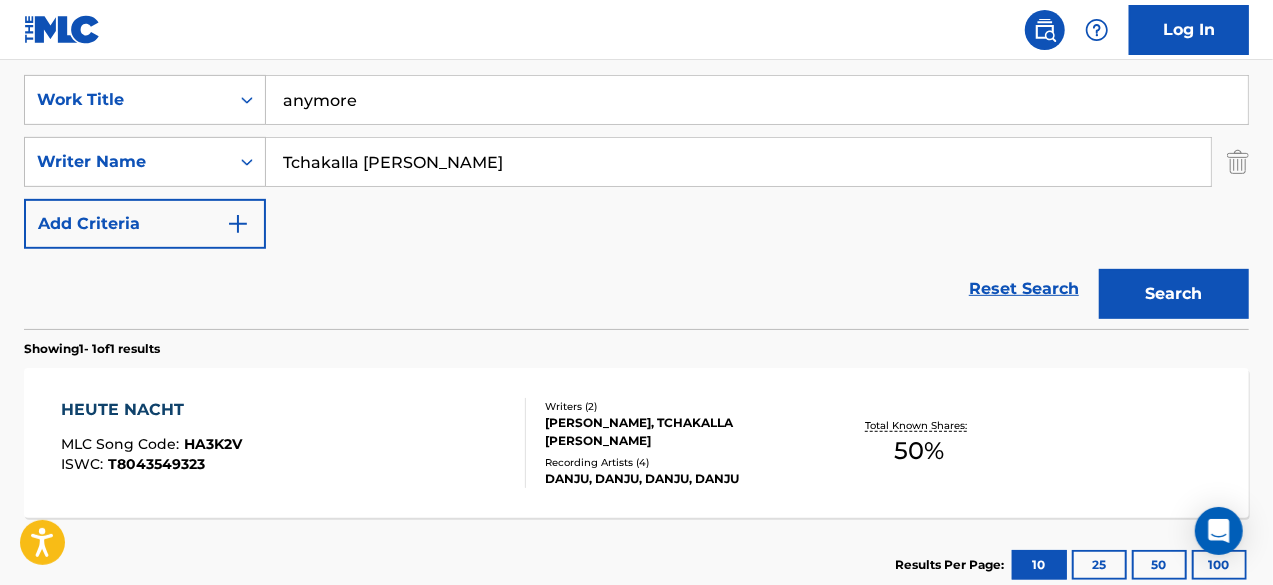 type on "anymore" 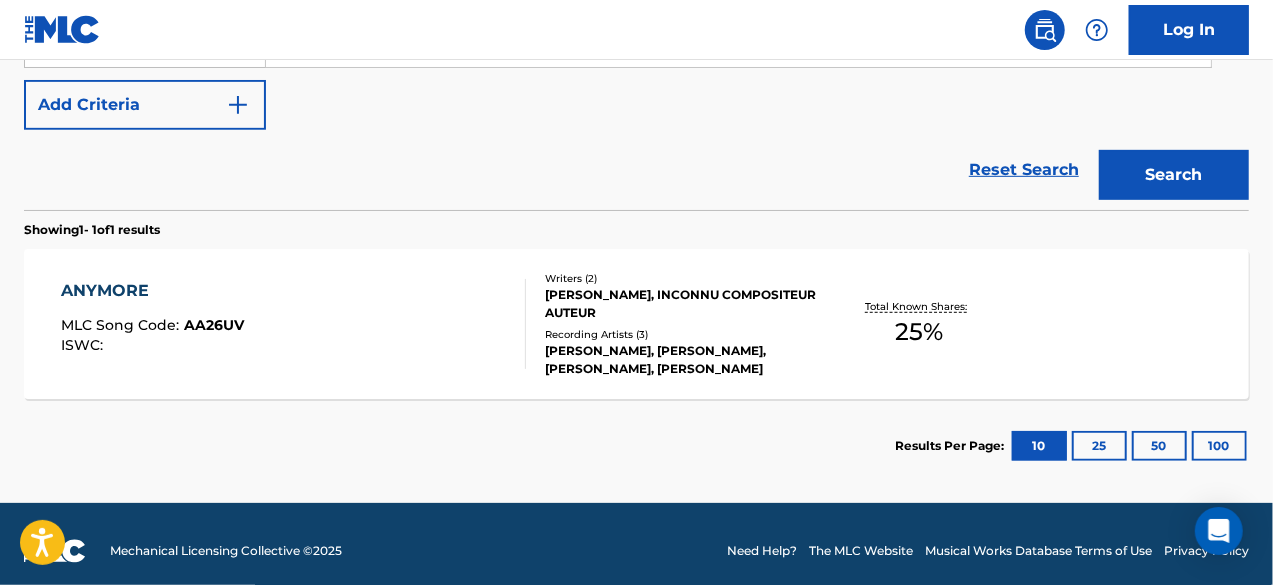 scroll, scrollTop: 494, scrollLeft: 0, axis: vertical 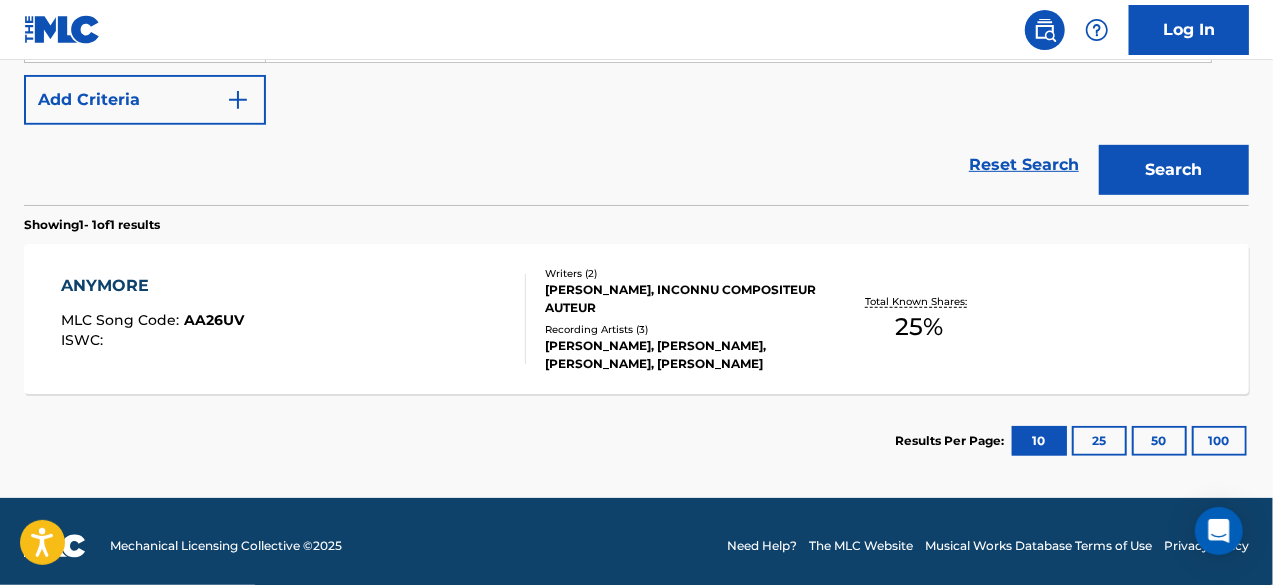 click on "ANYMORE MLC Song Code : AA26UV ISWC :" at bounding box center (294, 319) 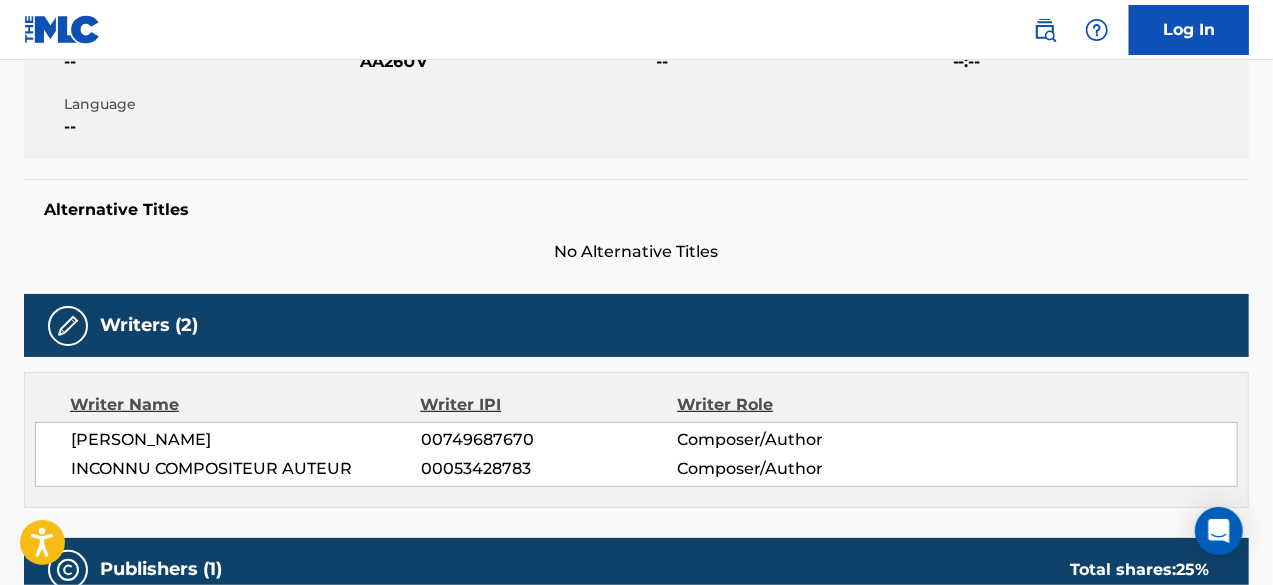 scroll, scrollTop: 0, scrollLeft: 0, axis: both 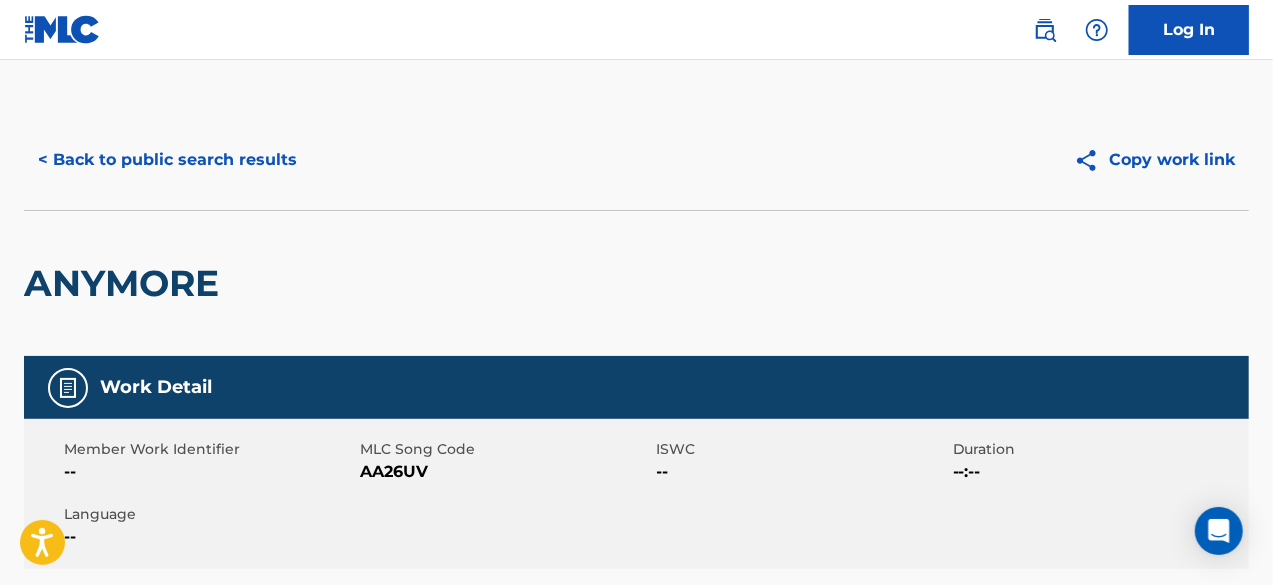 click on "< Back to public search results" at bounding box center [167, 160] 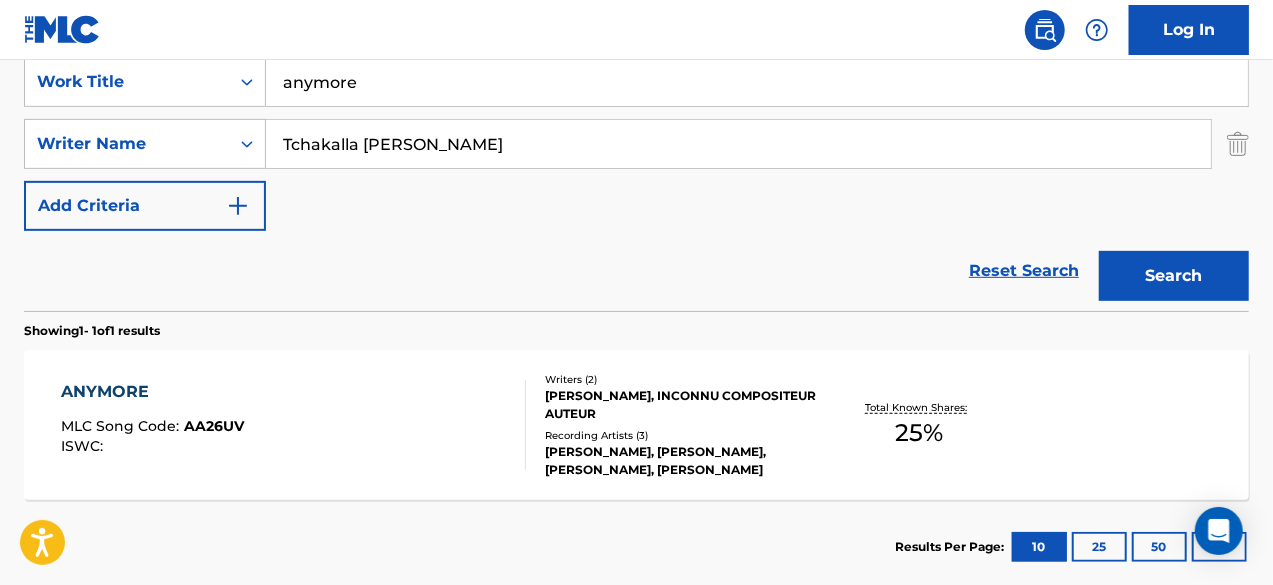 scroll, scrollTop: 328, scrollLeft: 0, axis: vertical 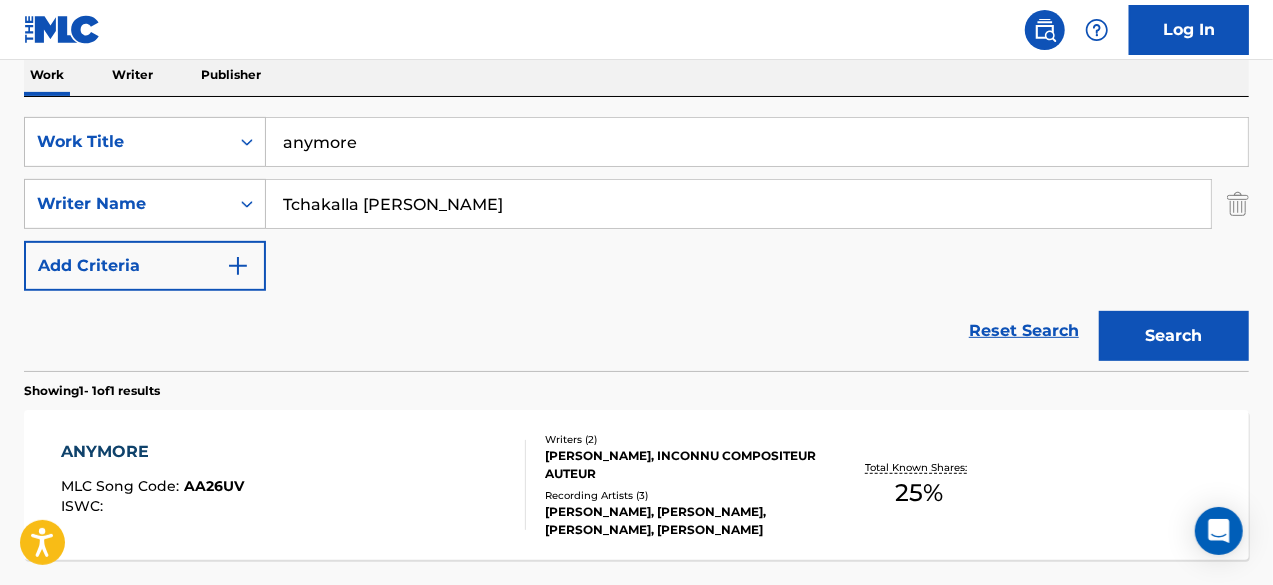 click on "anymore" at bounding box center [757, 142] 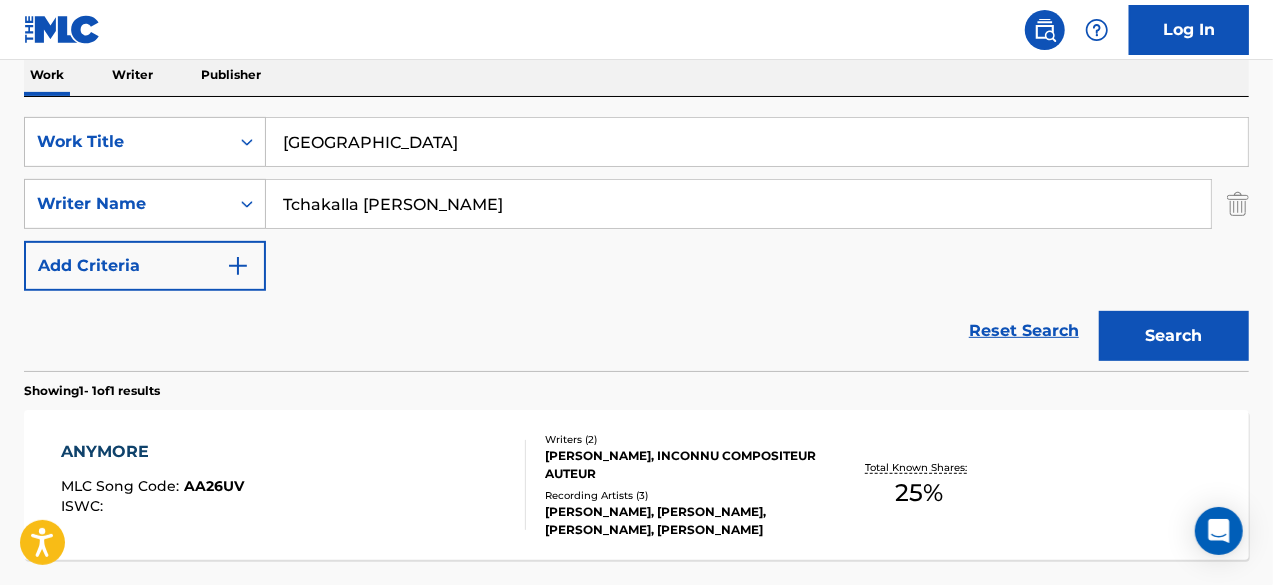 type on "[GEOGRAPHIC_DATA]" 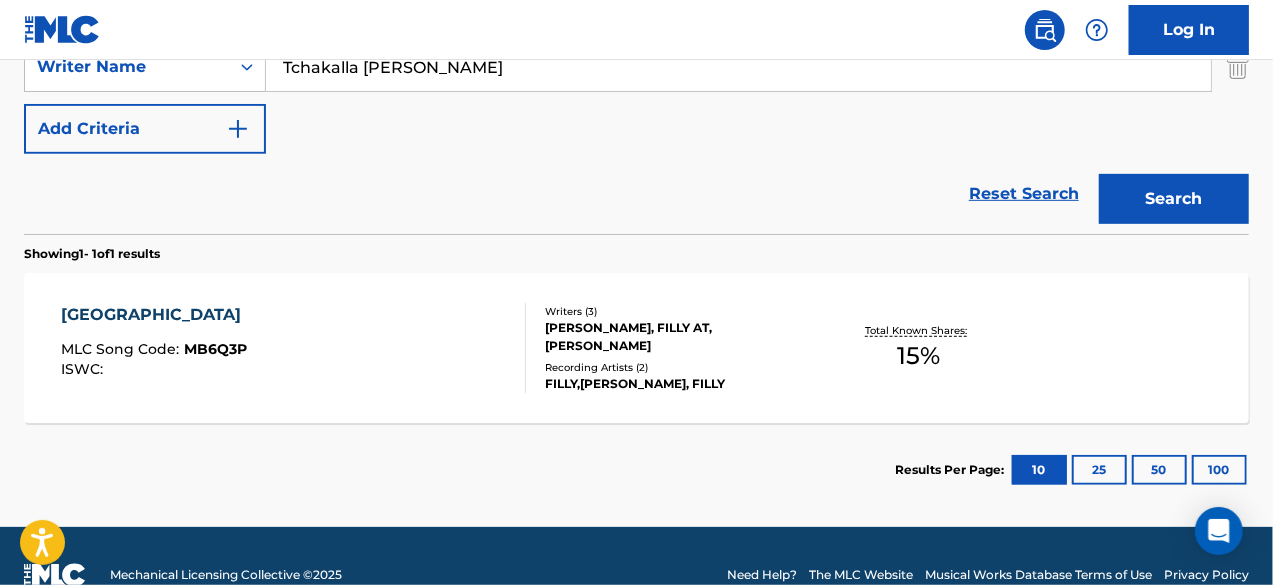 scroll, scrollTop: 470, scrollLeft: 0, axis: vertical 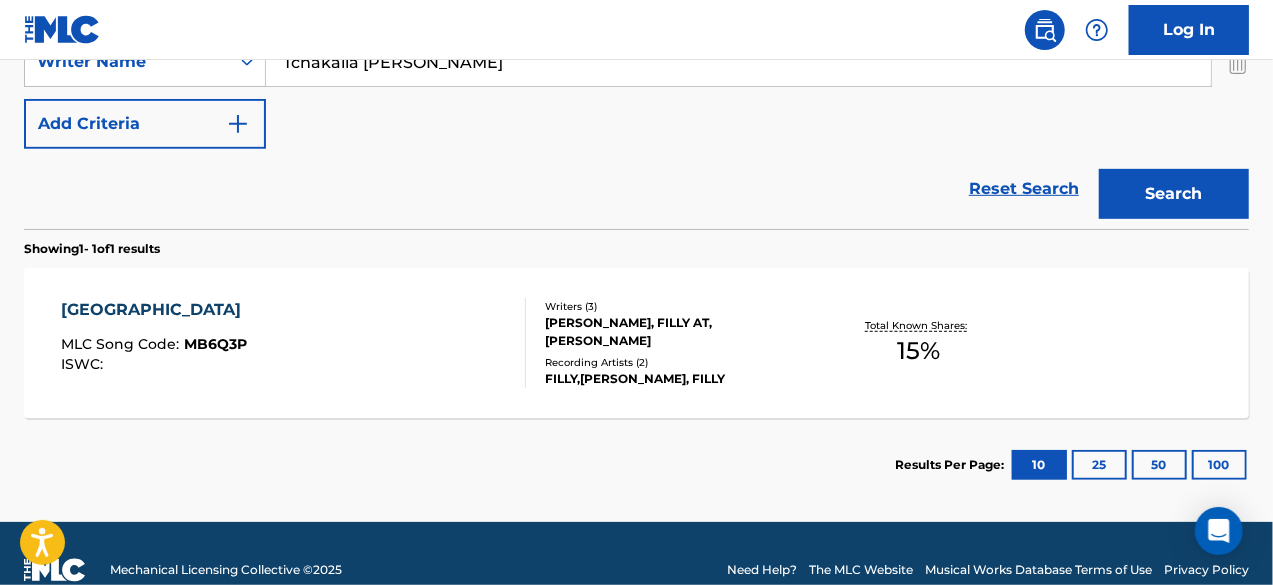 click on "MADAGASCAR MLC Song Code : MB6Q3P ISWC :" at bounding box center (294, 343) 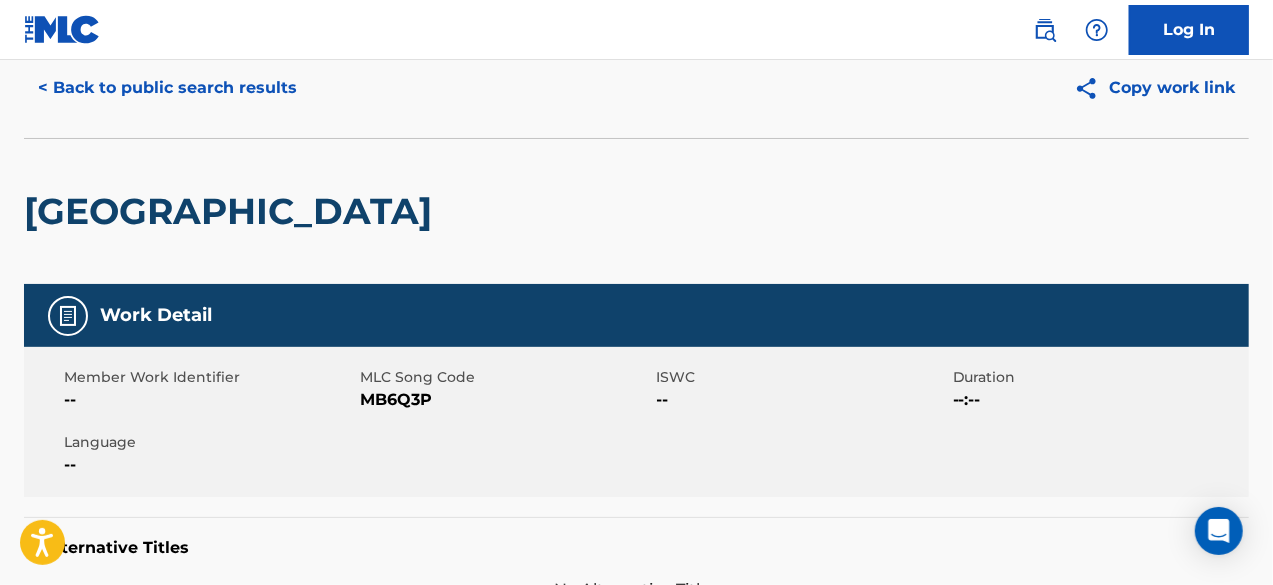 scroll, scrollTop: 0, scrollLeft: 0, axis: both 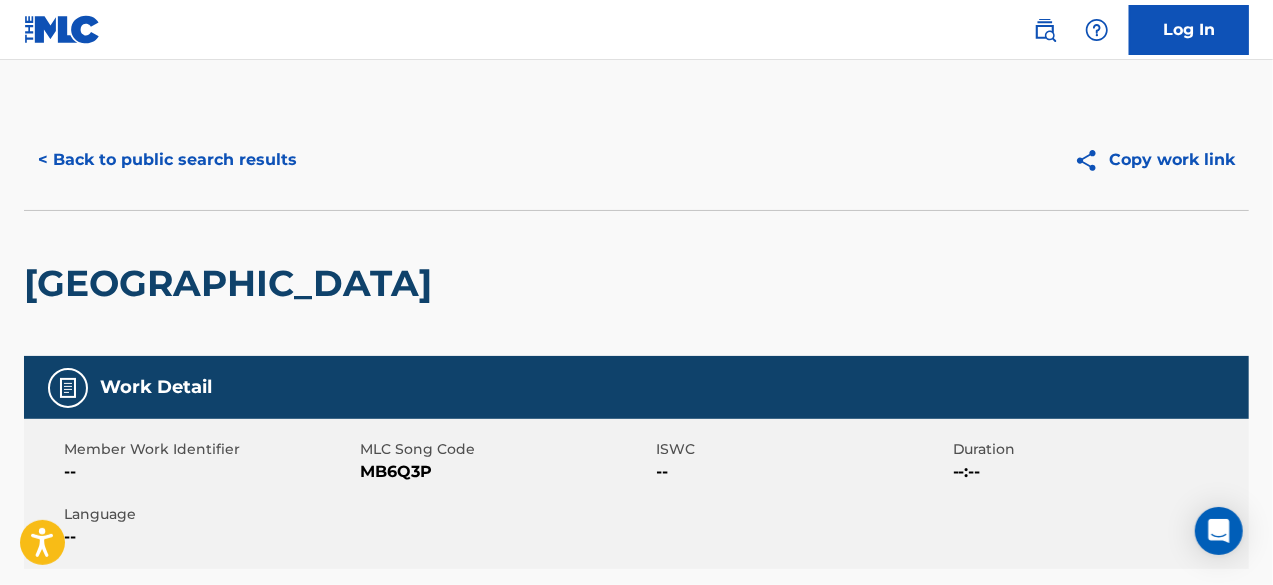 click on "< Back to public search results" at bounding box center (167, 160) 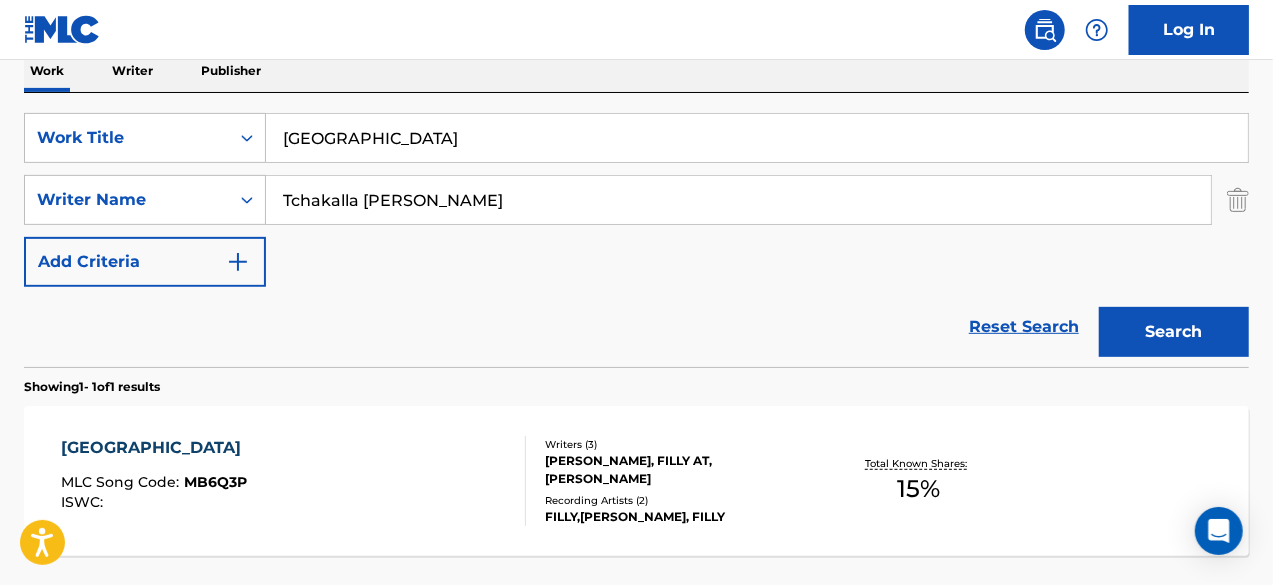 scroll, scrollTop: 331, scrollLeft: 0, axis: vertical 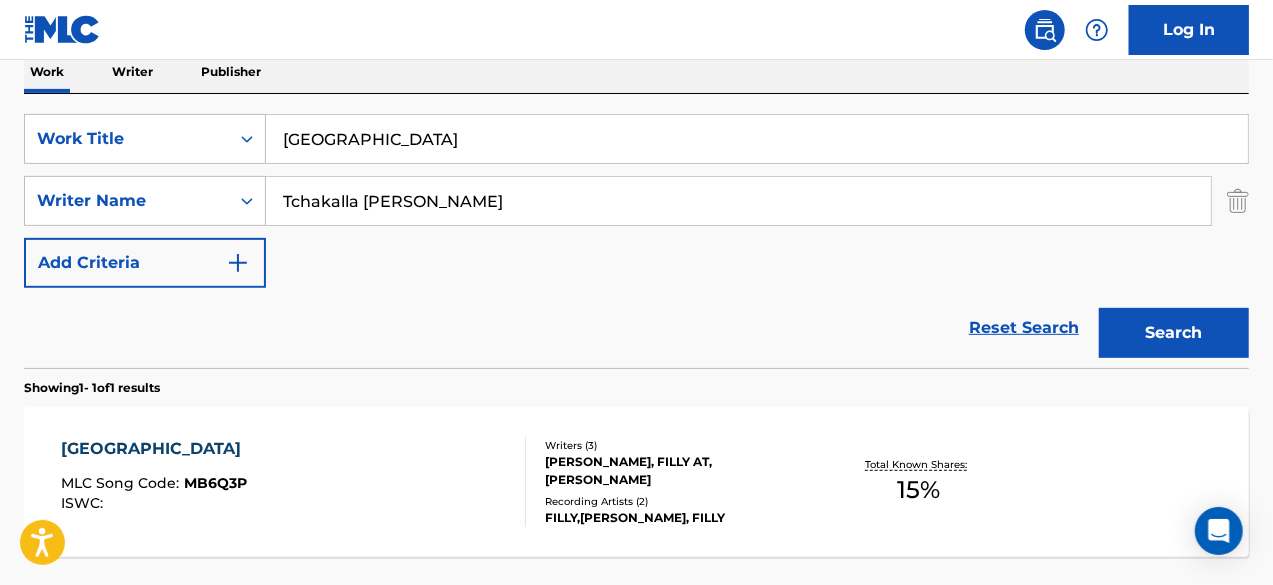 click on "[GEOGRAPHIC_DATA]" at bounding box center [757, 139] 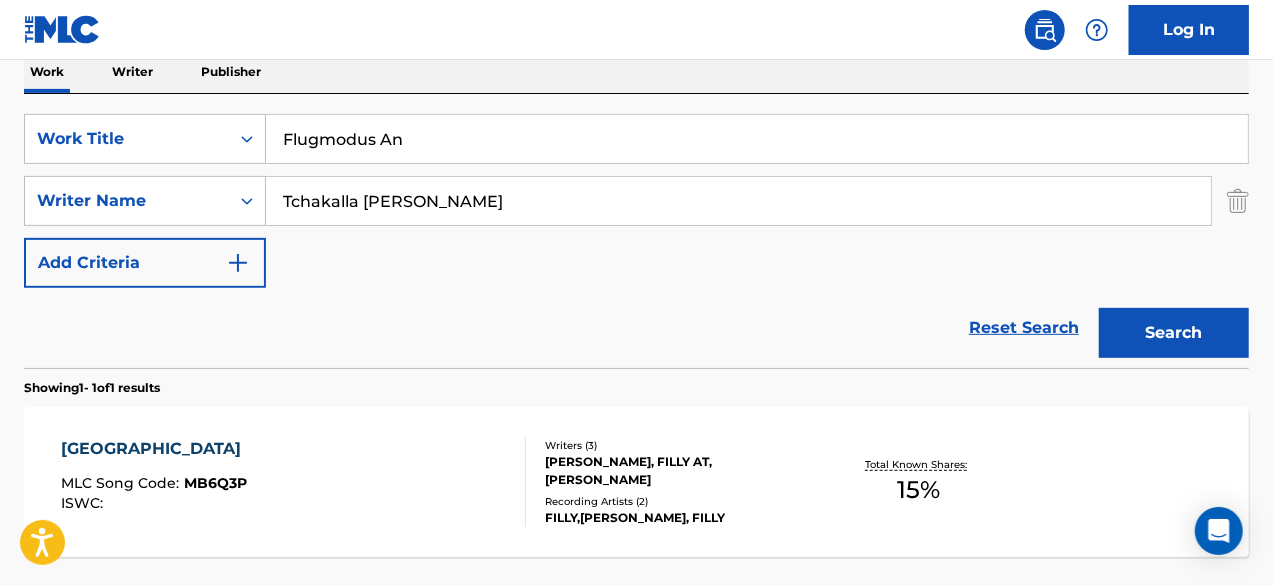 type on "Flugmodus An" 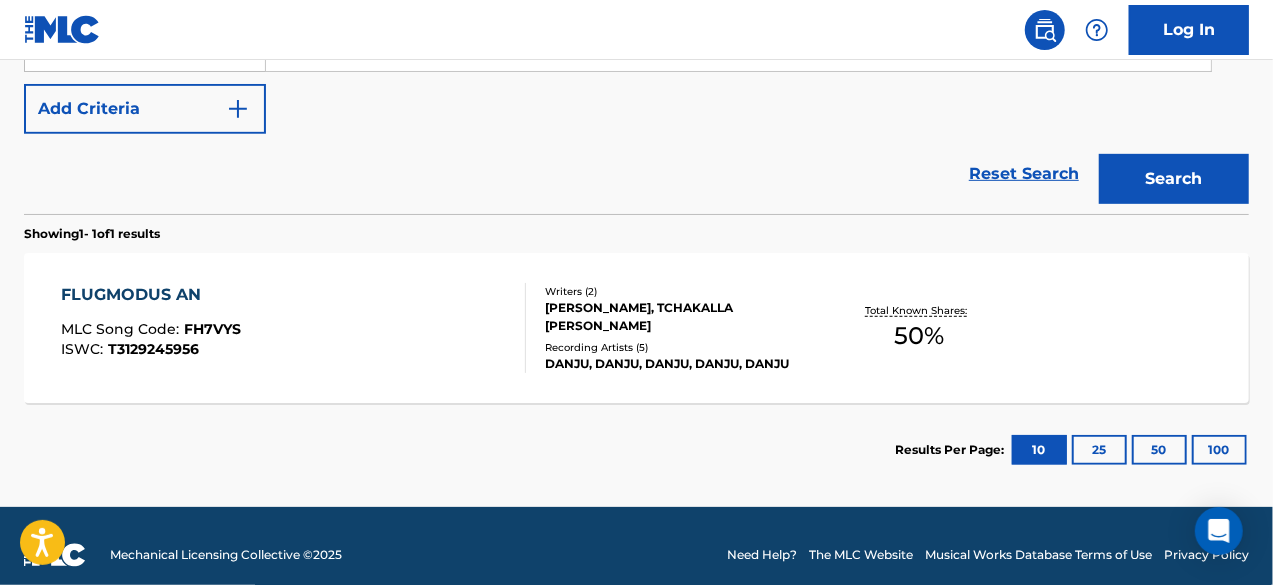 scroll, scrollTop: 487, scrollLeft: 0, axis: vertical 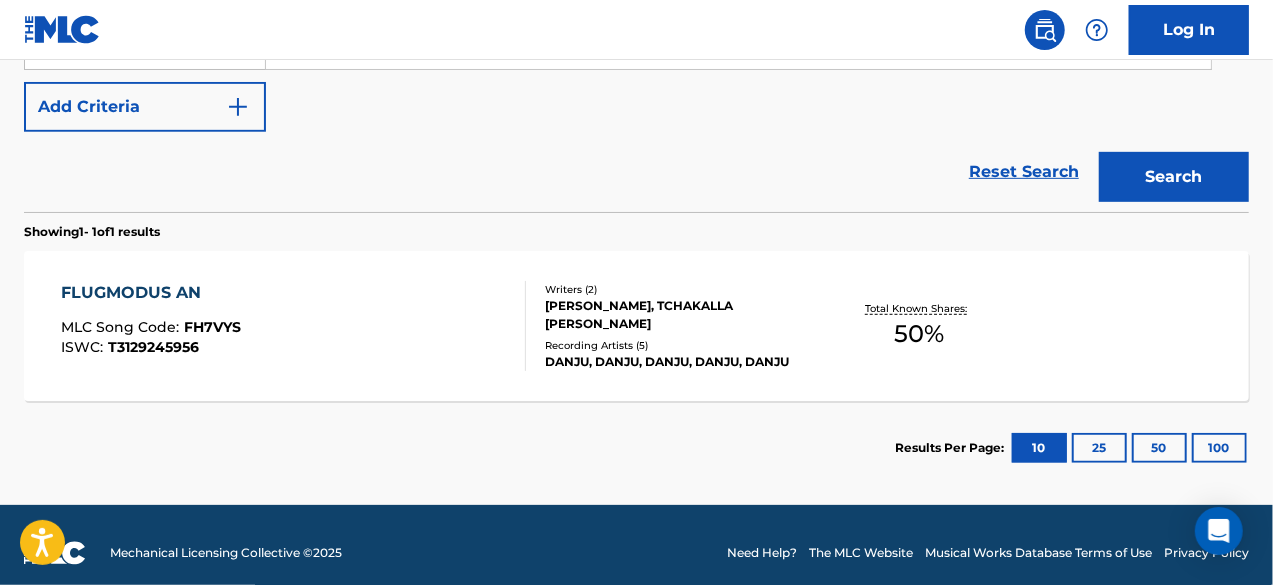click on "FLUGMODUS AN MLC Song Code : FH7VYS ISWC : T3129245956" at bounding box center [294, 326] 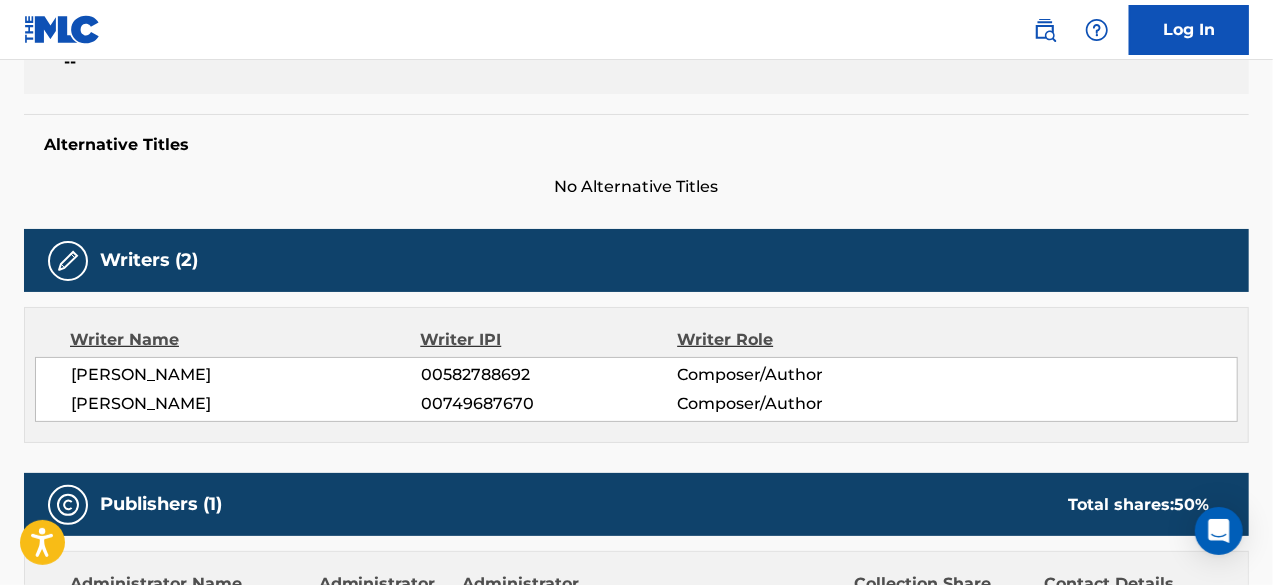 scroll, scrollTop: 0, scrollLeft: 0, axis: both 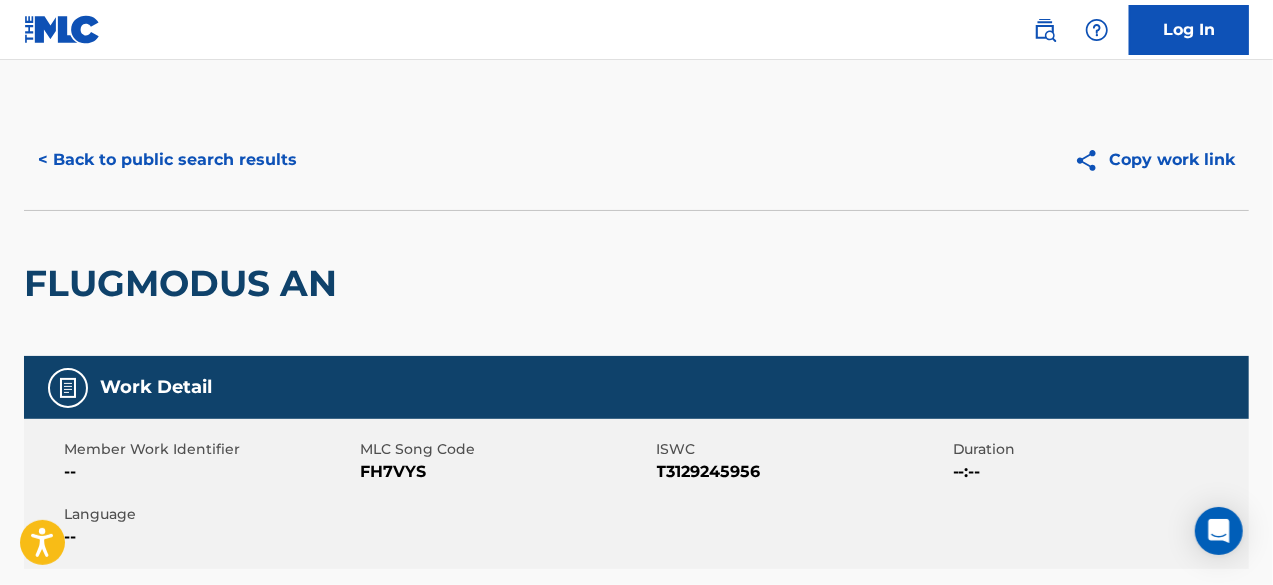 click on "< Back to public search results Copy work link" at bounding box center (636, 160) 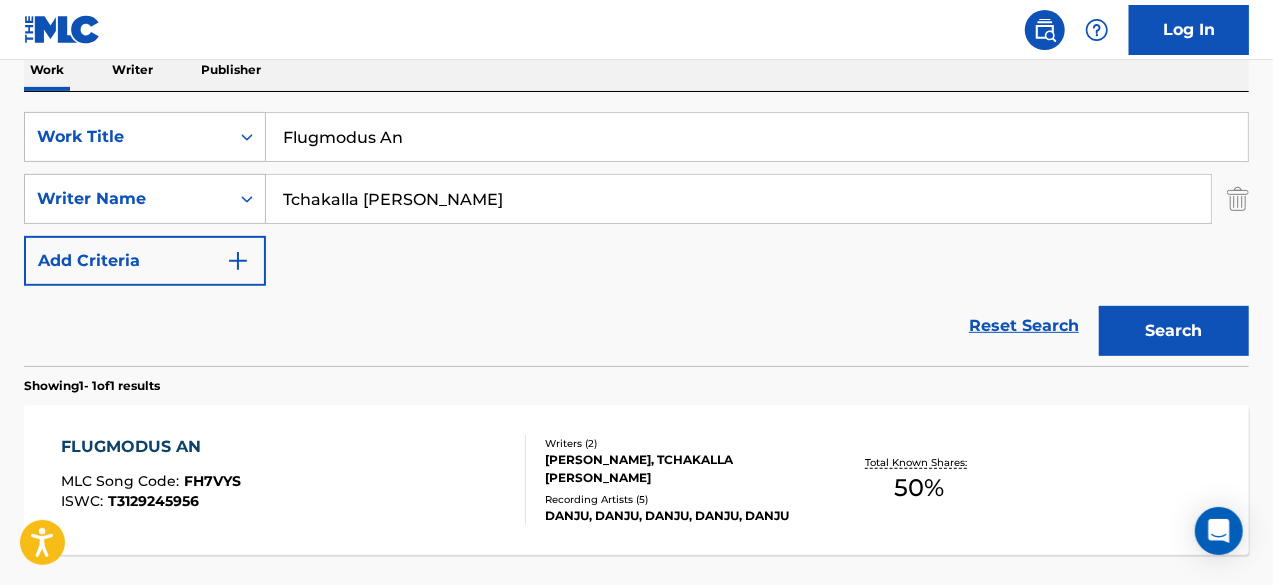scroll, scrollTop: 331, scrollLeft: 0, axis: vertical 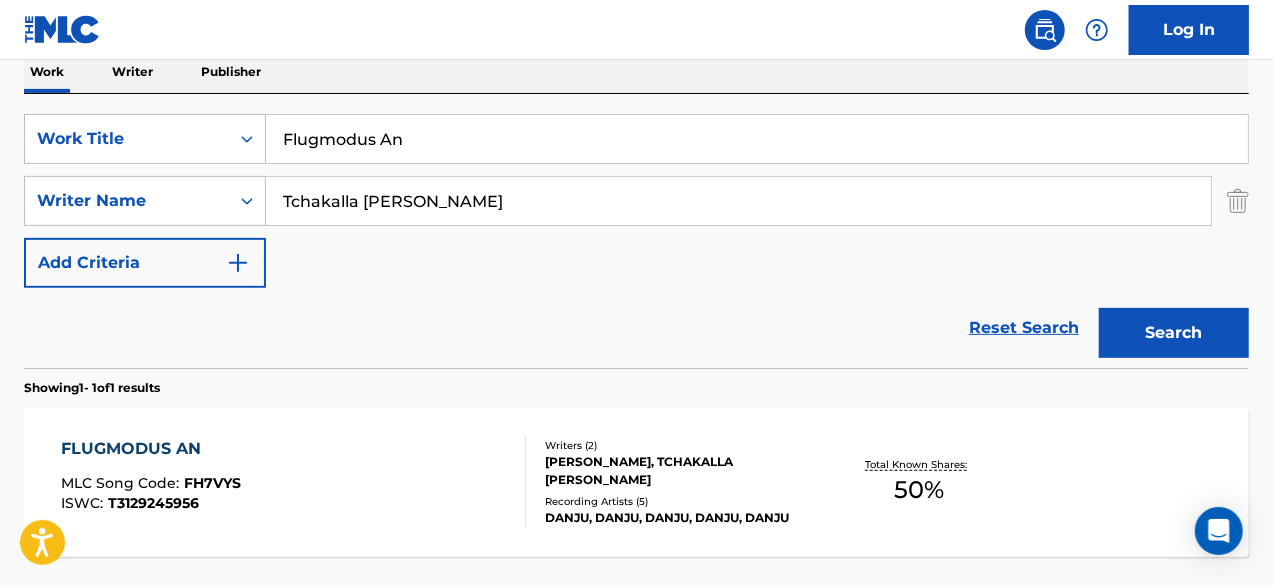 click on "Flugmodus An" at bounding box center (757, 139) 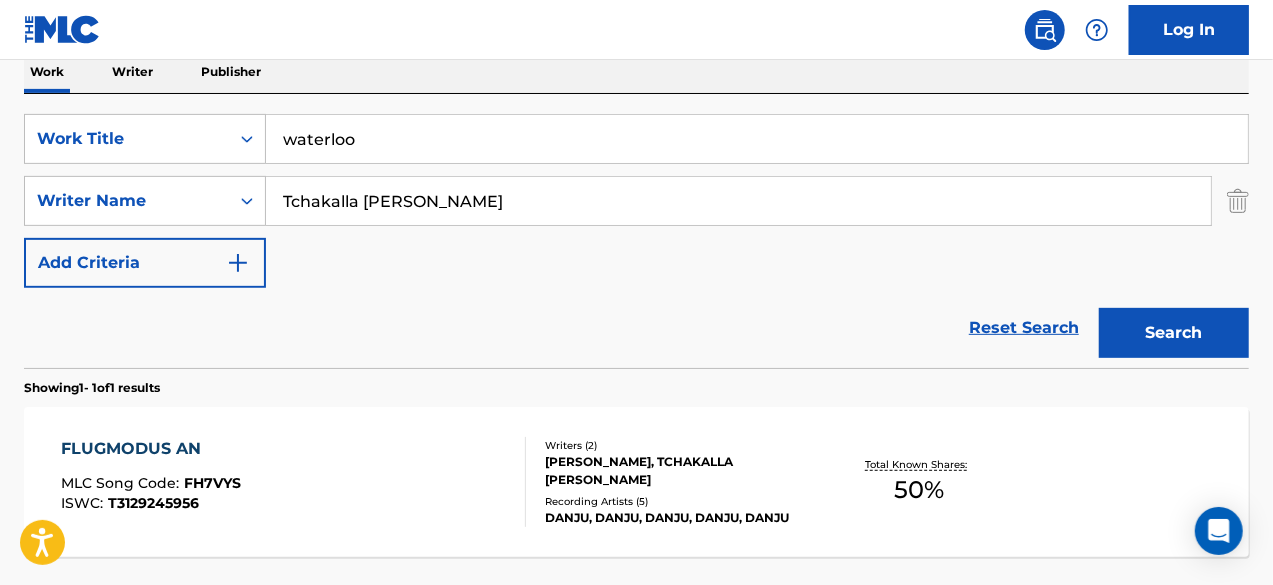 type on "waterloo" 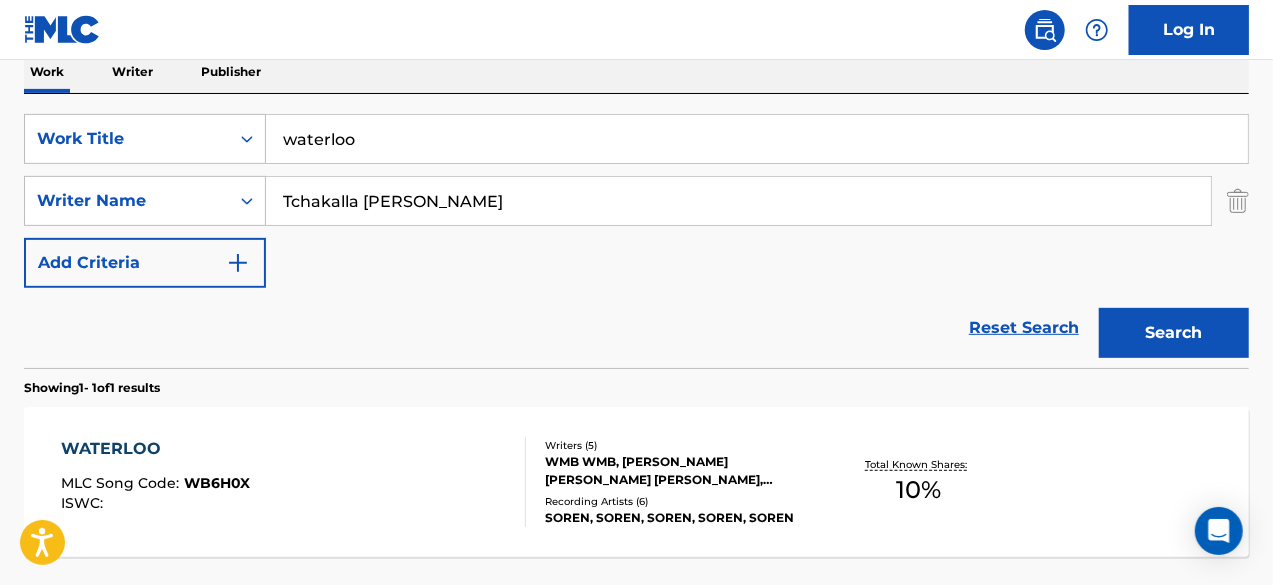 click on "WMB WMB, [PERSON_NAME] [PERSON_NAME] [PERSON_NAME], [PERSON_NAME]" at bounding box center [681, 471] 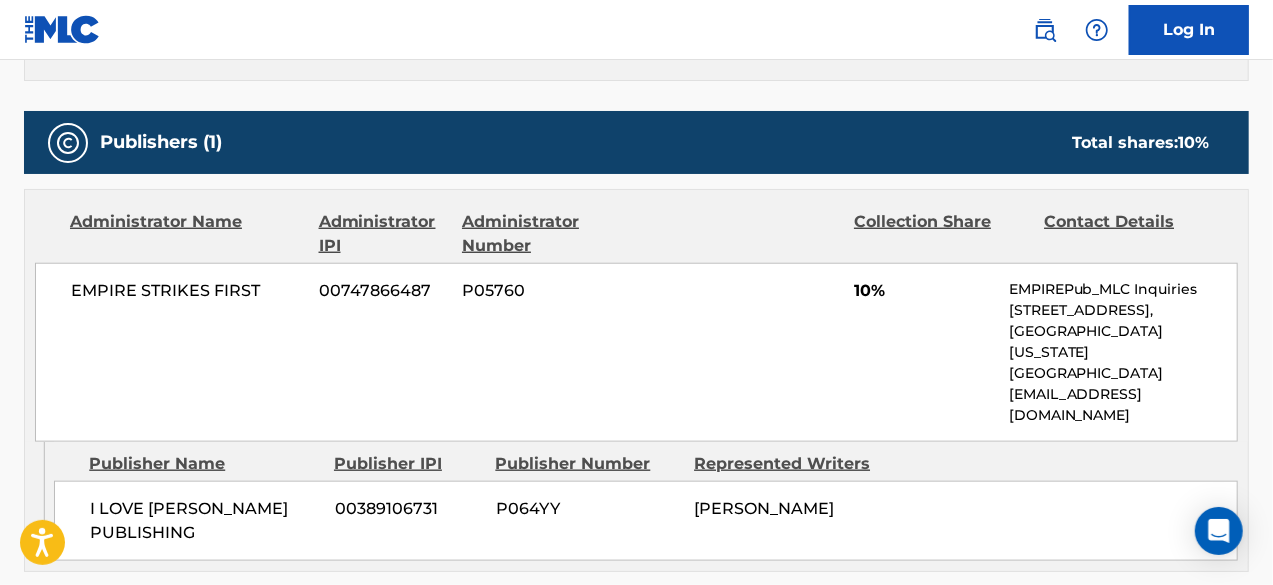 scroll, scrollTop: 0, scrollLeft: 0, axis: both 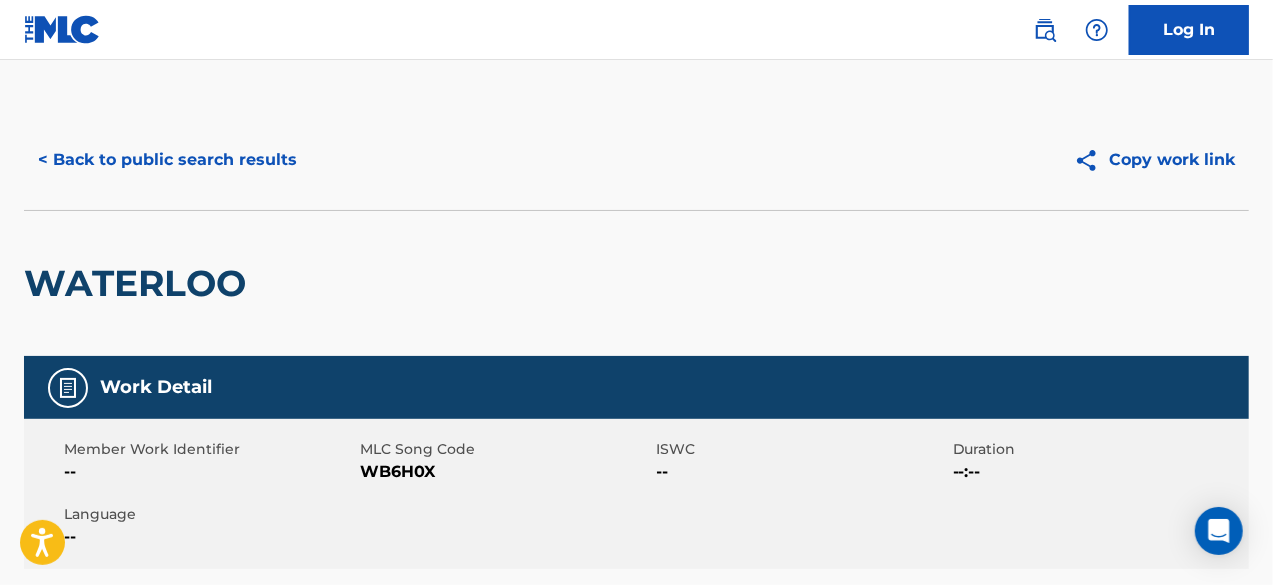 click on "< Back to public search results" at bounding box center [167, 160] 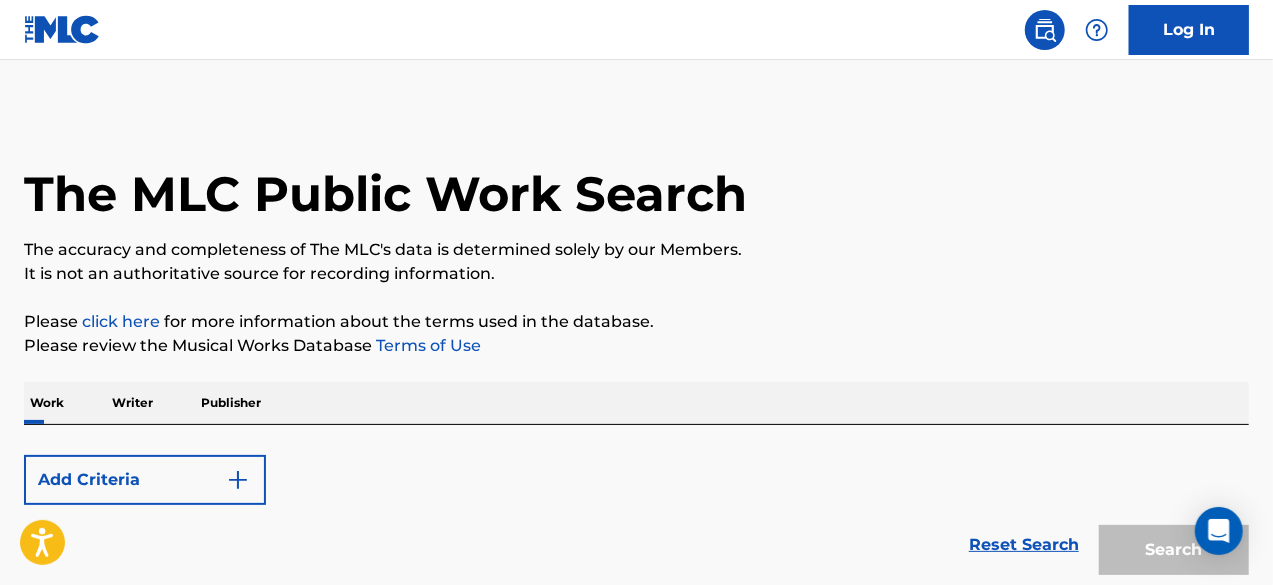 scroll, scrollTop: 331, scrollLeft: 0, axis: vertical 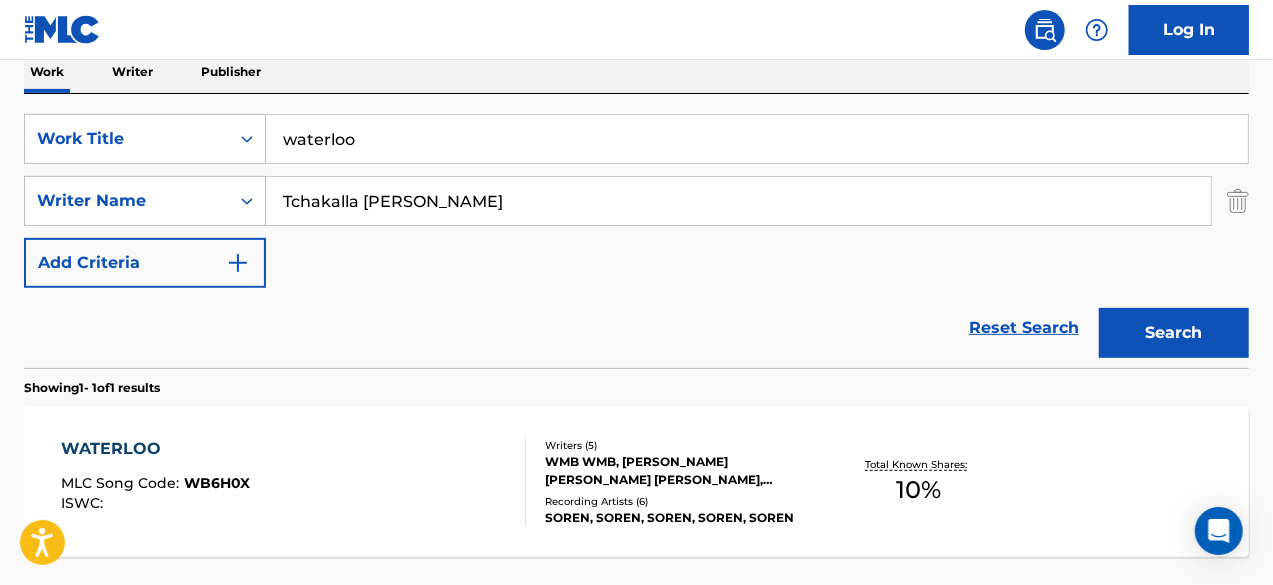 click on "SearchWithCriteria869bac11-18c4-43a1-bff0-f14af207bcb6 Work Title waterloo SearchWithCriteria0611e933-b9b2-4dbc-8169-58256b1e24a0 Writer Name [PERSON_NAME] Add Criteria" at bounding box center [636, 201] 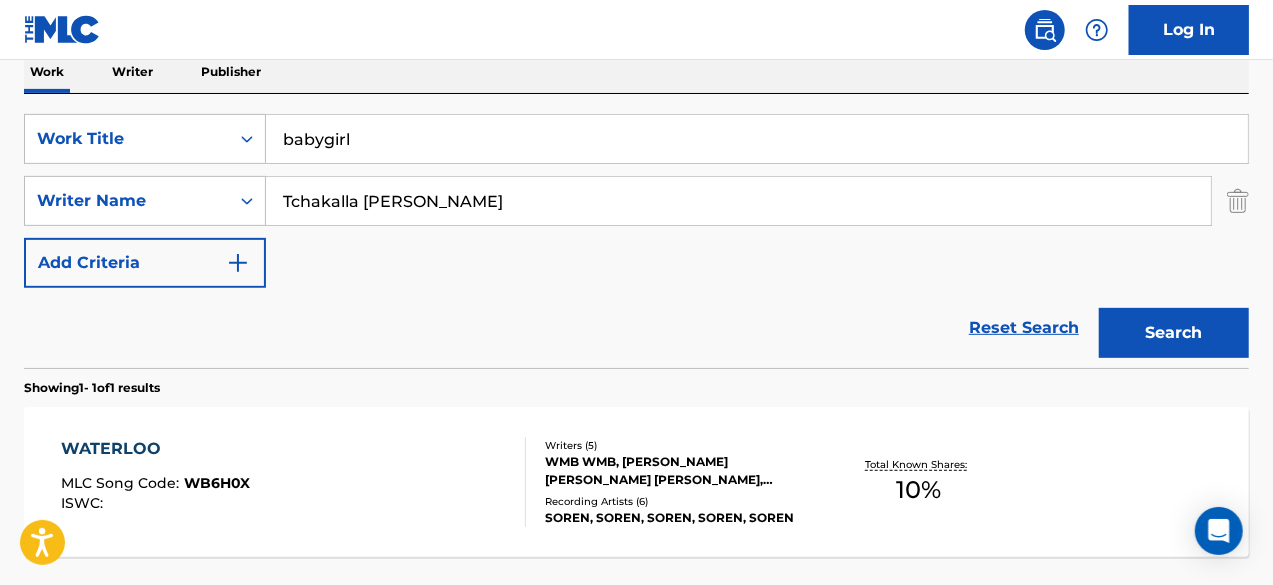 type on "babygirl" 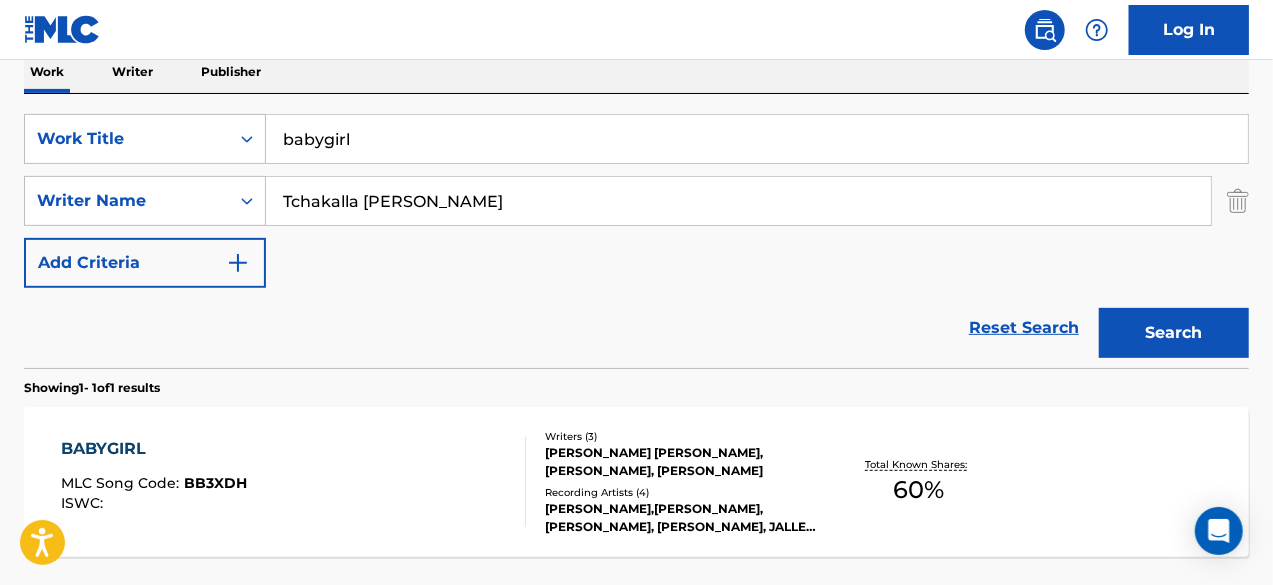 click on "[PERSON_NAME],[PERSON_NAME],[PERSON_NAME], [PERSON_NAME], JALLE [FEAT. [PERSON_NAME] & [PERSON_NAME]], JALLE" at bounding box center [681, 518] 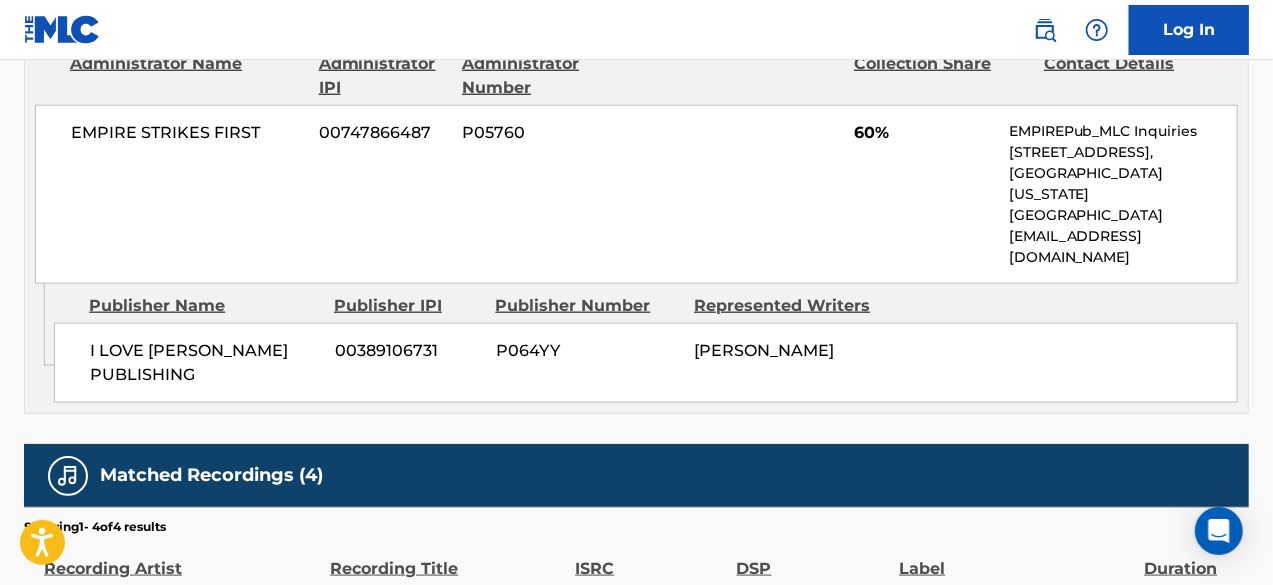 scroll, scrollTop: 0, scrollLeft: 0, axis: both 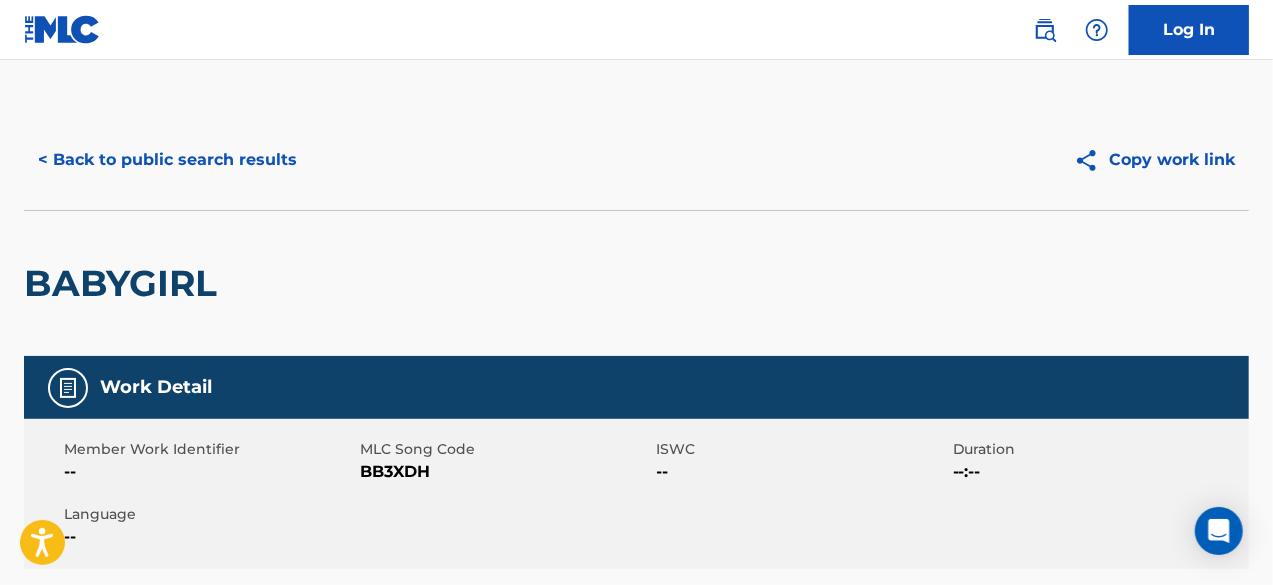 click on "< Back to public search results" at bounding box center [167, 160] 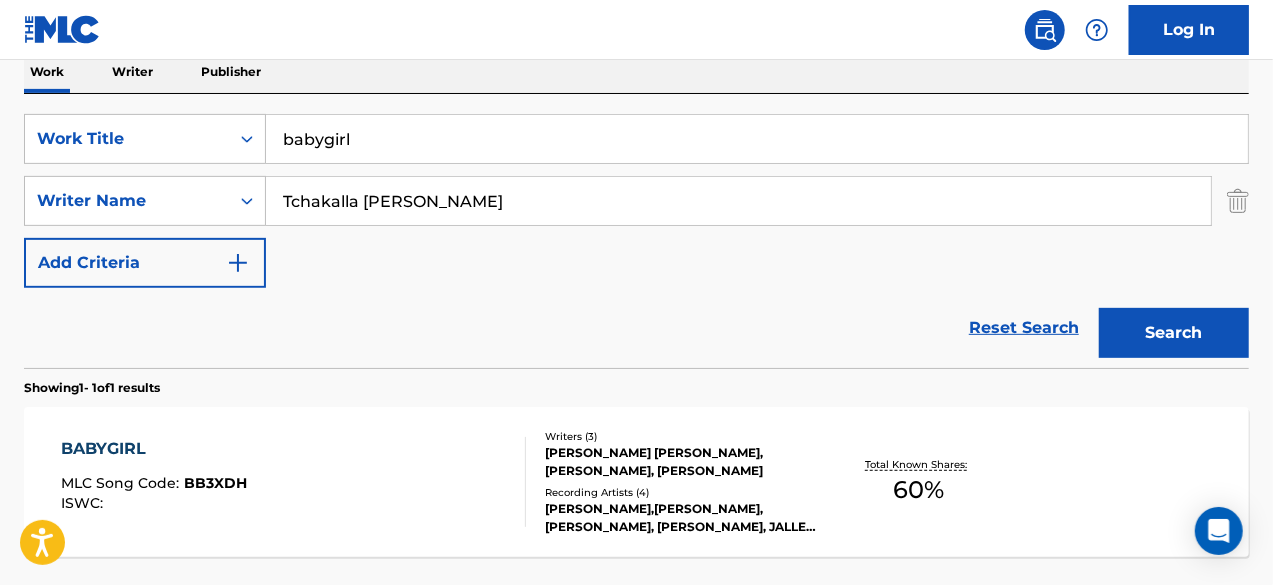 click on "babygirl" at bounding box center [757, 139] 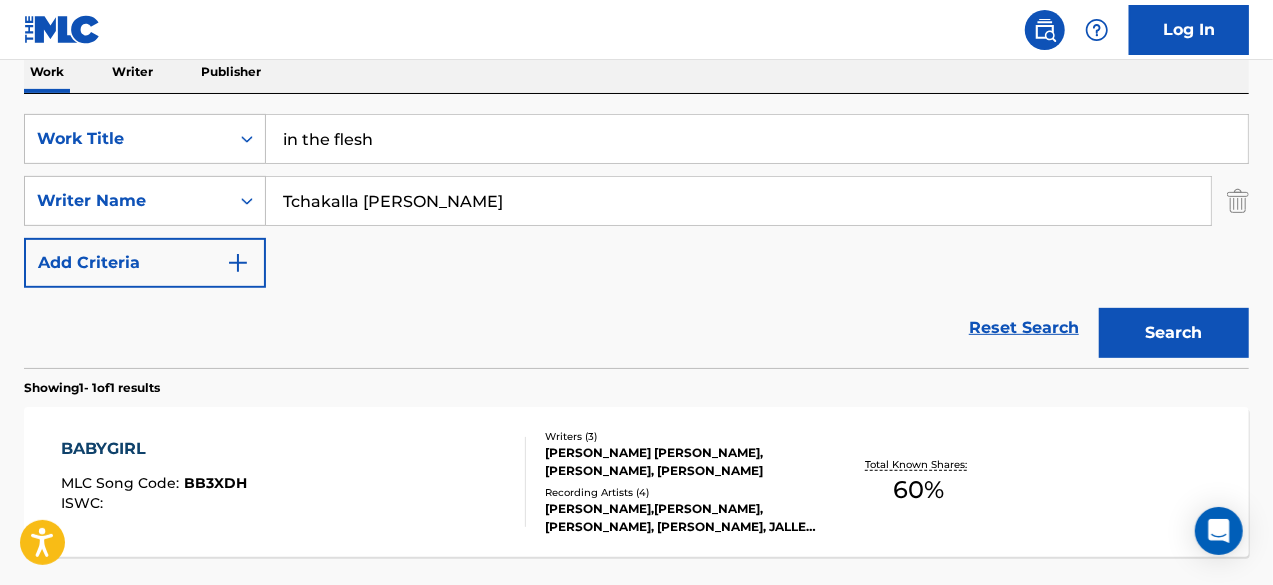 type on "in the flesh" 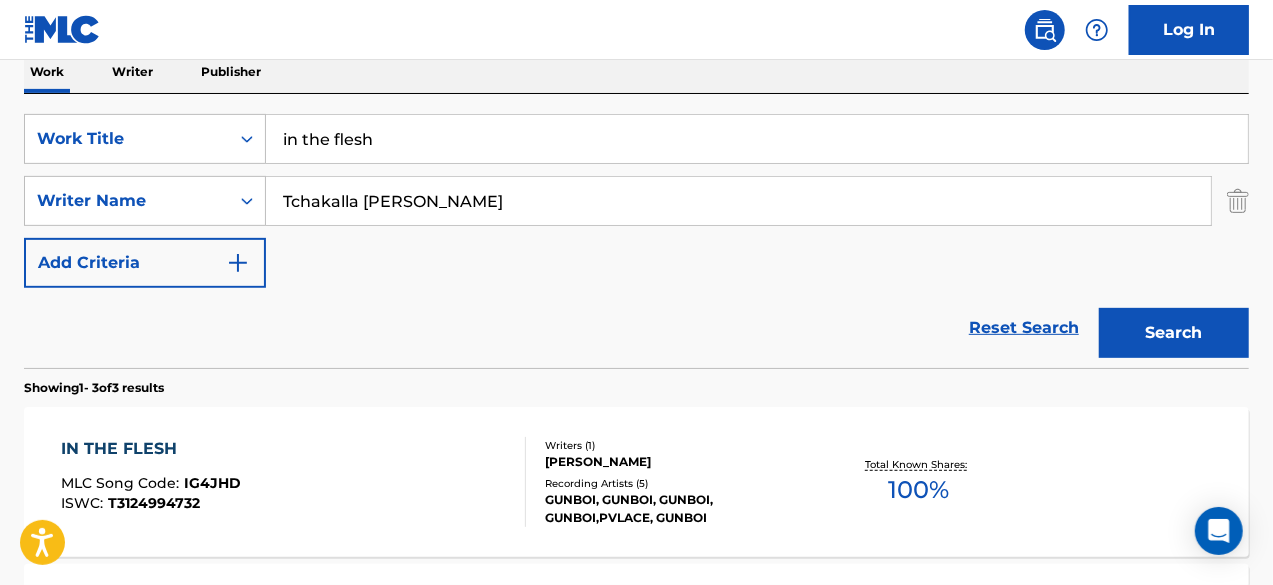 click on "IN THE FLESH MLC Song Code : IG4JHD ISWC : T3124994732" at bounding box center [294, 482] 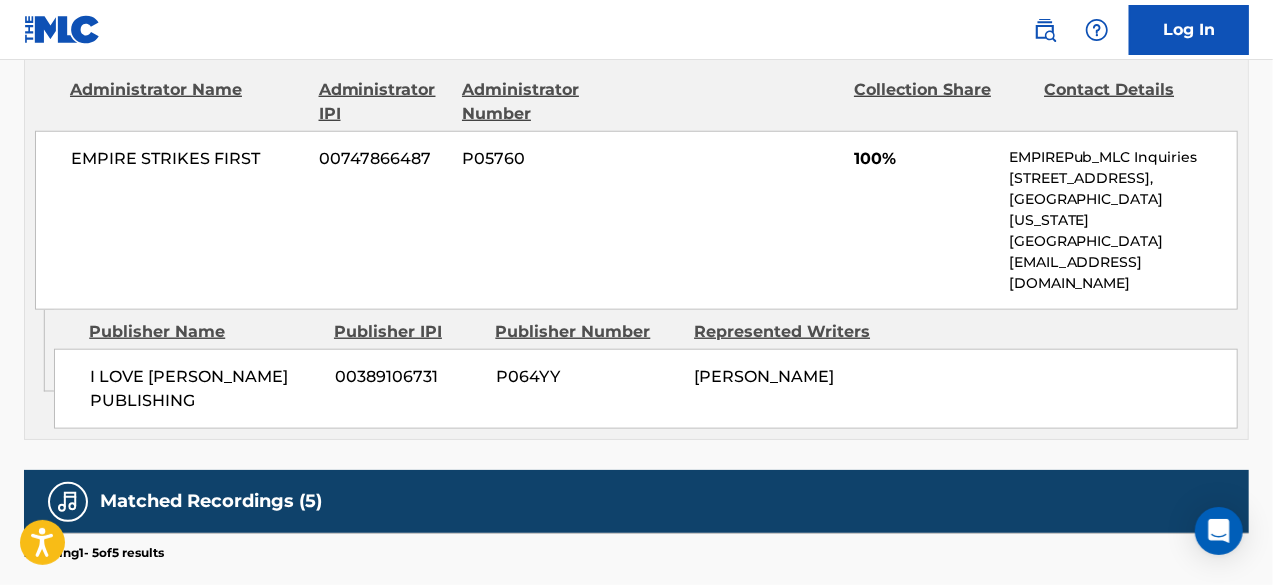 scroll, scrollTop: 0, scrollLeft: 0, axis: both 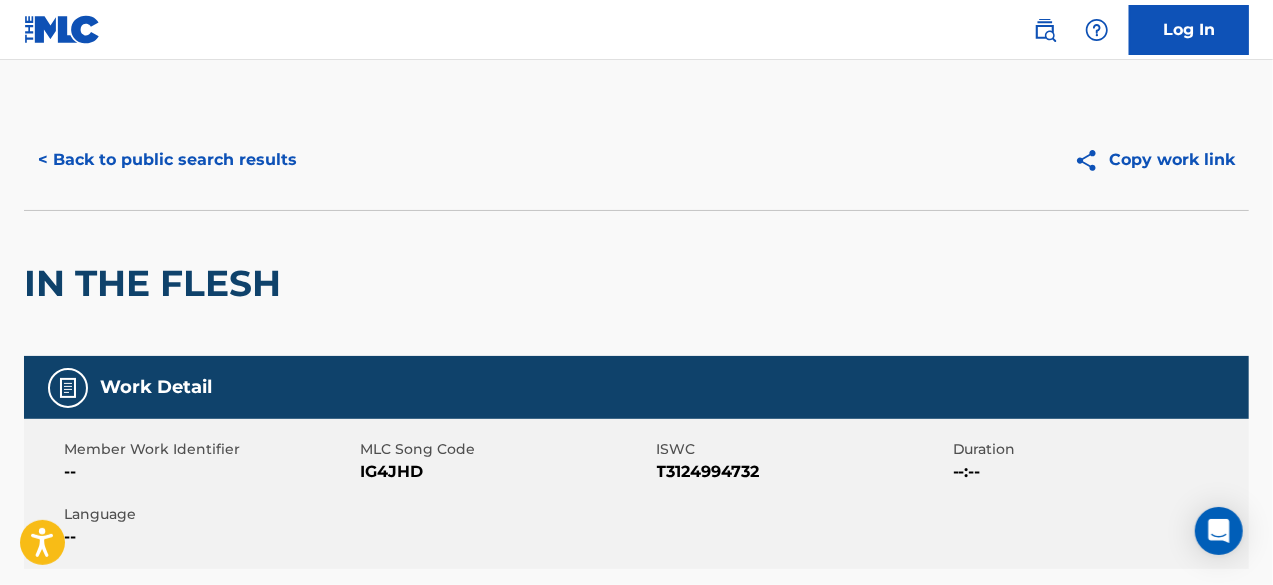 click on "< Back to public search results" at bounding box center (167, 160) 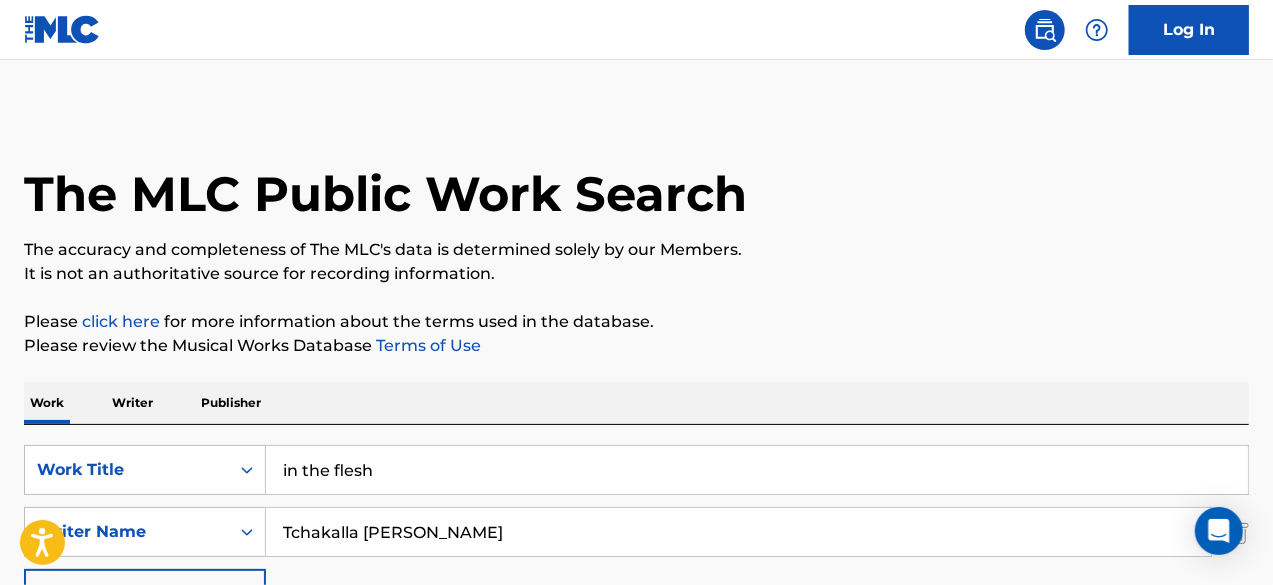 scroll, scrollTop: 331, scrollLeft: 0, axis: vertical 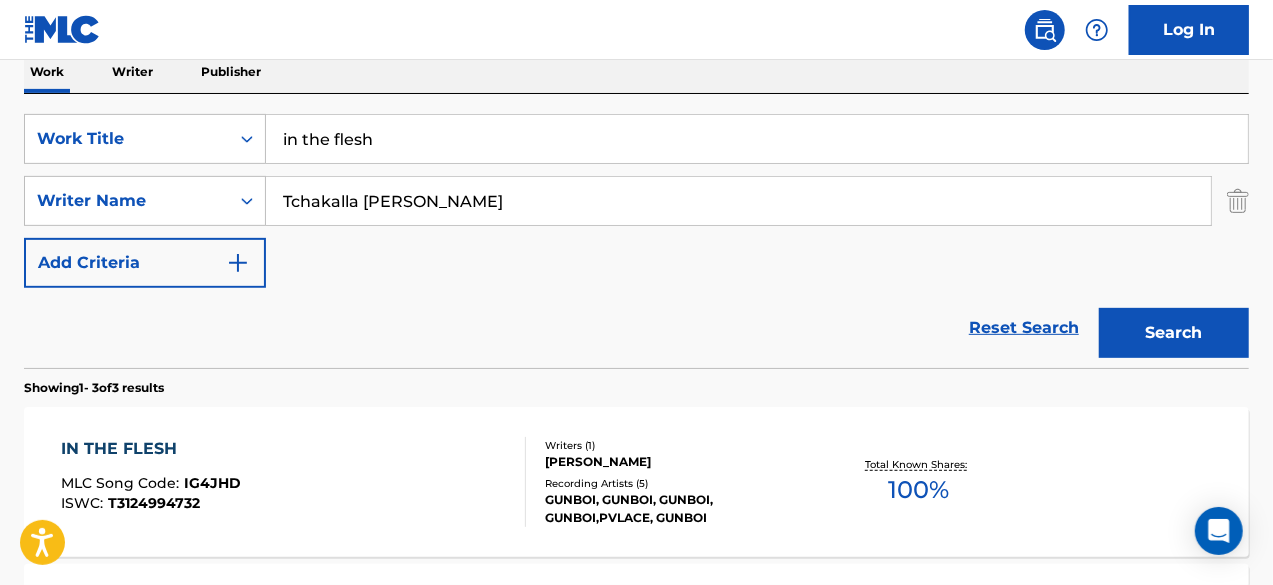 click on "in the flesh" at bounding box center (757, 139) 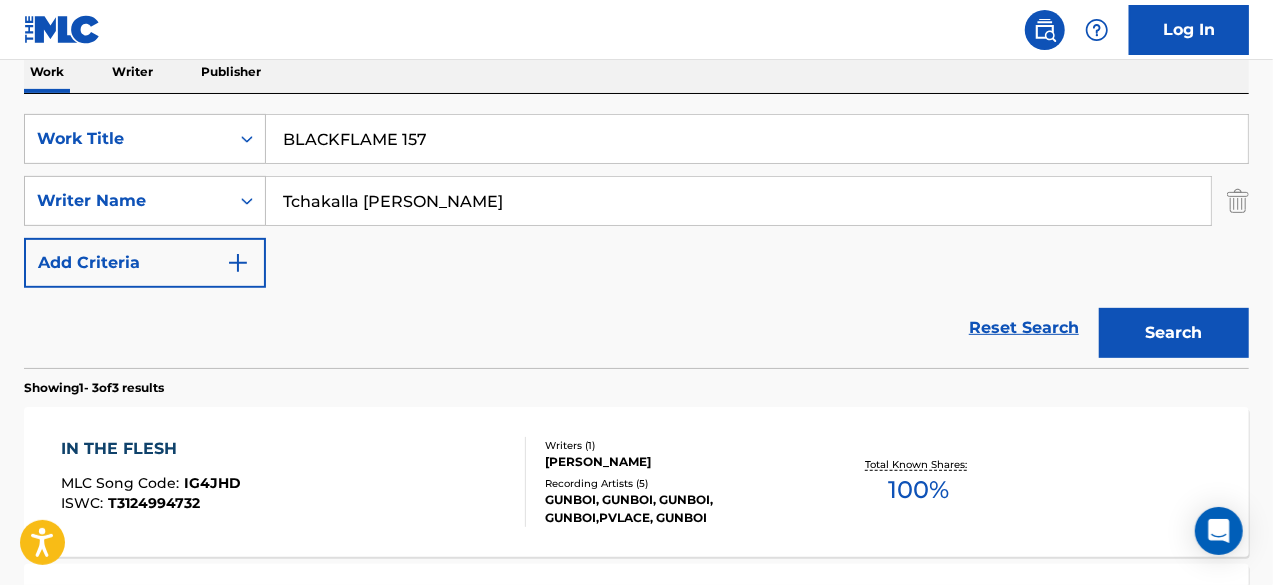 type on "BLACKFLAME 157" 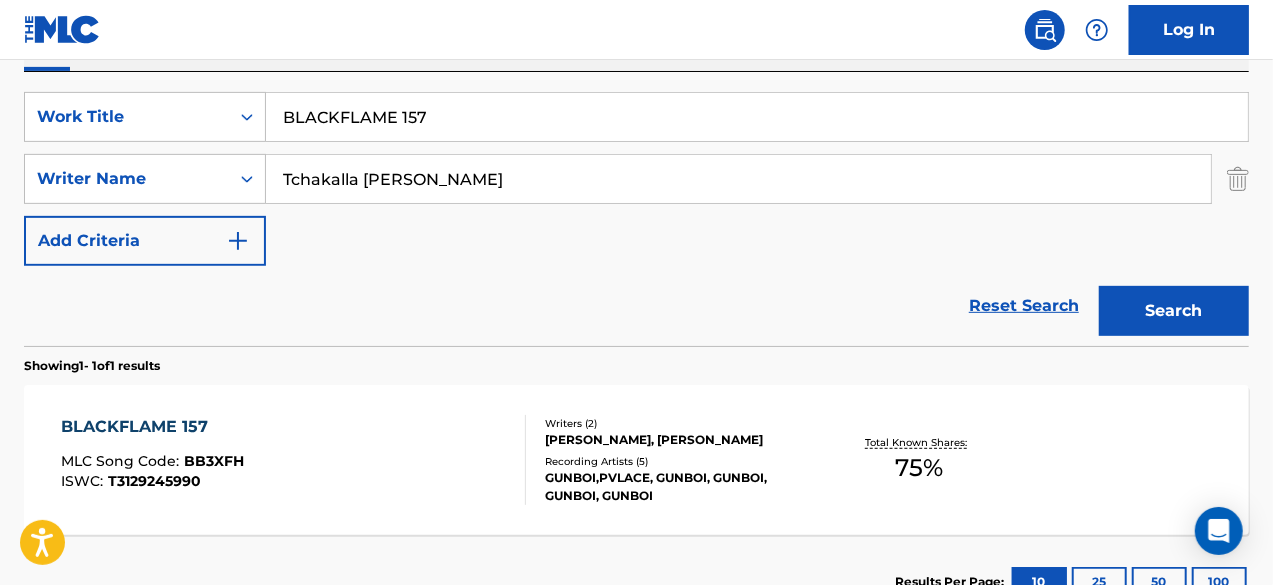 scroll, scrollTop: 354, scrollLeft: 0, axis: vertical 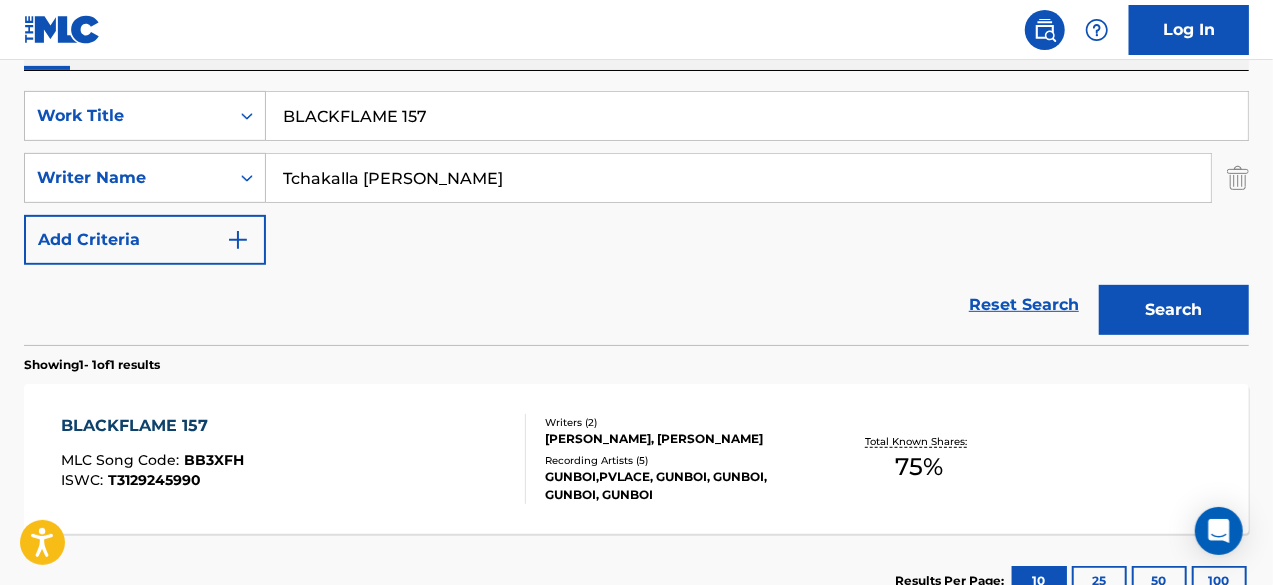 click on "BLACKFLAME 157 MLC Song Code : BB3XFH ISWC : T3129245990 Writers ( 2 ) [PERSON_NAME], [PERSON_NAME] Recording Artists ( 5 ) [PERSON_NAME],PVLACE, GUNBOI, GUNBOI, [PERSON_NAME], [PERSON_NAME] Total Known Shares: 75 %" at bounding box center (636, 459) 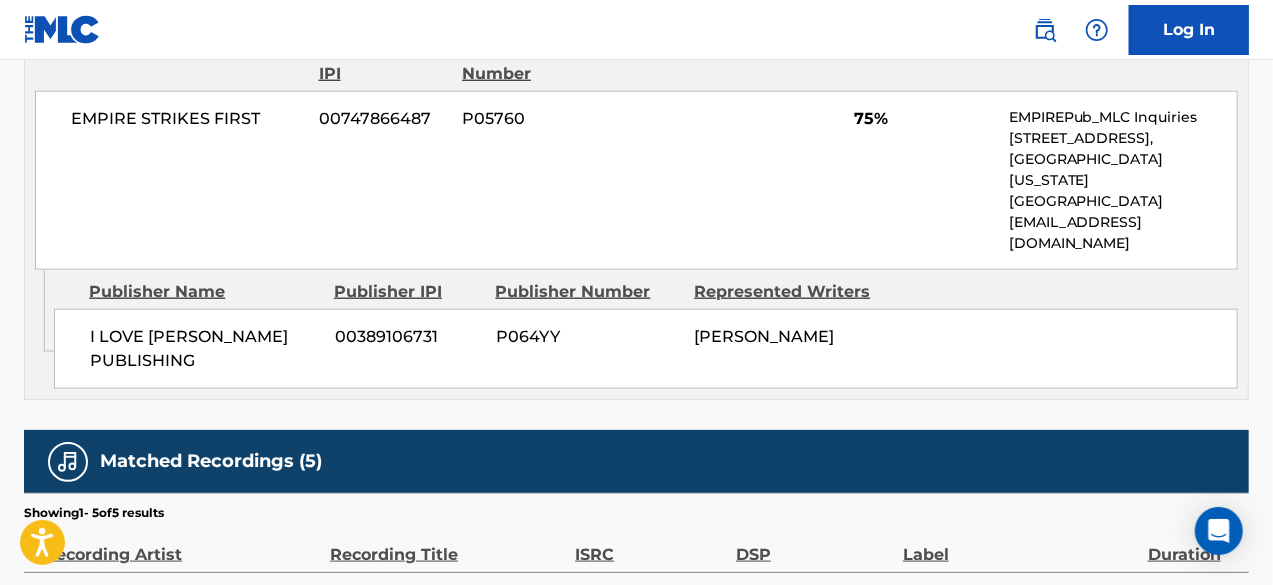 scroll, scrollTop: 0, scrollLeft: 0, axis: both 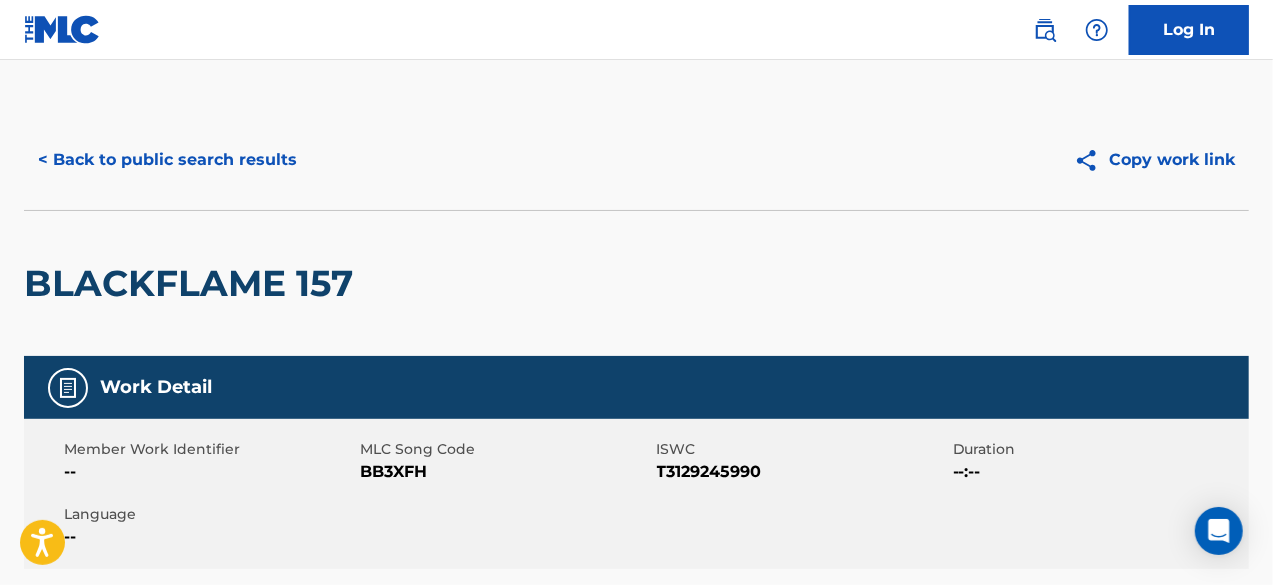 click on "< Back to public search results" at bounding box center (167, 160) 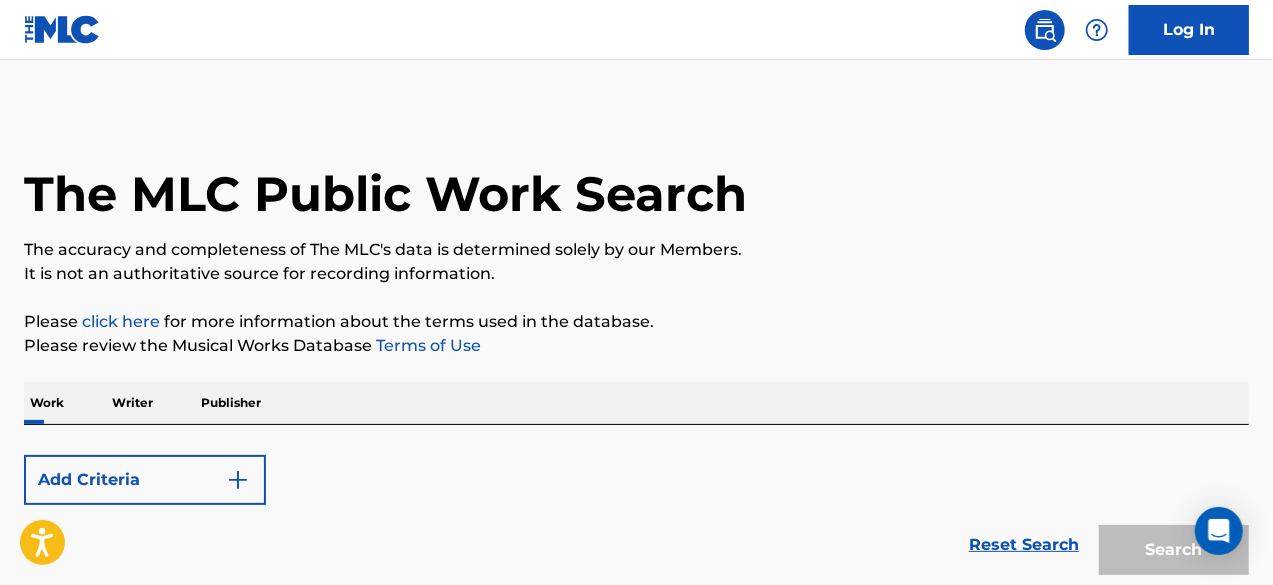 scroll, scrollTop: 354, scrollLeft: 0, axis: vertical 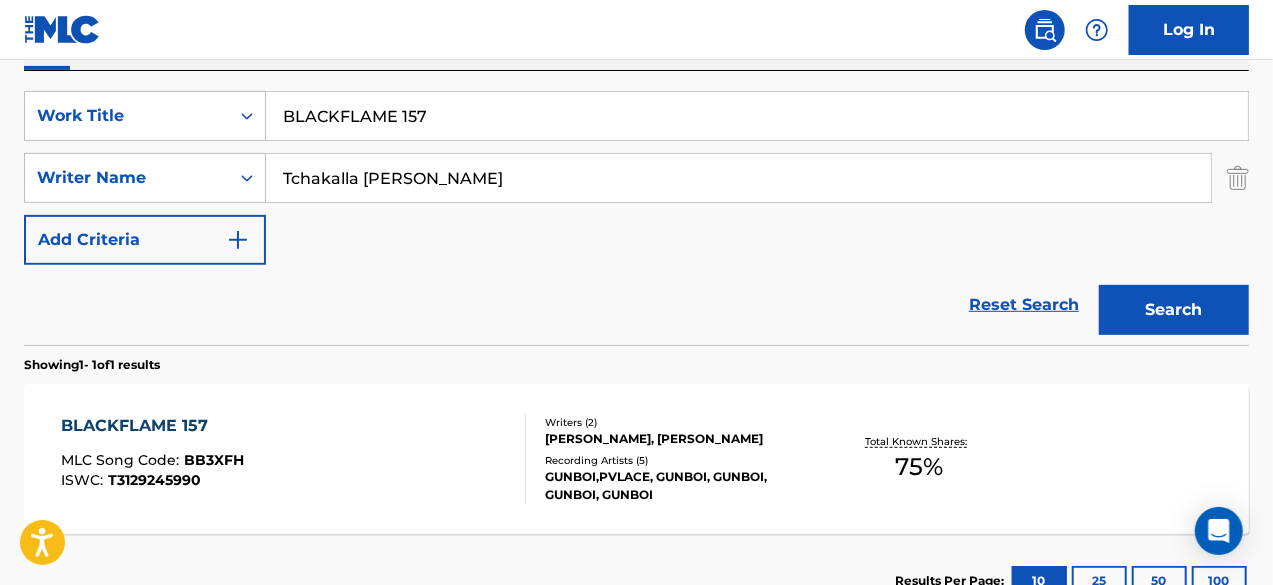 click on "BLACKFLAME 157" at bounding box center (757, 116) 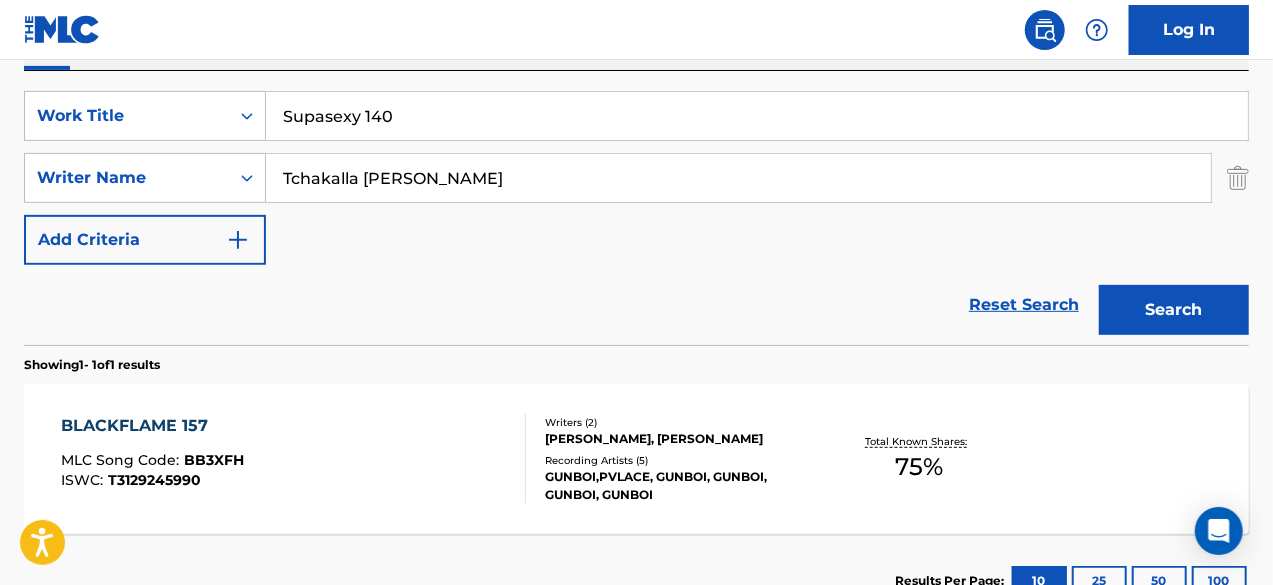 type on "Supasexy 140" 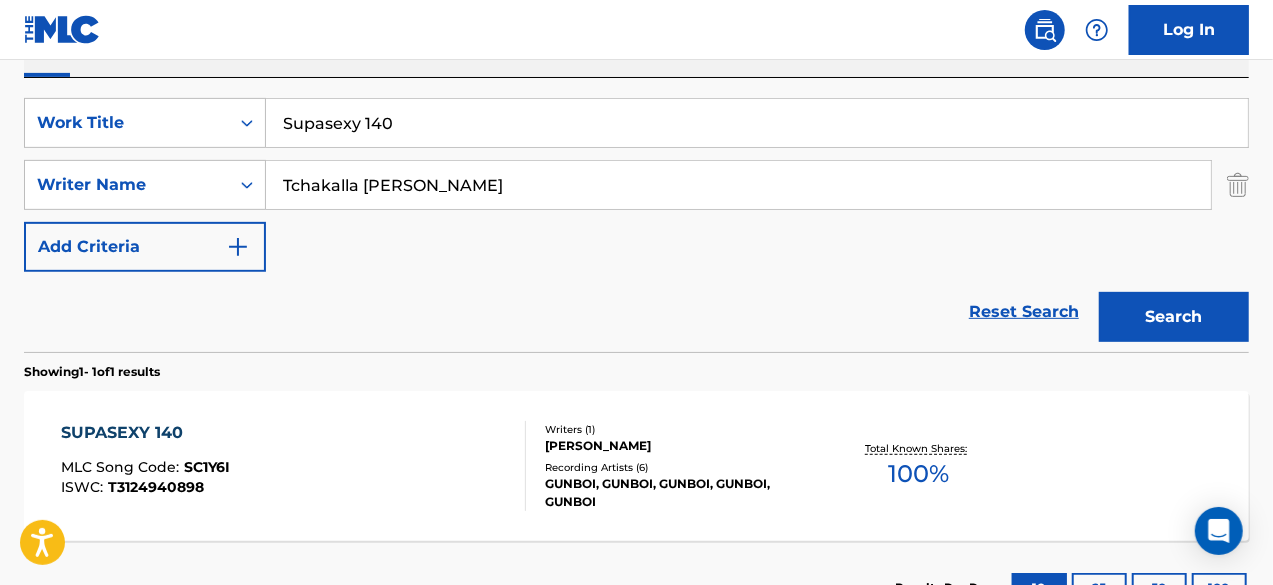 scroll, scrollTop: 354, scrollLeft: 0, axis: vertical 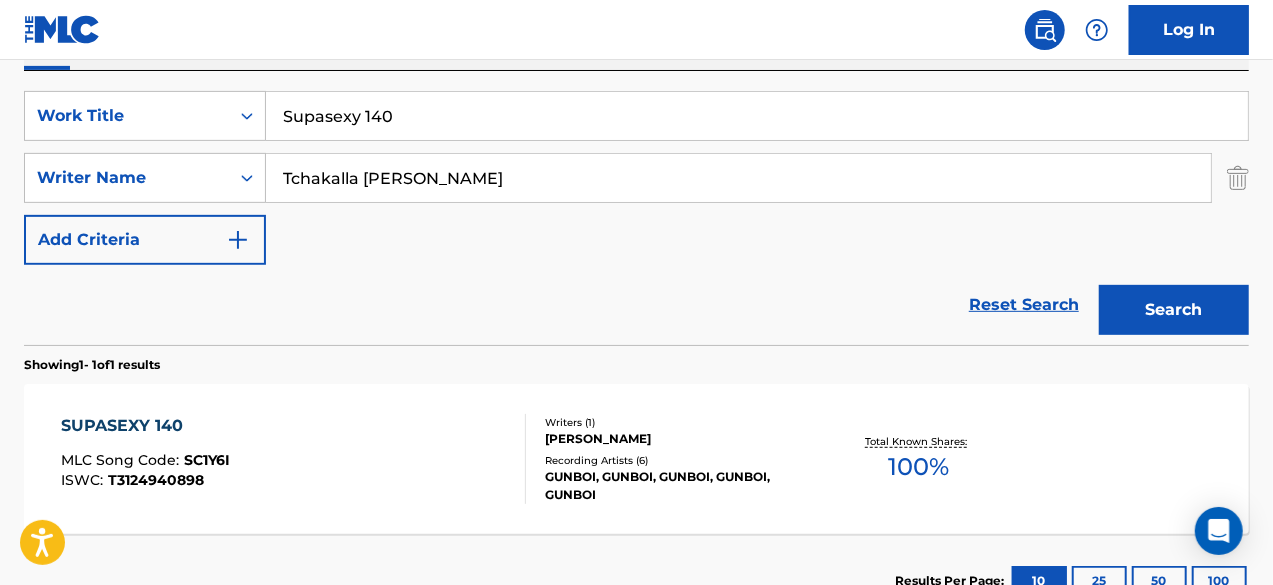 click on "SUPASEXY 140 MLC Song Code : SC1Y6I ISWC : T3124940898" at bounding box center (294, 459) 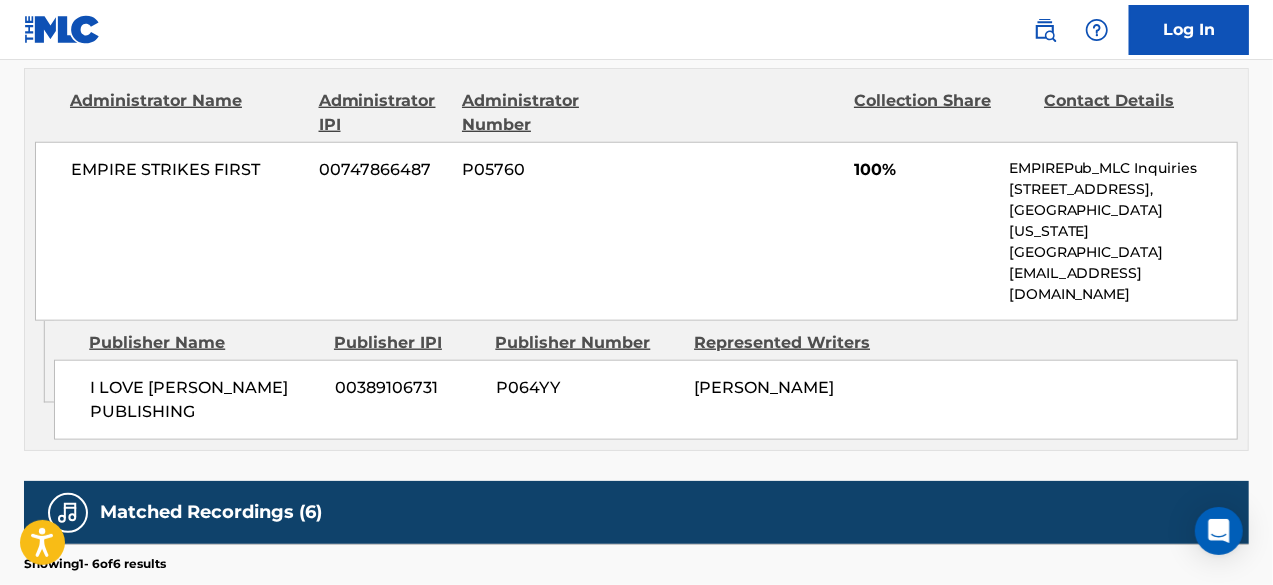scroll, scrollTop: 0, scrollLeft: 0, axis: both 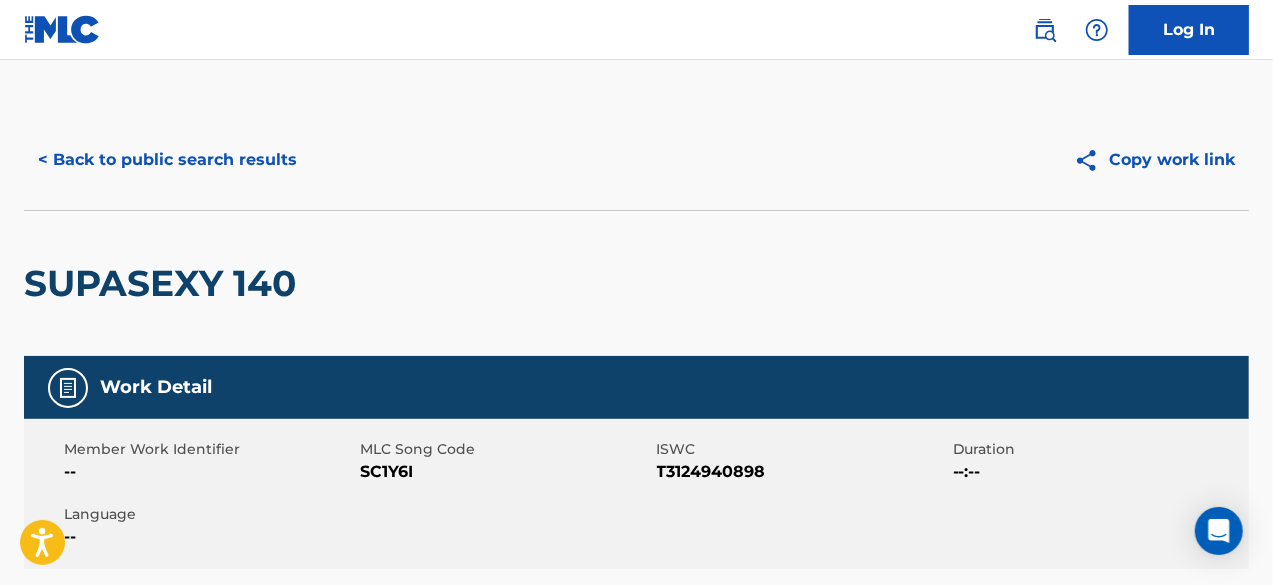 click on "< Back to public search results" at bounding box center (167, 160) 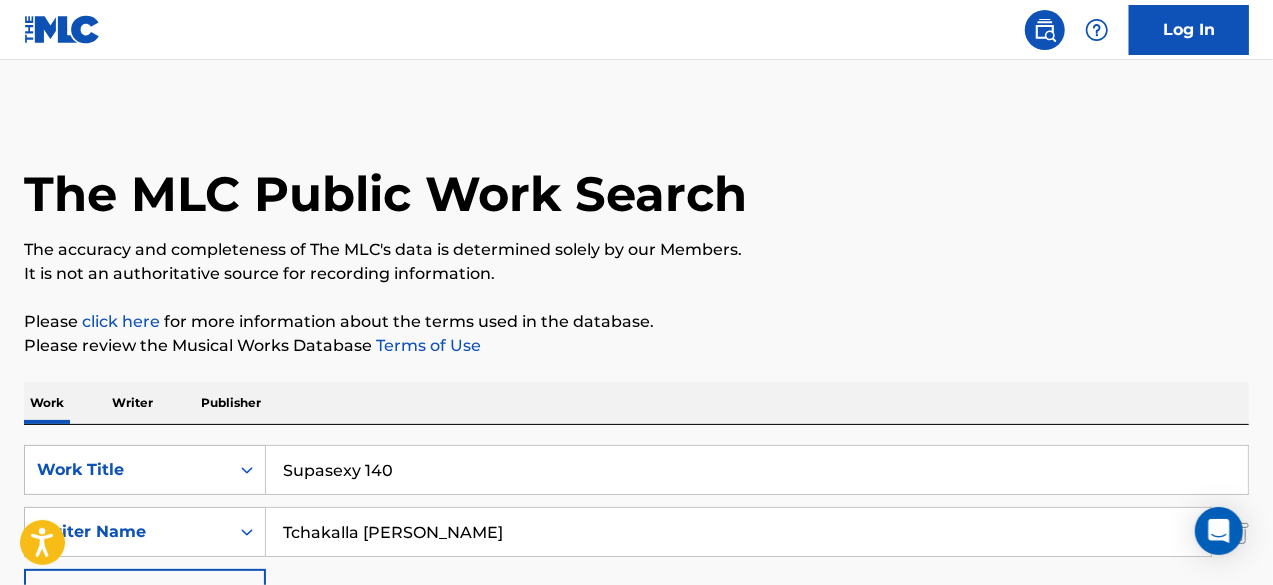 scroll, scrollTop: 354, scrollLeft: 0, axis: vertical 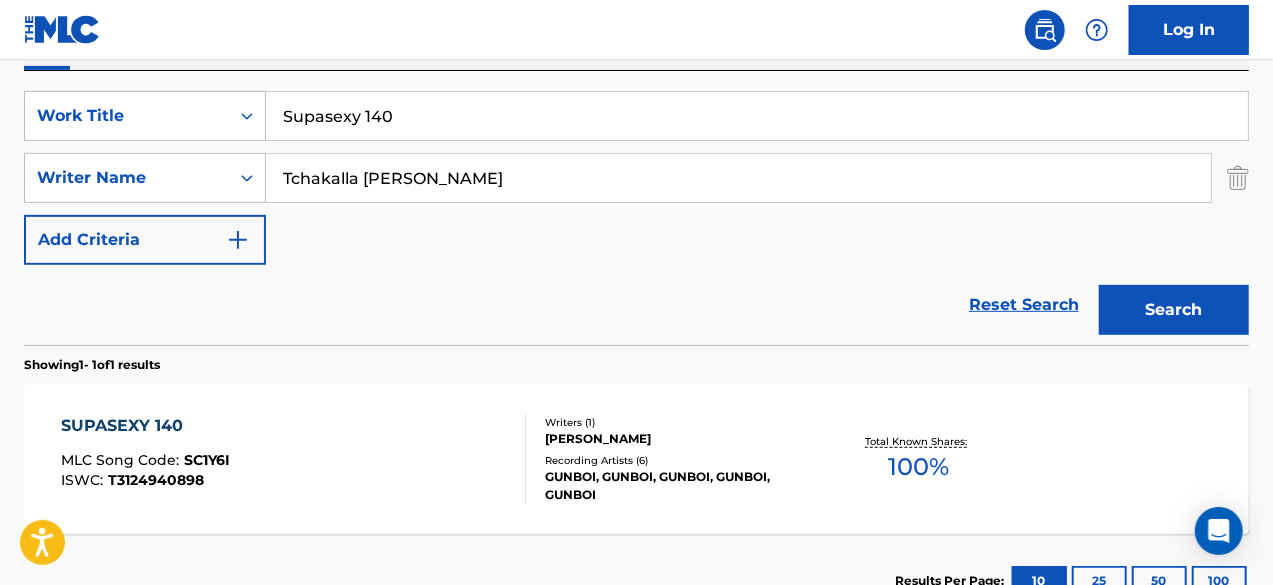 click on "Supasexy 140" at bounding box center (757, 116) 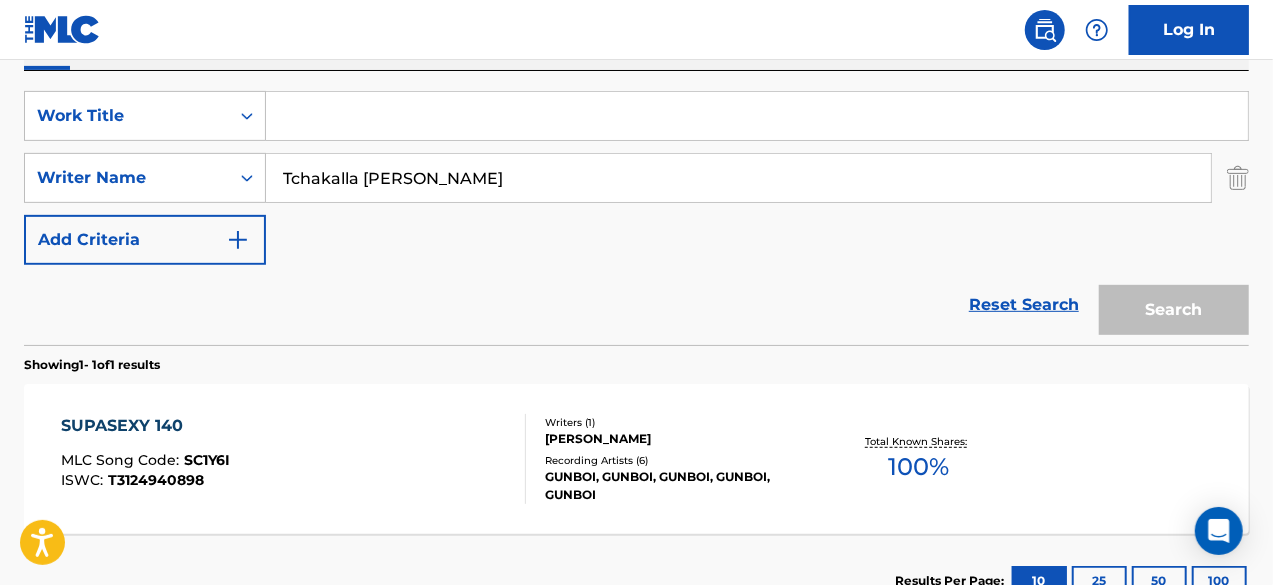 paste on "h" 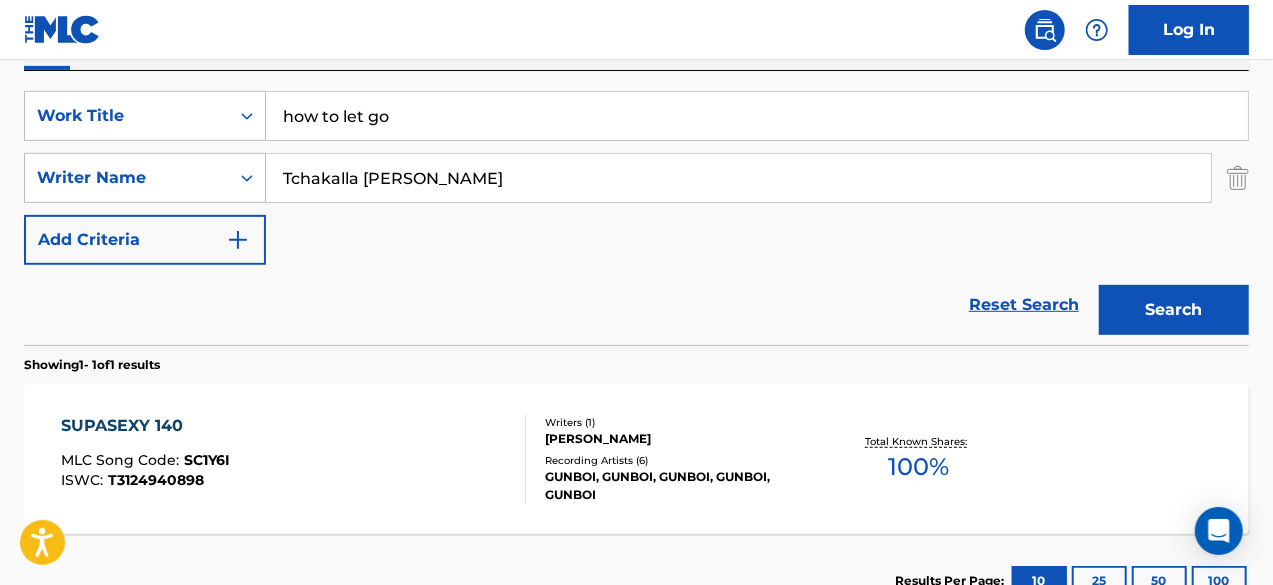 type on "how to let go" 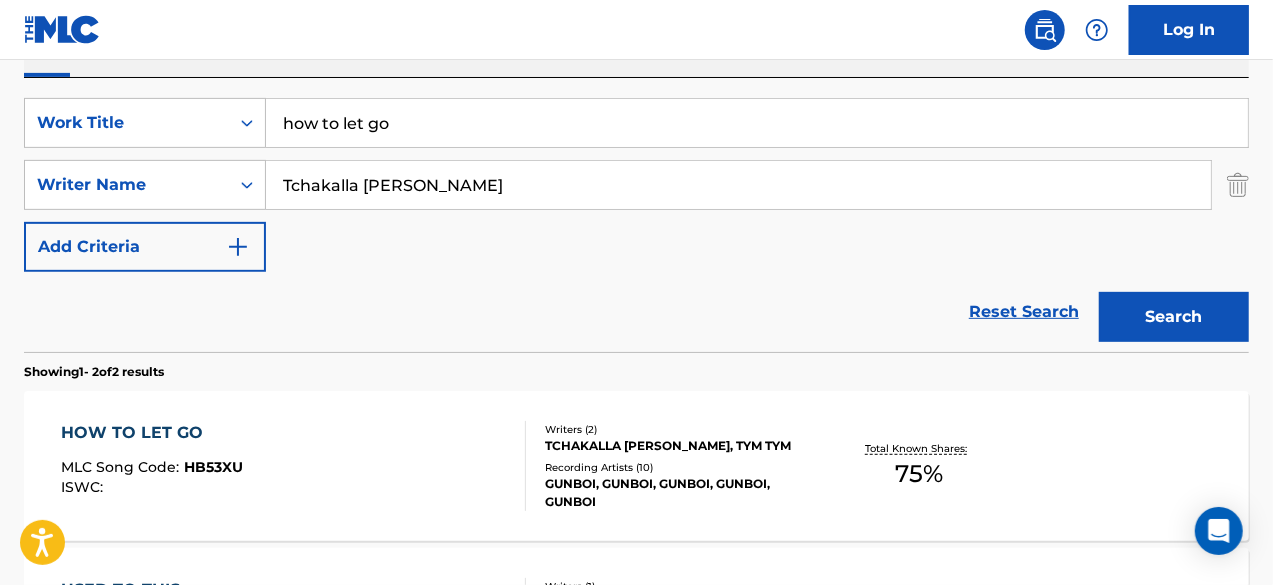 scroll, scrollTop: 354, scrollLeft: 0, axis: vertical 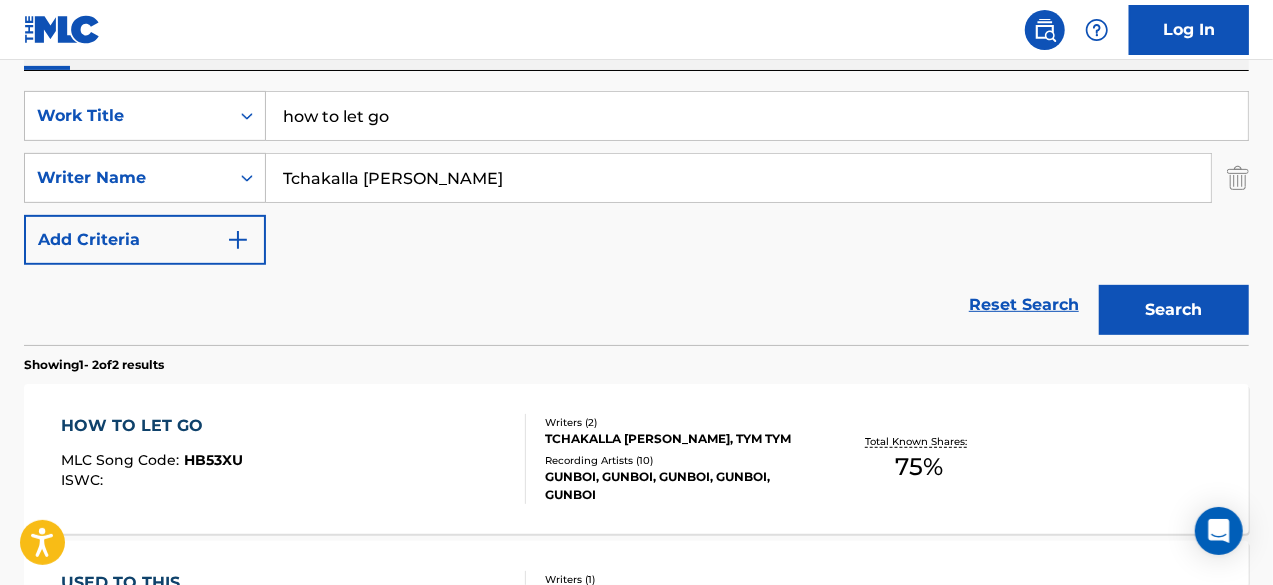 click on "HOW TO LET GO MLC Song Code : HB53XU ISWC :" at bounding box center (294, 459) 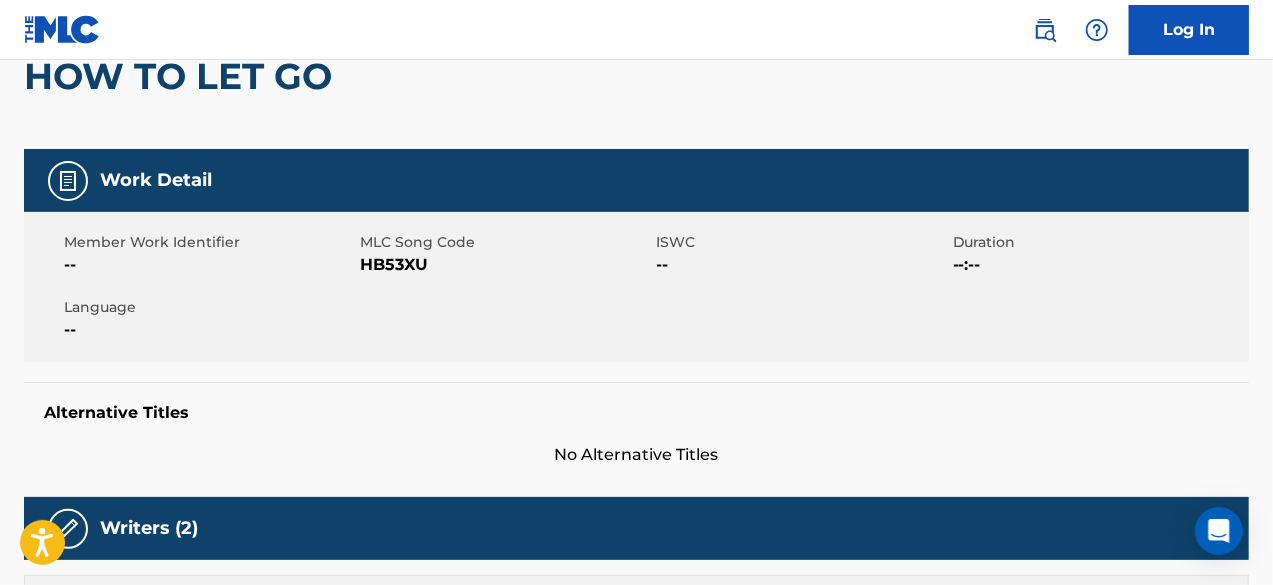 scroll, scrollTop: 0, scrollLeft: 0, axis: both 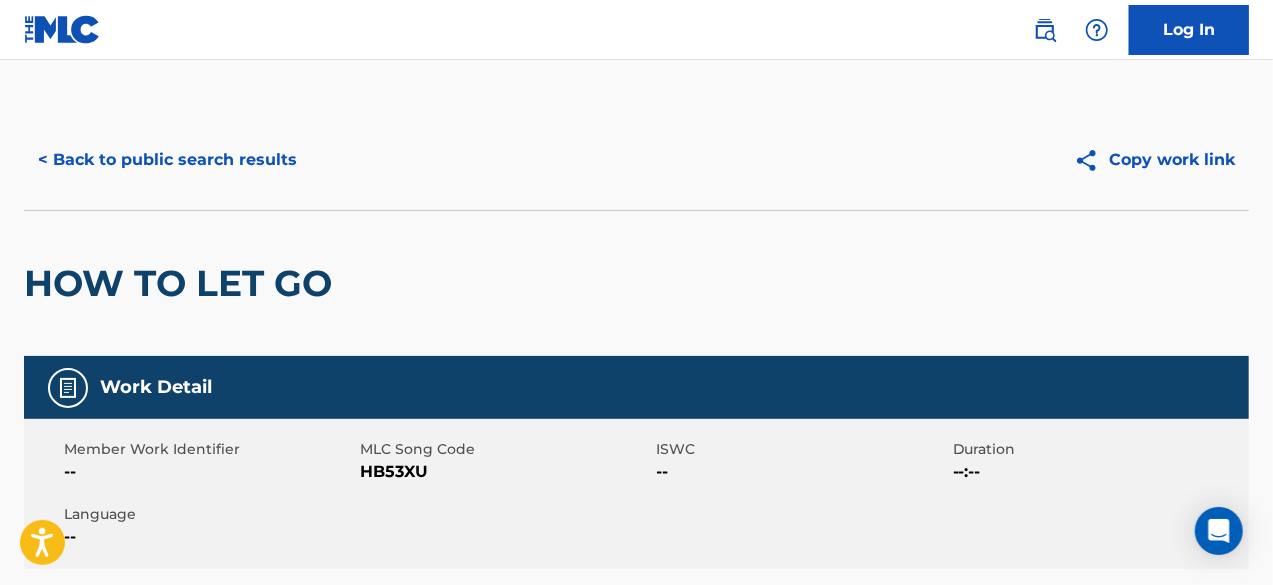 click on "< Back to public search results" at bounding box center (167, 160) 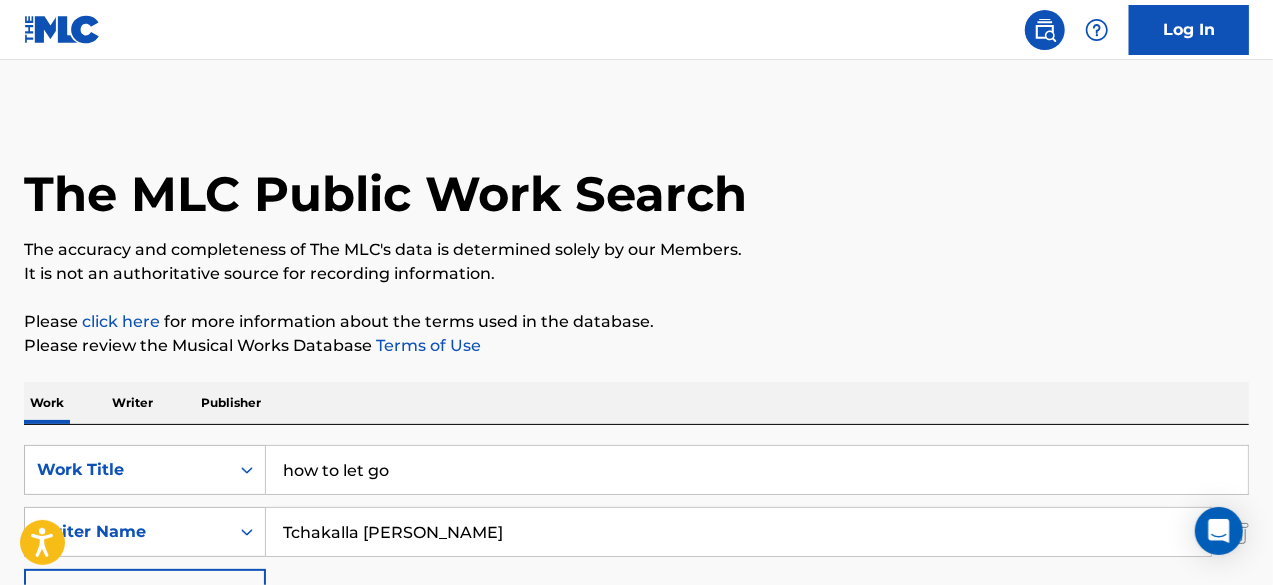 scroll, scrollTop: 354, scrollLeft: 0, axis: vertical 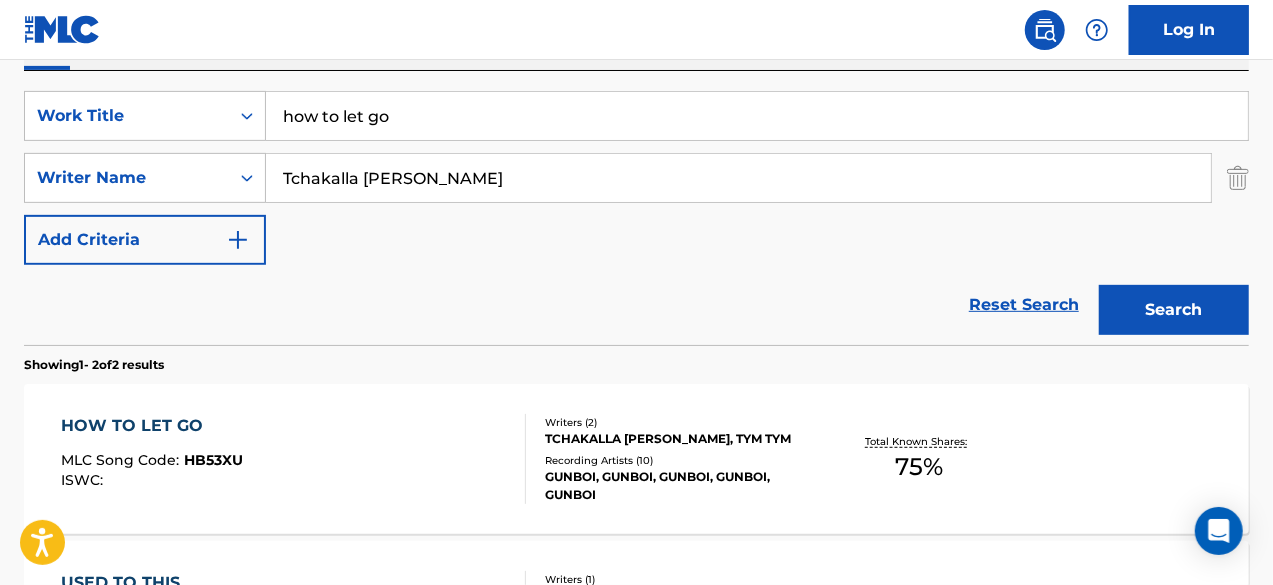 click on "how to let go" at bounding box center [757, 116] 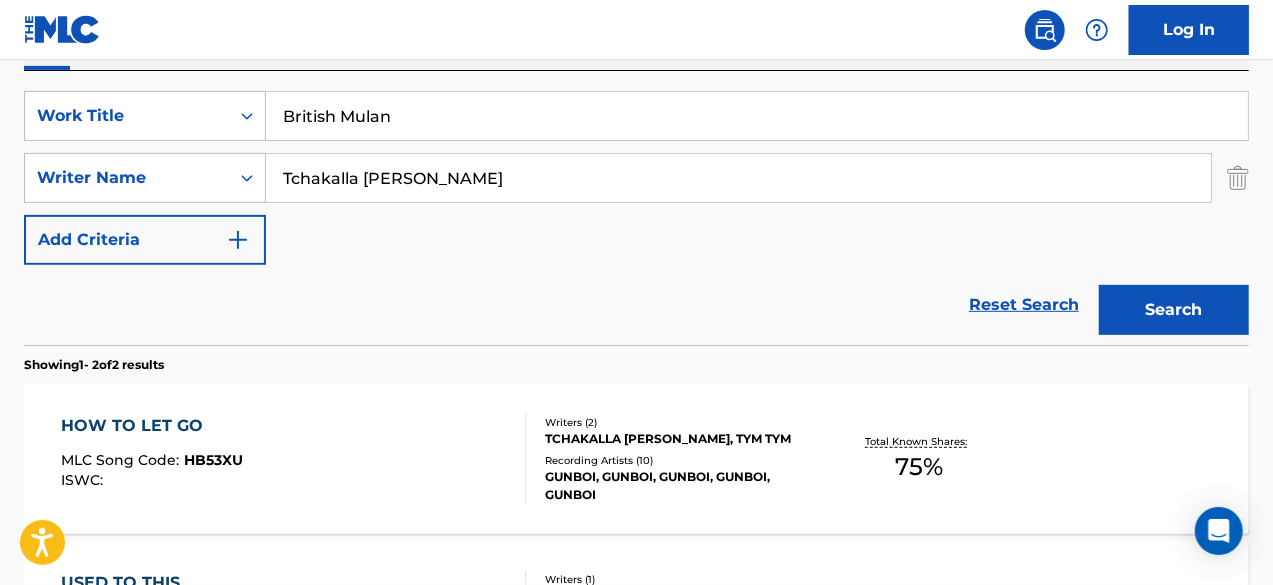 type on "British Mulan" 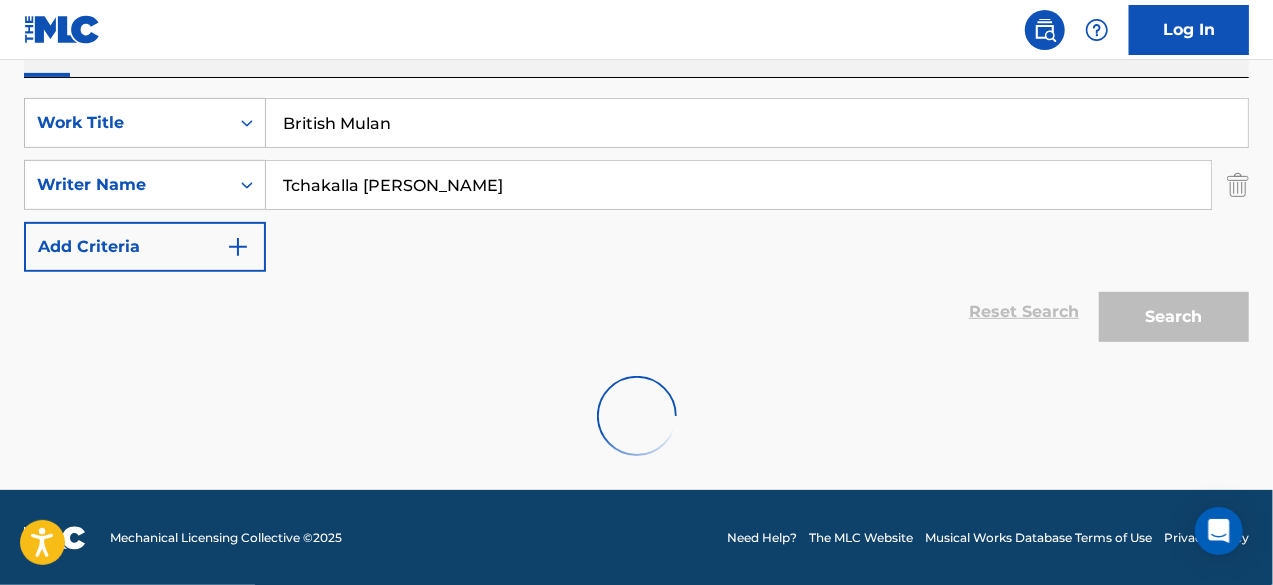 scroll, scrollTop: 354, scrollLeft: 0, axis: vertical 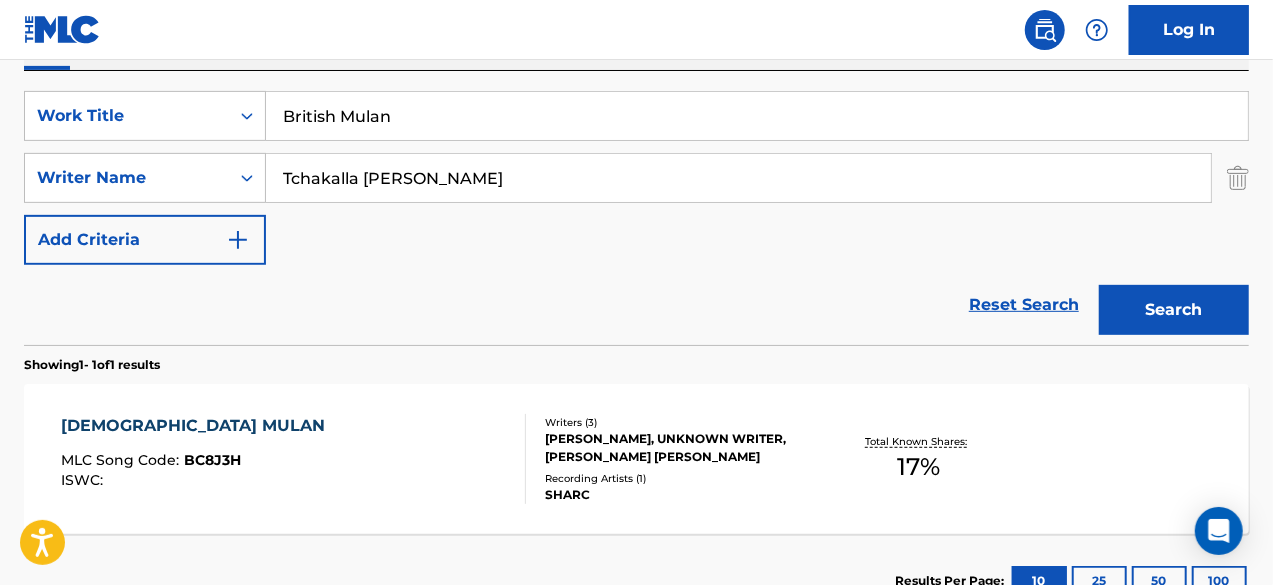 click on "[DEMOGRAPHIC_DATA] MULAN MLC Song Code : BC8J3H ISWC :" at bounding box center [294, 459] 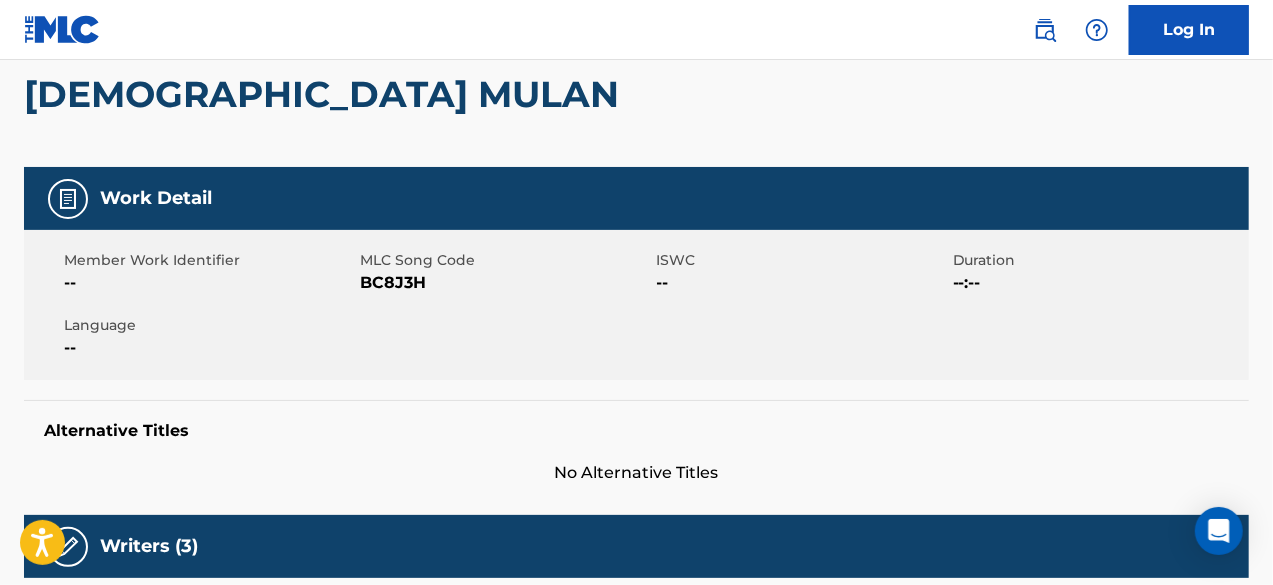 scroll, scrollTop: 0, scrollLeft: 0, axis: both 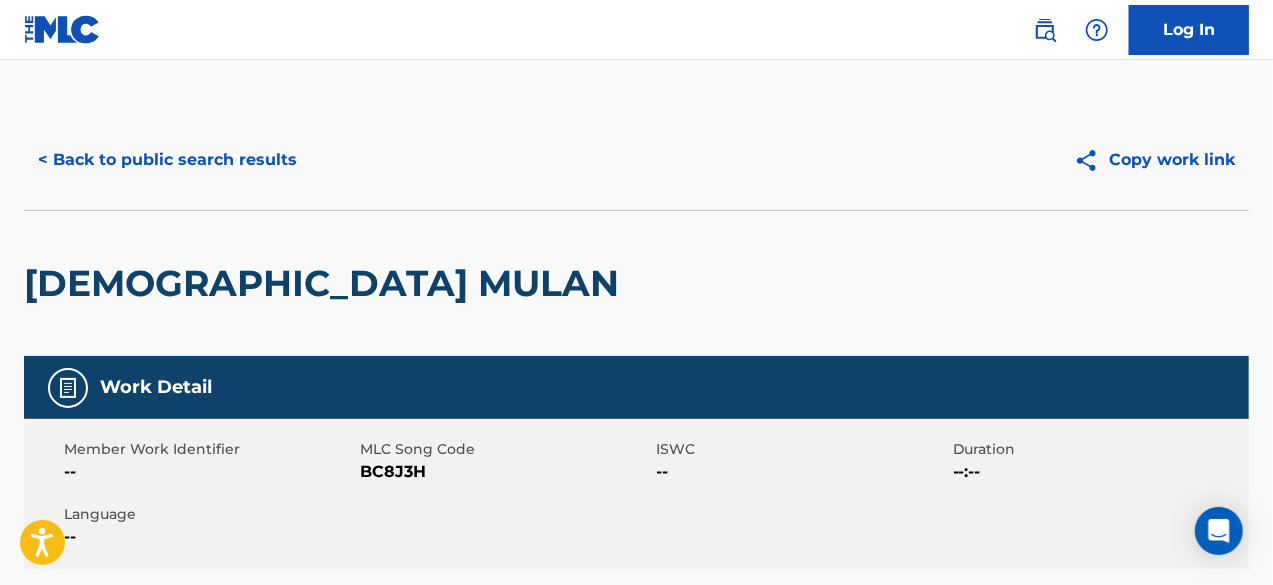 click on "< Back to public search results" at bounding box center (167, 160) 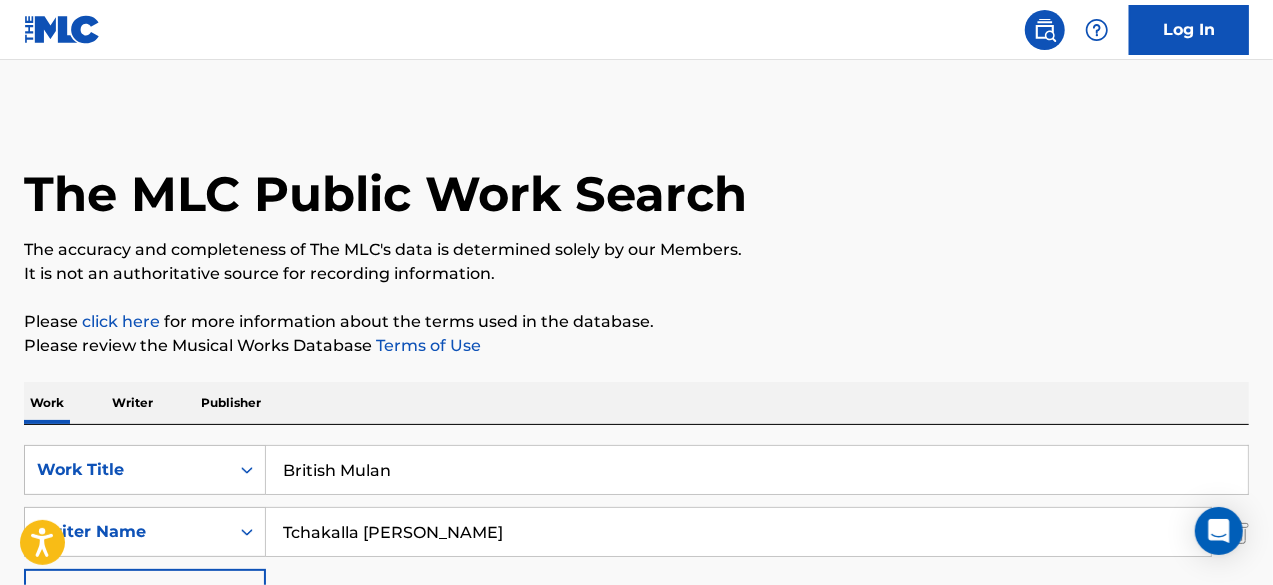 scroll, scrollTop: 354, scrollLeft: 0, axis: vertical 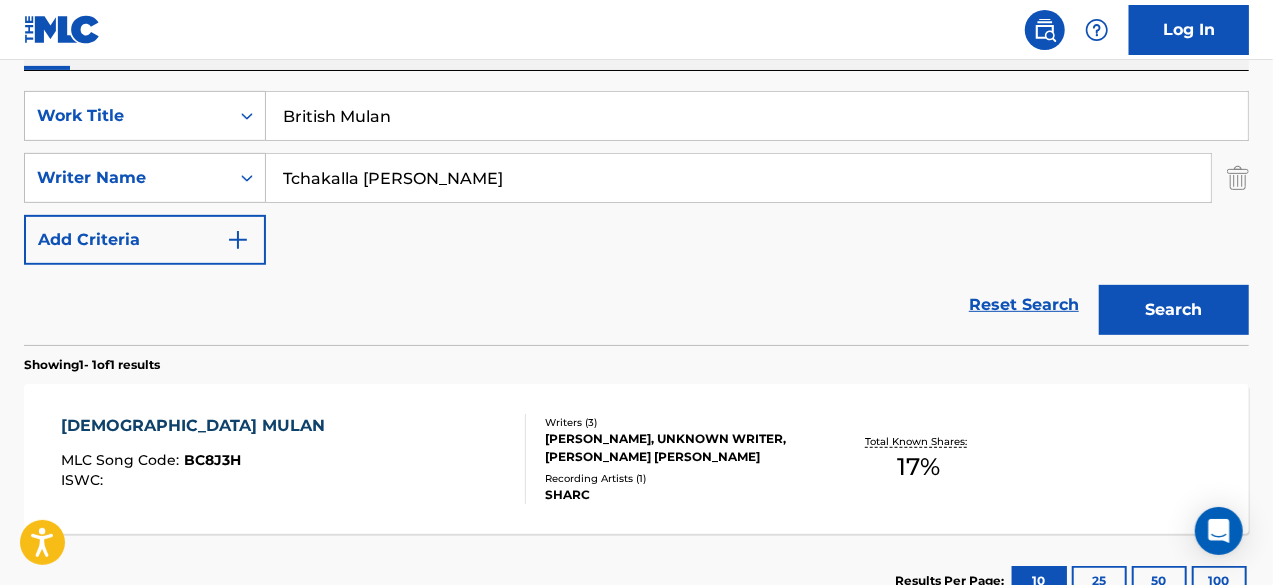 click on "British Mulan" at bounding box center (757, 116) 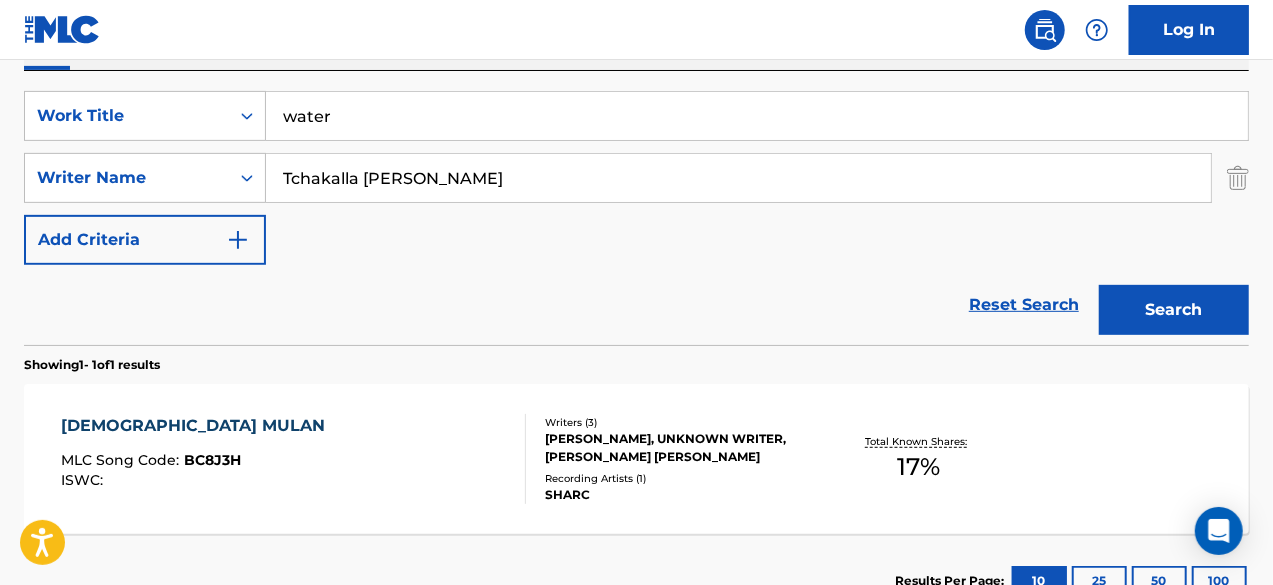 type on "water" 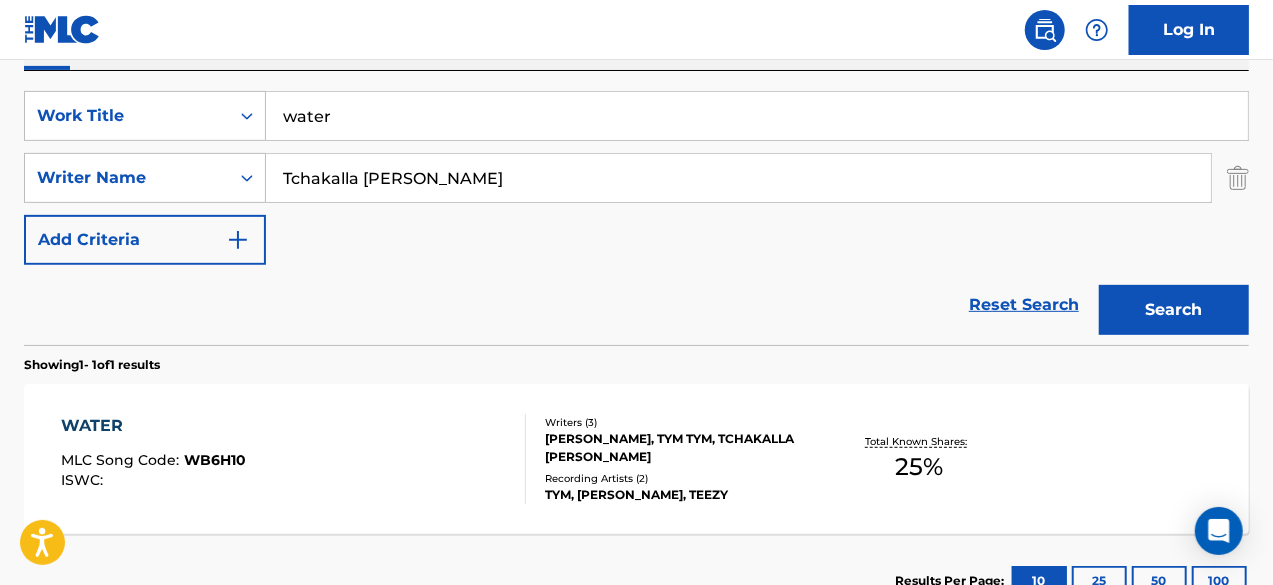 scroll, scrollTop: 406, scrollLeft: 0, axis: vertical 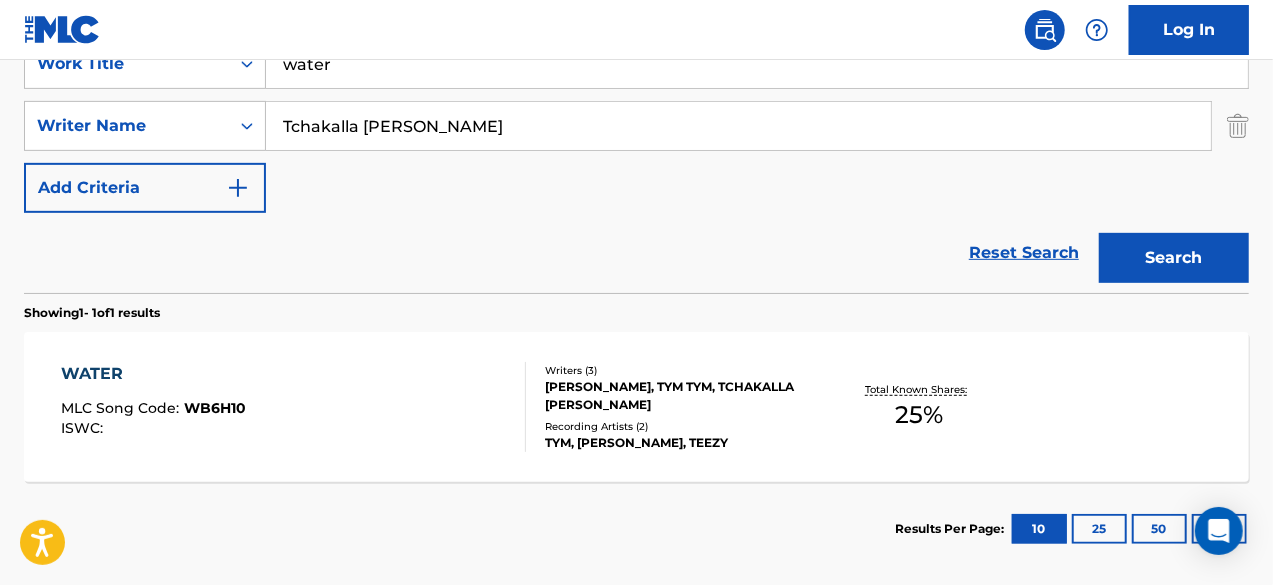 click on "WATER MLC Song Code : WB6H10 ISWC :" at bounding box center (294, 407) 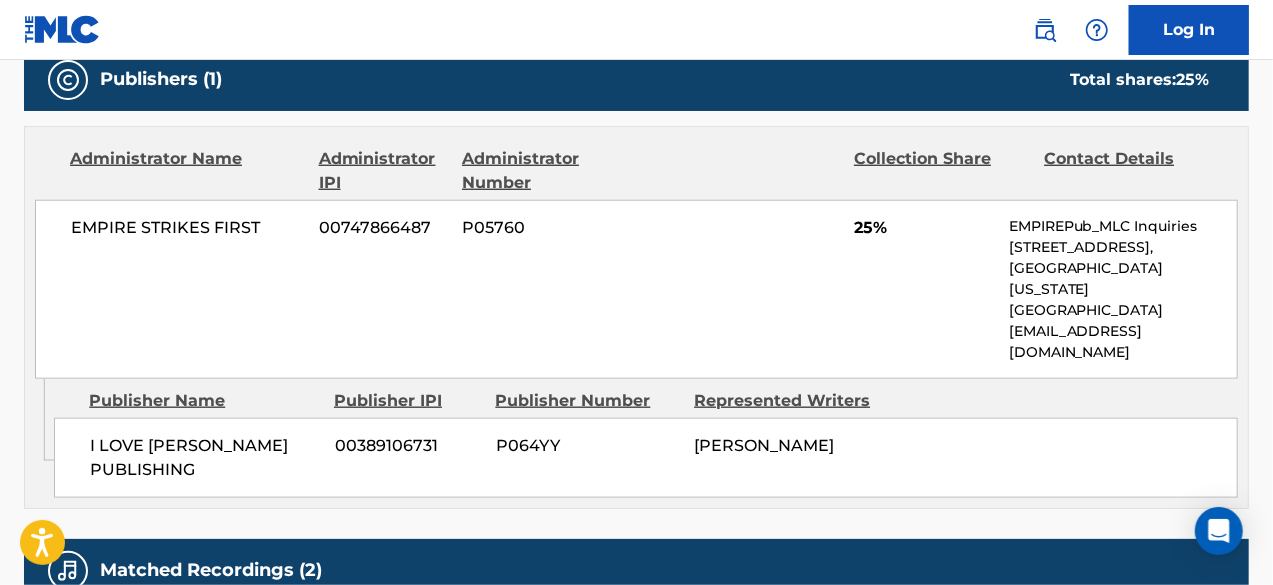 scroll, scrollTop: 0, scrollLeft: 0, axis: both 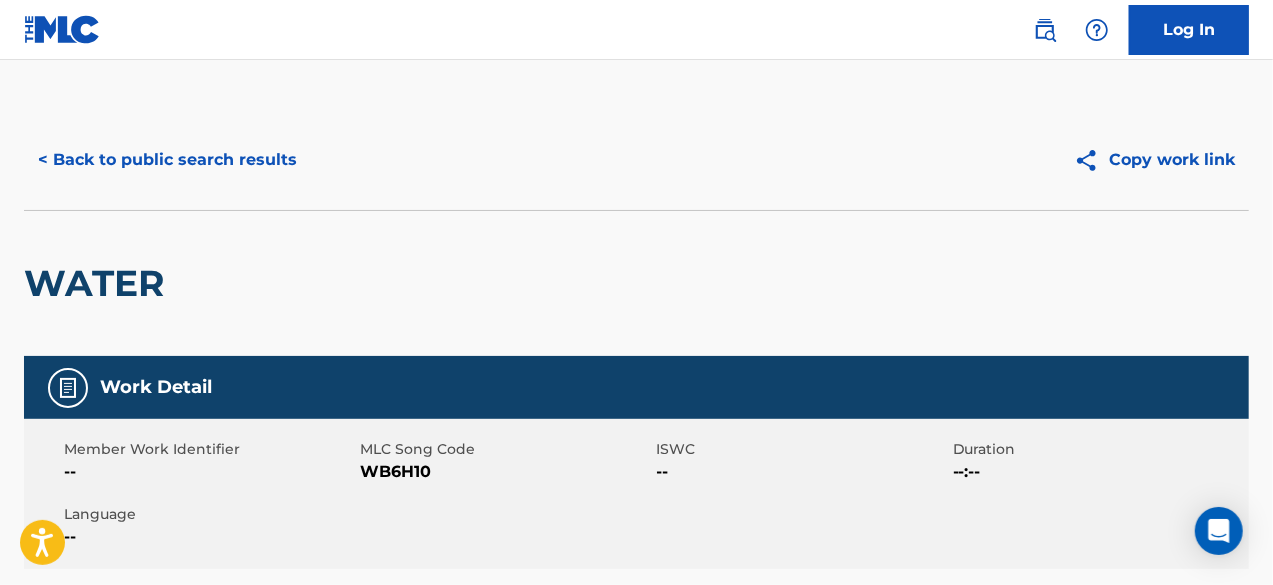 click on "< Back to public search results" at bounding box center (167, 160) 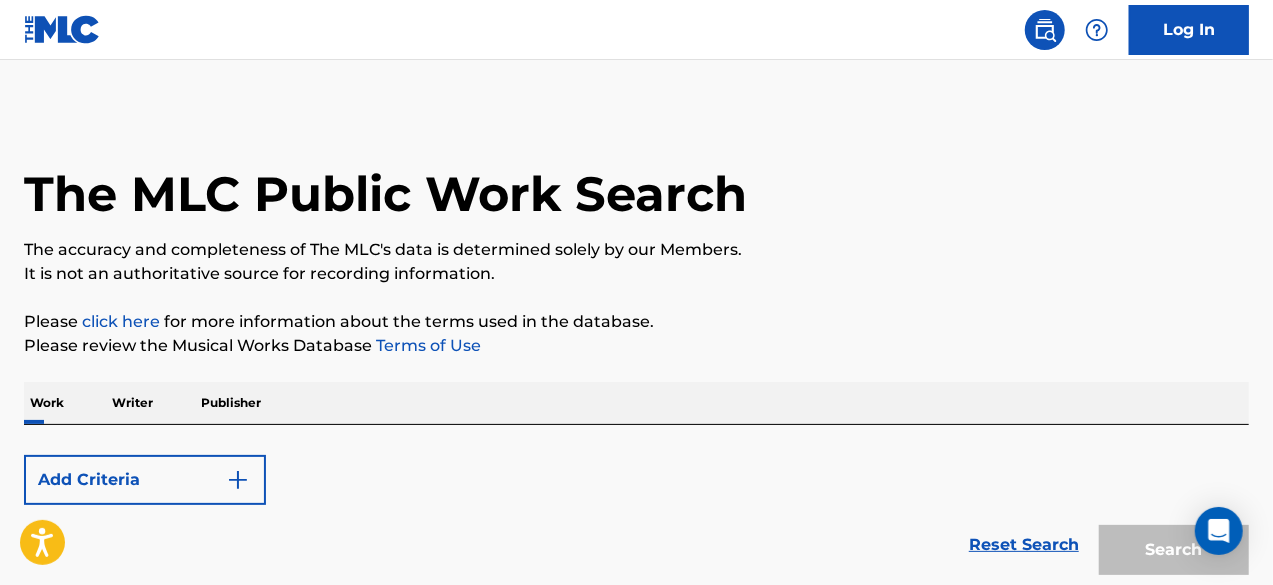 scroll, scrollTop: 388, scrollLeft: 0, axis: vertical 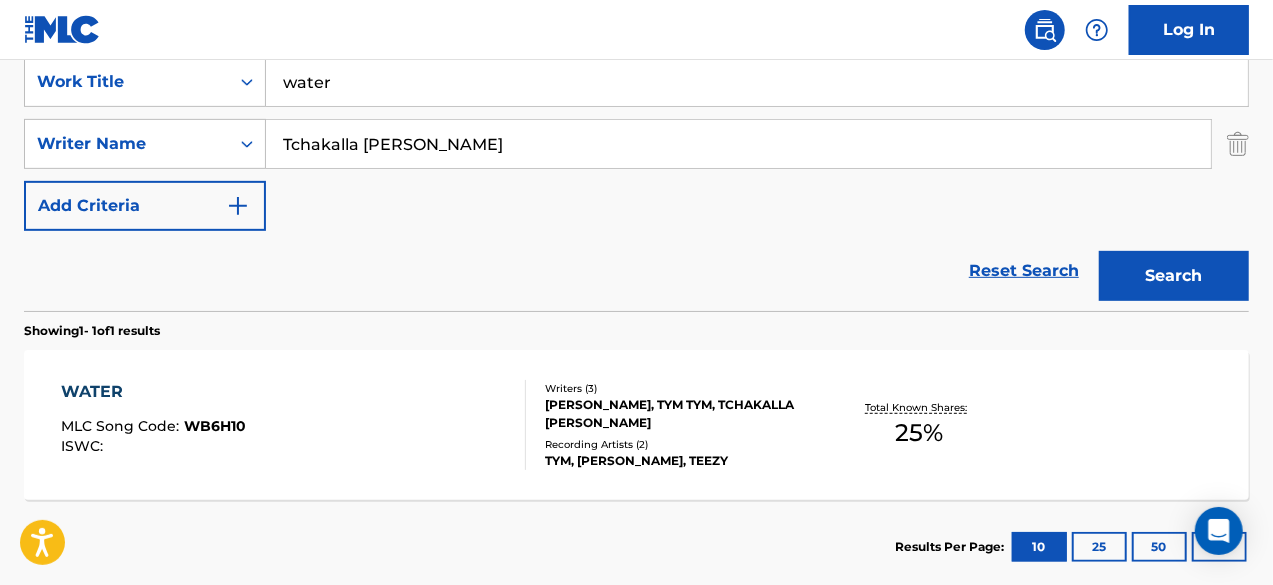 click on "water" at bounding box center [757, 82] 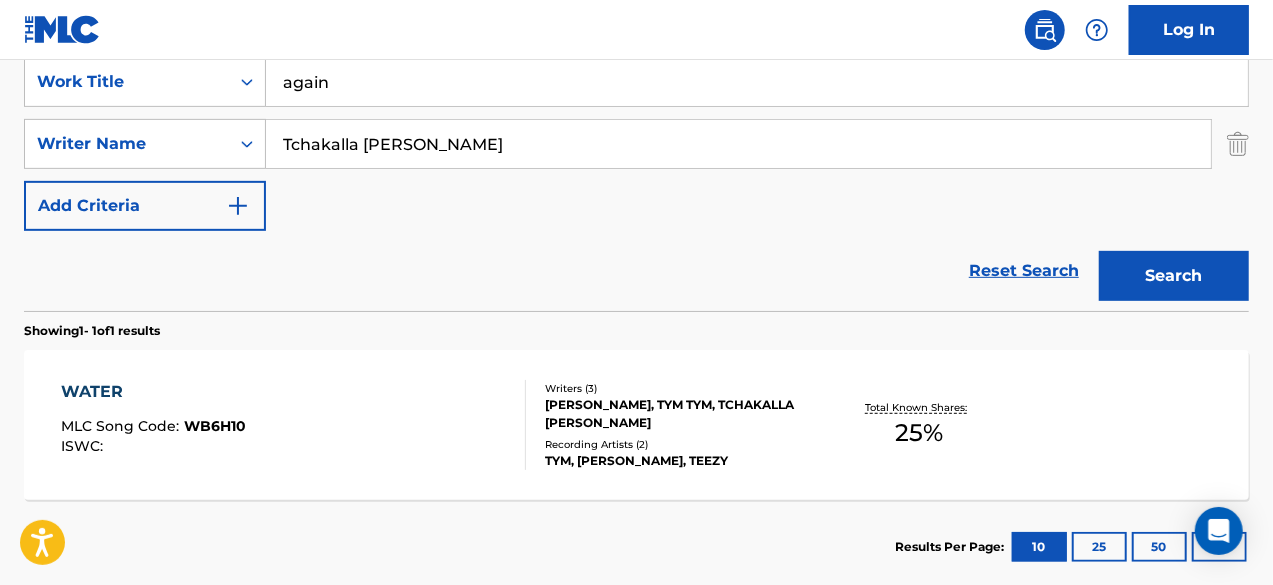 click on "Search" at bounding box center (1174, 276) 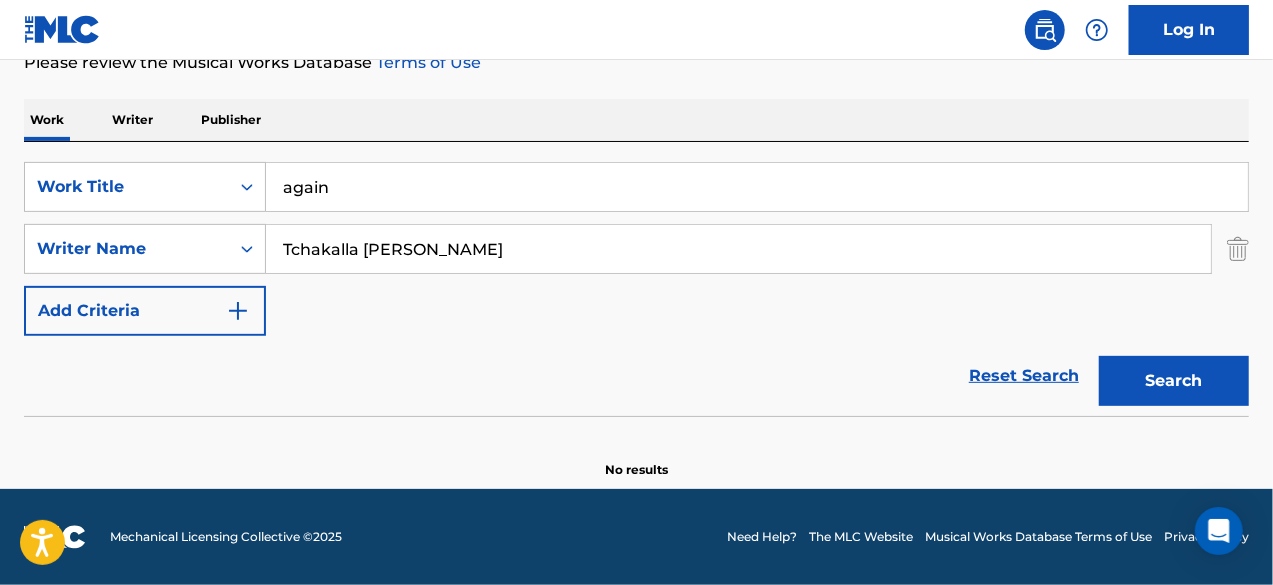 scroll, scrollTop: 282, scrollLeft: 0, axis: vertical 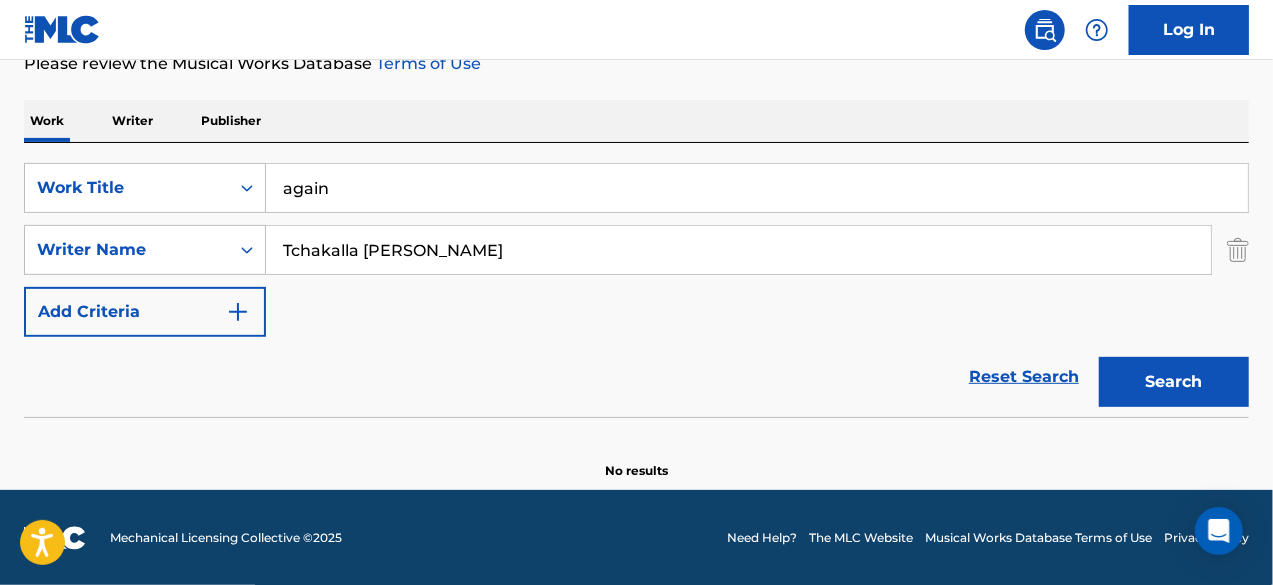 click on "SearchWithCriteria869bac11-18c4-43a1-bff0-f14af207bcb6 Work Title again SearchWithCriteria0611e933-b9b2-4dbc-8169-58256b1e24a0 Writer Name [PERSON_NAME] Add Criteria" at bounding box center [636, 250] 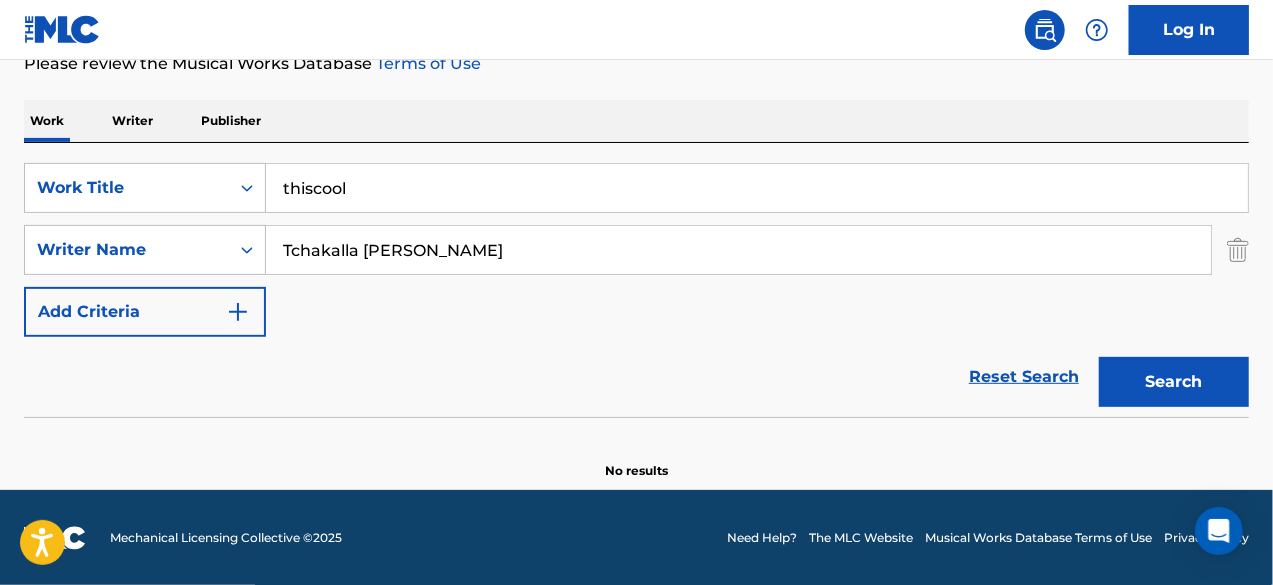 type on "thiscool" 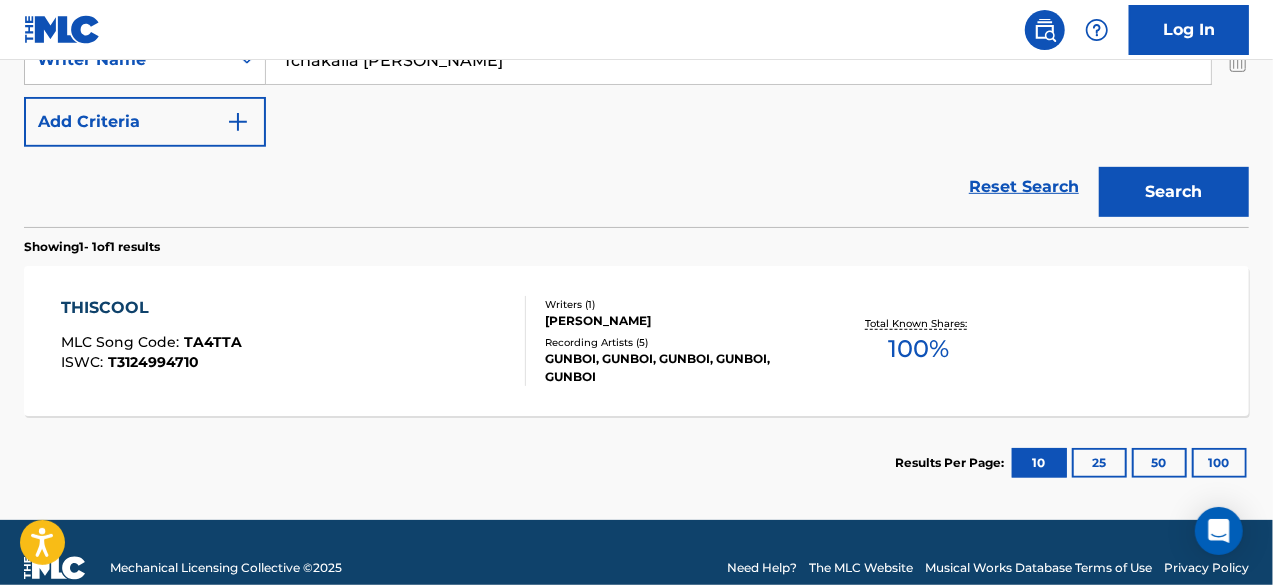 scroll, scrollTop: 477, scrollLeft: 0, axis: vertical 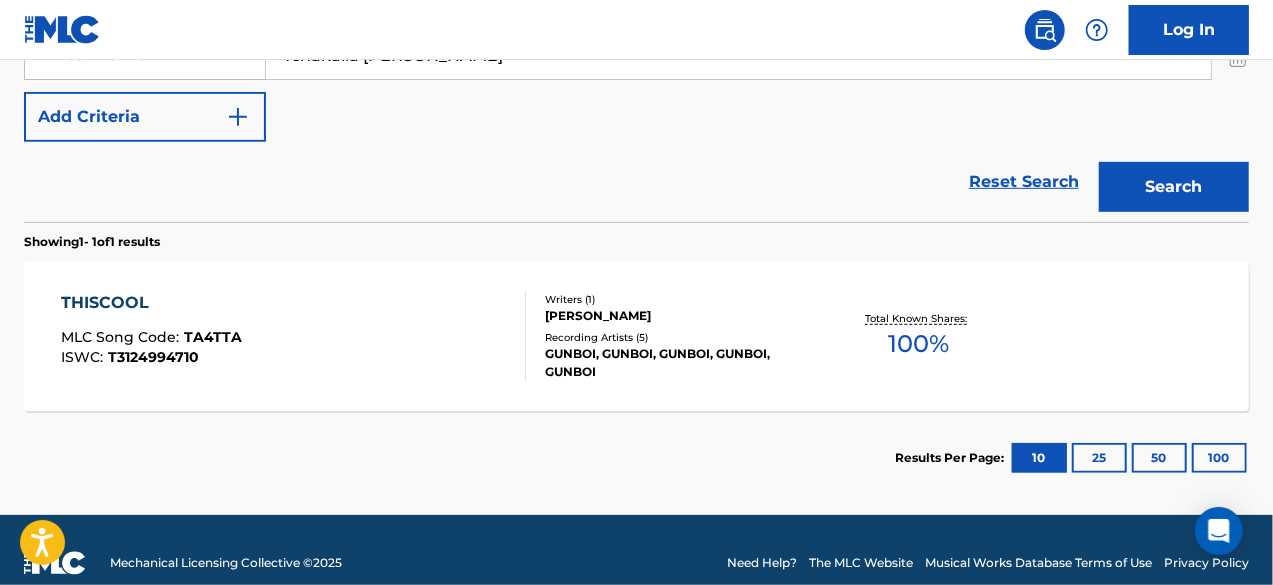 click on "Recording Artists ( 5 )" at bounding box center (681, 337) 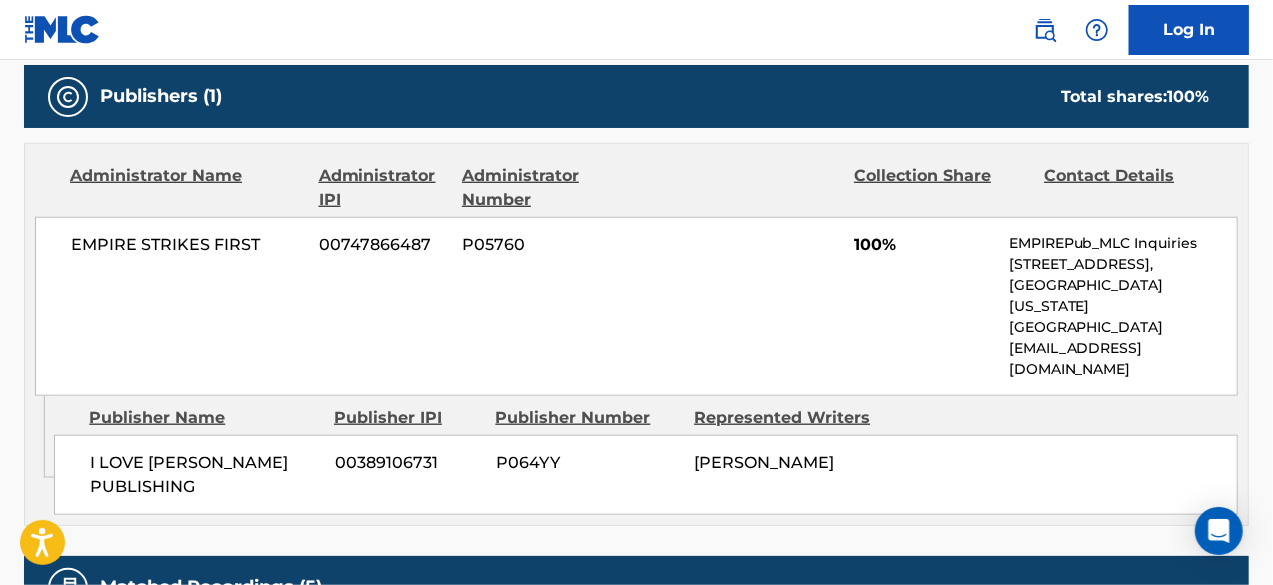 scroll, scrollTop: 0, scrollLeft: 0, axis: both 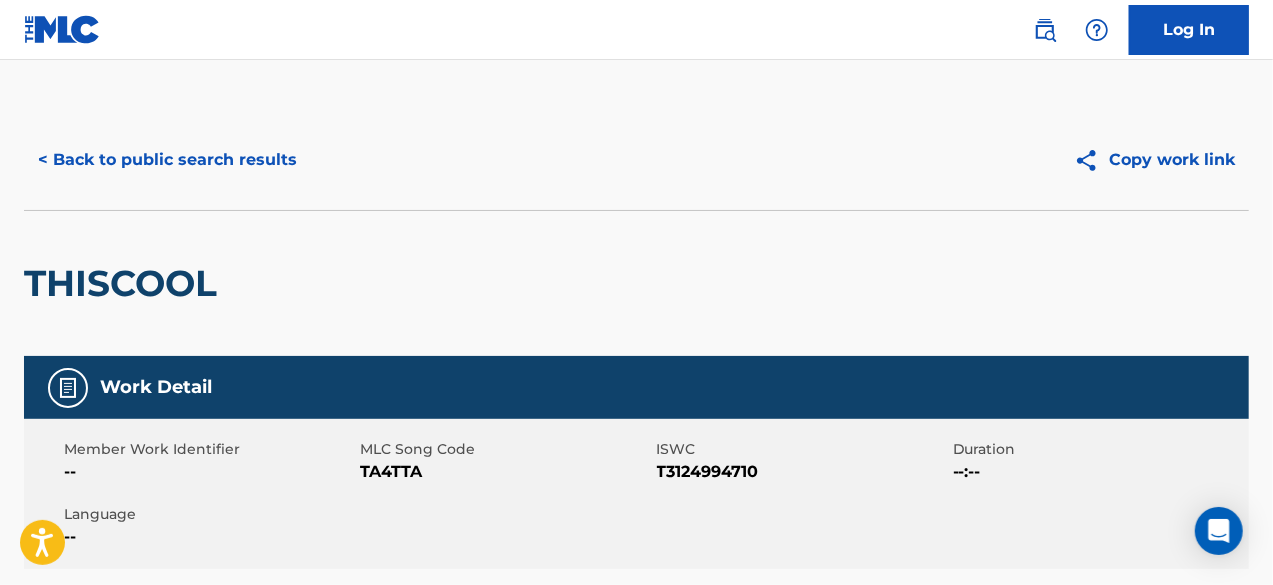 click on "< Back to public search results" at bounding box center (167, 160) 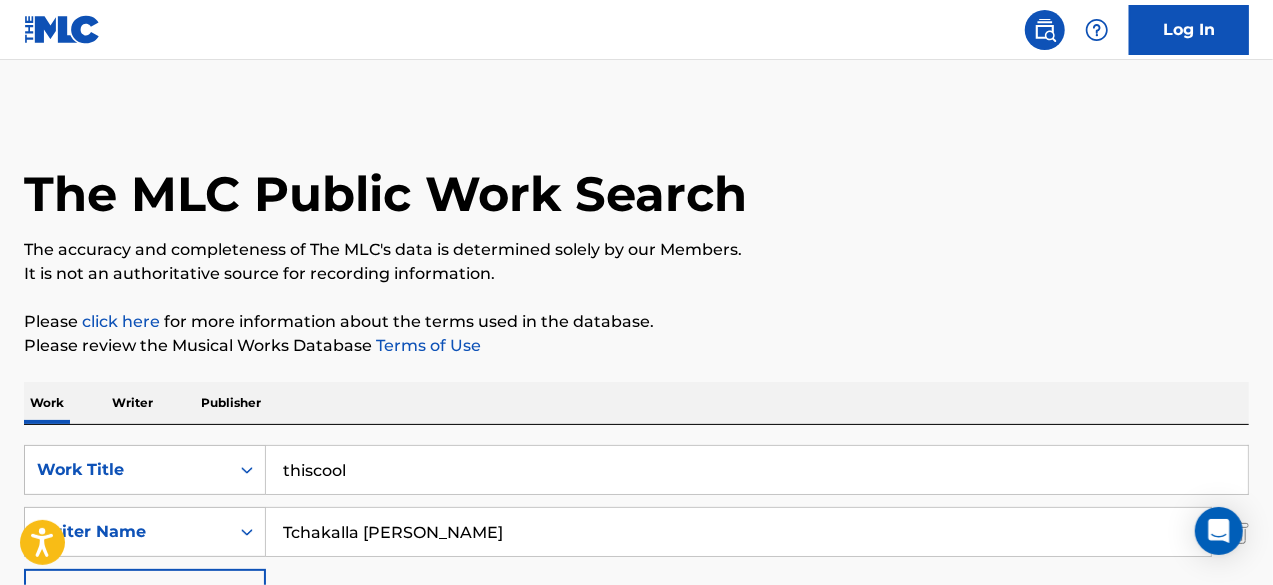 scroll, scrollTop: 388, scrollLeft: 0, axis: vertical 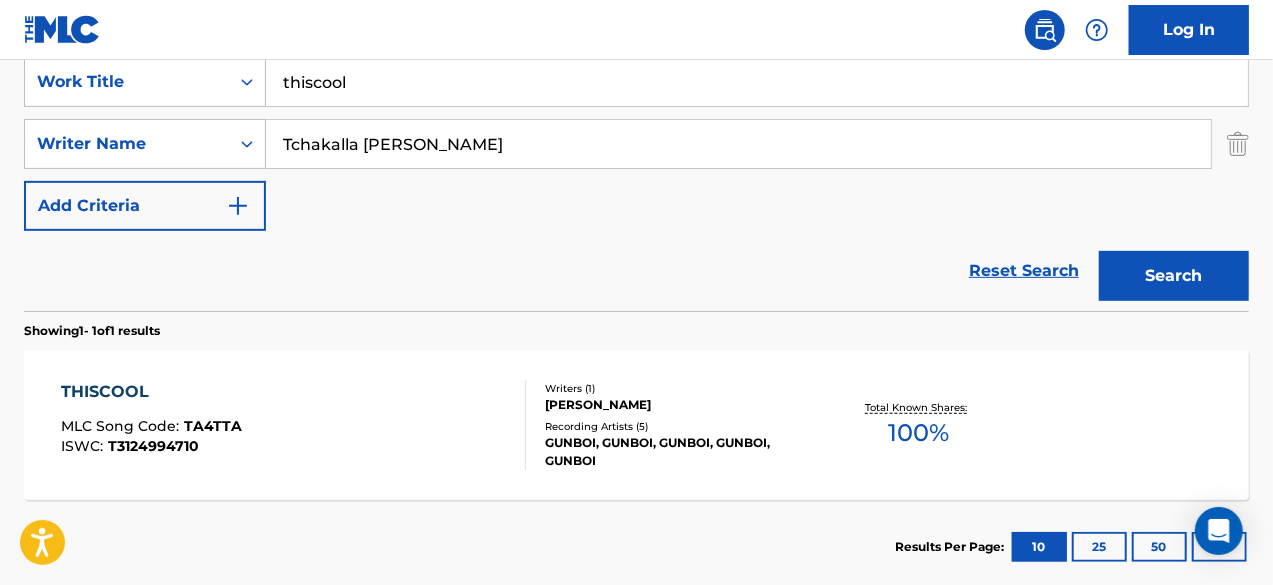 click on "thiscool" at bounding box center (757, 82) 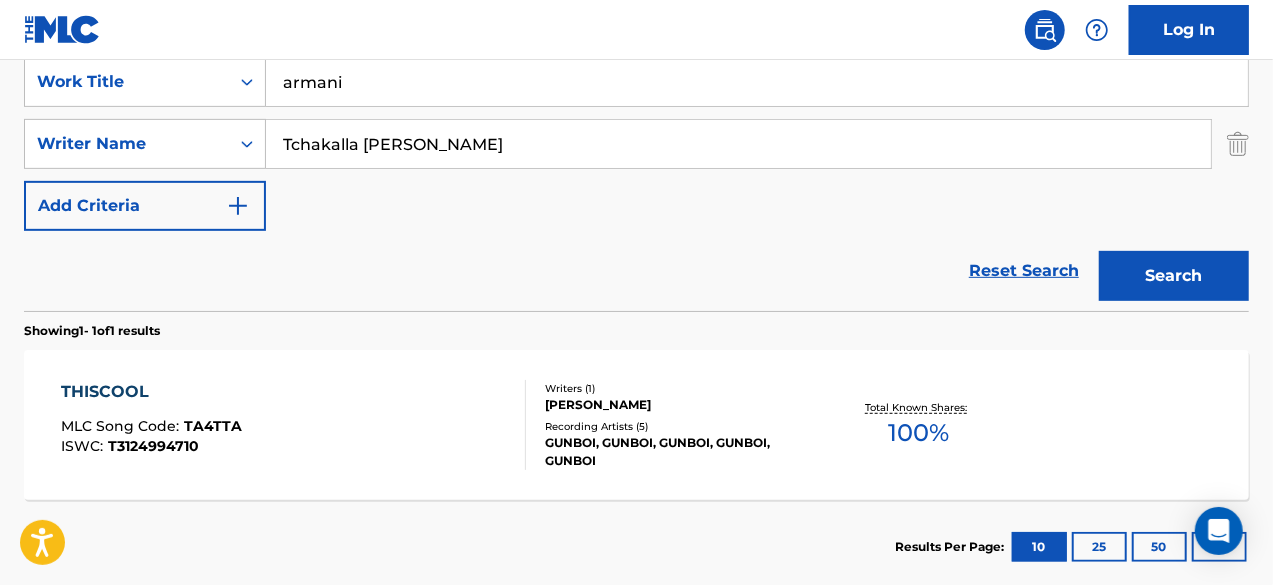 type on "armani" 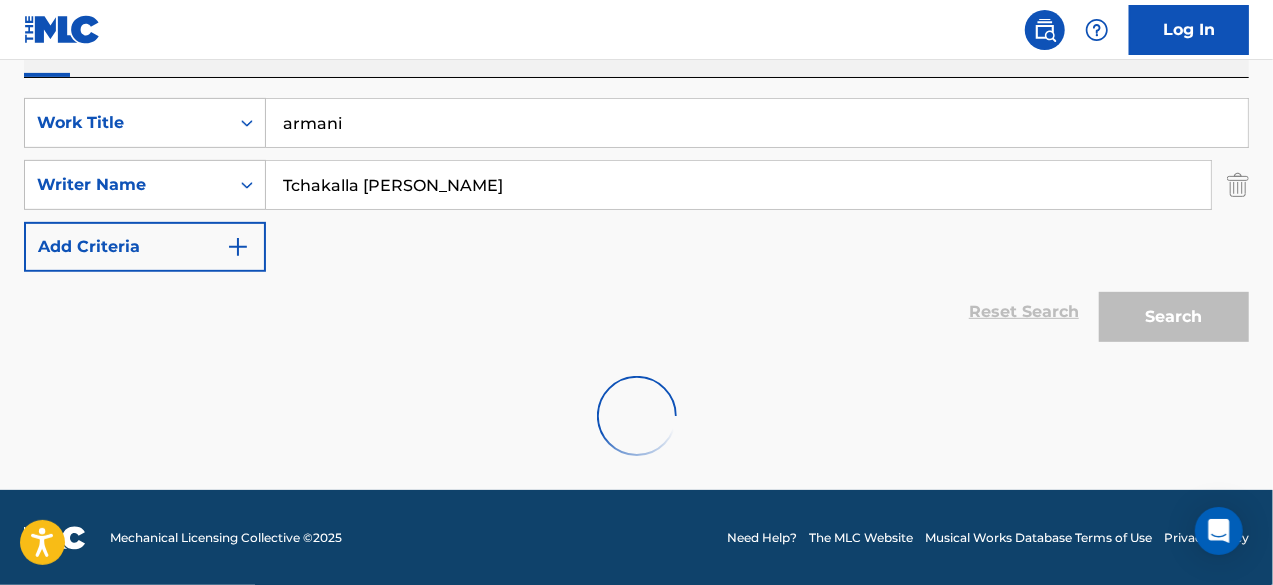 scroll, scrollTop: 388, scrollLeft: 0, axis: vertical 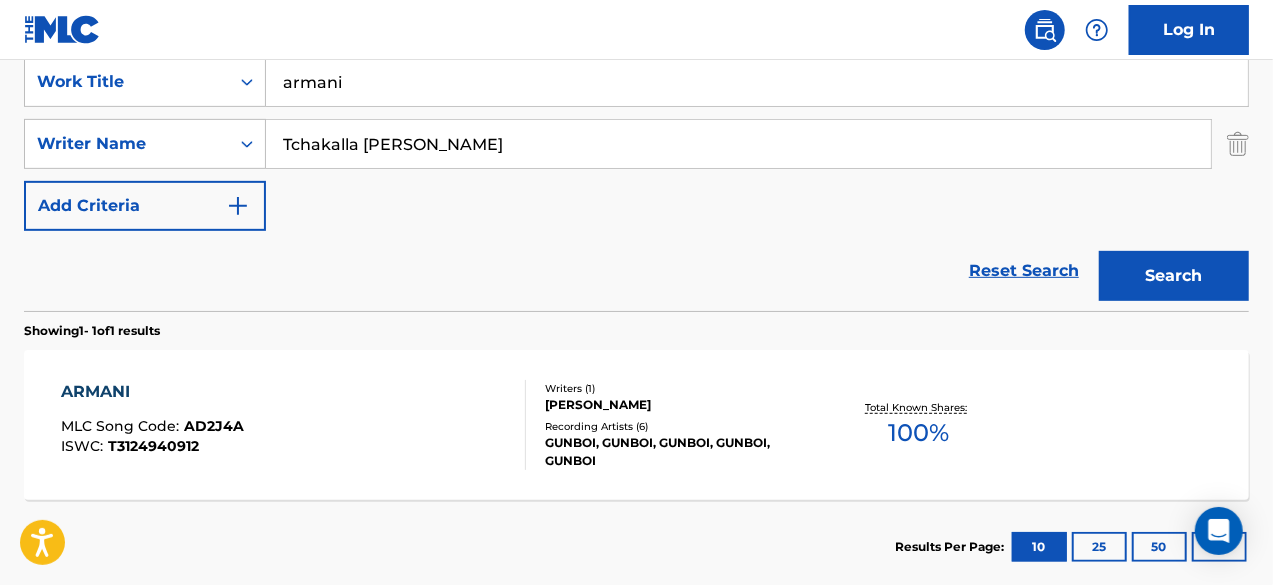 click on "ARMANI MLC Song Code : AD2J4A ISWC : T3124940912" at bounding box center [294, 425] 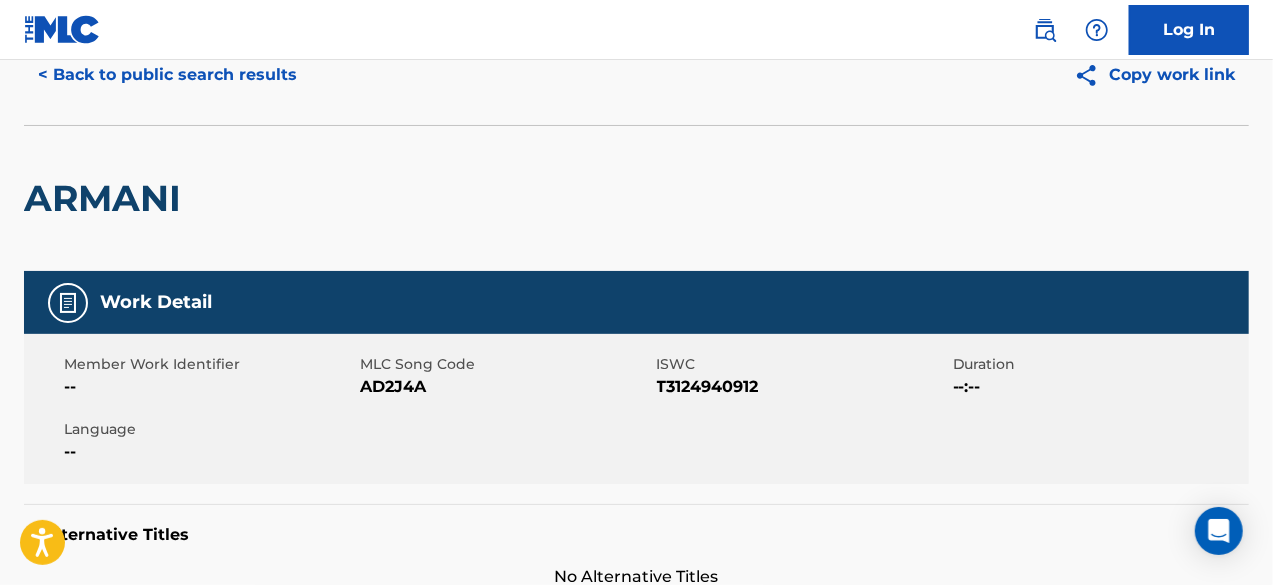 scroll, scrollTop: 0, scrollLeft: 0, axis: both 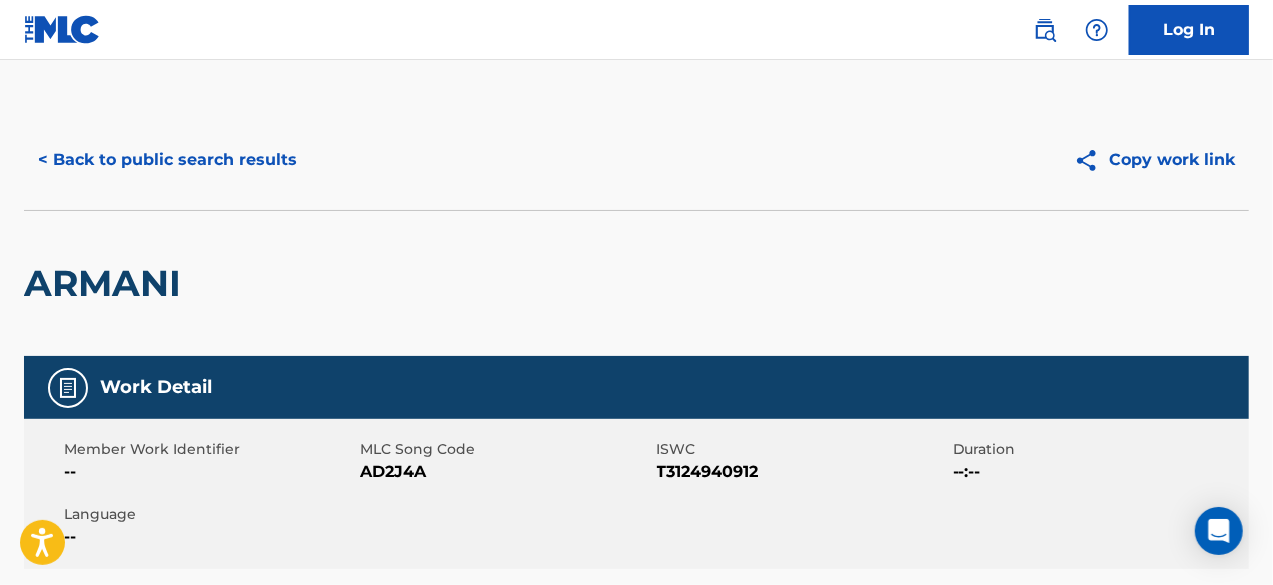 click on "< Back to public search results" at bounding box center (167, 160) 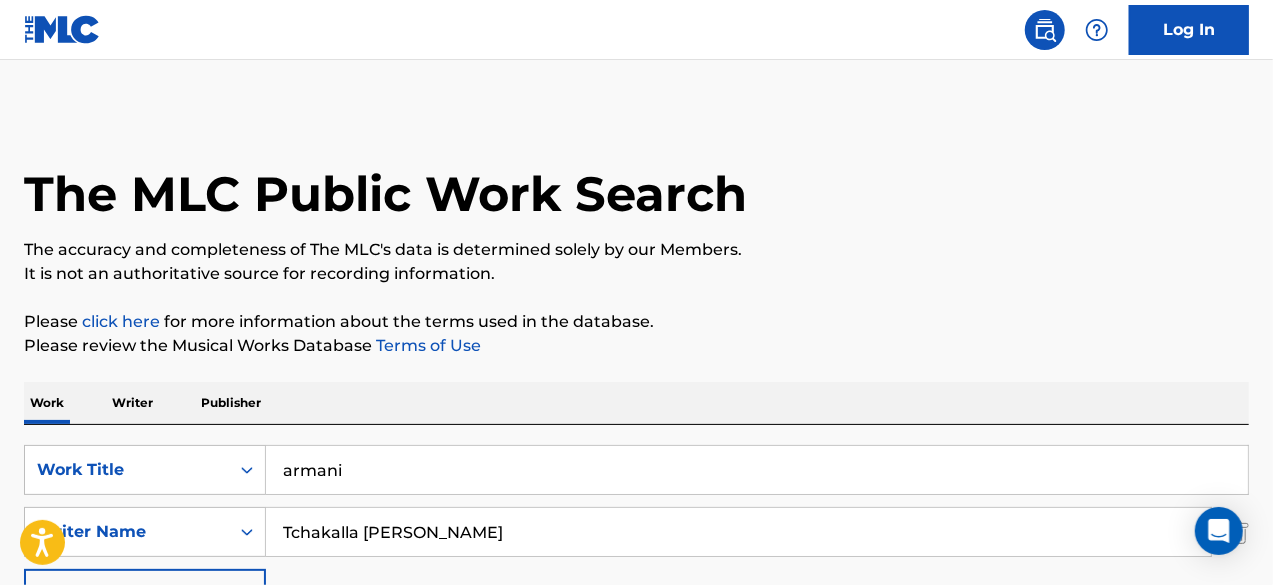 scroll, scrollTop: 388, scrollLeft: 0, axis: vertical 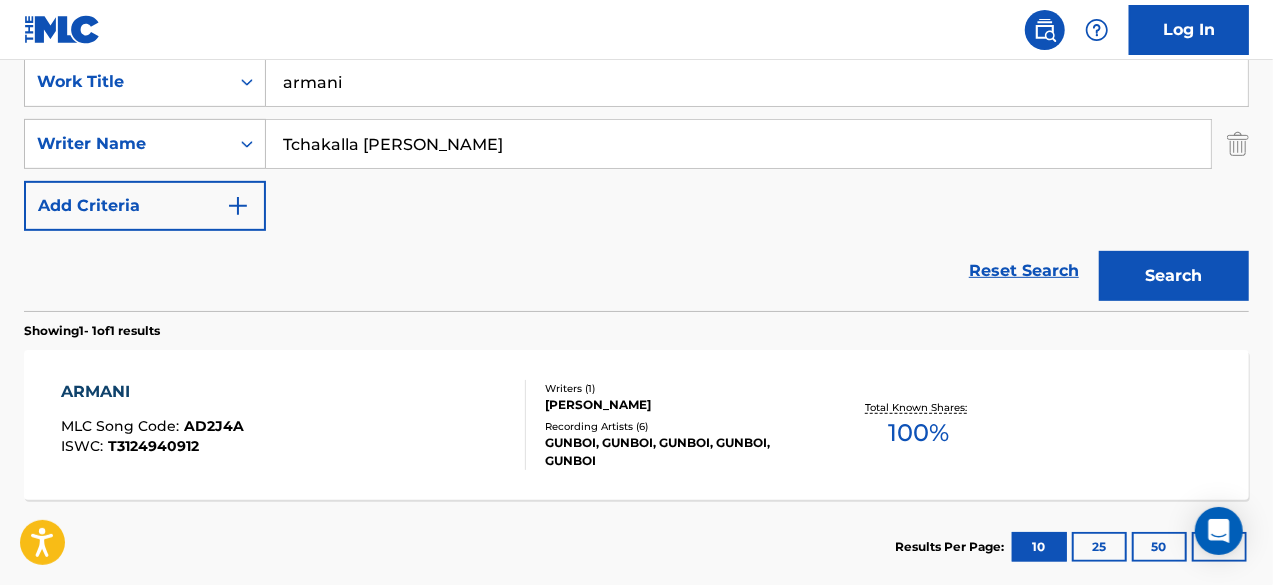 click on "armani" at bounding box center [757, 82] 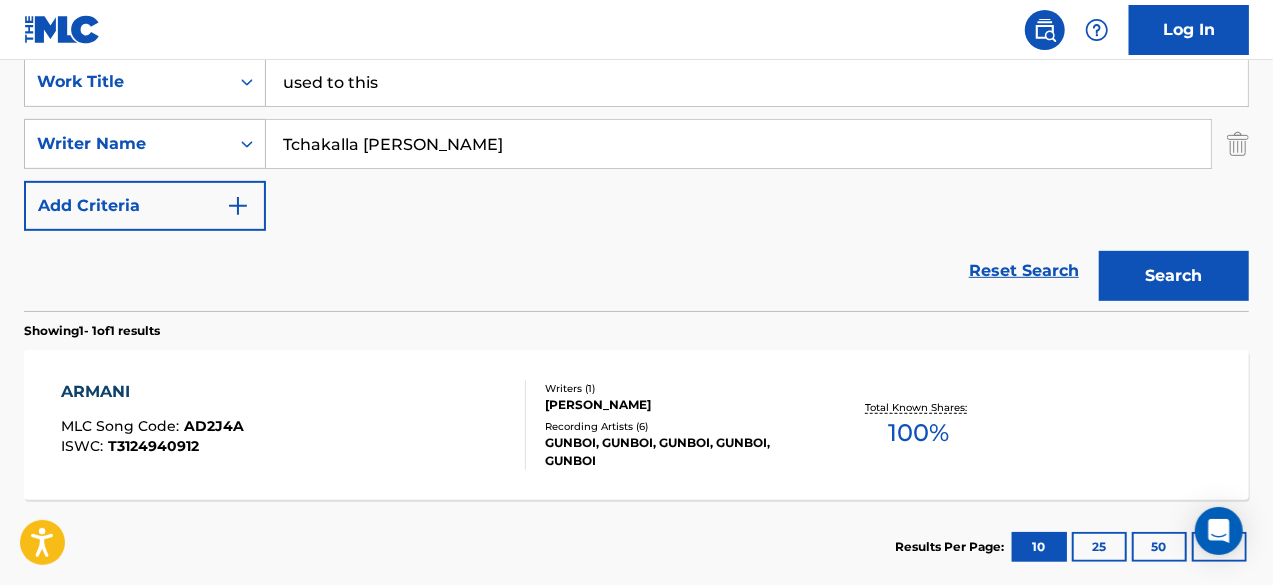 type on "used to this" 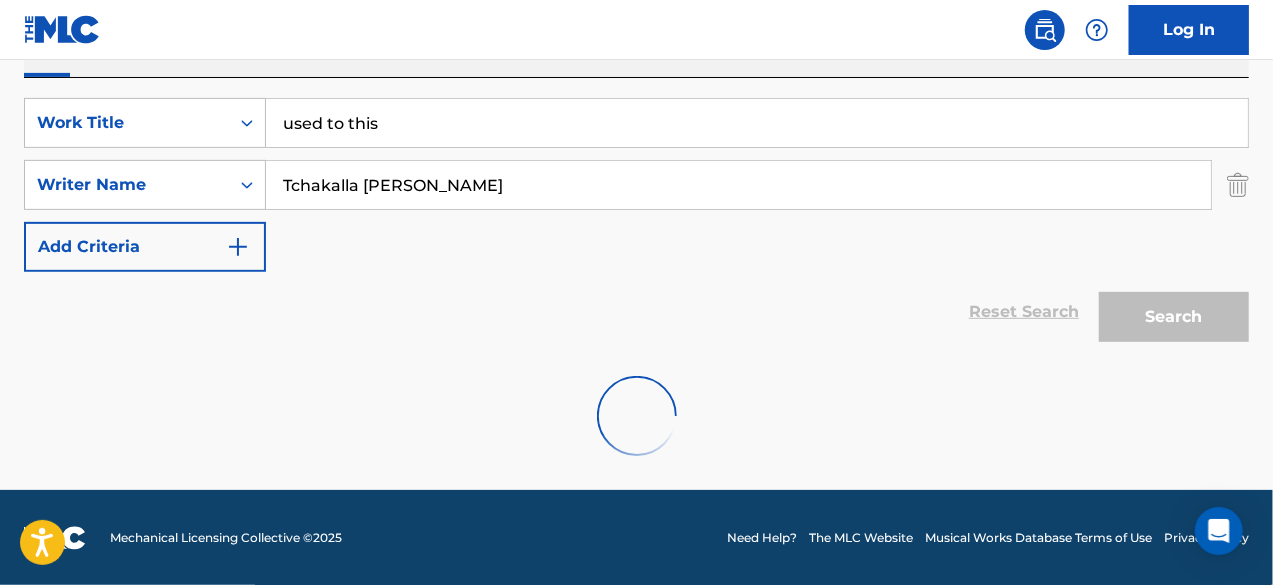 scroll, scrollTop: 388, scrollLeft: 0, axis: vertical 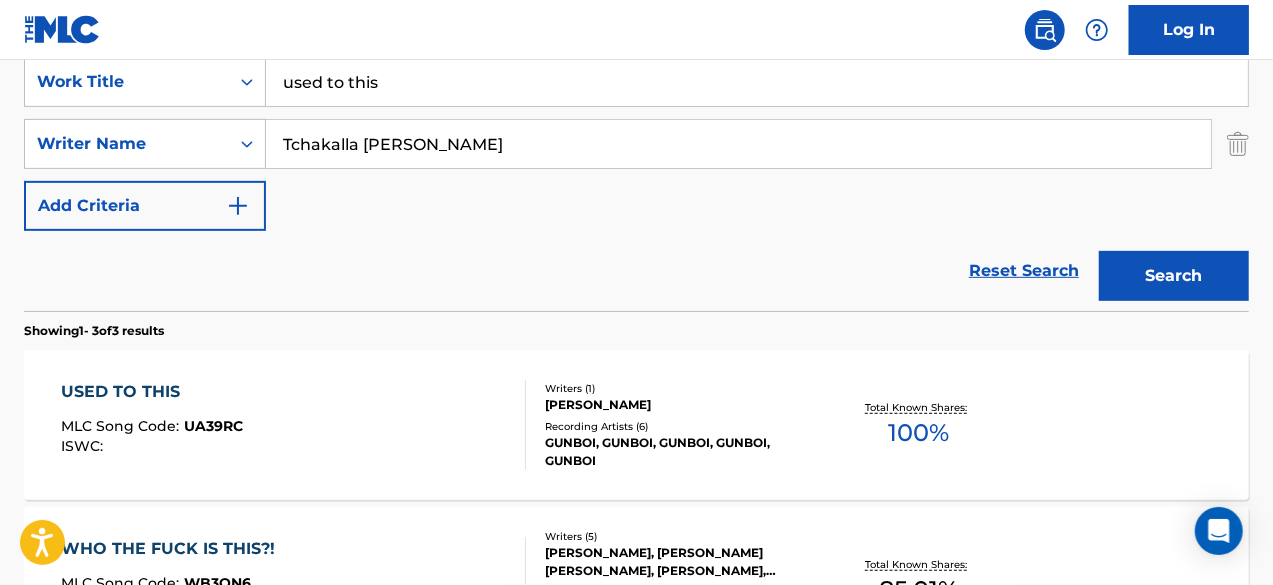 click on "USED TO THIS MLC Song Code : UA39RC ISWC : Writers ( 1 ) [PERSON_NAME] Recording Artists ( 6 ) [PERSON_NAME], [PERSON_NAME], GUNBOI, GUNBOI, GUNBOI Total Known Shares: 100 %" at bounding box center [636, 425] 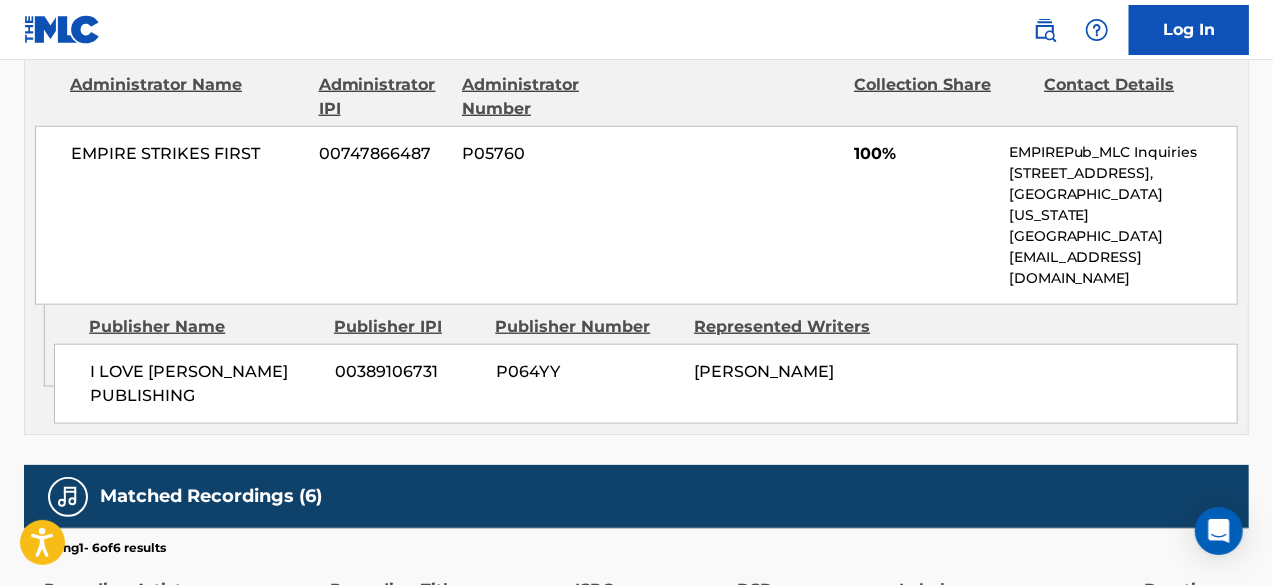 scroll, scrollTop: 0, scrollLeft: 0, axis: both 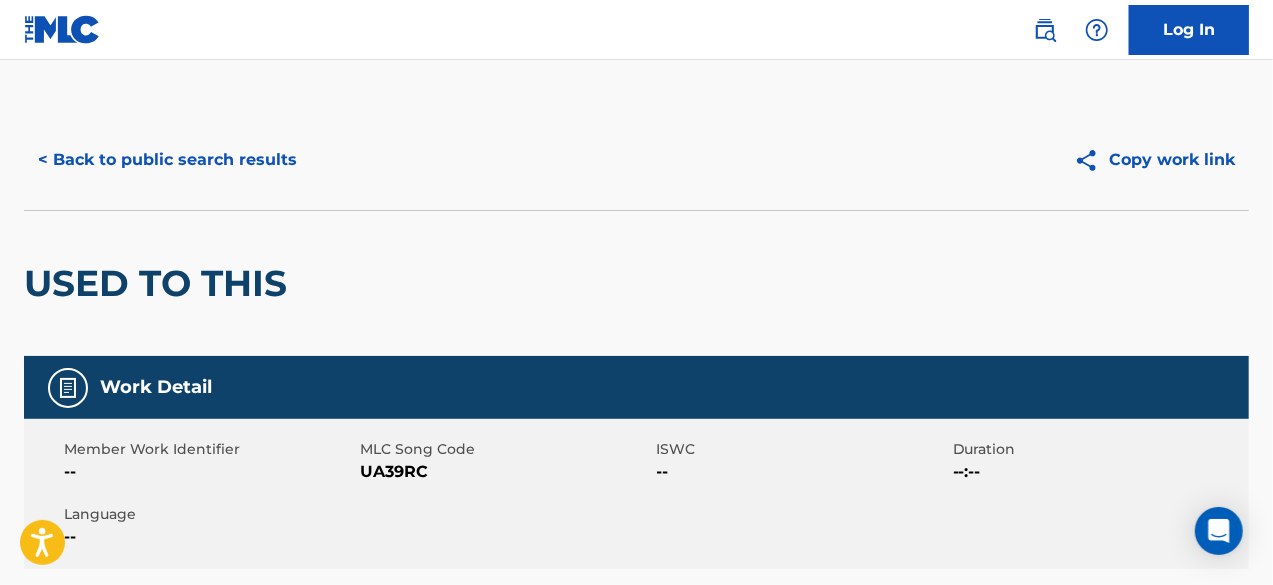 click on "< Back to public search results" at bounding box center [167, 160] 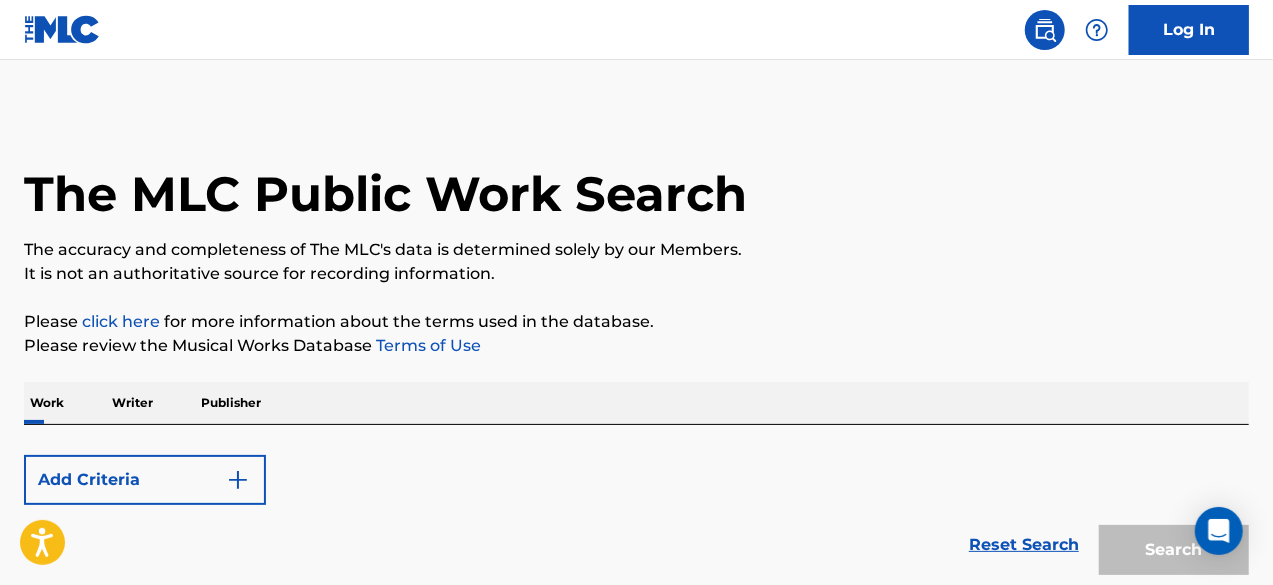 scroll, scrollTop: 388, scrollLeft: 0, axis: vertical 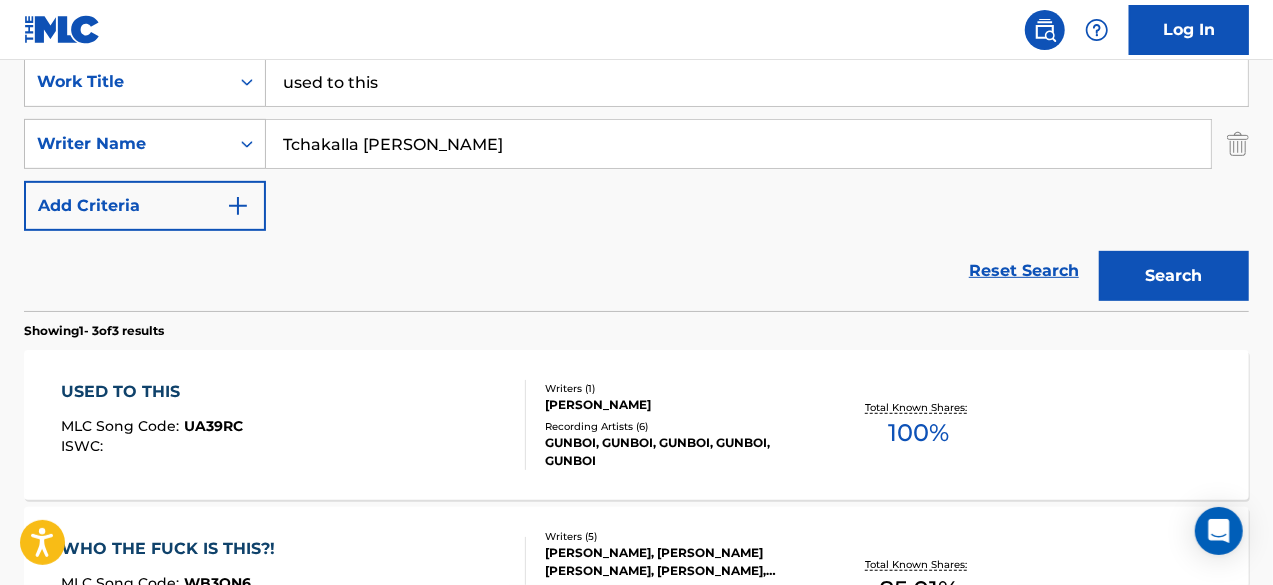click on "used to this" at bounding box center (757, 82) 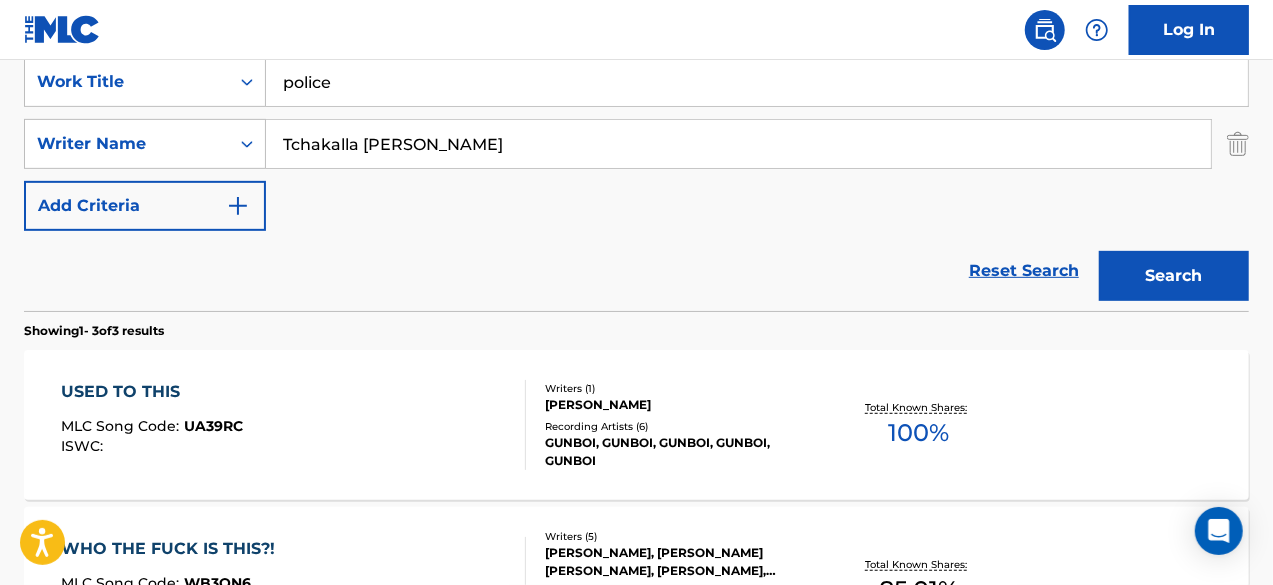 click on "Search" at bounding box center (1174, 276) 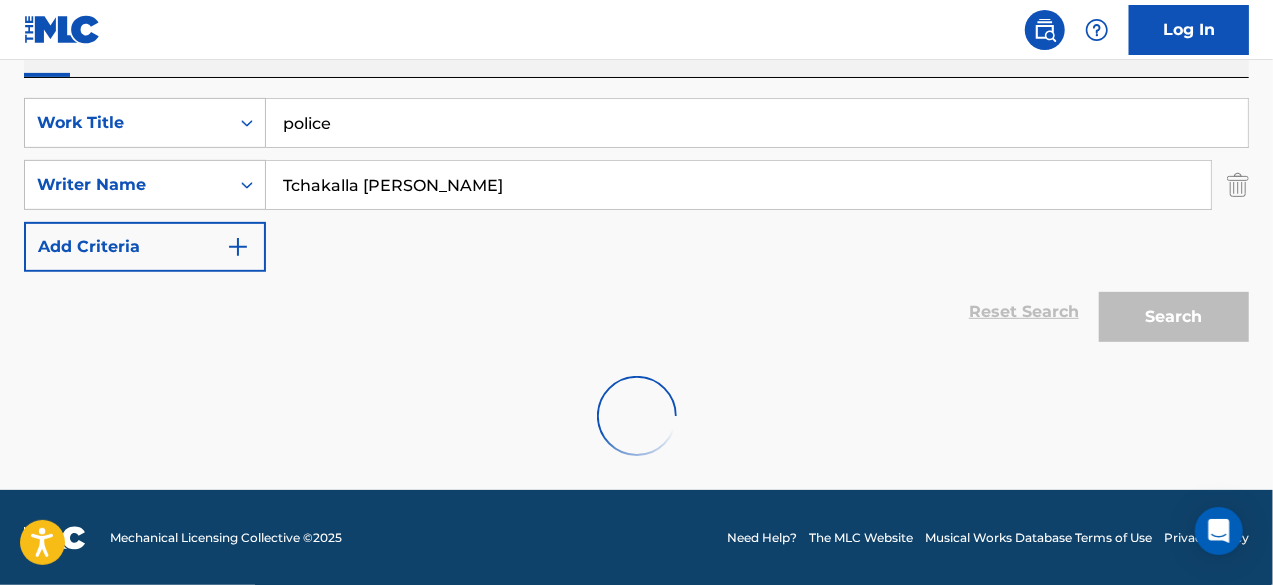 scroll, scrollTop: 282, scrollLeft: 0, axis: vertical 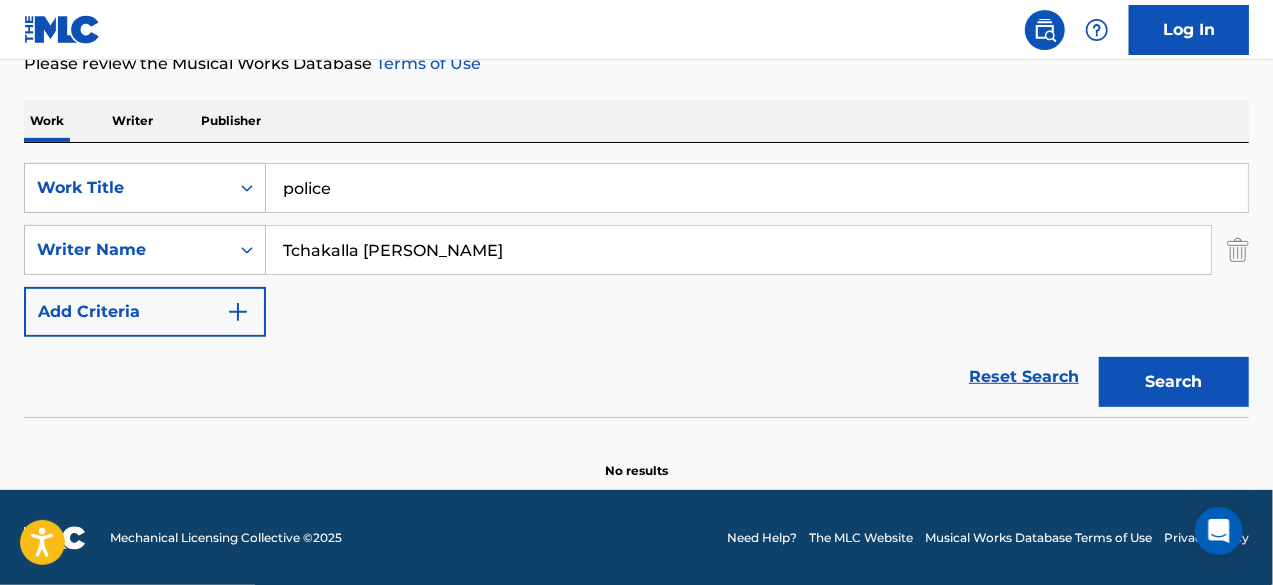 click on "police" at bounding box center (757, 188) 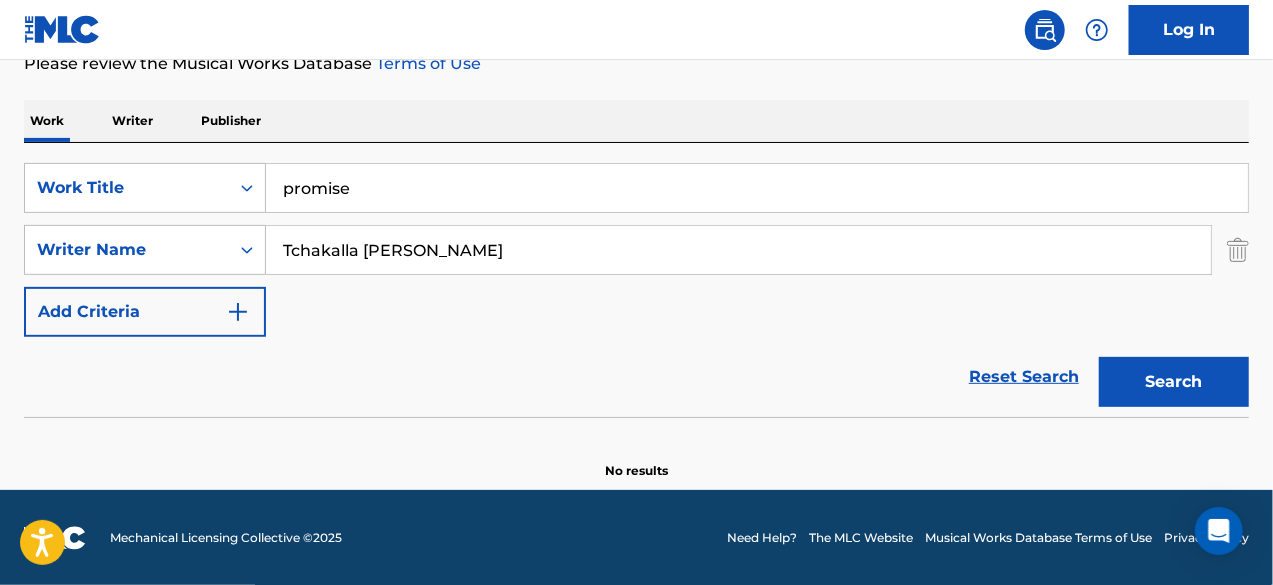 type on "promise" 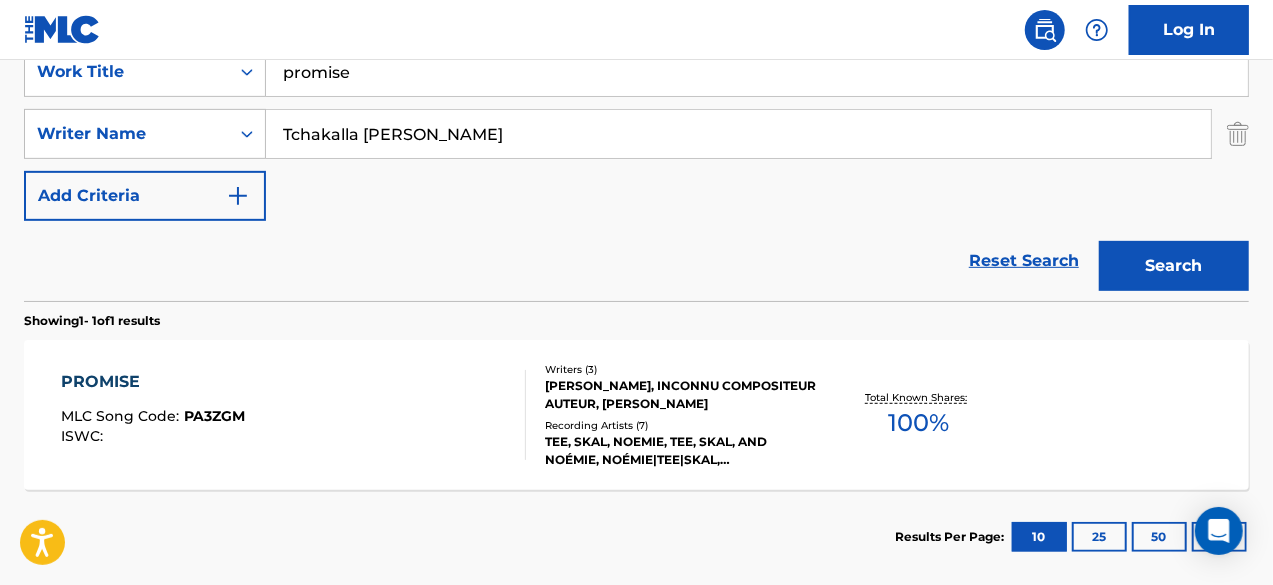 scroll, scrollTop: 399, scrollLeft: 0, axis: vertical 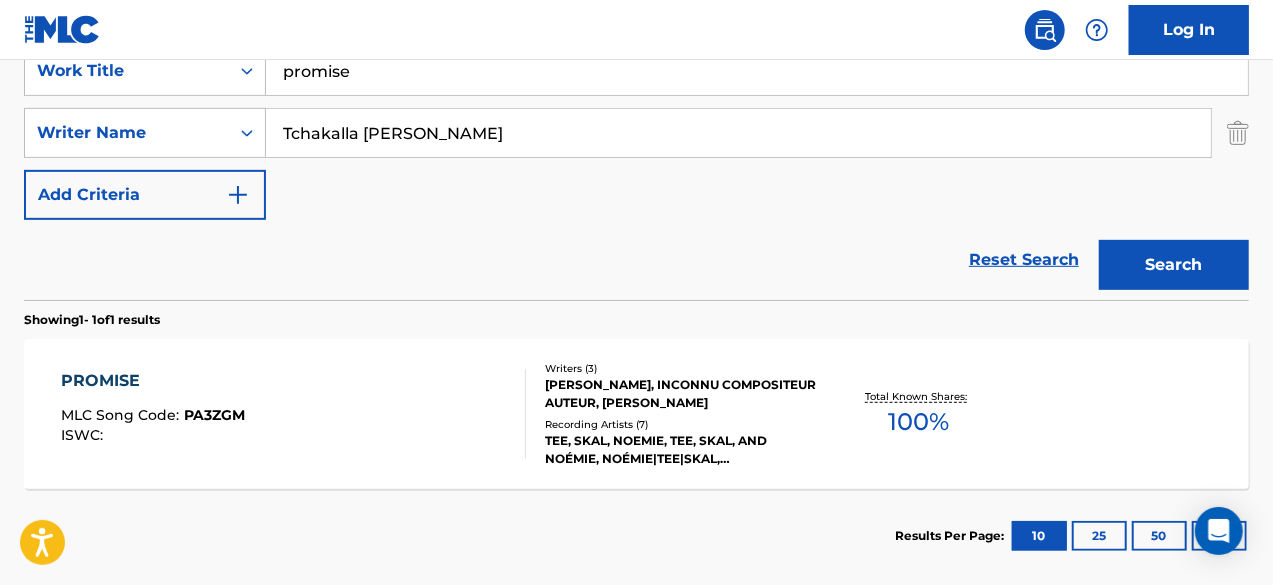 click on "PROMISE MLC Song Code : PA3ZGM ISWC :" at bounding box center [294, 414] 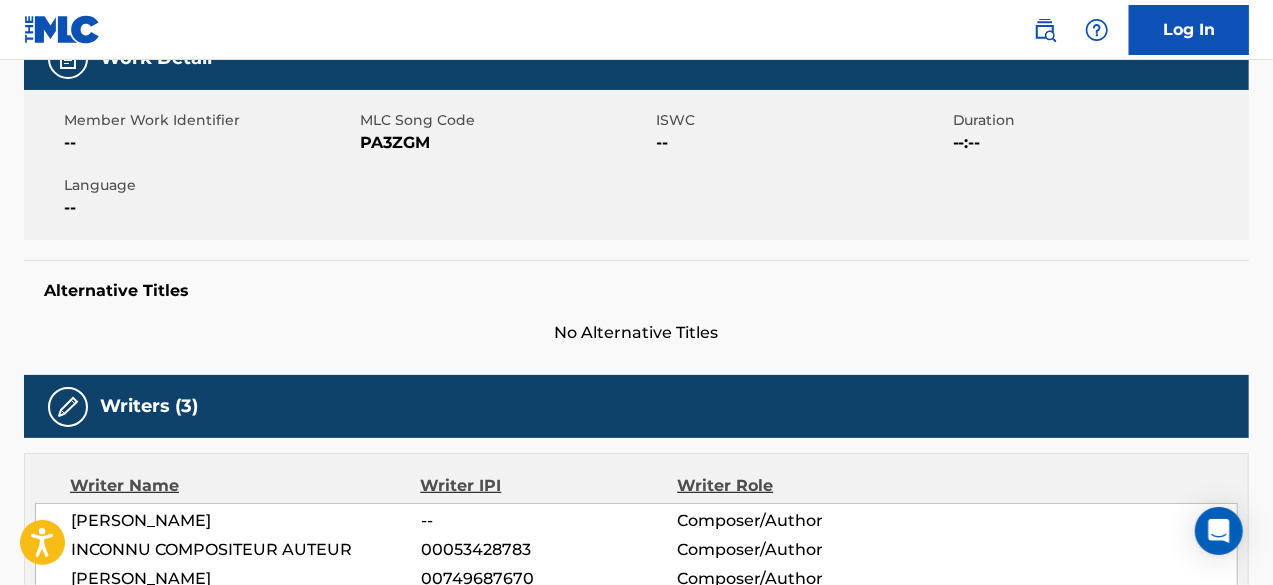 scroll, scrollTop: 0, scrollLeft: 0, axis: both 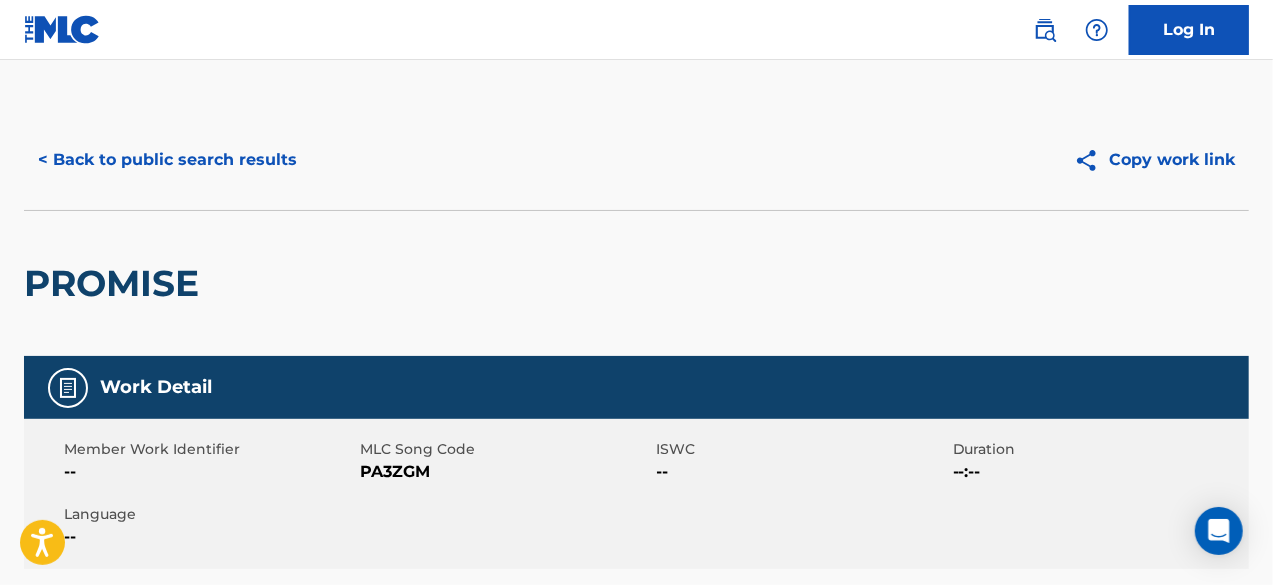 click on "< Back to public search results" at bounding box center [167, 160] 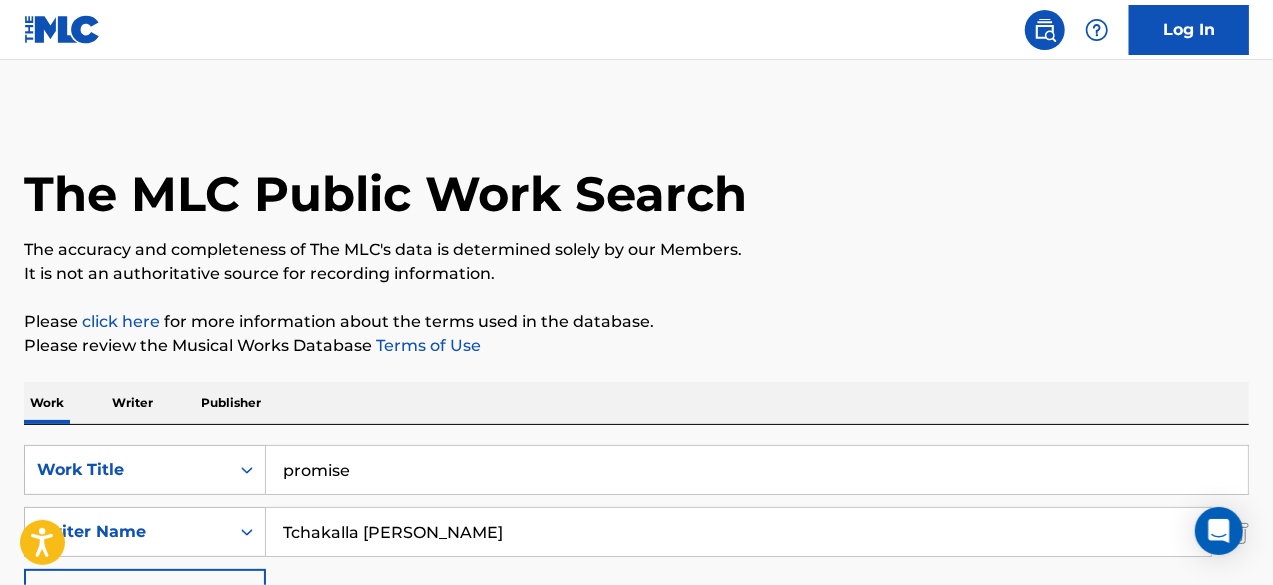 scroll, scrollTop: 388, scrollLeft: 0, axis: vertical 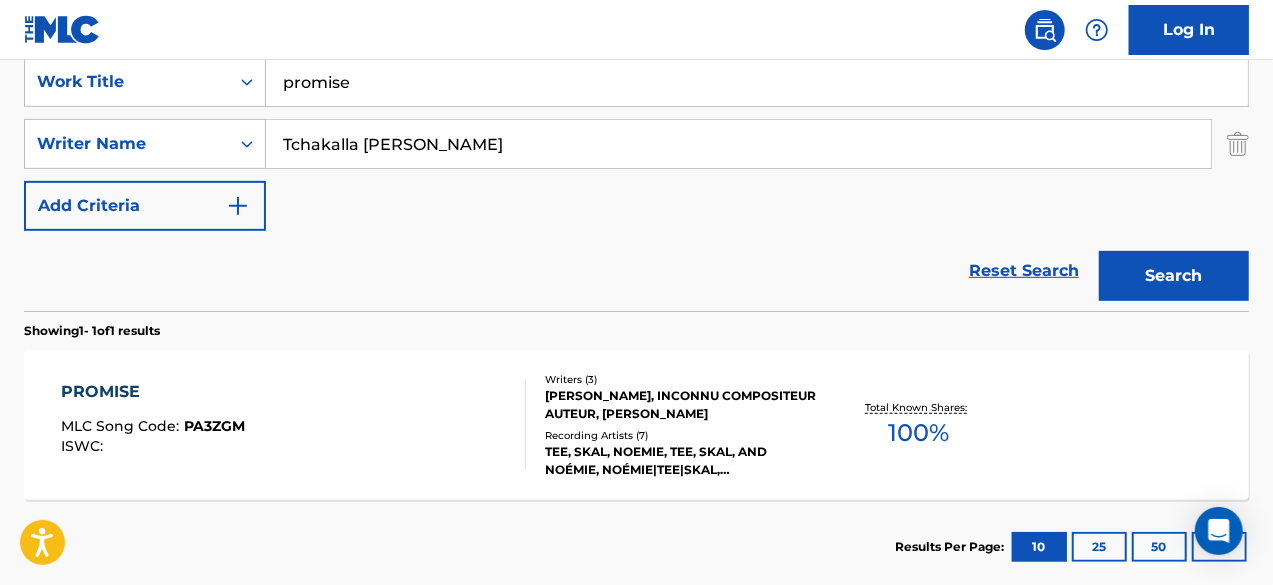 click on "promise" at bounding box center [757, 82] 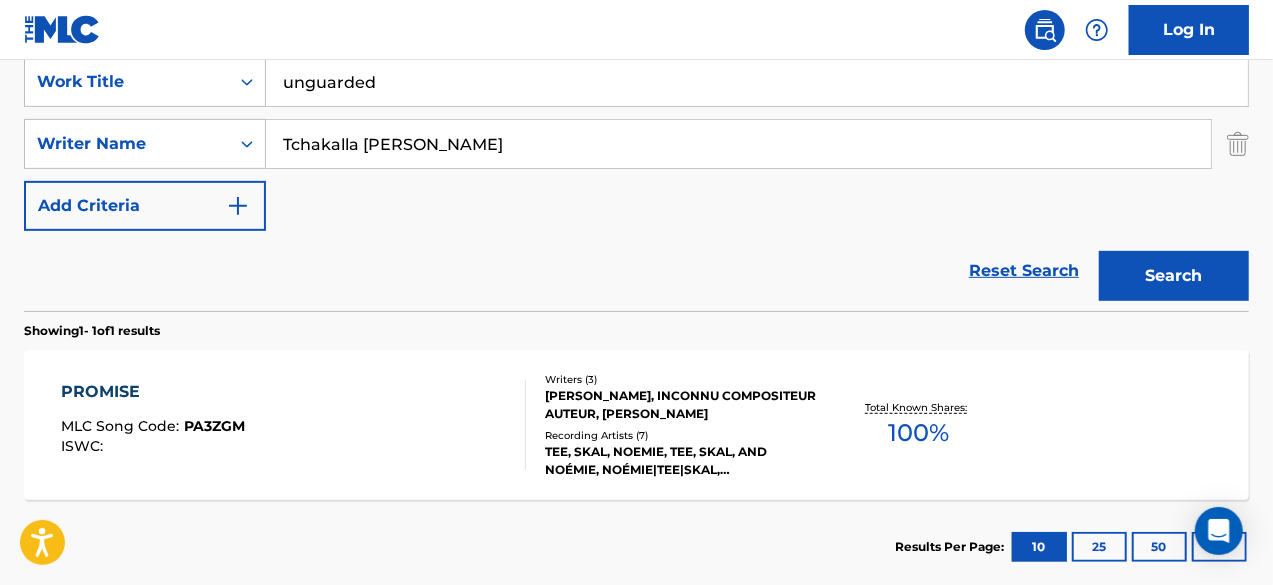 type on "unguarded" 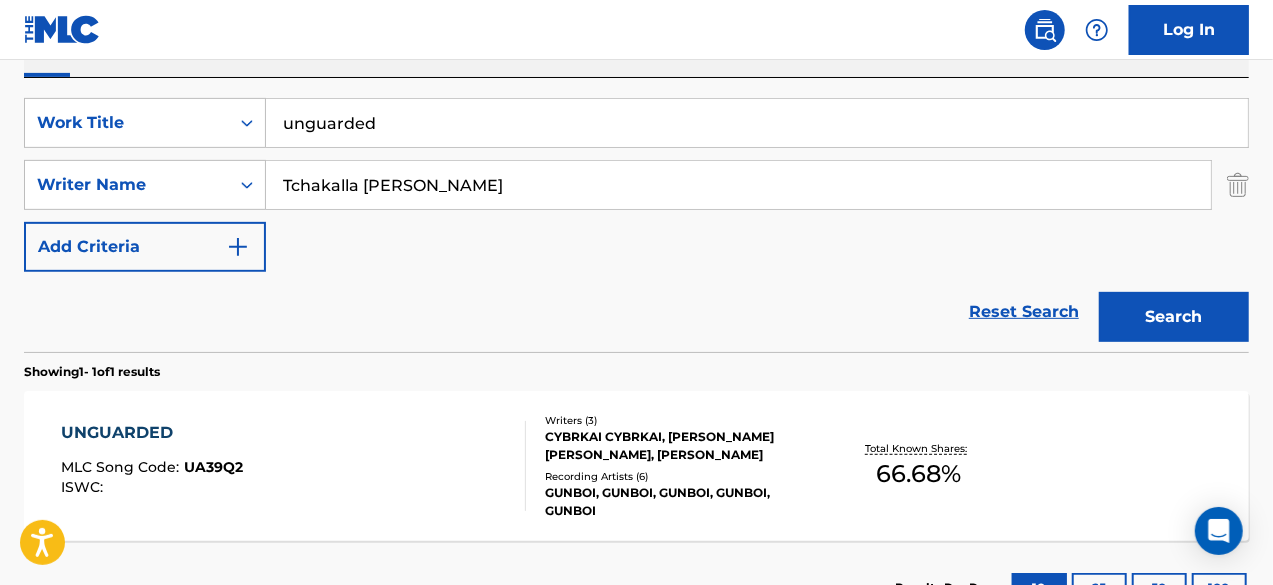 scroll, scrollTop: 388, scrollLeft: 0, axis: vertical 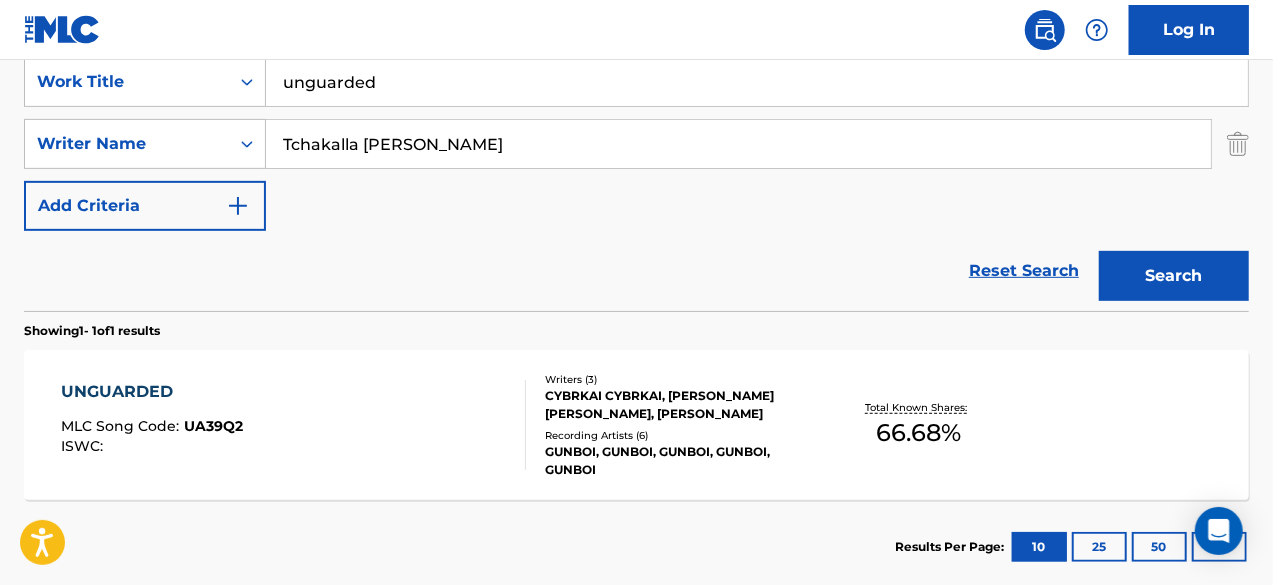 click on "UNGUARDED MLC Song Code : UA39Q2 ISWC :" at bounding box center (294, 425) 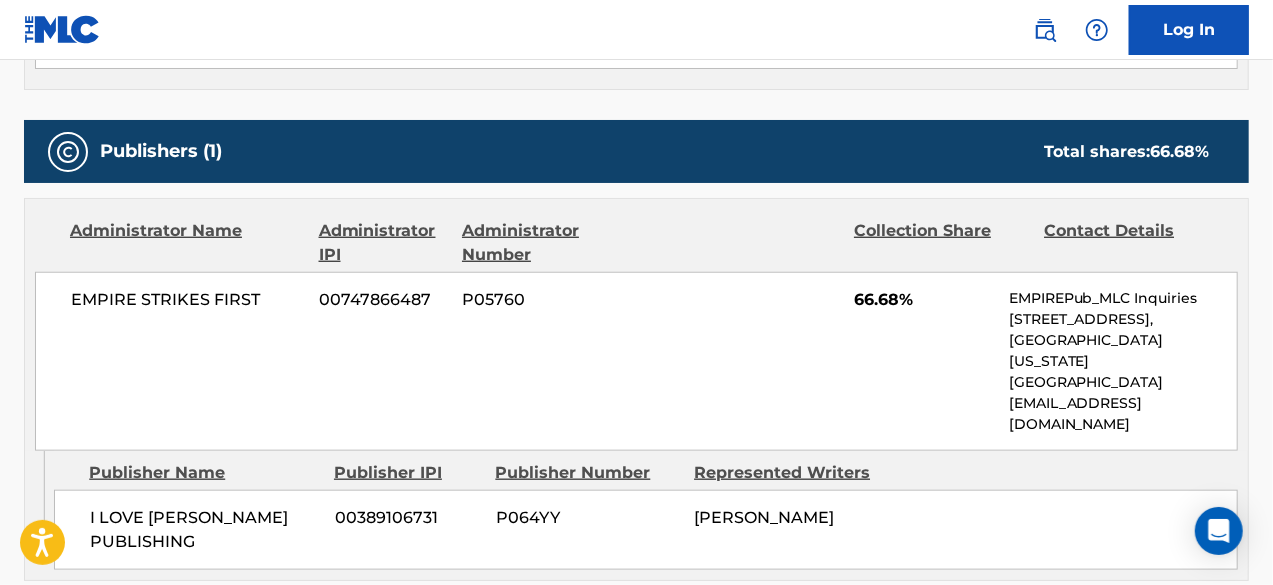scroll, scrollTop: 1003, scrollLeft: 0, axis: vertical 